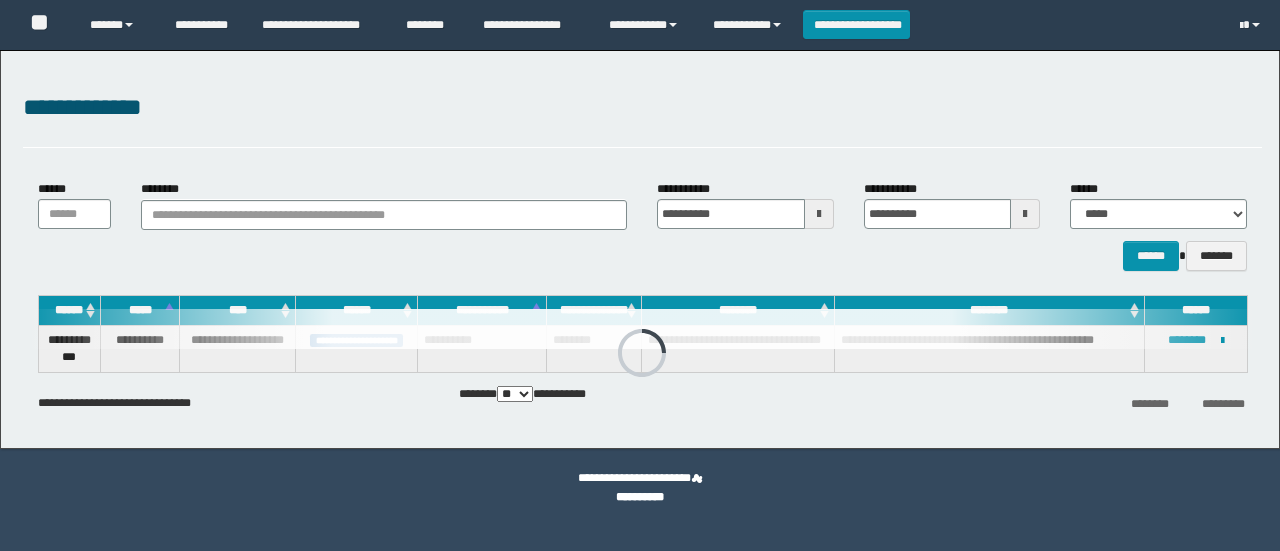 scroll, scrollTop: 0, scrollLeft: 0, axis: both 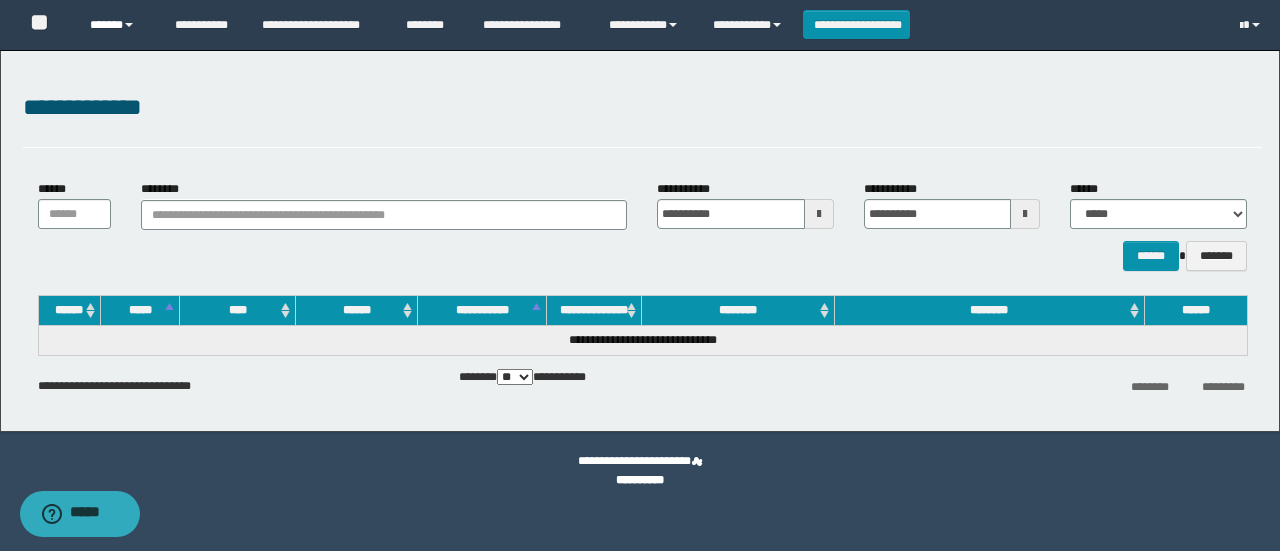 click on "******" at bounding box center (117, 25) 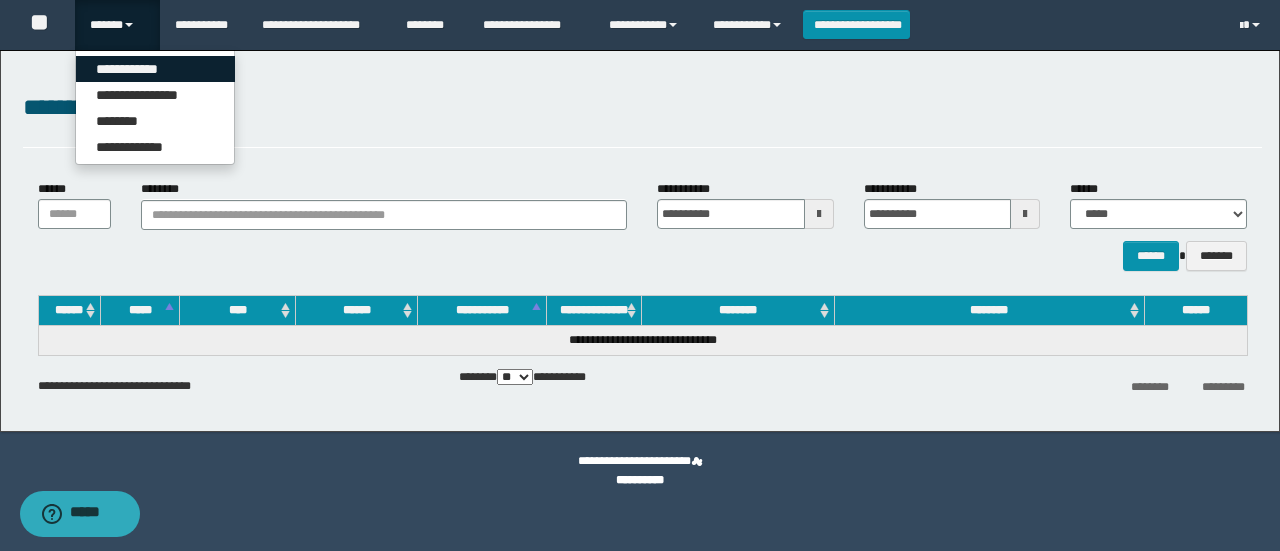 click on "**********" at bounding box center [155, 69] 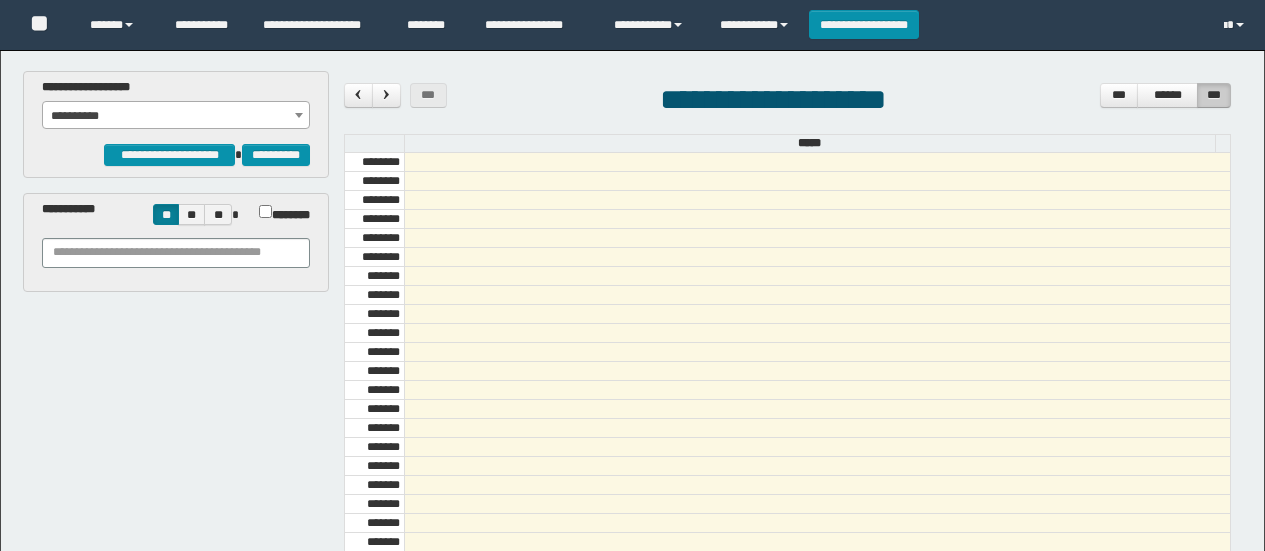 scroll, scrollTop: 0, scrollLeft: 0, axis: both 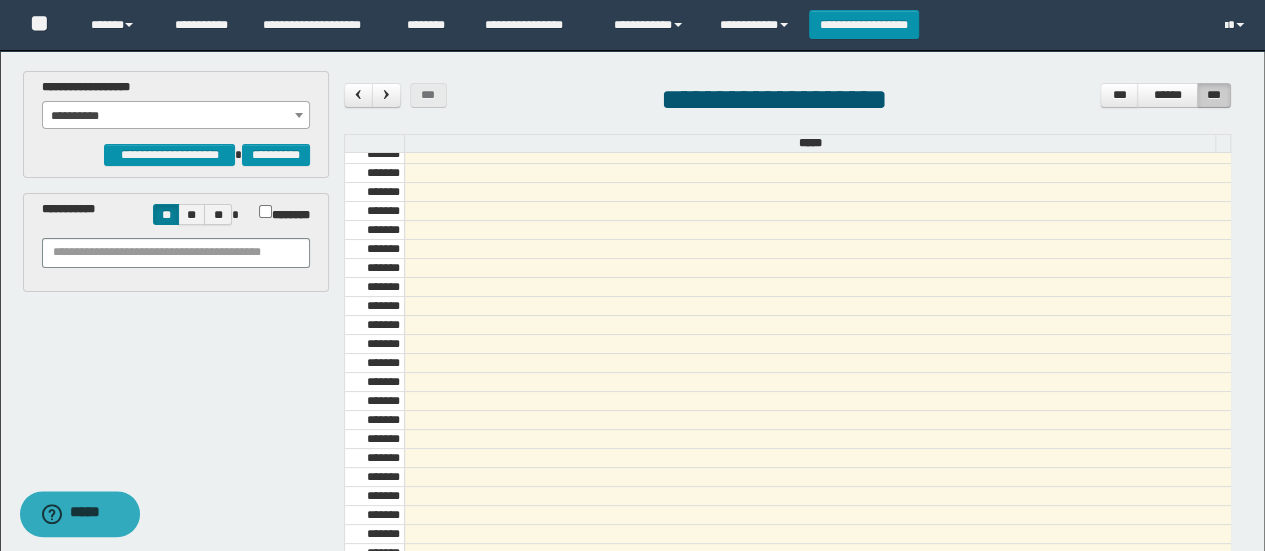 click on "**********" at bounding box center (176, 116) 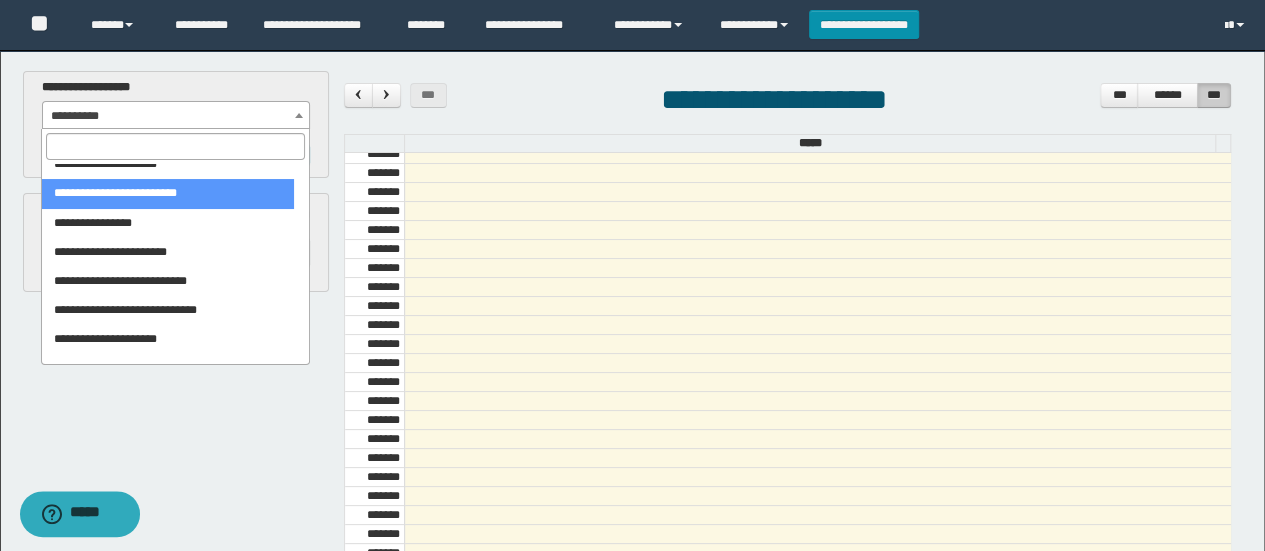 scroll, scrollTop: 160, scrollLeft: 0, axis: vertical 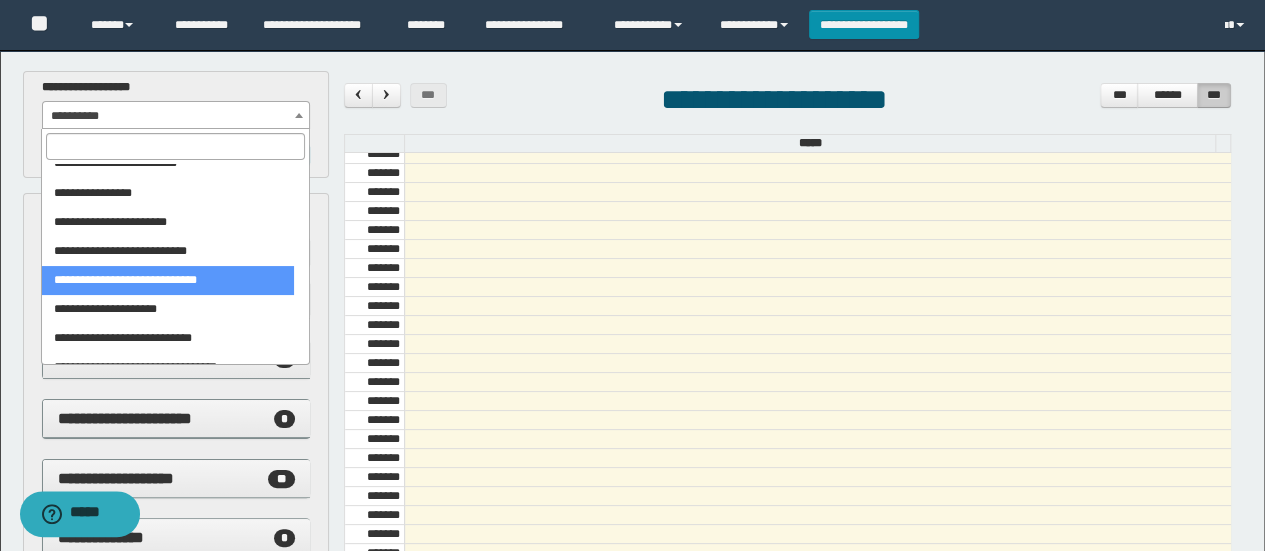 select on "******" 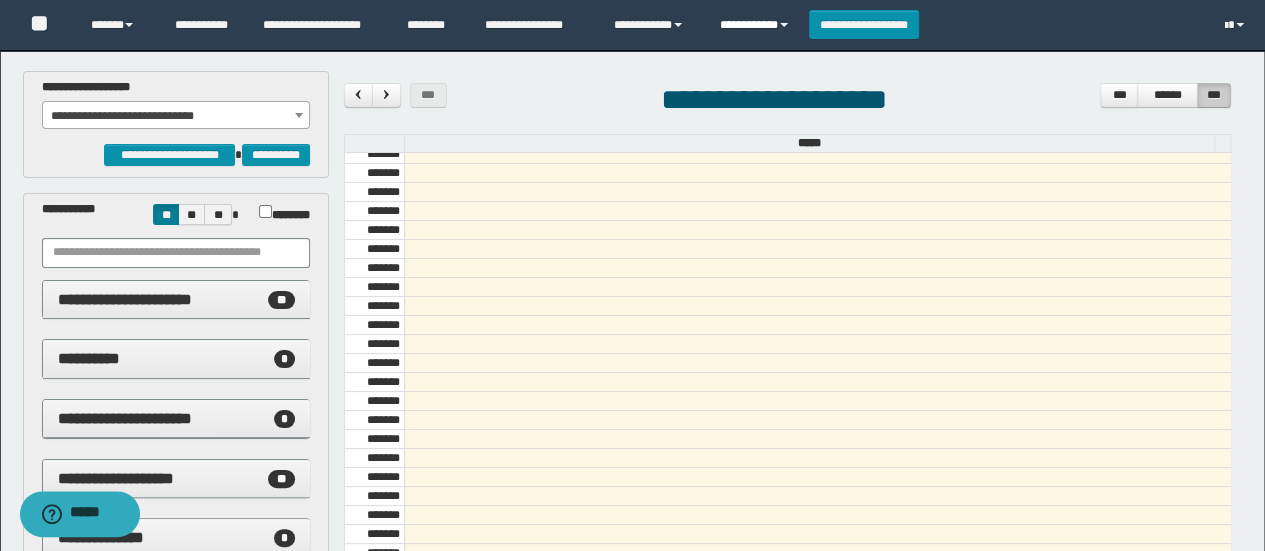 click on "**********" at bounding box center [757, 25] 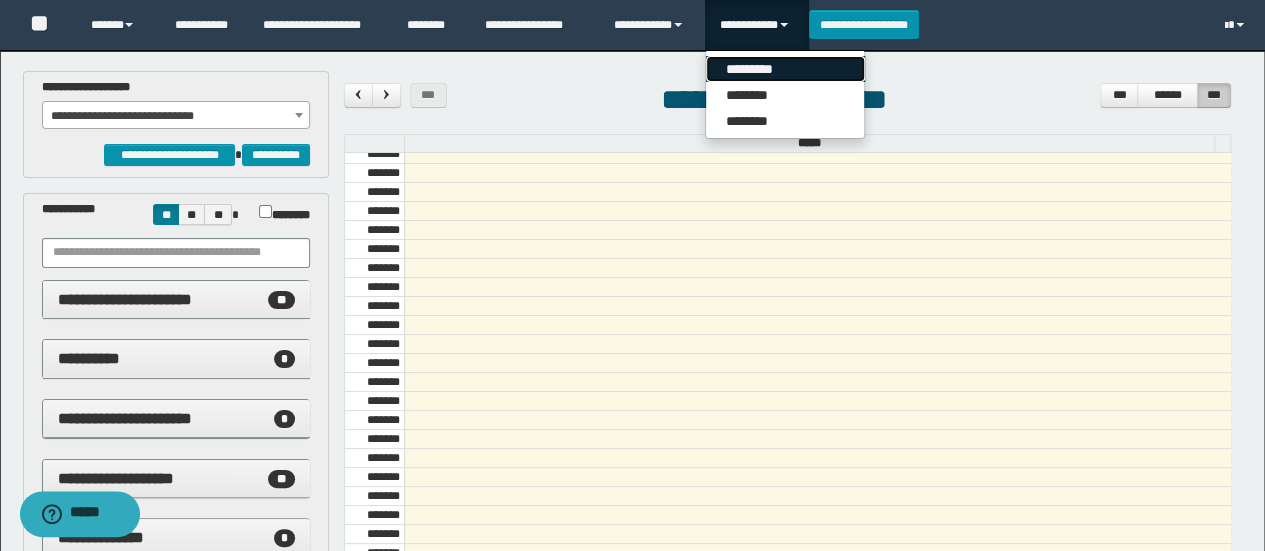 click on "*********" at bounding box center (785, 69) 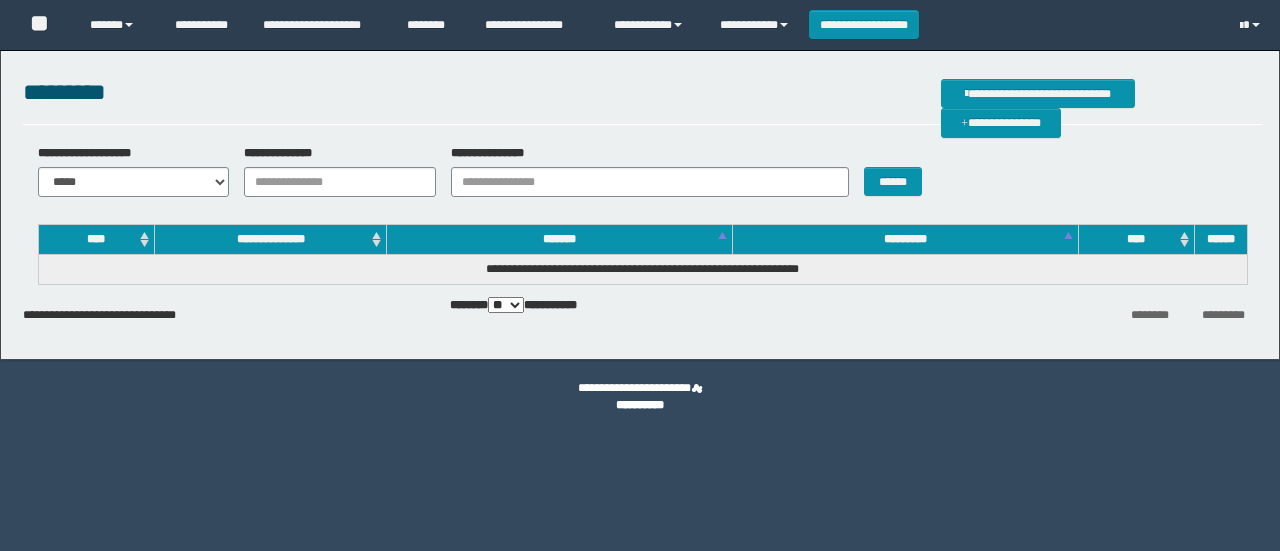 scroll, scrollTop: 0, scrollLeft: 0, axis: both 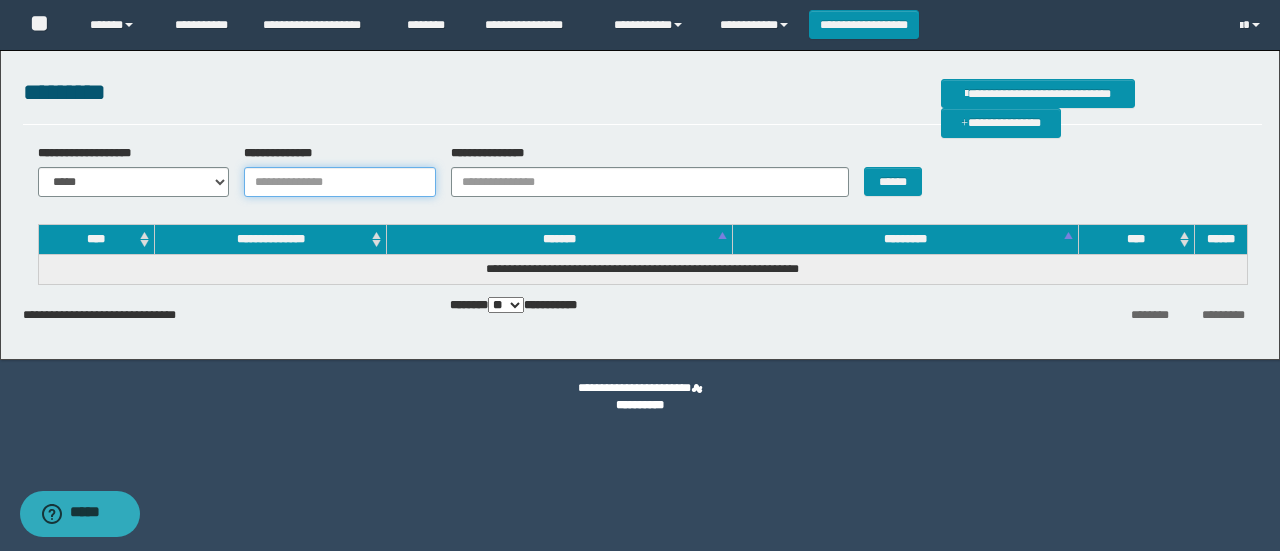 click on "**********" at bounding box center (340, 182) 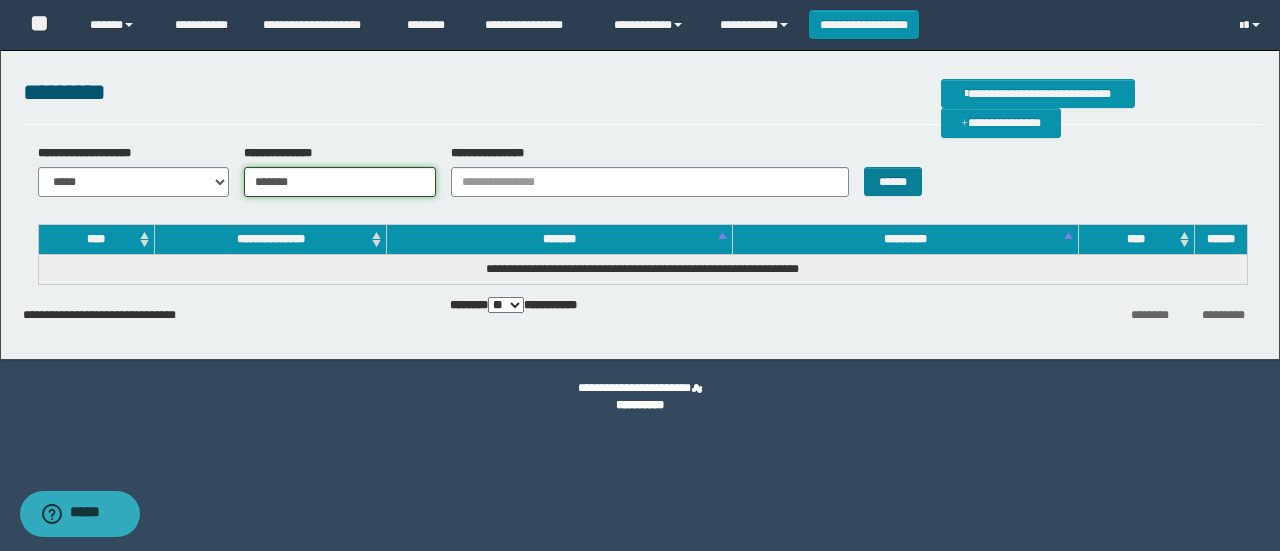 type on "*******" 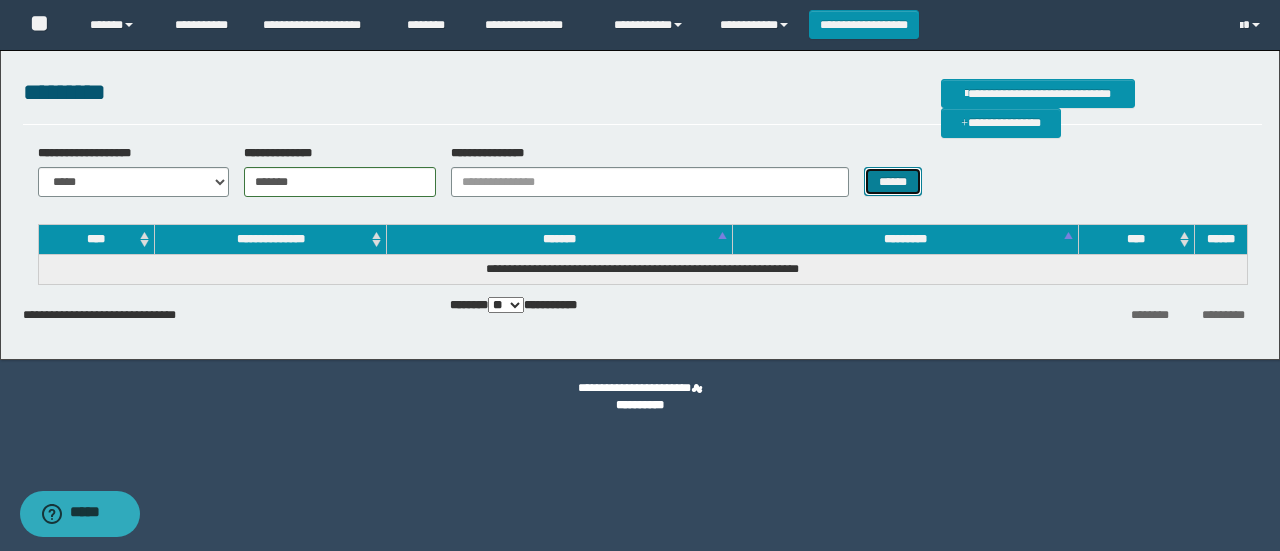 click on "******" at bounding box center [893, 181] 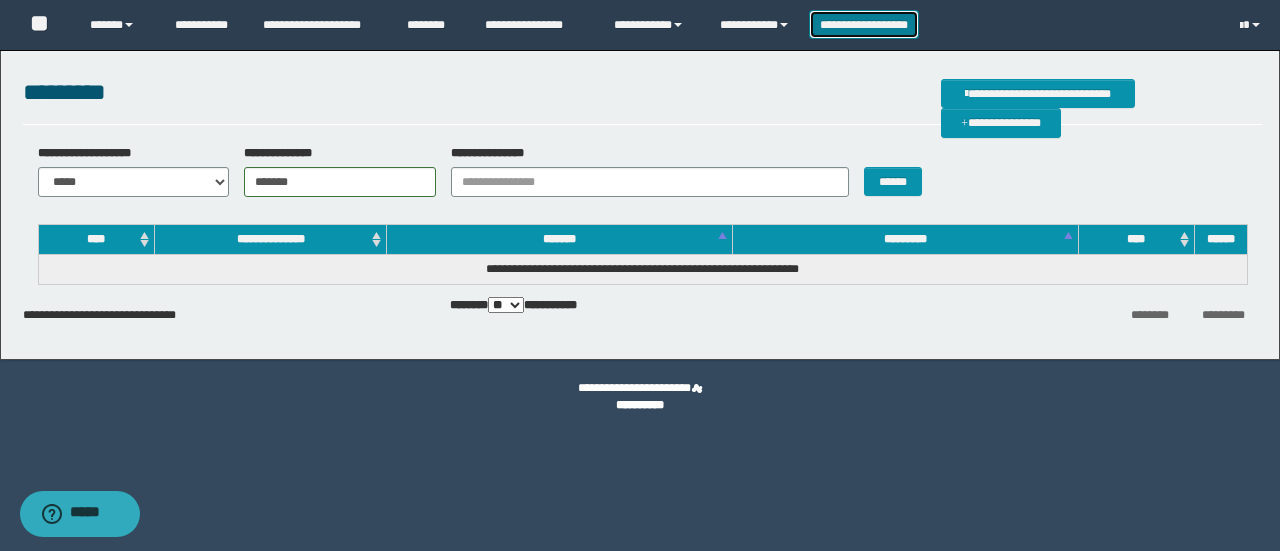 click on "**********" at bounding box center [864, 24] 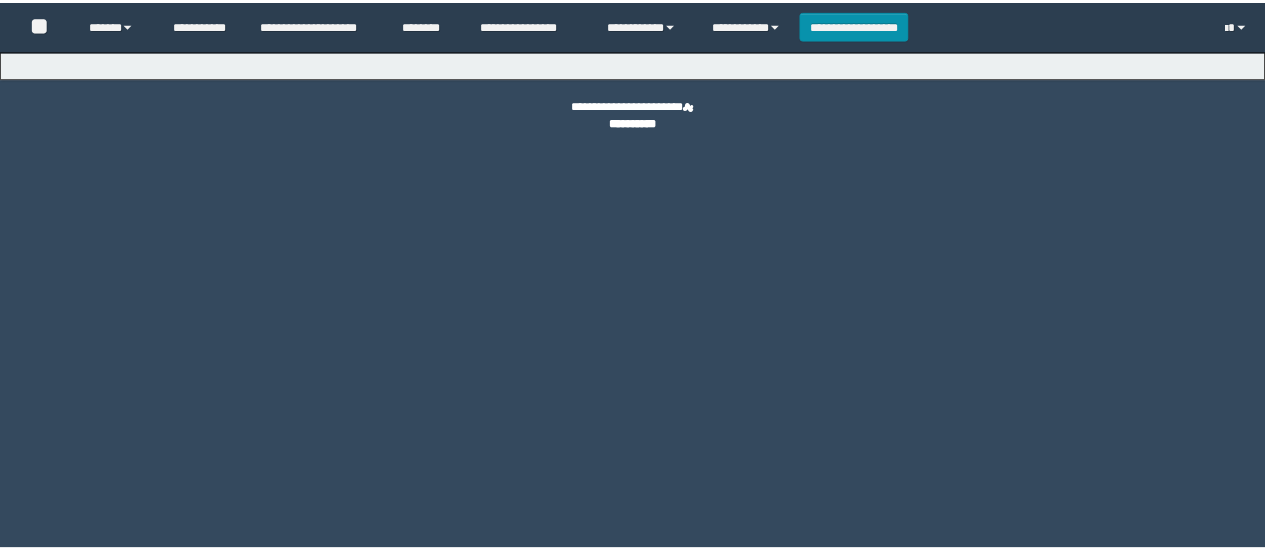 scroll, scrollTop: 0, scrollLeft: 0, axis: both 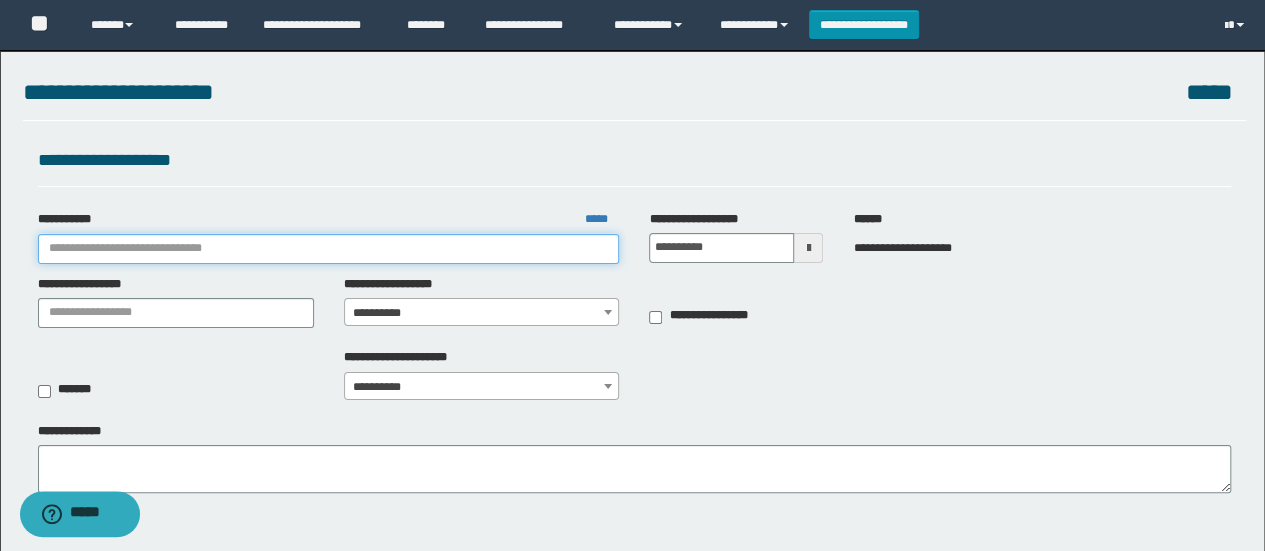 click on "**********" at bounding box center [329, 249] 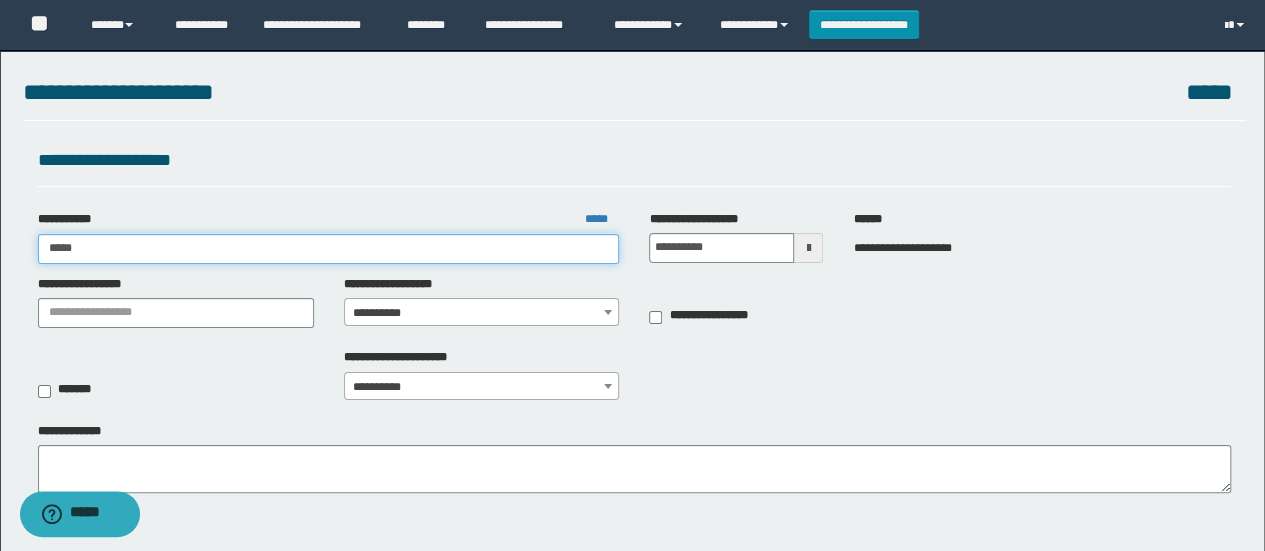 type on "******" 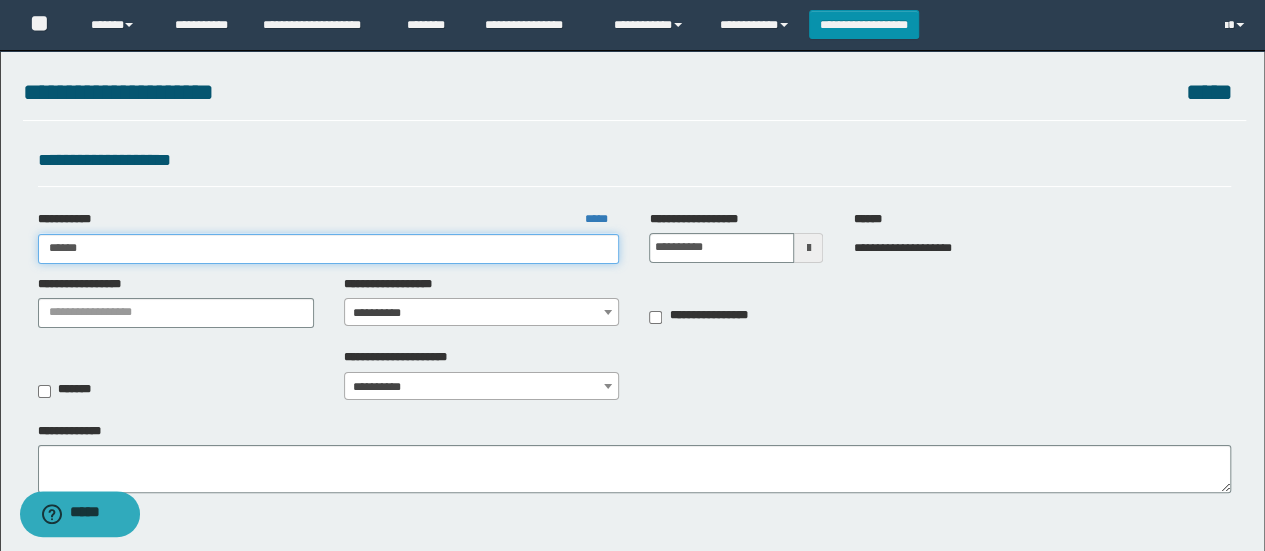 type on "******" 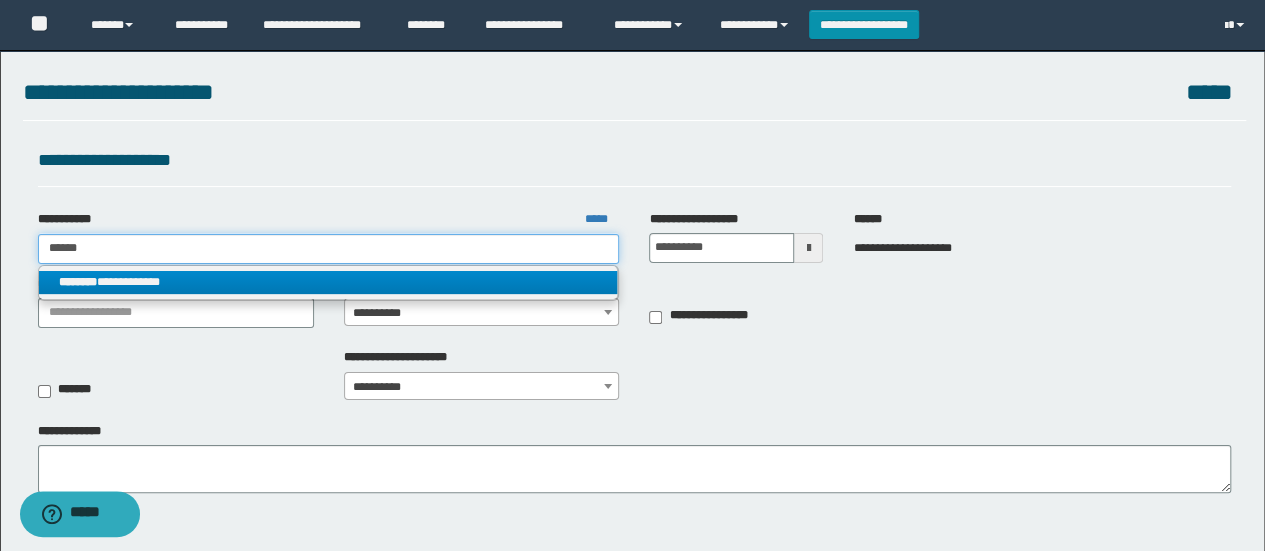 type on "******" 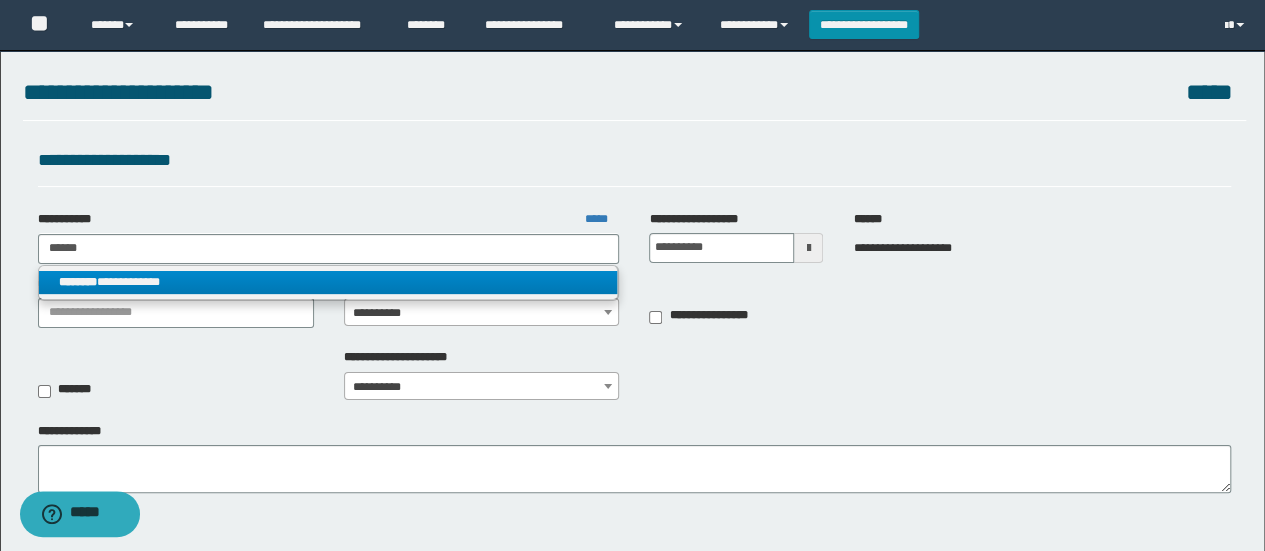 click on "**********" at bounding box center (328, 282) 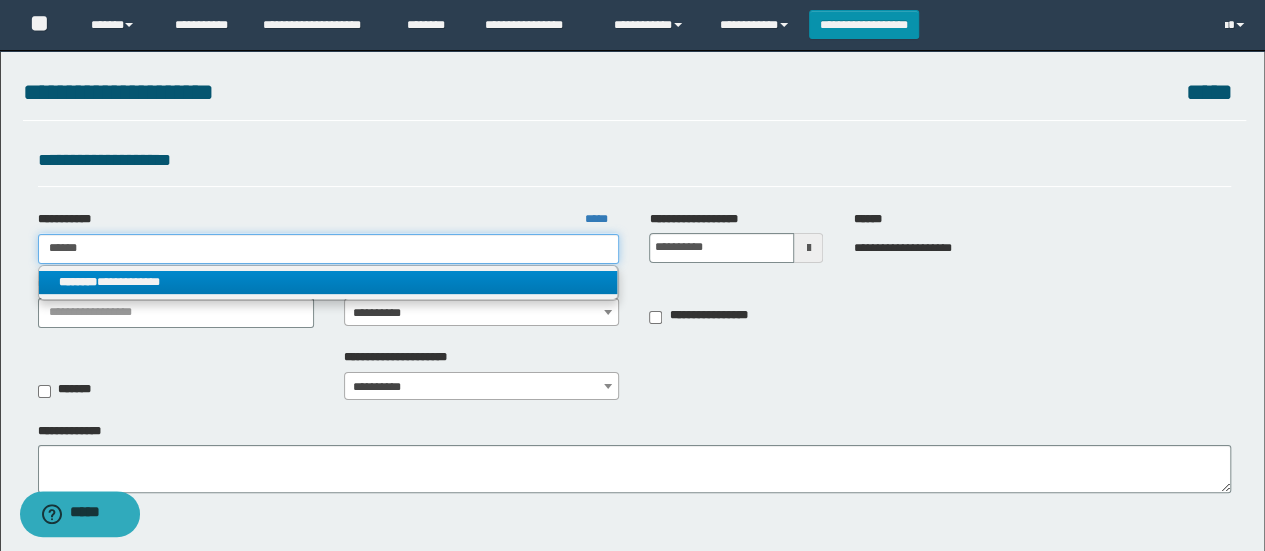 type 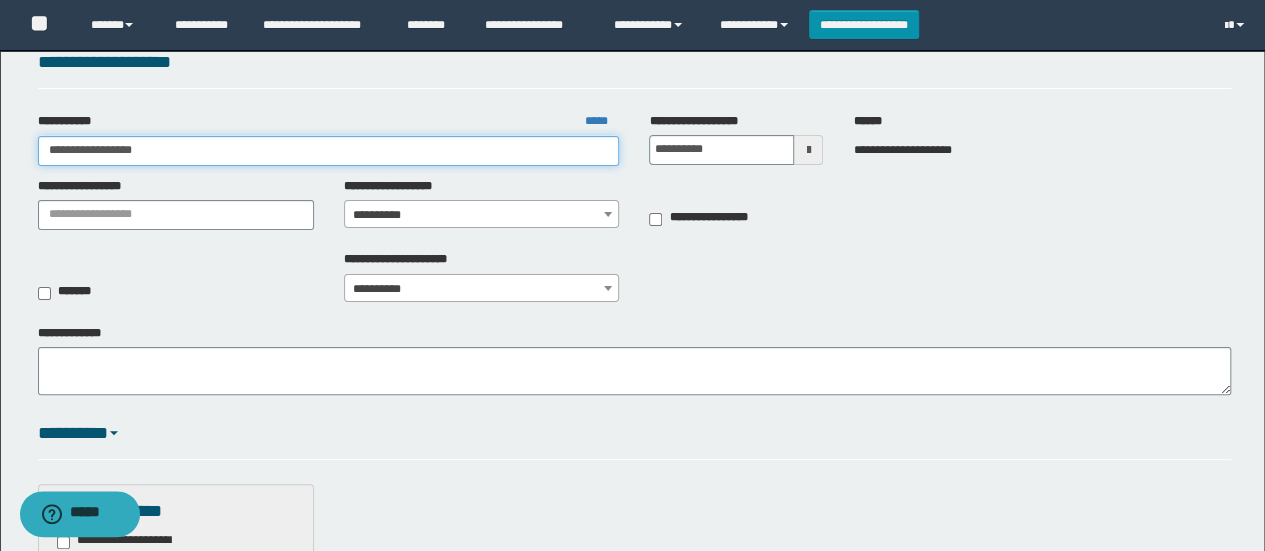 scroll, scrollTop: 100, scrollLeft: 0, axis: vertical 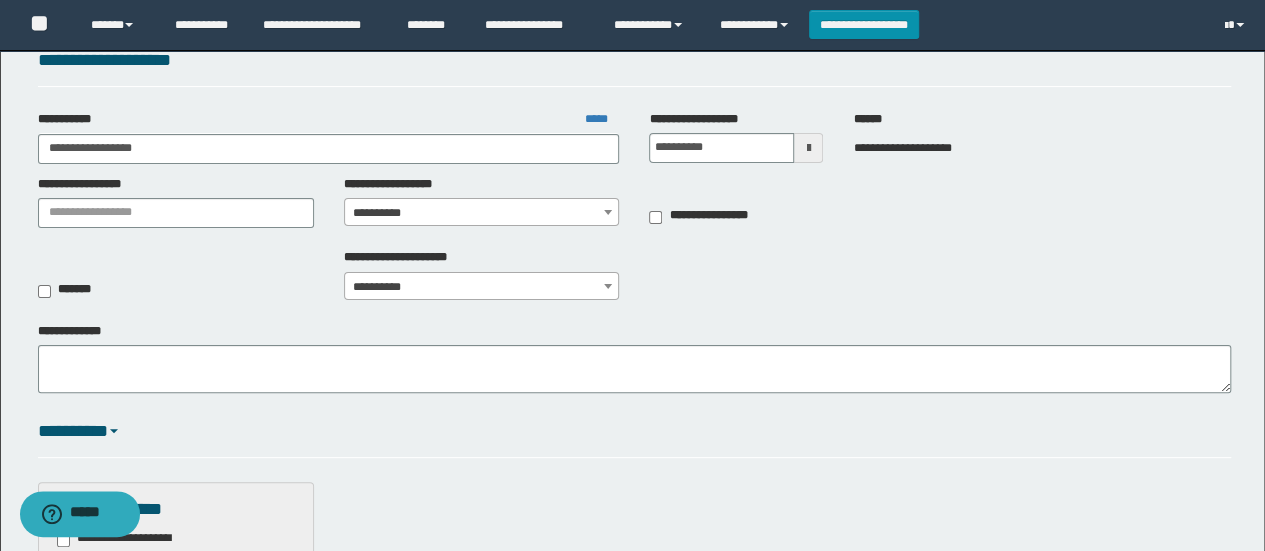 click on "**********" at bounding box center [482, 213] 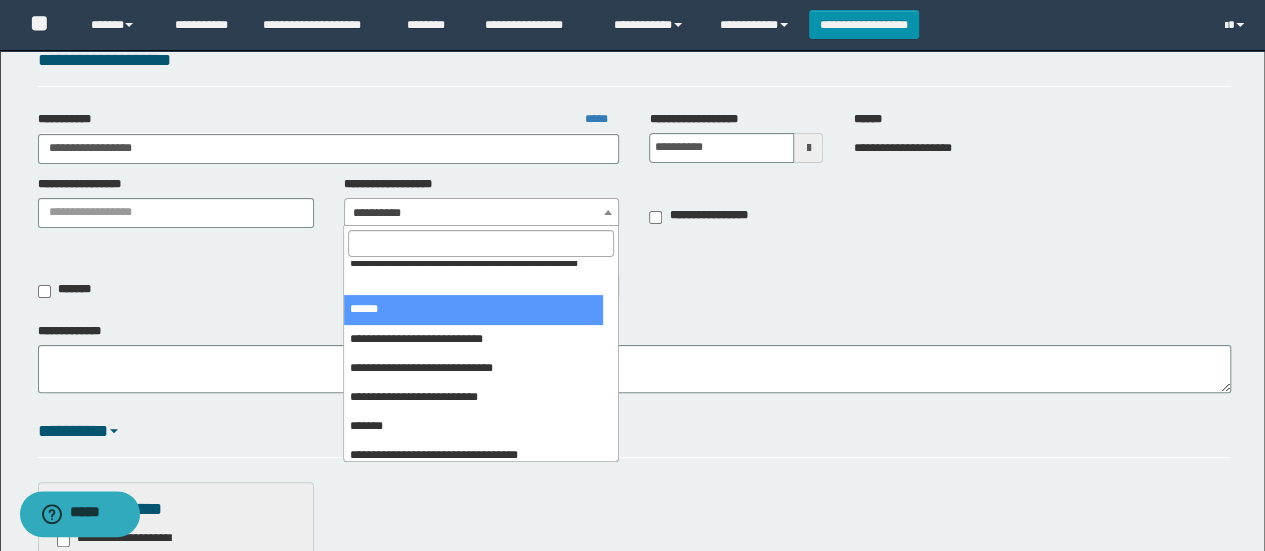 scroll, scrollTop: 300, scrollLeft: 0, axis: vertical 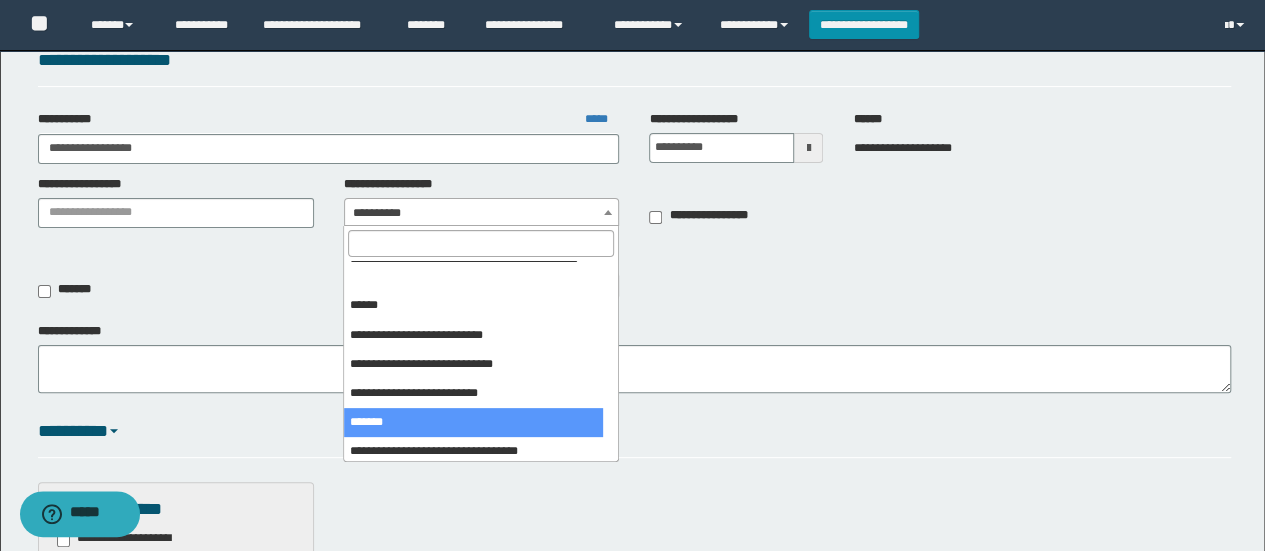 select on "***" 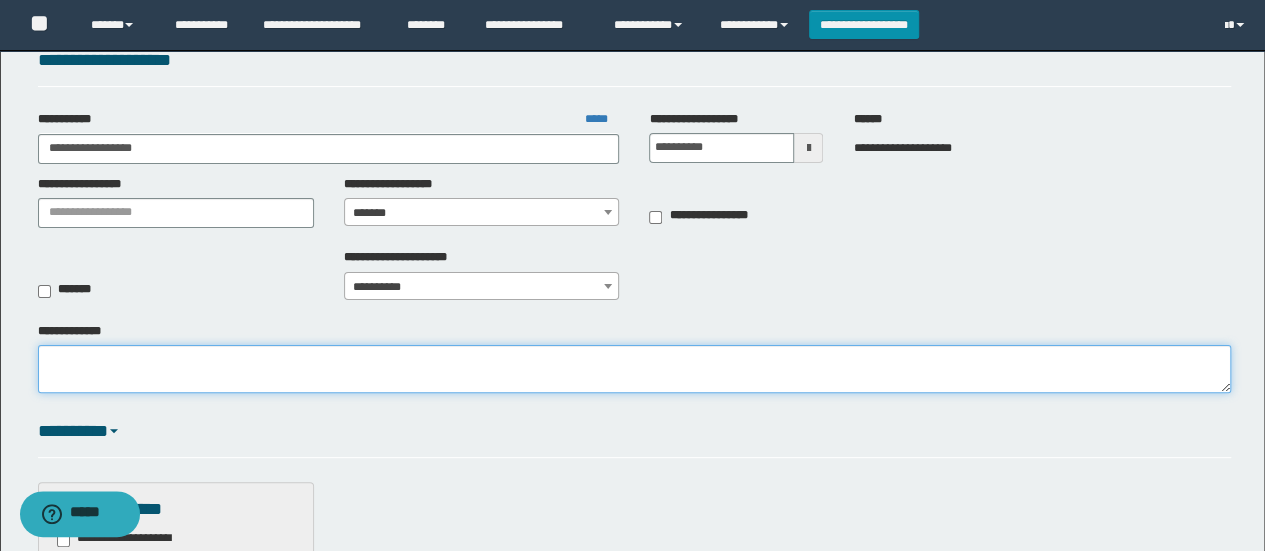 click on "**********" at bounding box center [635, 369] 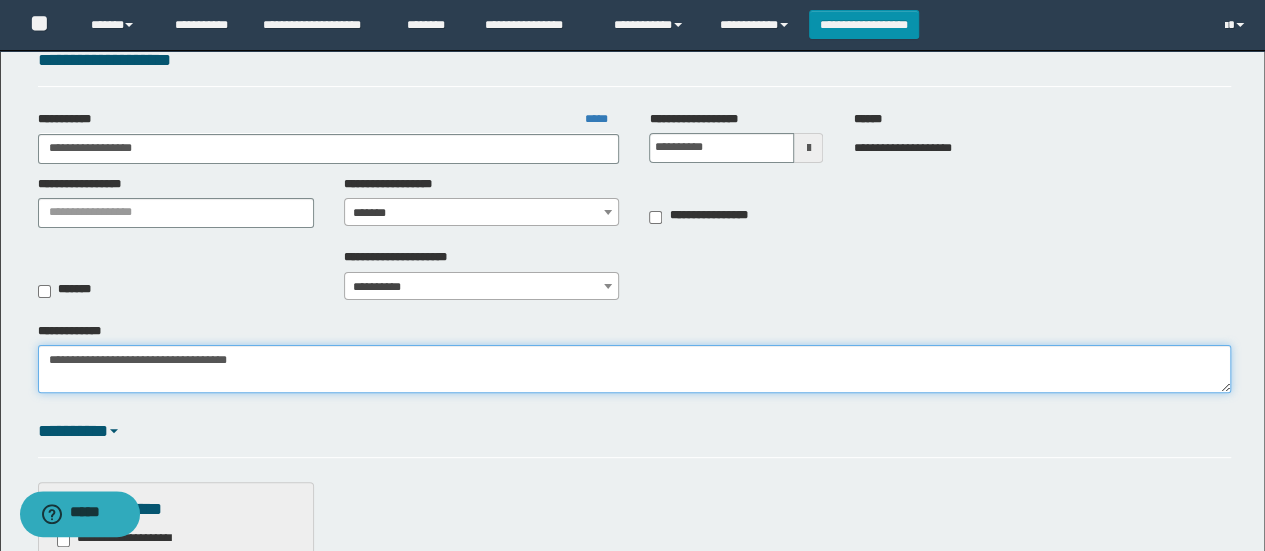 type on "**********" 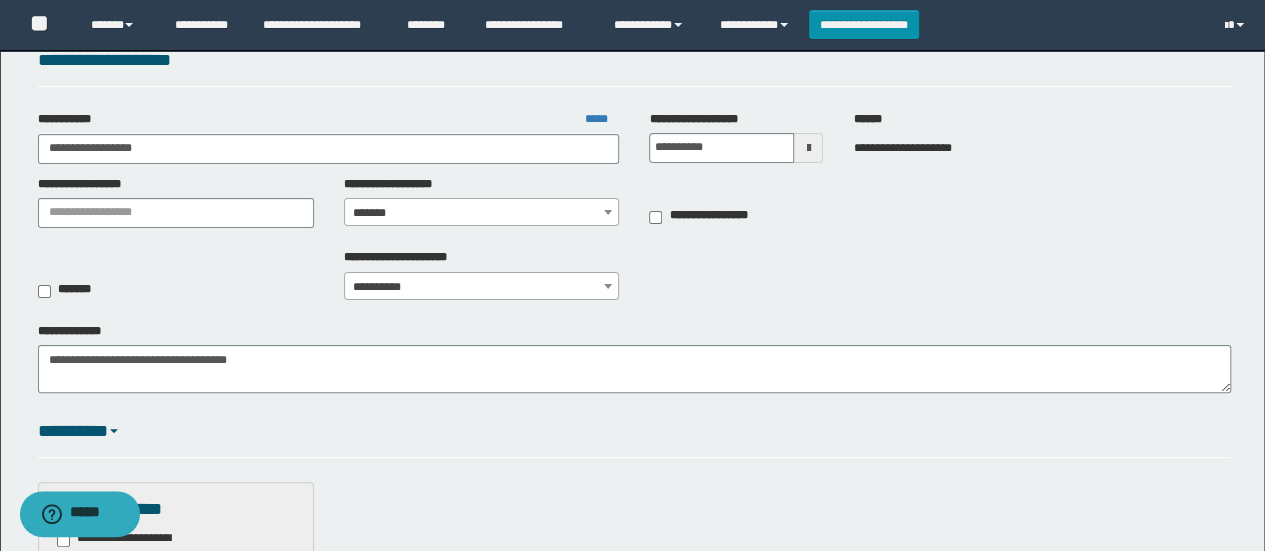 click on "**********" at bounding box center (482, 287) 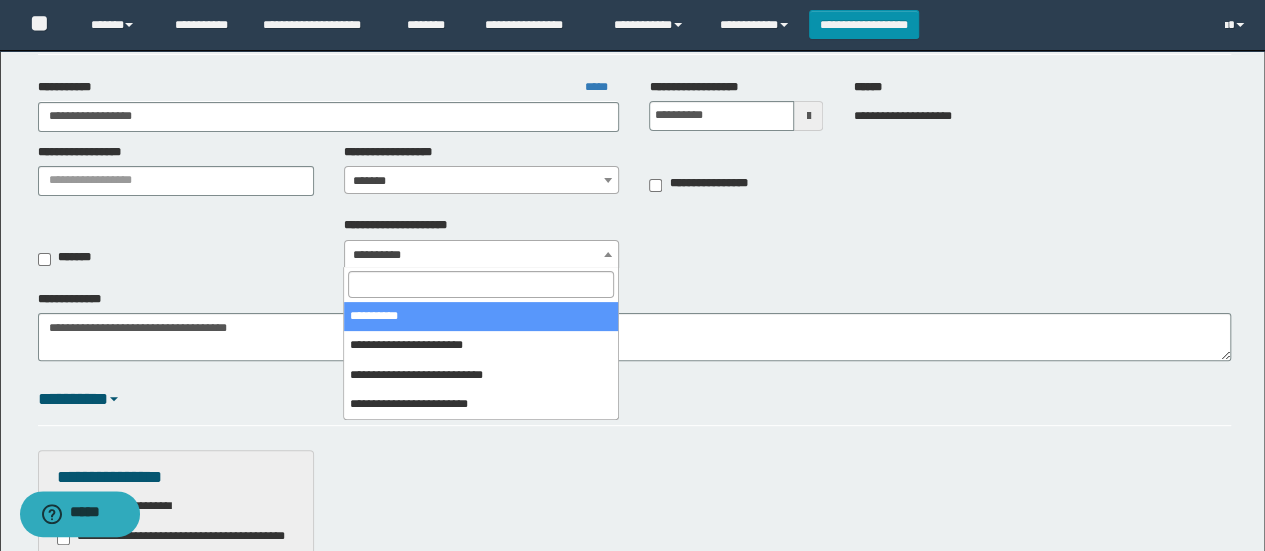 scroll, scrollTop: 200, scrollLeft: 0, axis: vertical 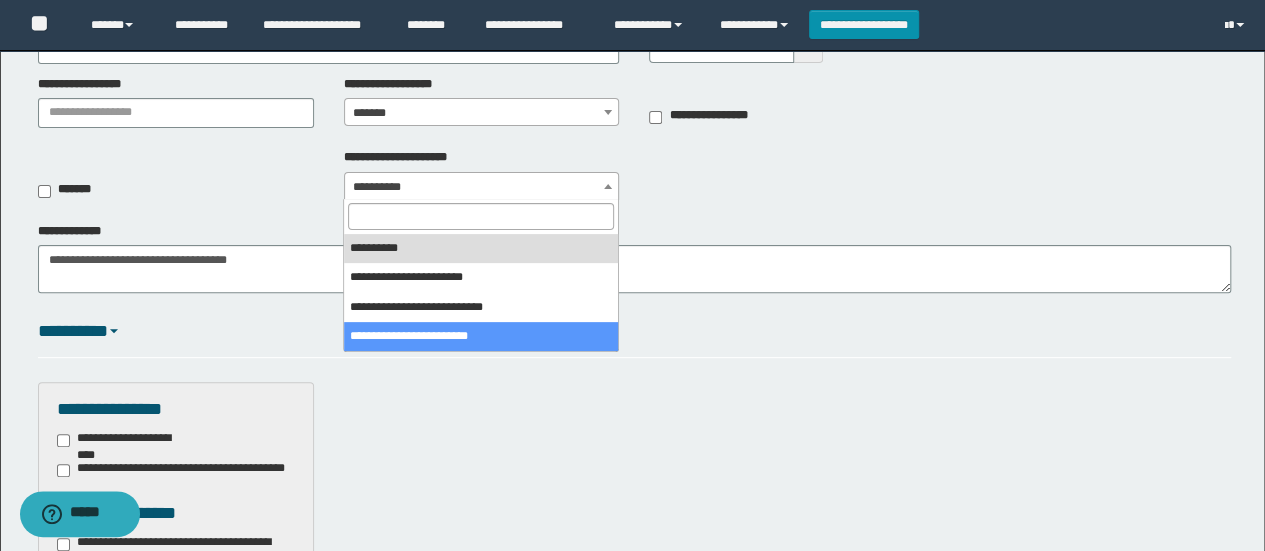 select on "*" 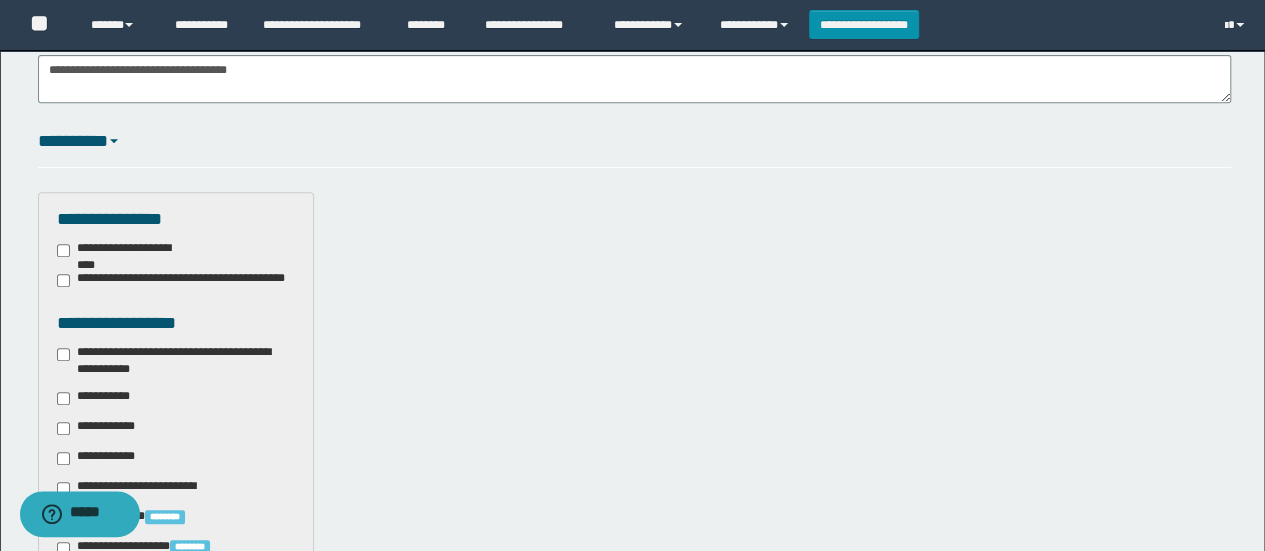 scroll, scrollTop: 400, scrollLeft: 0, axis: vertical 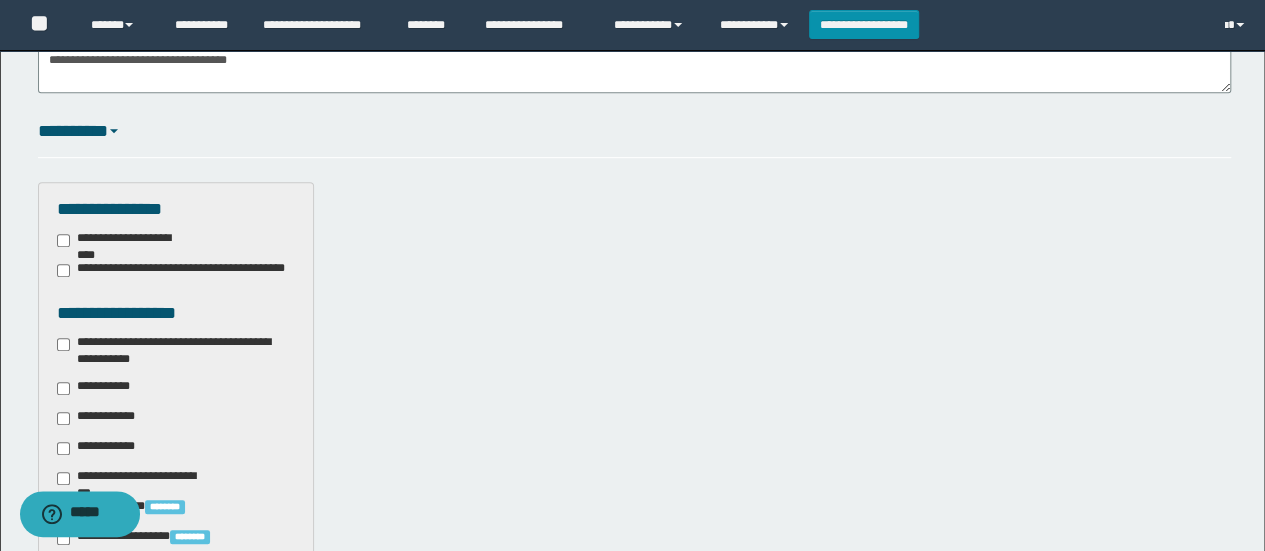 click on "**********" at bounding box center [97, 388] 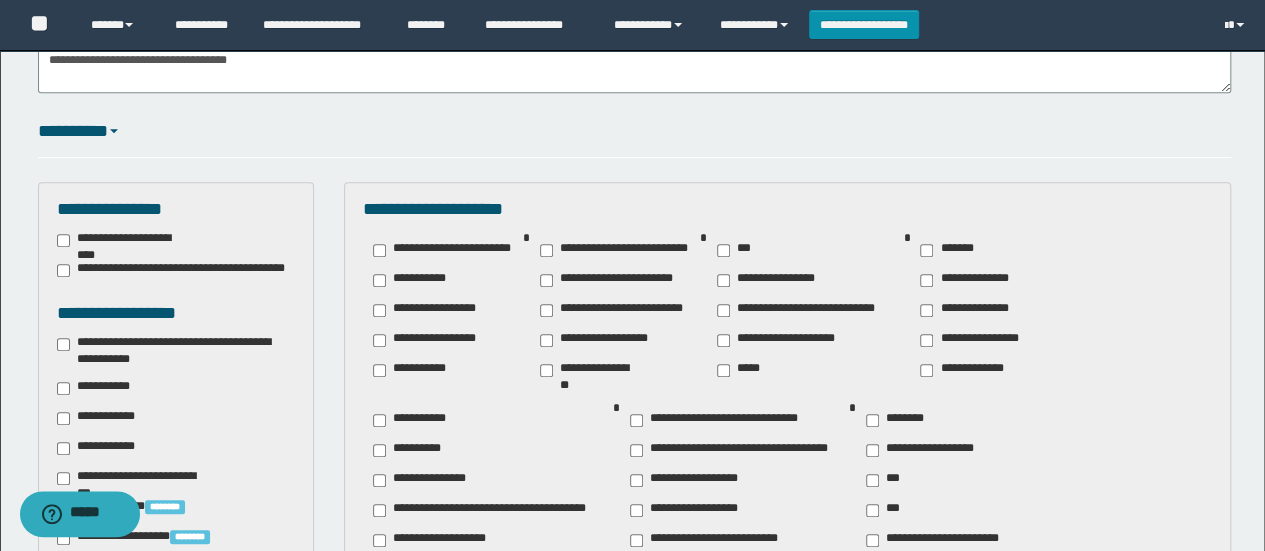 click on "**********" at bounding box center [97, 388] 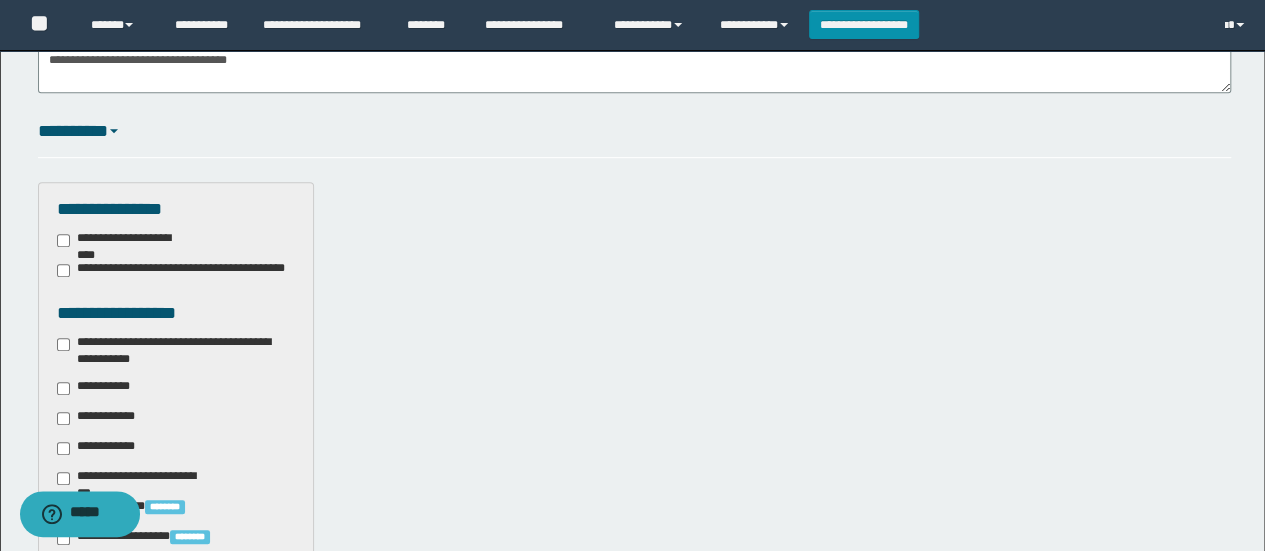 click on "**********" at bounding box center (176, 351) 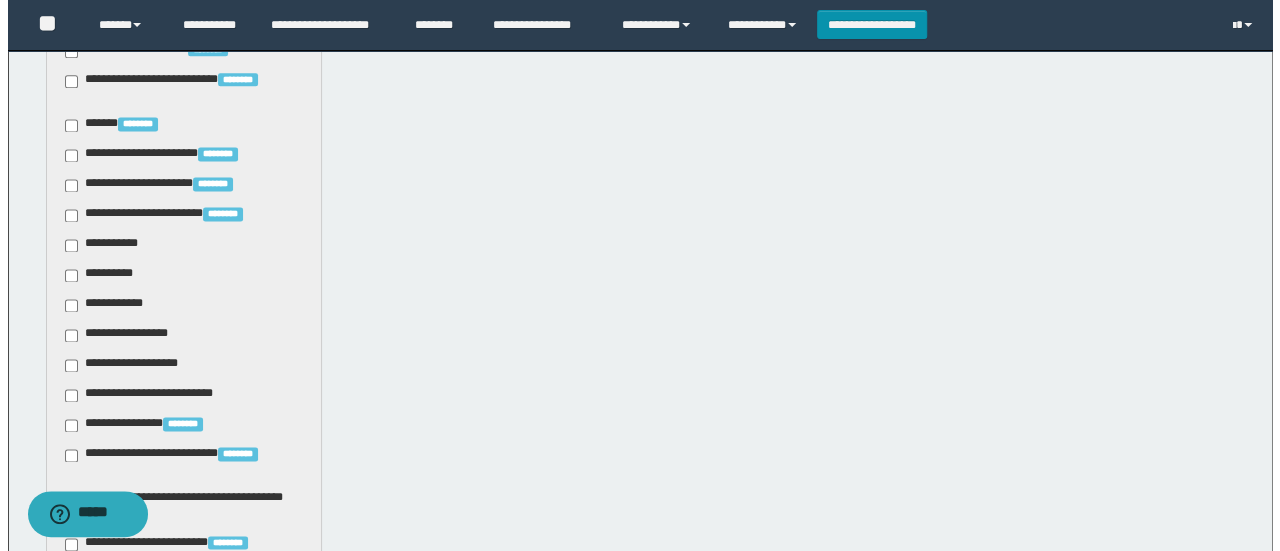 scroll, scrollTop: 1678, scrollLeft: 0, axis: vertical 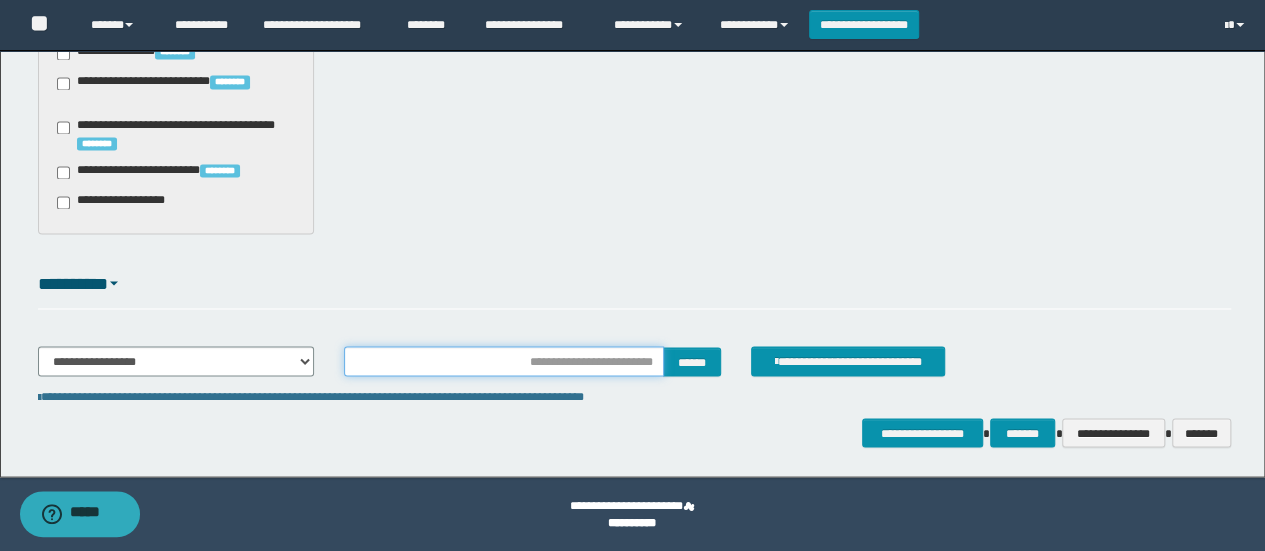 drag, startPoint x: 615, startPoint y: 371, endPoint x: 621, endPoint y: 389, distance: 18.973665 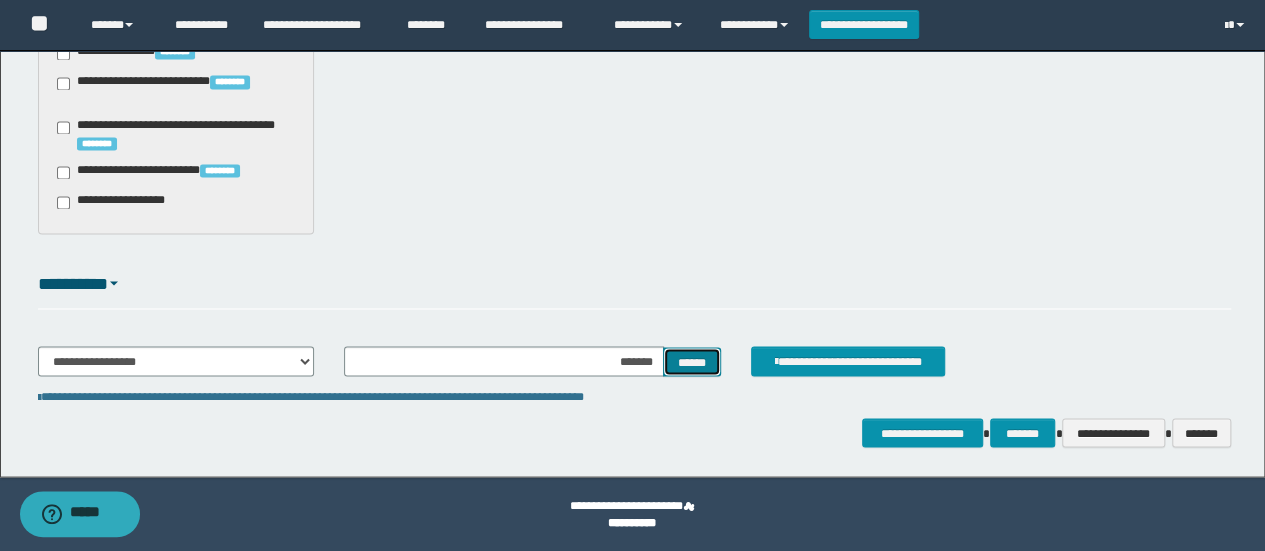 click on "******" at bounding box center (692, 361) 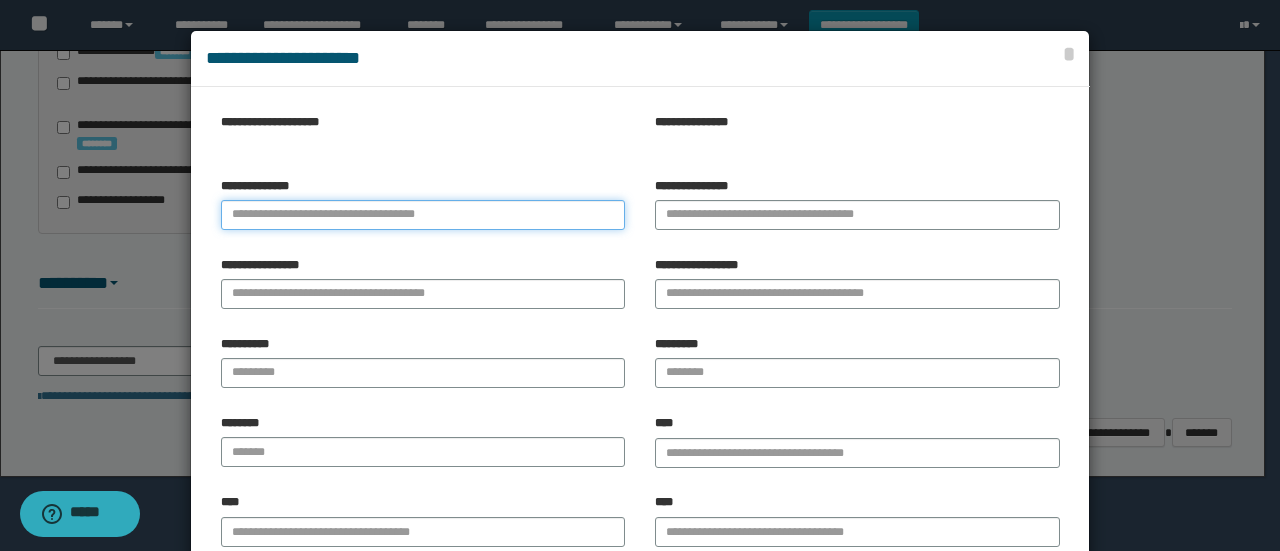 paste on "**********" 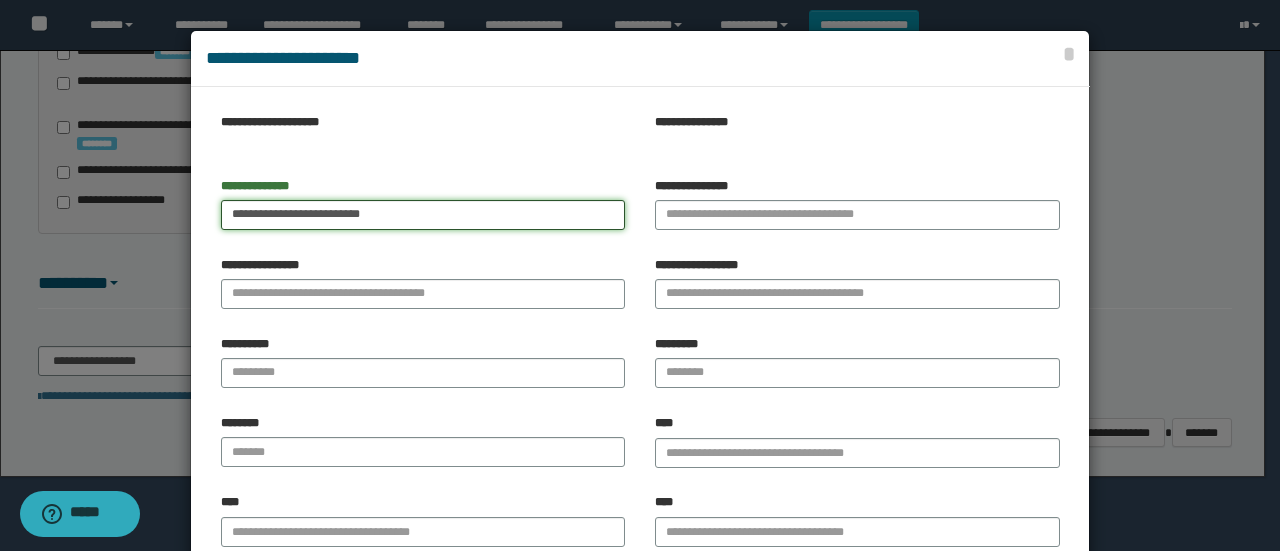 click on "**********" at bounding box center (423, 215) 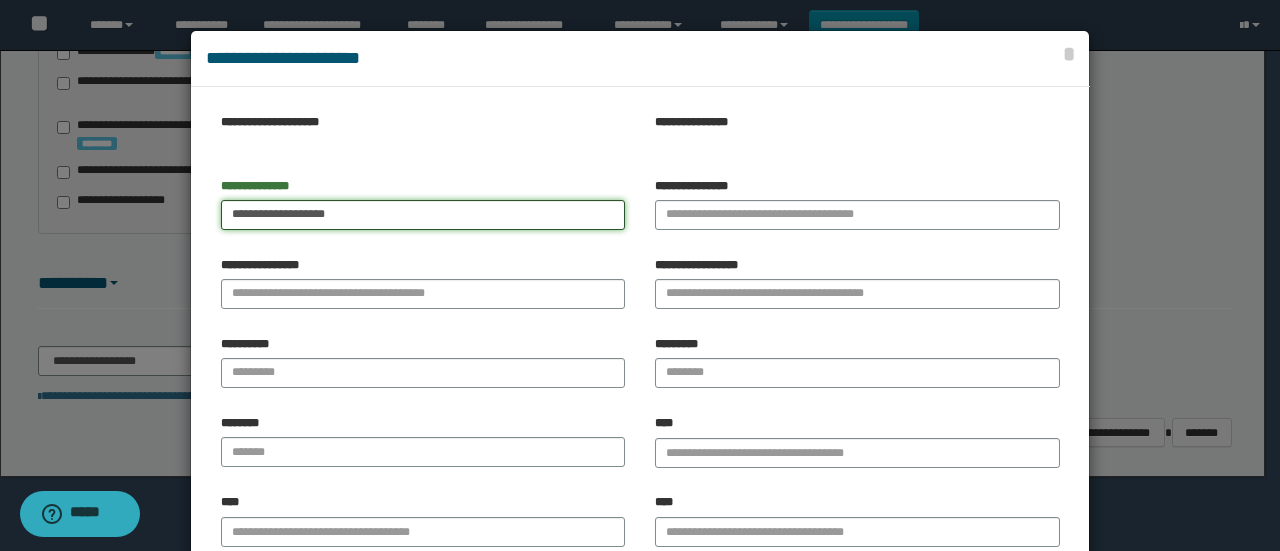 type on "**********" 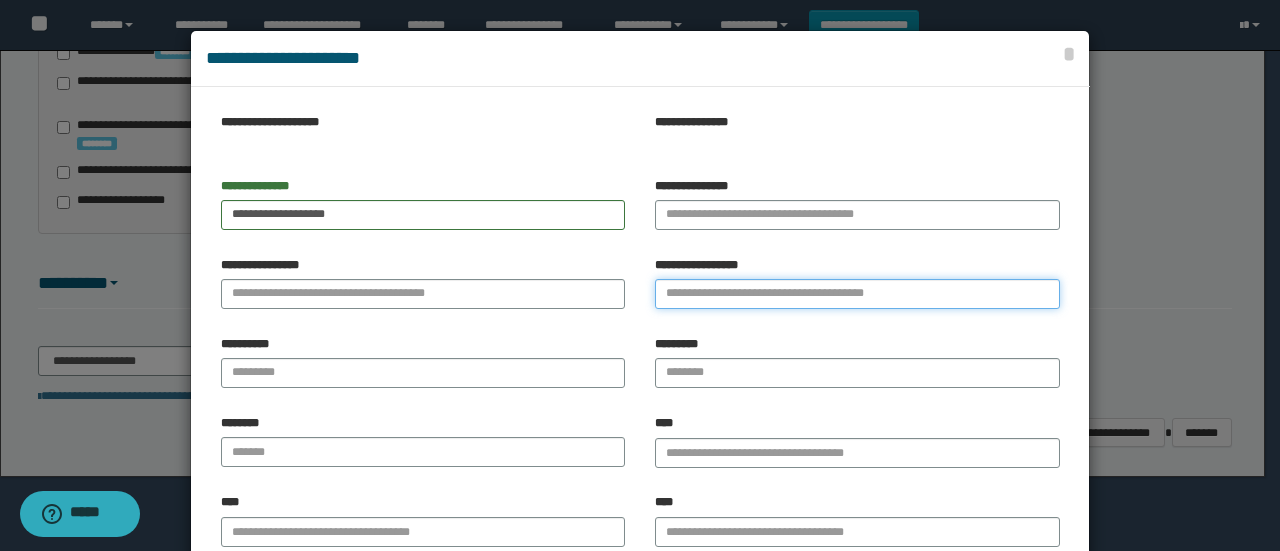 click on "**********" at bounding box center (857, 294) 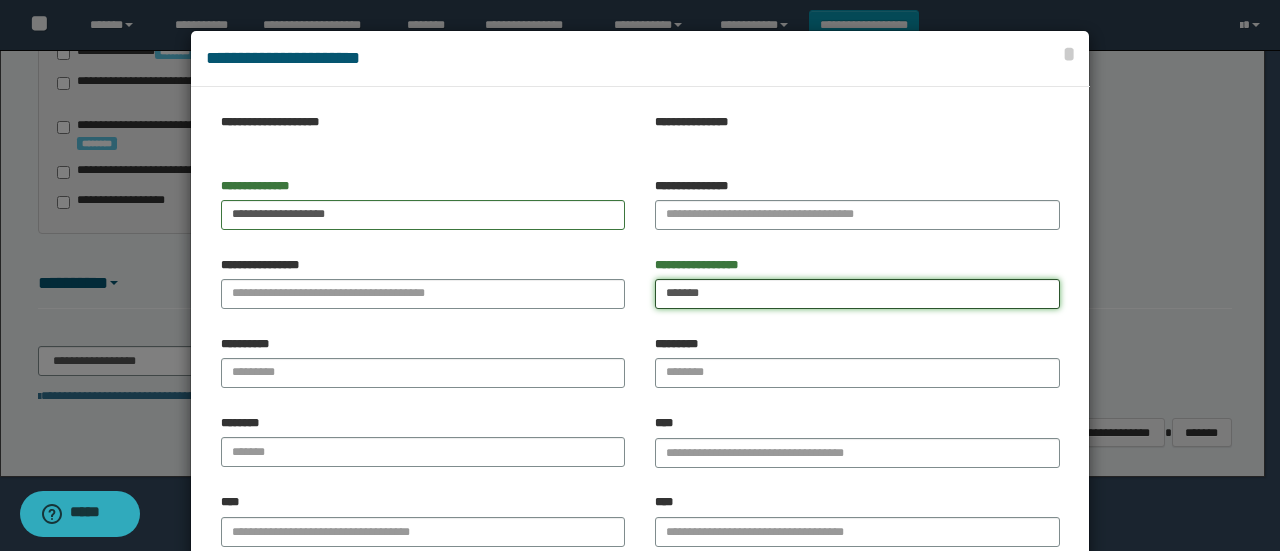 type on "*******" 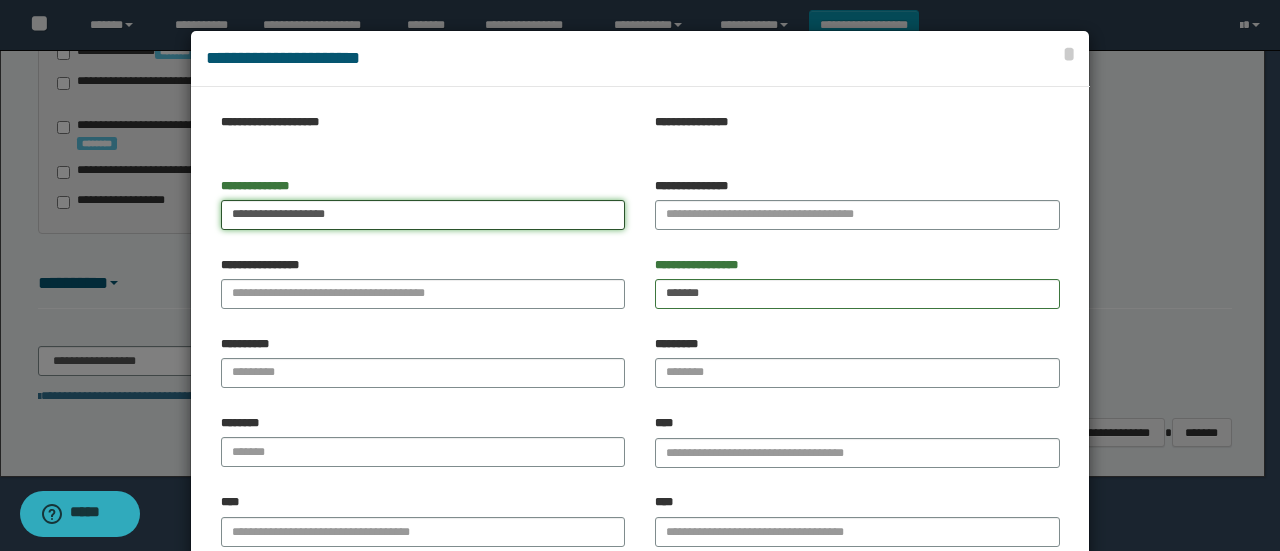 click on "**********" at bounding box center (423, 215) 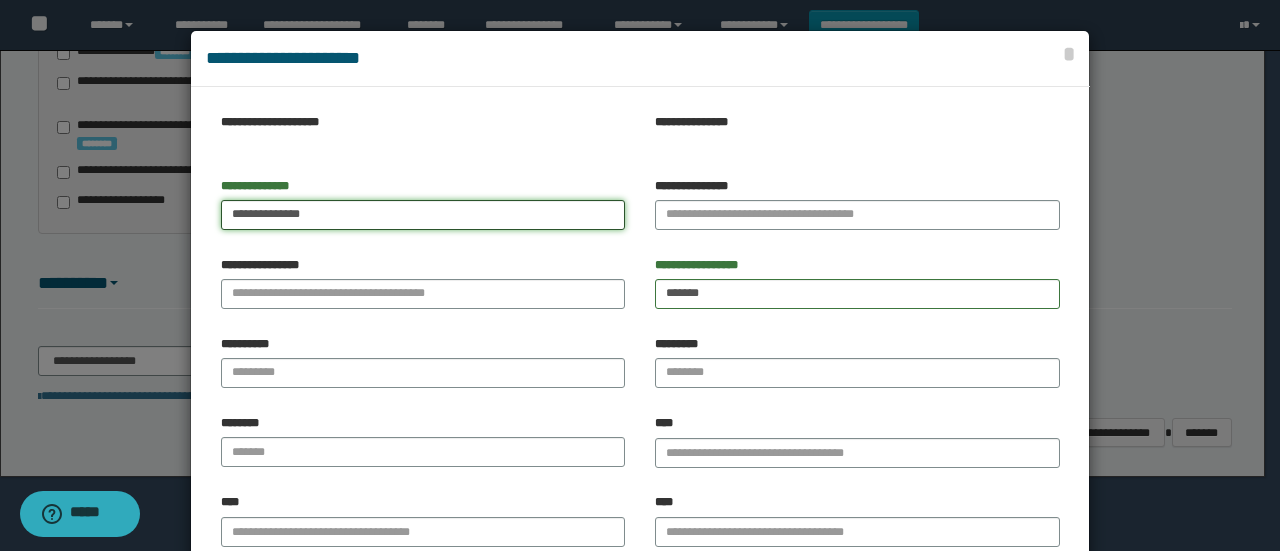 type on "**********" 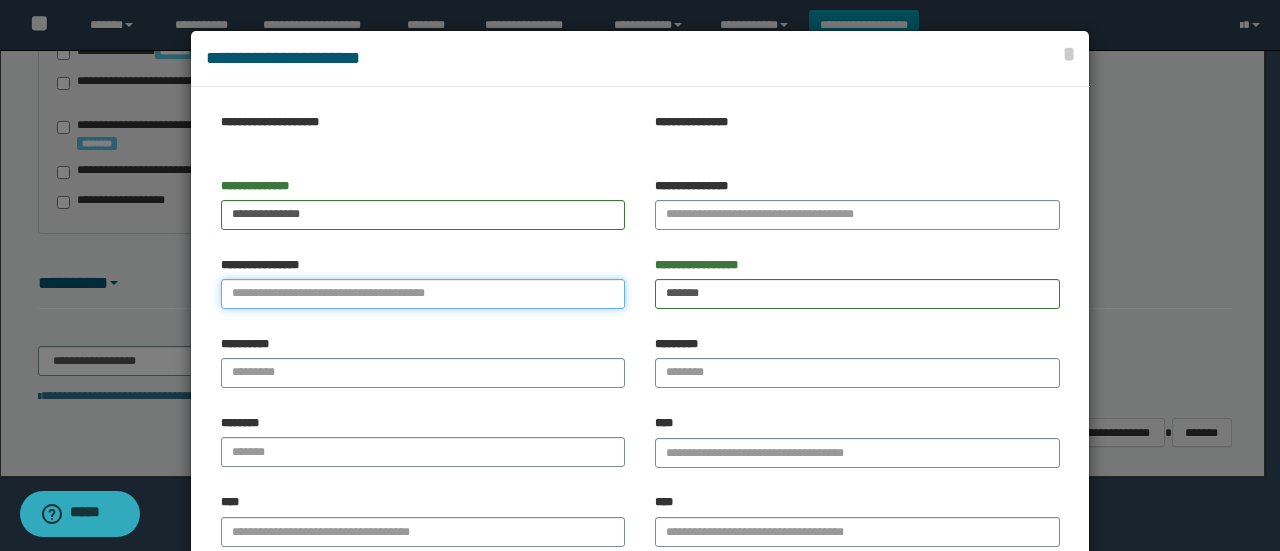 click on "**********" at bounding box center [423, 294] 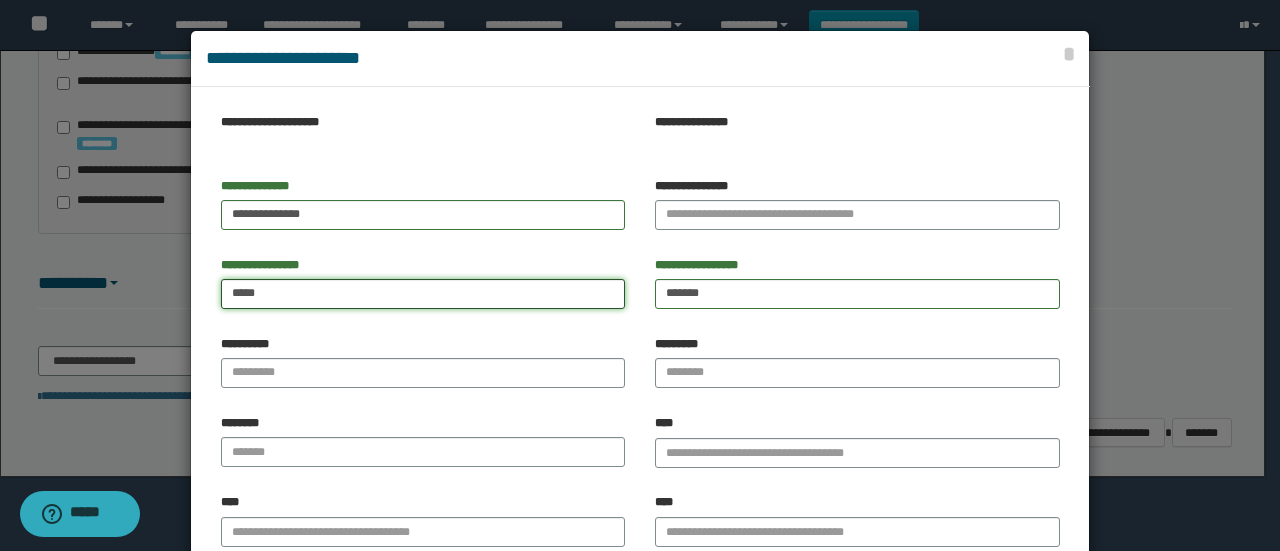 type on "****" 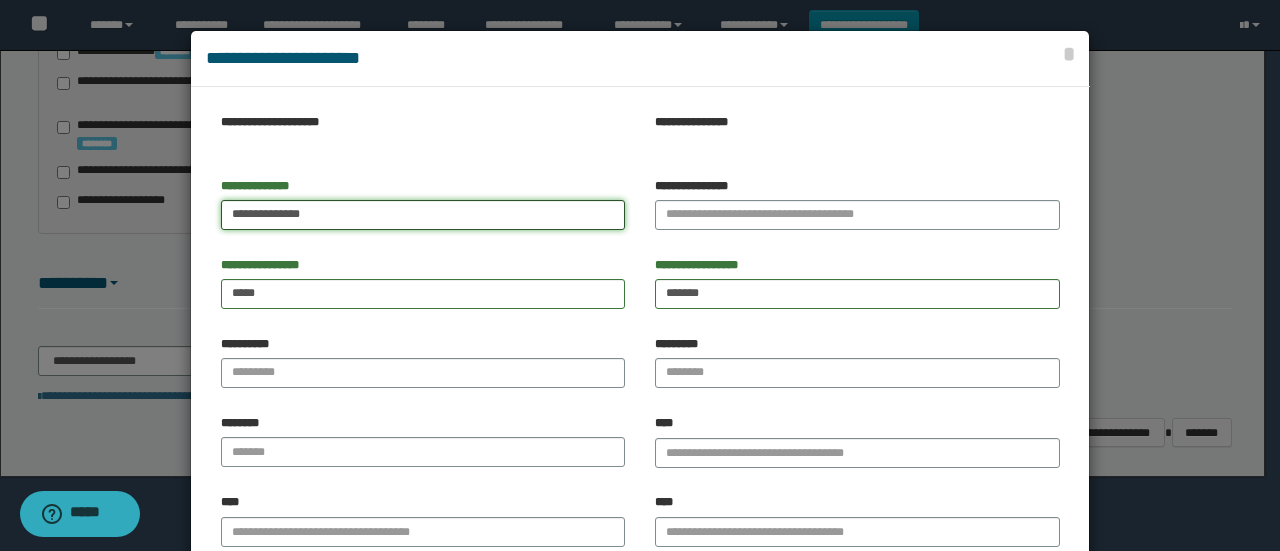 click on "**********" at bounding box center (423, 215) 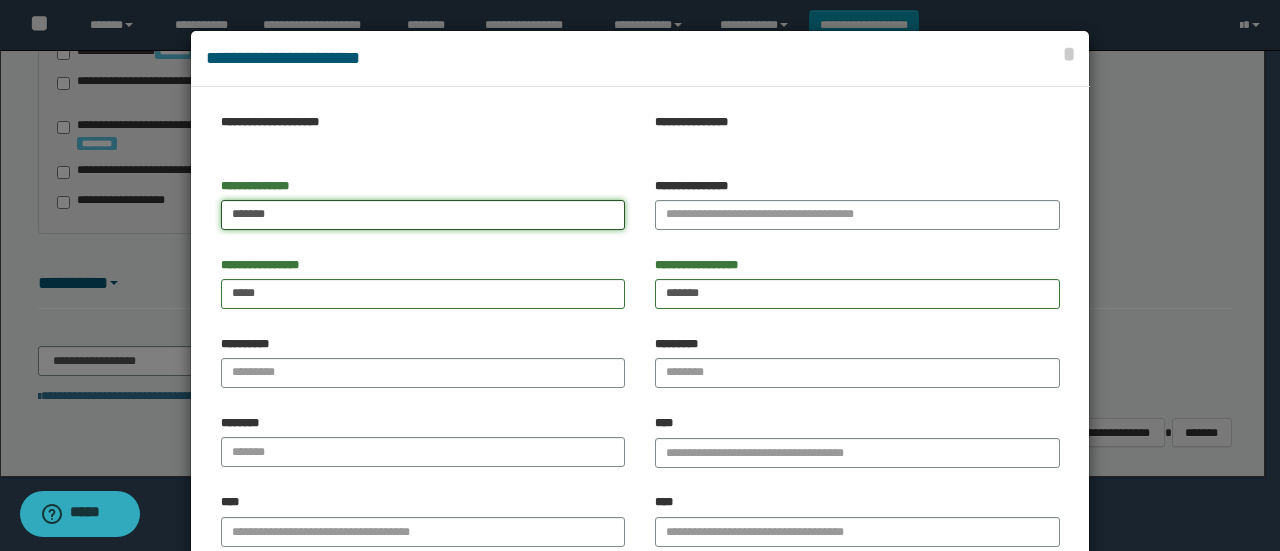type on "******" 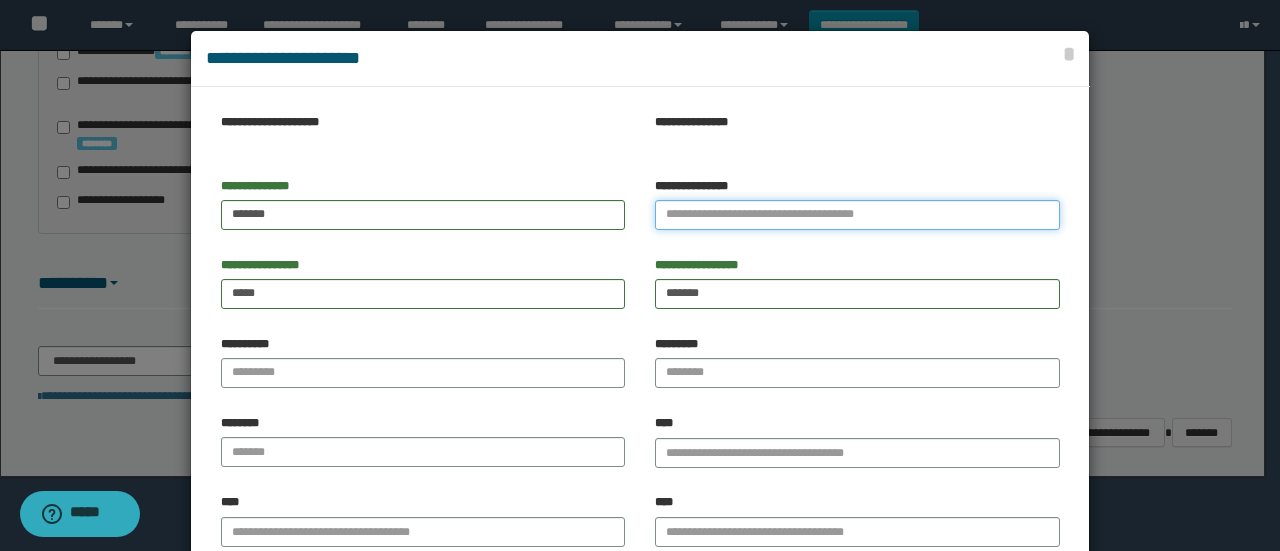 click on "**********" at bounding box center (857, 215) 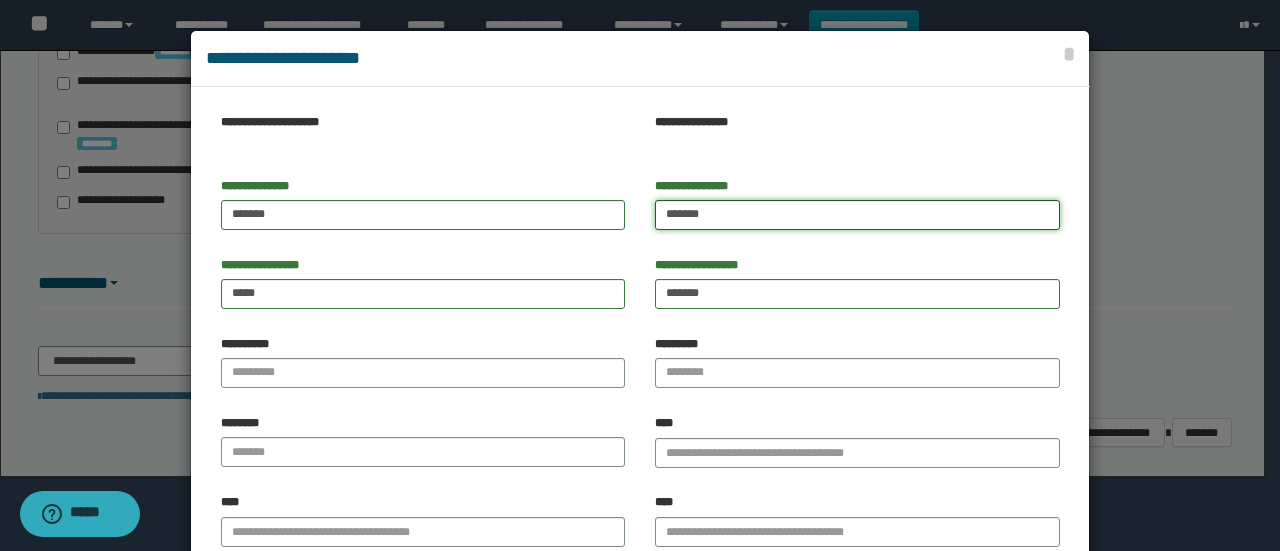 click on "******" at bounding box center [857, 215] 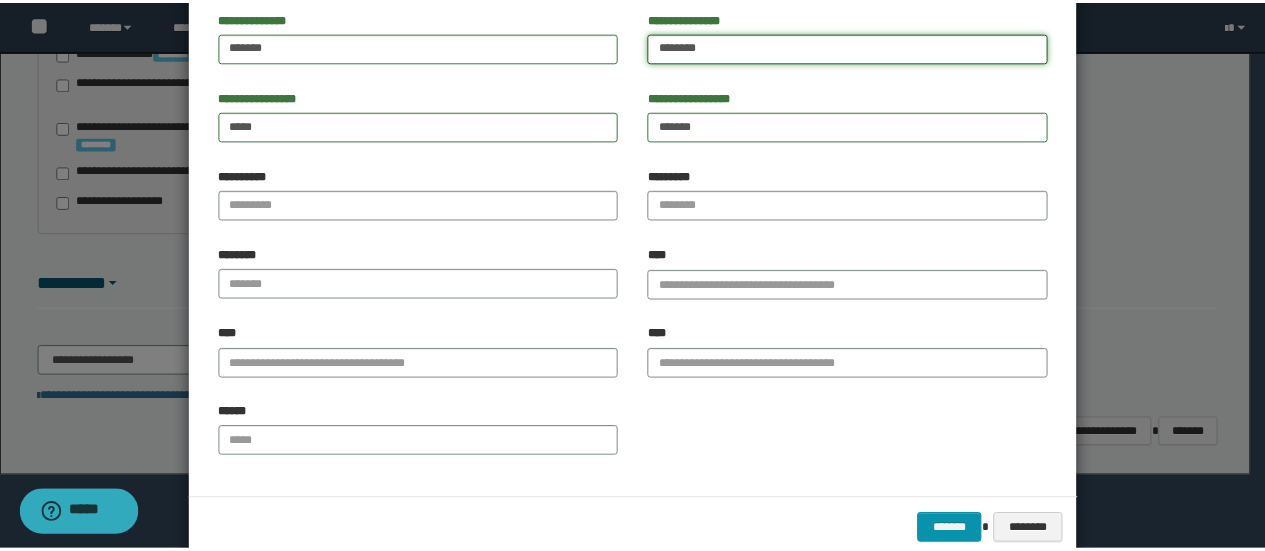 scroll, scrollTop: 206, scrollLeft: 0, axis: vertical 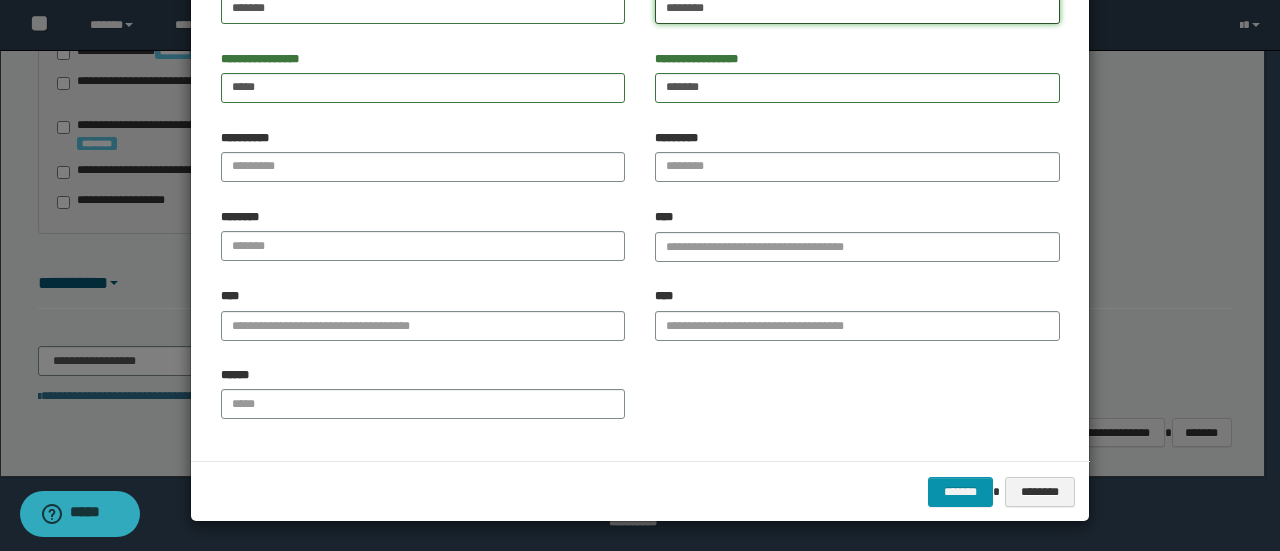 type on "*******" 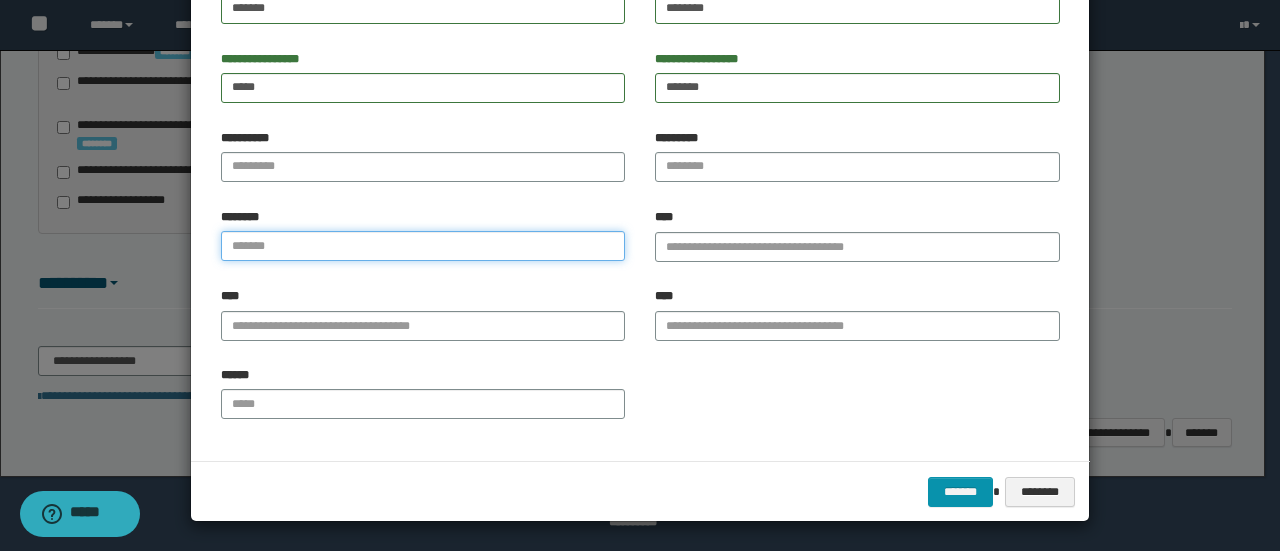 click at bounding box center [423, 246] 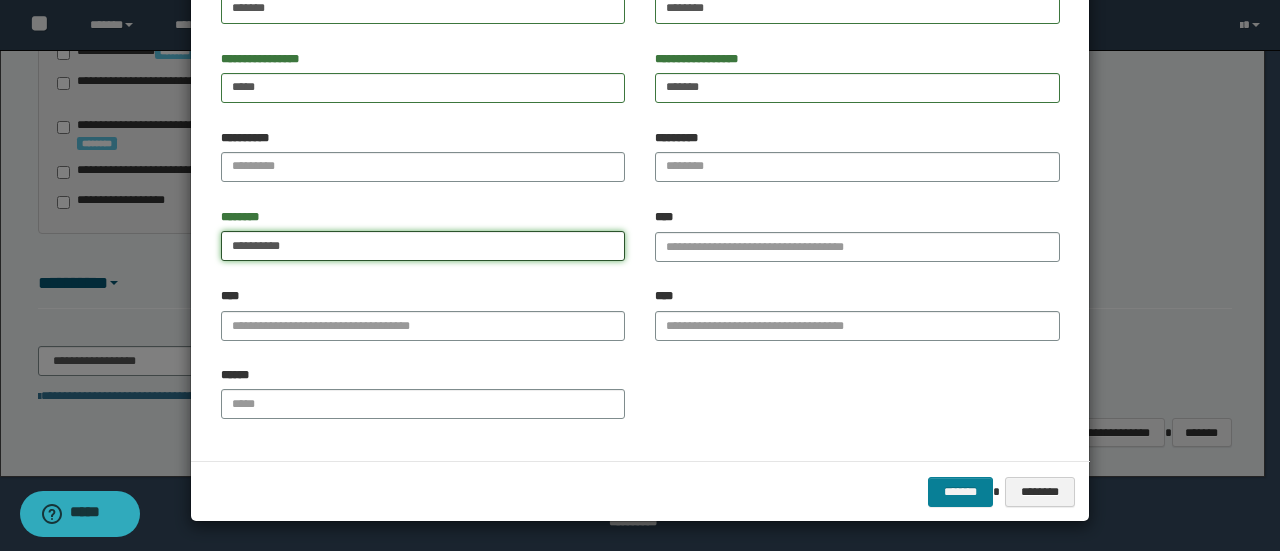 type on "**********" 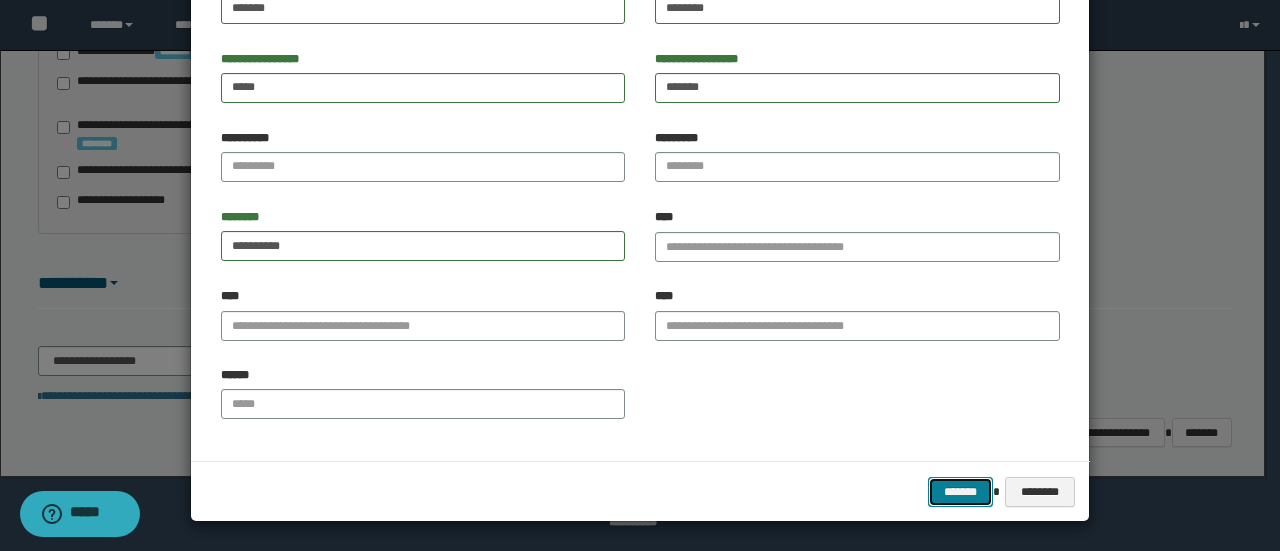 click on "*******" at bounding box center [960, 491] 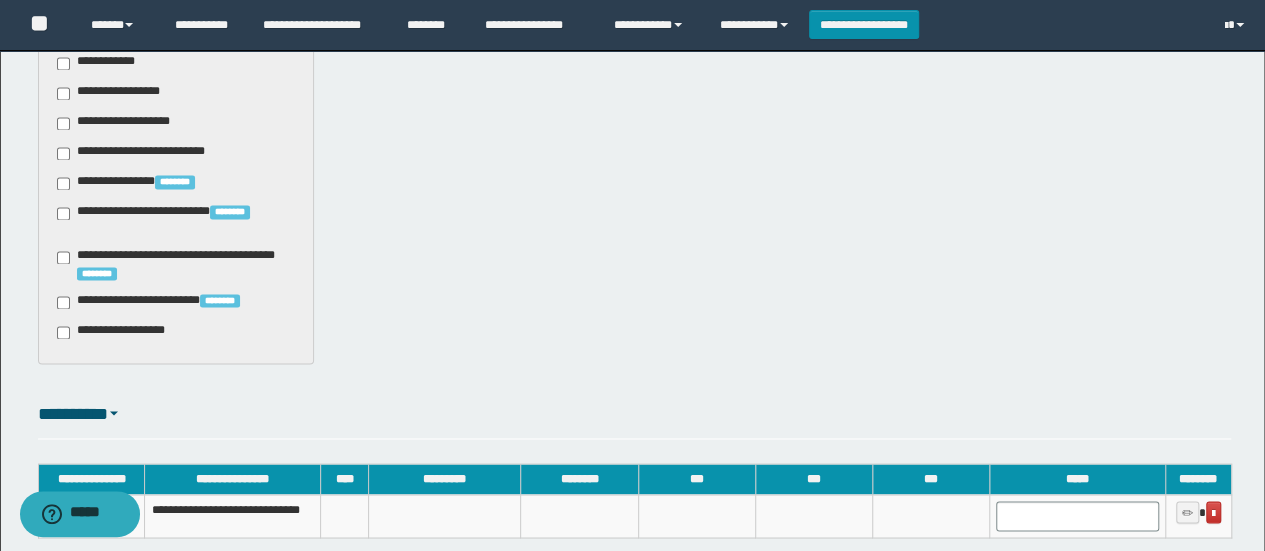 scroll, scrollTop: 1770, scrollLeft: 0, axis: vertical 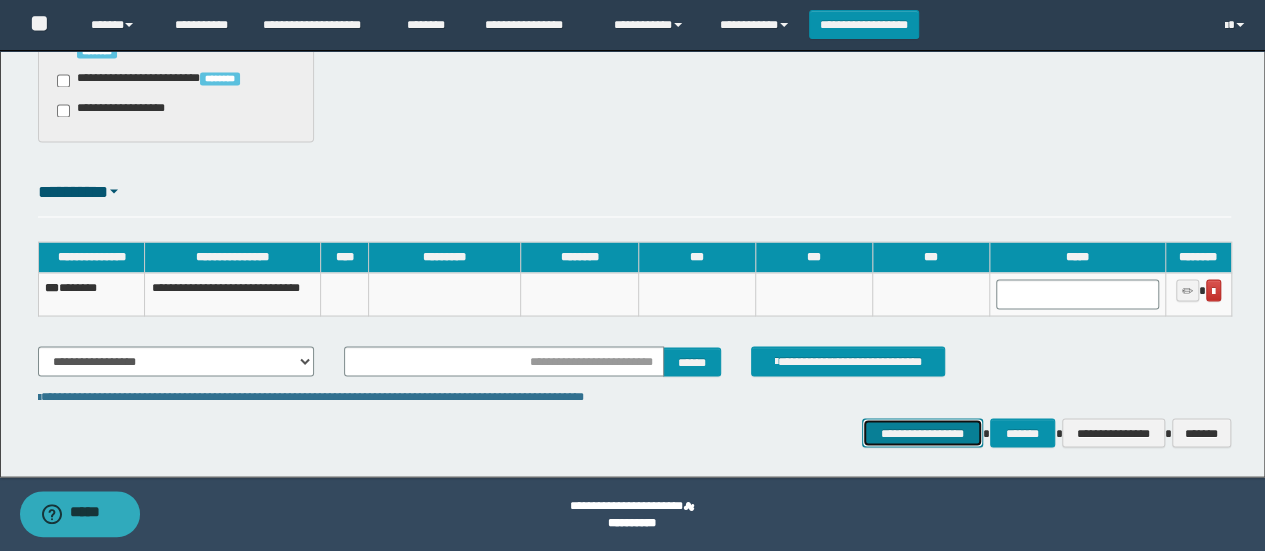 click on "**********" at bounding box center [922, 432] 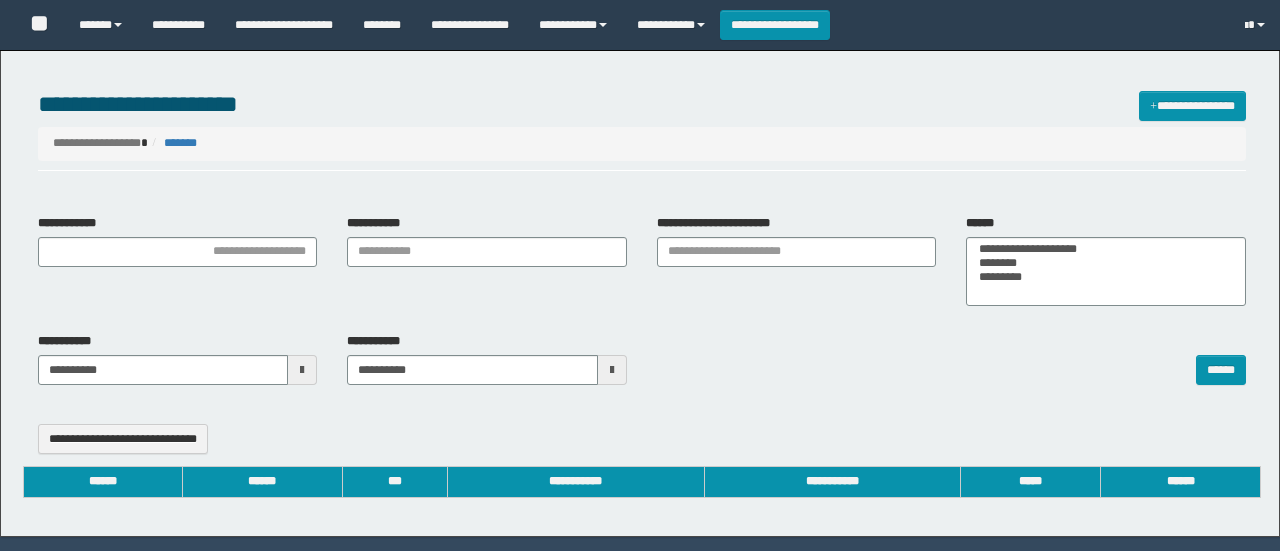 select 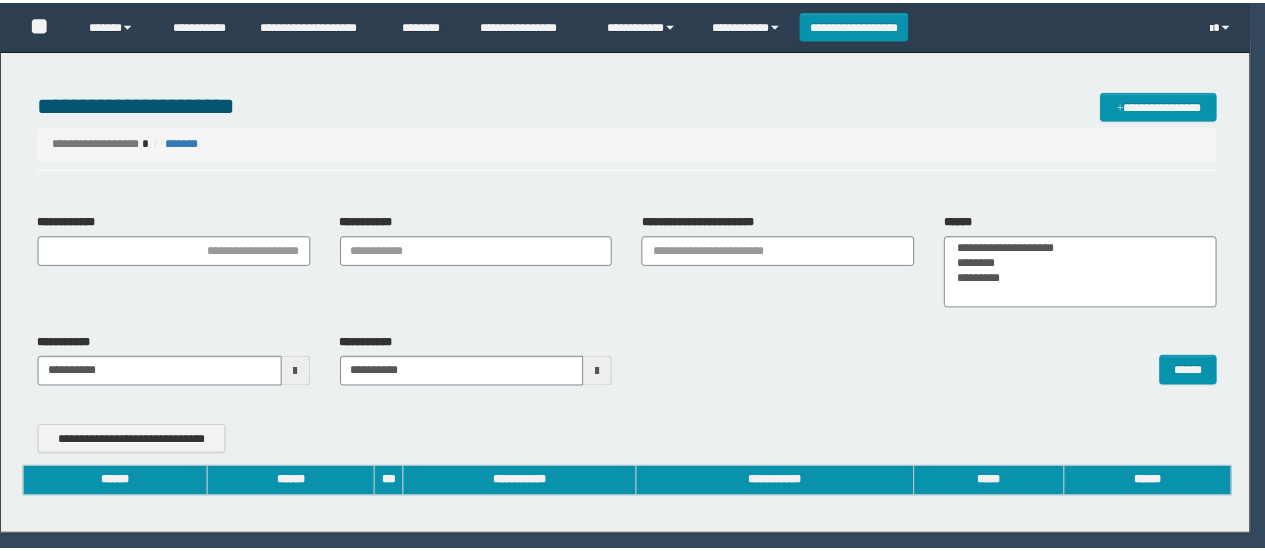 scroll, scrollTop: 0, scrollLeft: 0, axis: both 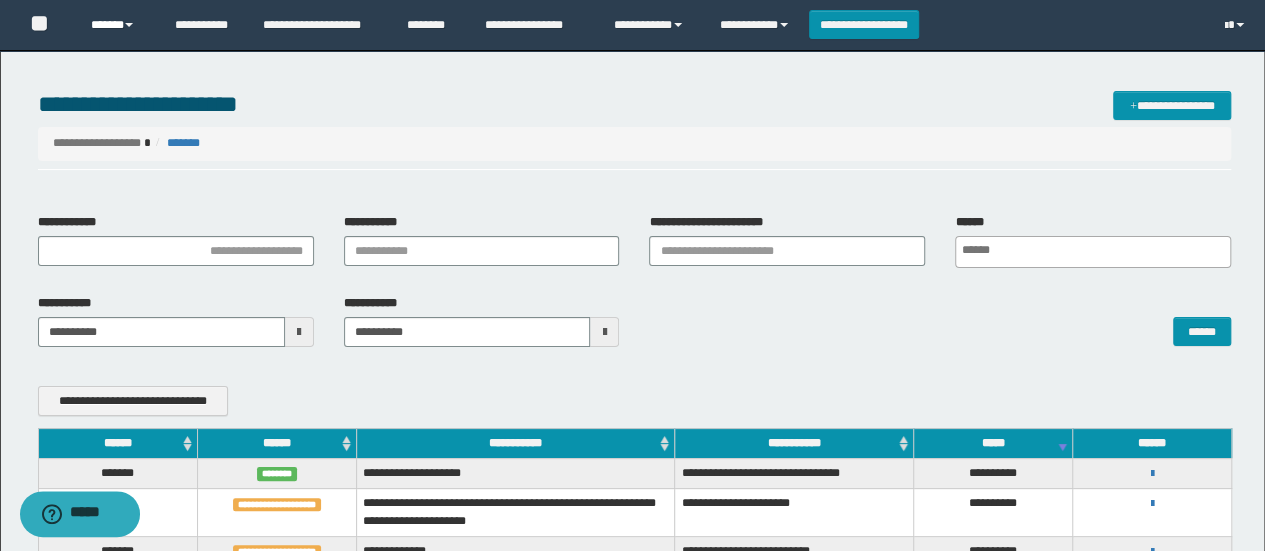 click on "******" at bounding box center (117, 25) 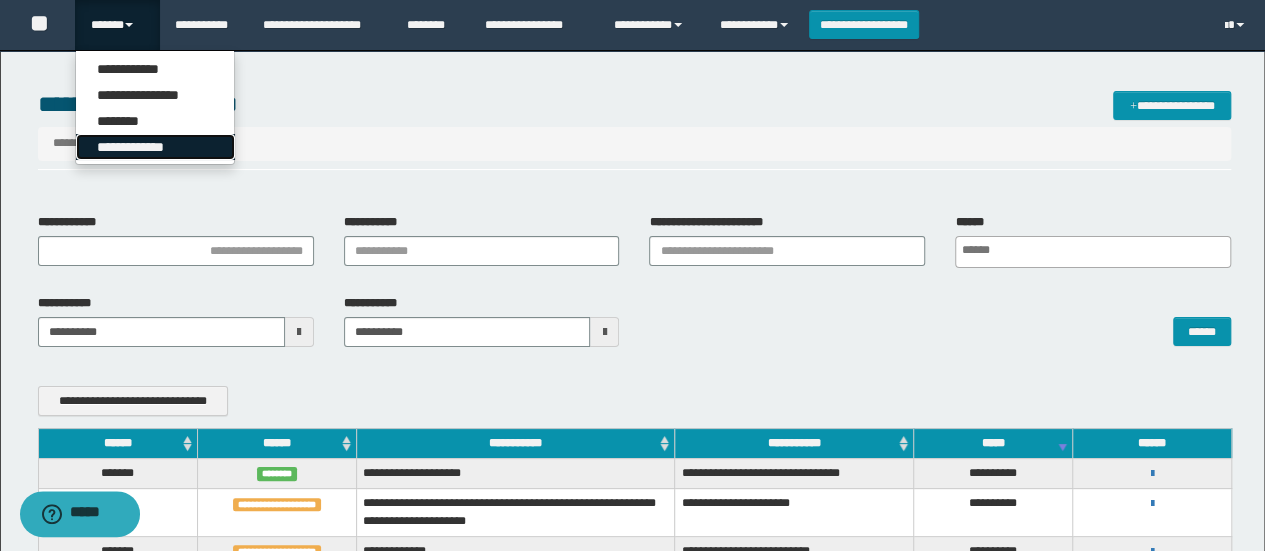 click on "**********" at bounding box center (155, 147) 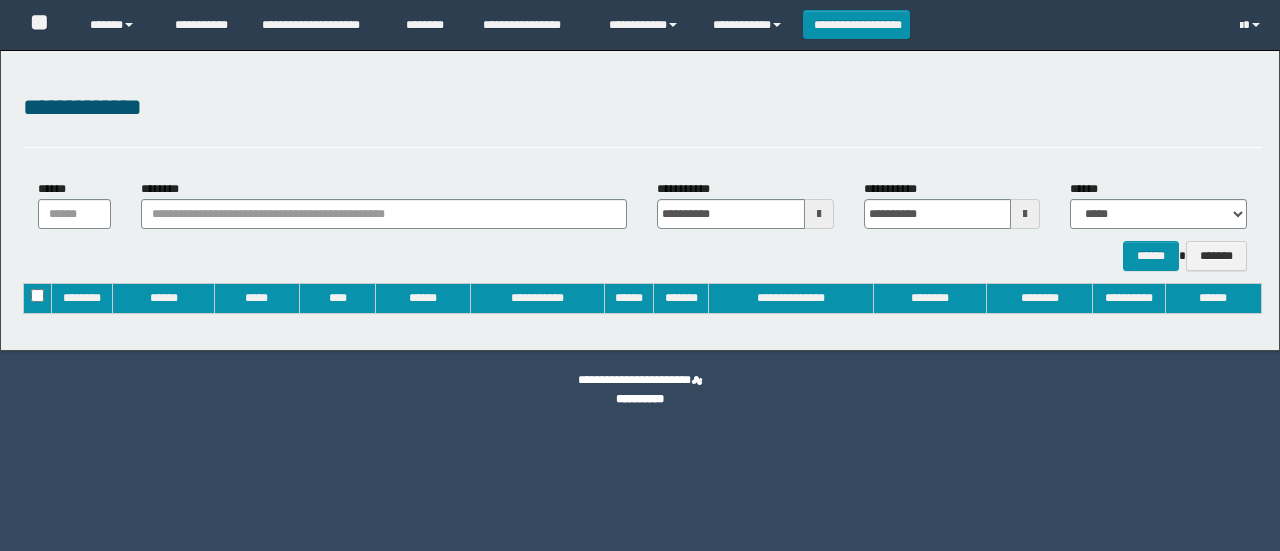 type on "**********" 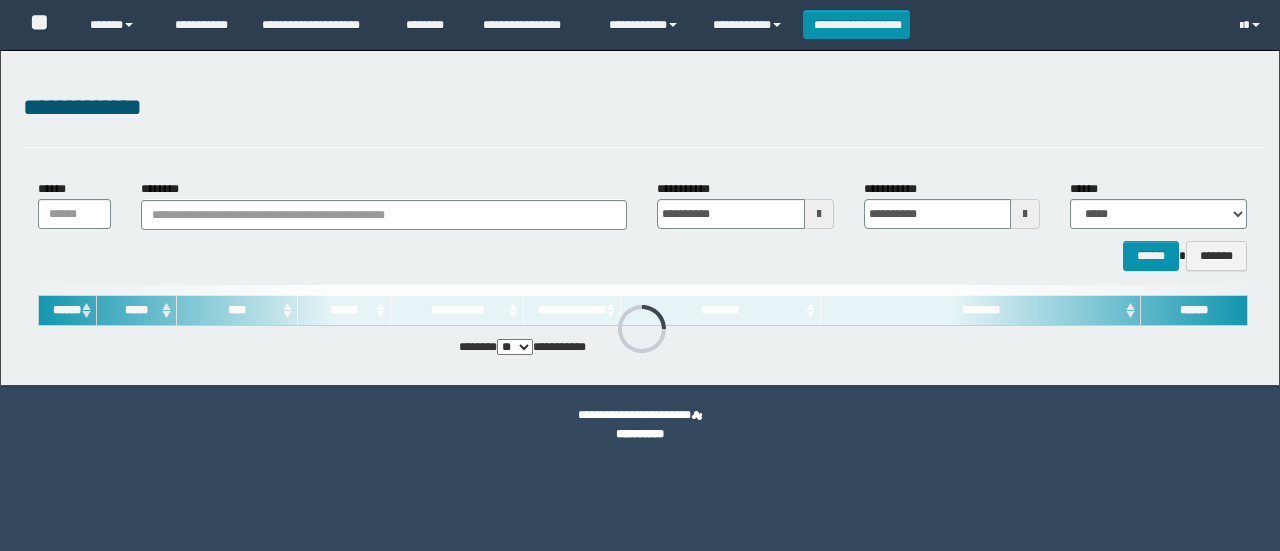 scroll, scrollTop: 0, scrollLeft: 0, axis: both 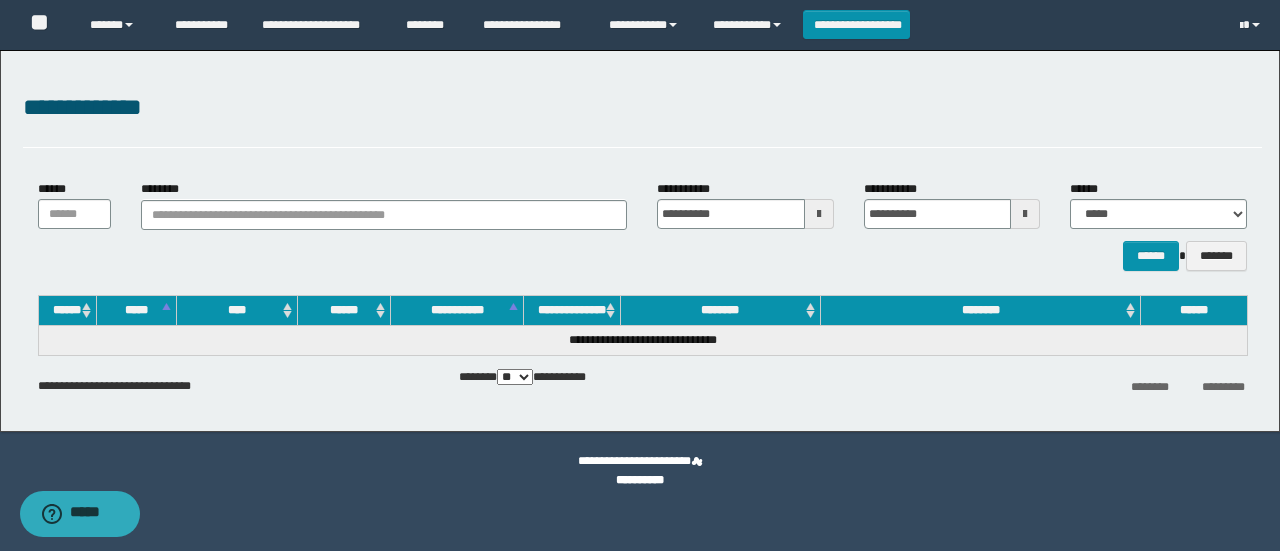 click on "******
*******" at bounding box center [642, 255] 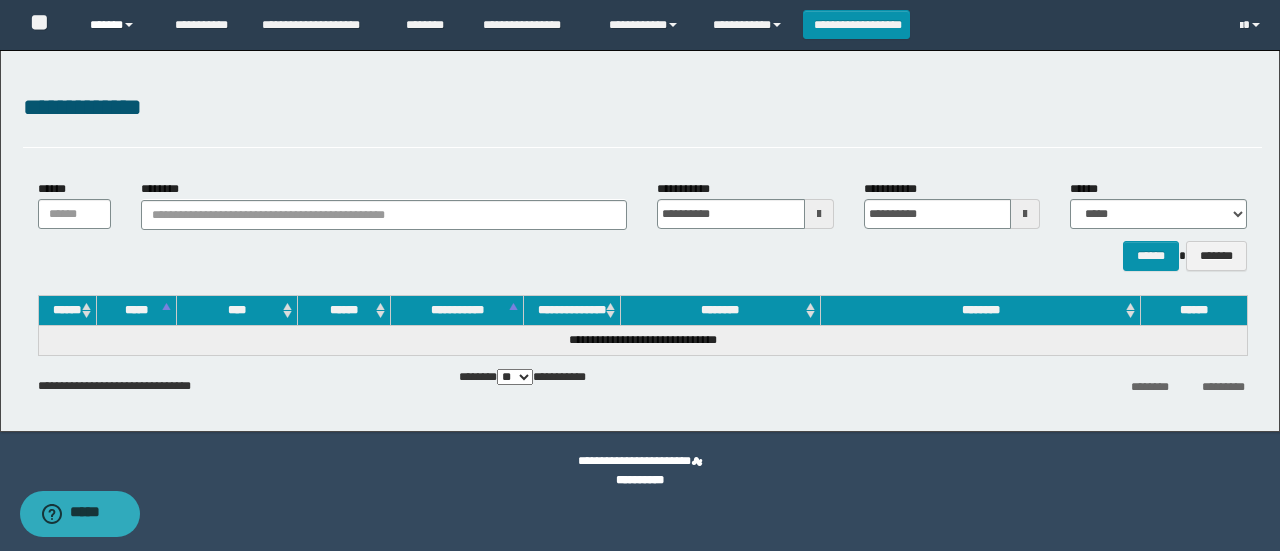 click on "******" at bounding box center [117, 25] 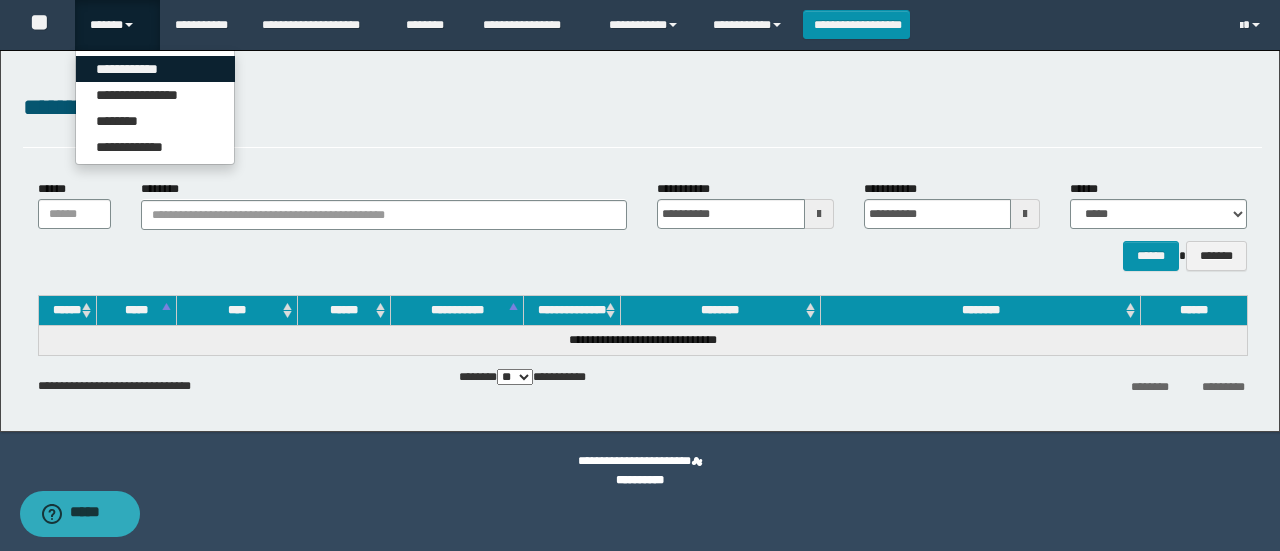 click on "**********" at bounding box center (155, 69) 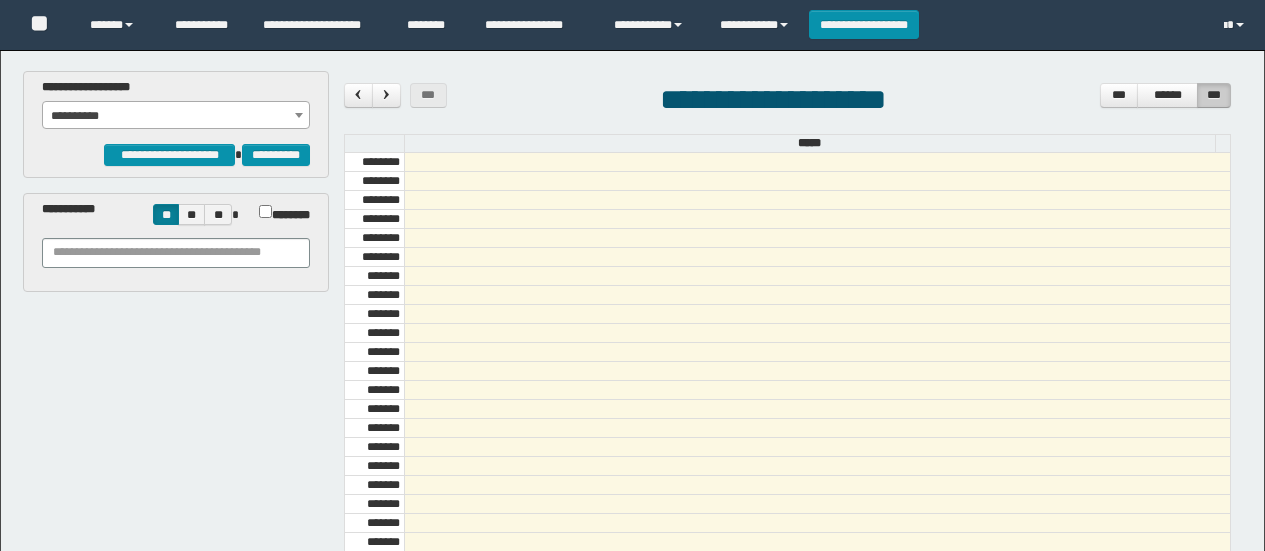 scroll, scrollTop: 0, scrollLeft: 0, axis: both 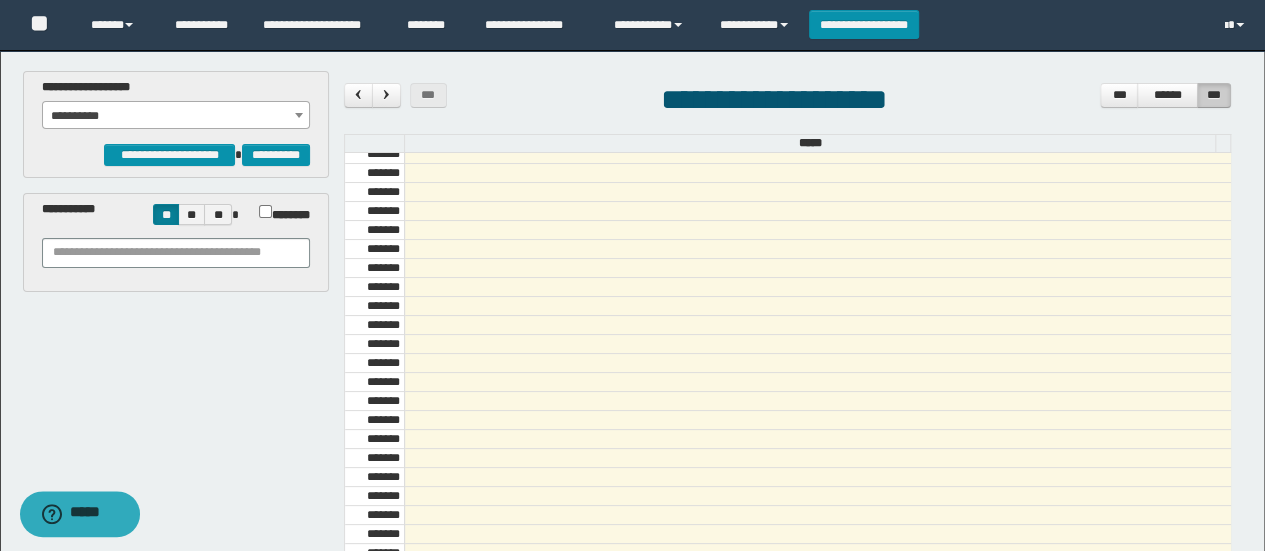 click on "**********" at bounding box center [176, 116] 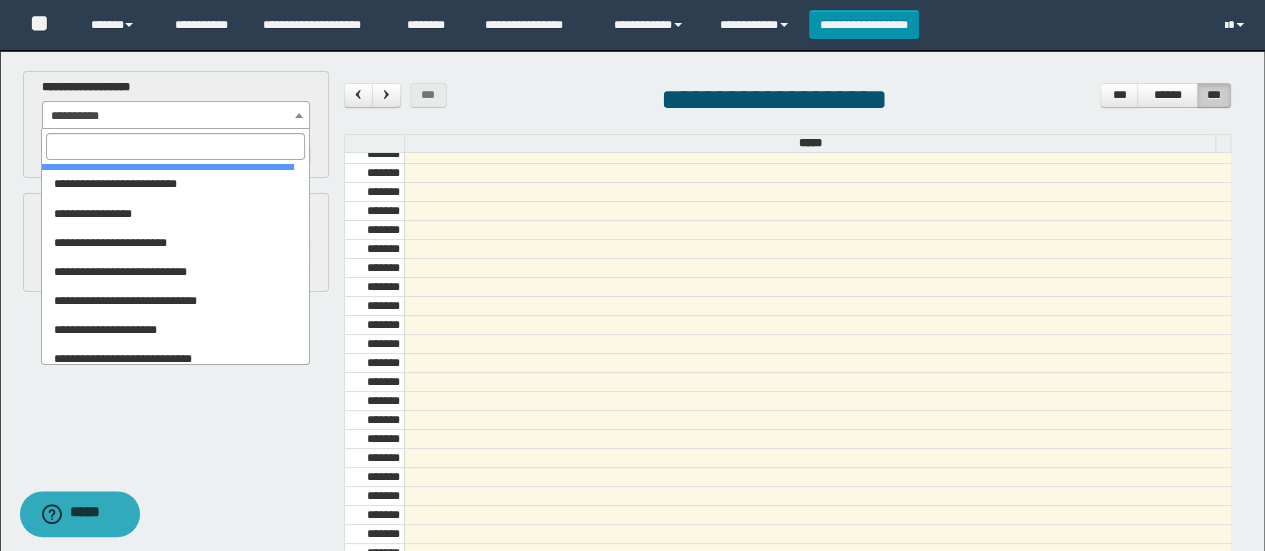scroll, scrollTop: 140, scrollLeft: 0, axis: vertical 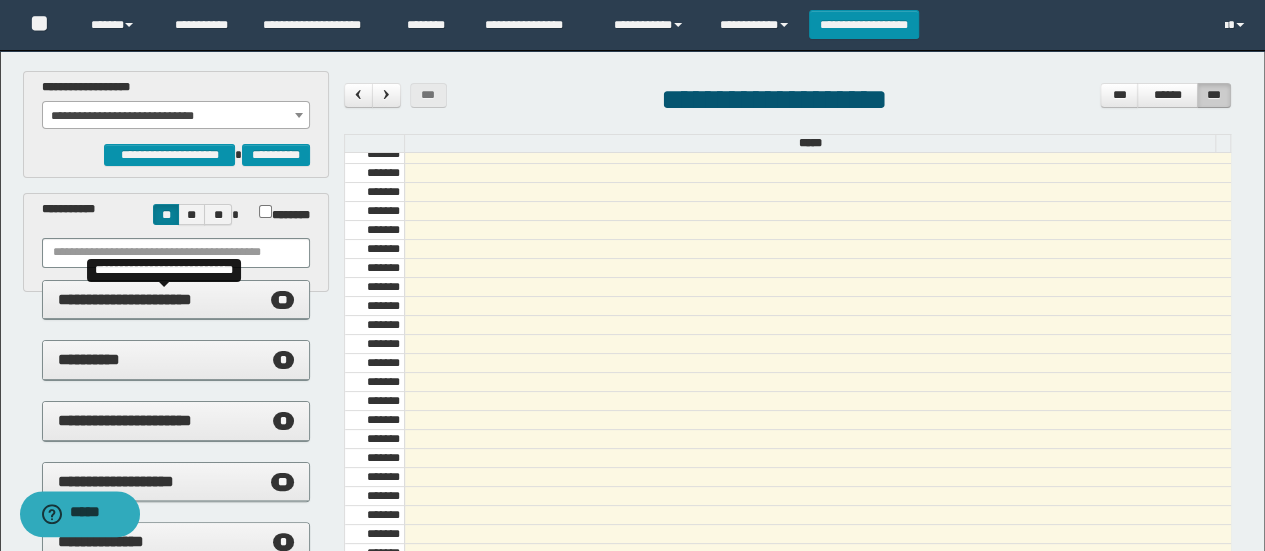 select on "******" 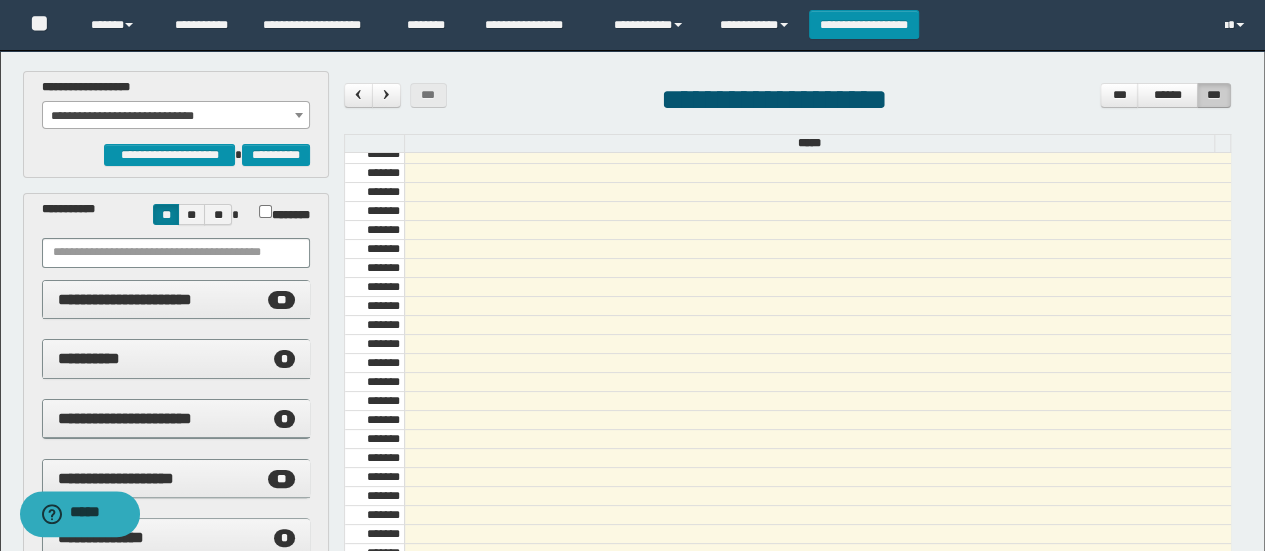 click on "**********" at bounding box center (788, 102) 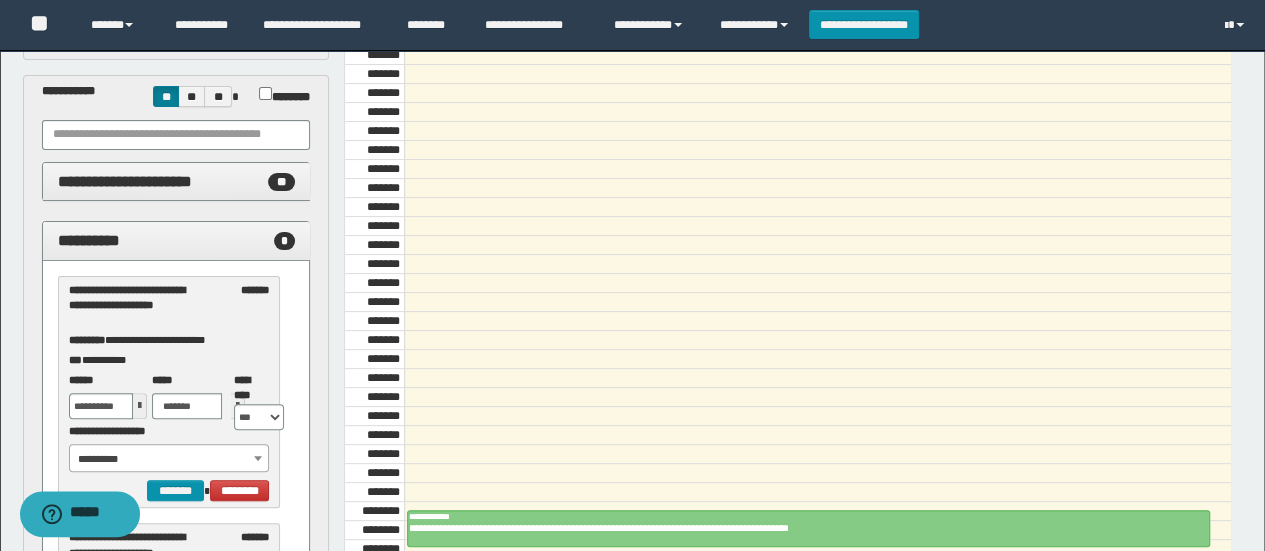 scroll, scrollTop: 120, scrollLeft: 0, axis: vertical 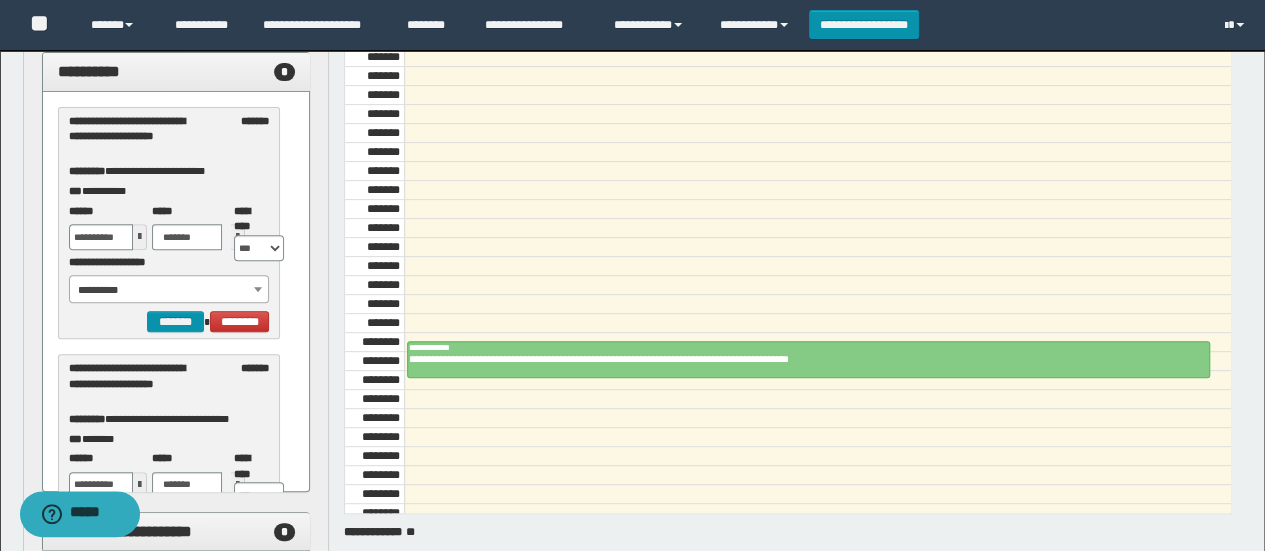 click on "**********" at bounding box center (176, 72) 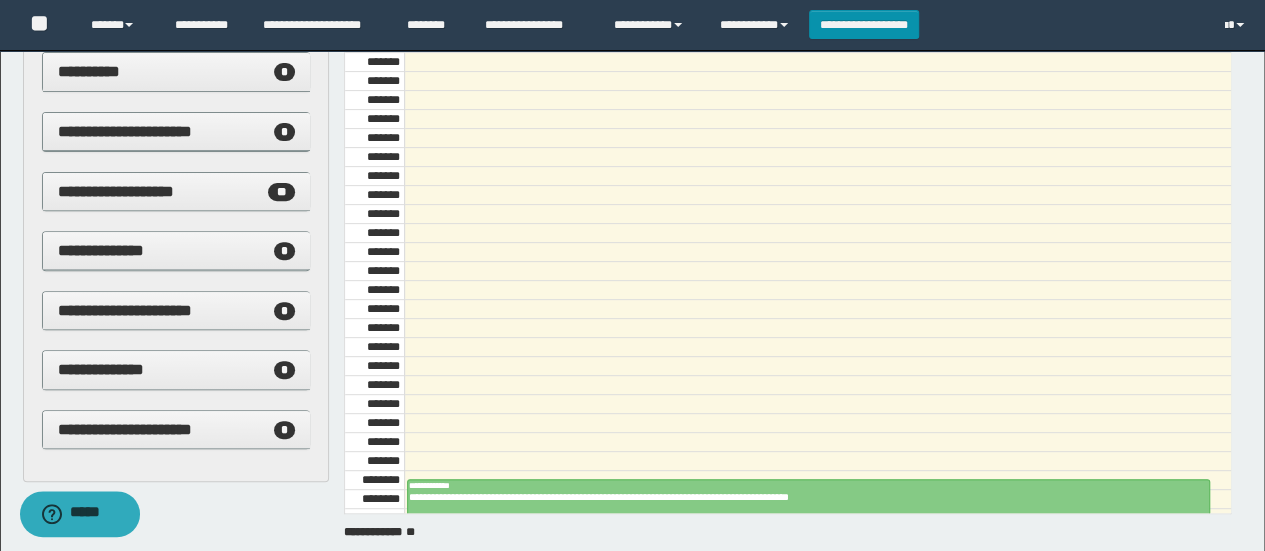 scroll, scrollTop: 473, scrollLeft: 0, axis: vertical 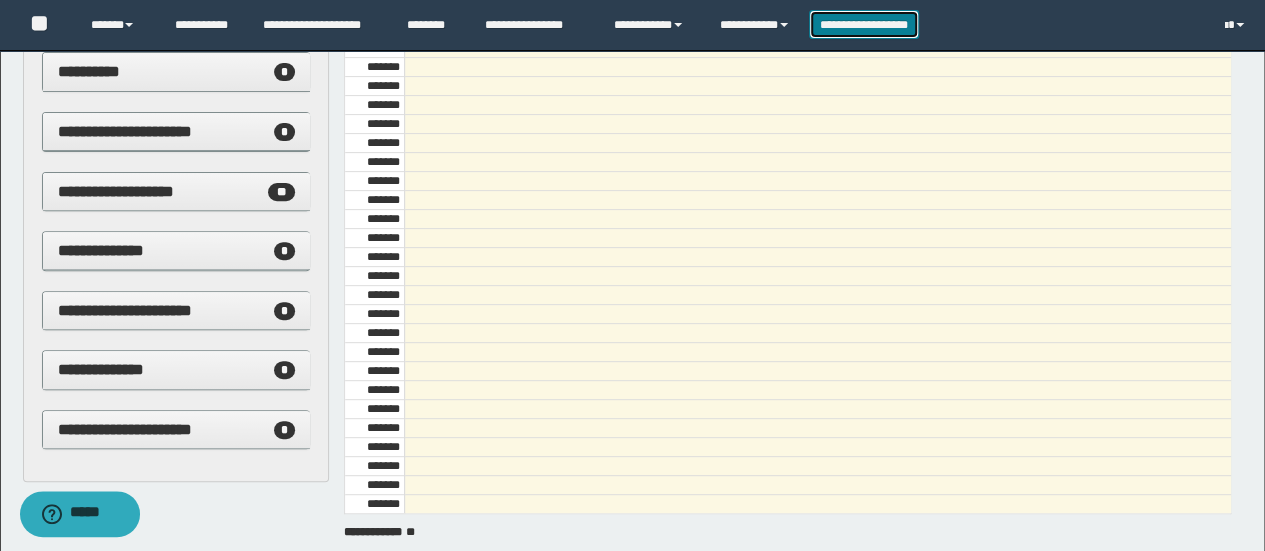 click on "**********" at bounding box center [864, 24] 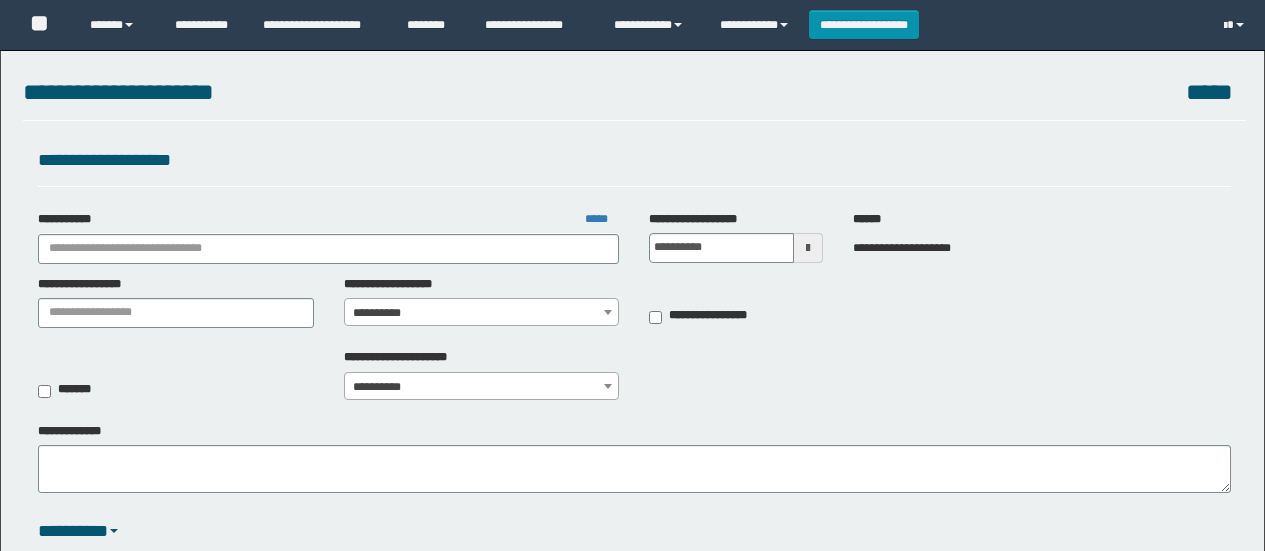 scroll, scrollTop: 0, scrollLeft: 0, axis: both 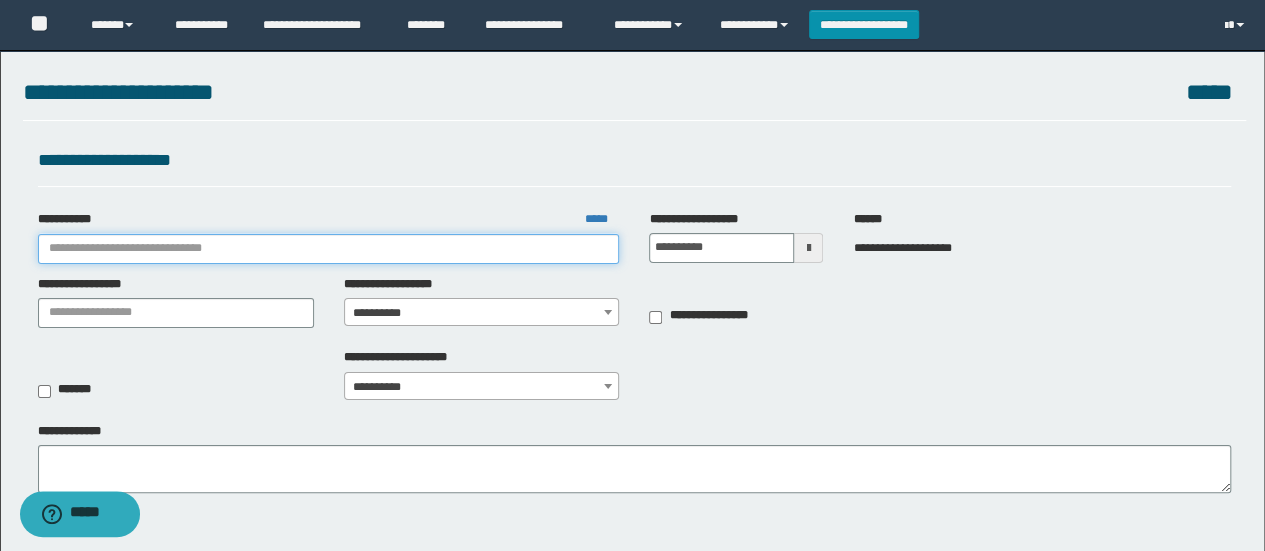 click on "**********" at bounding box center (329, 249) 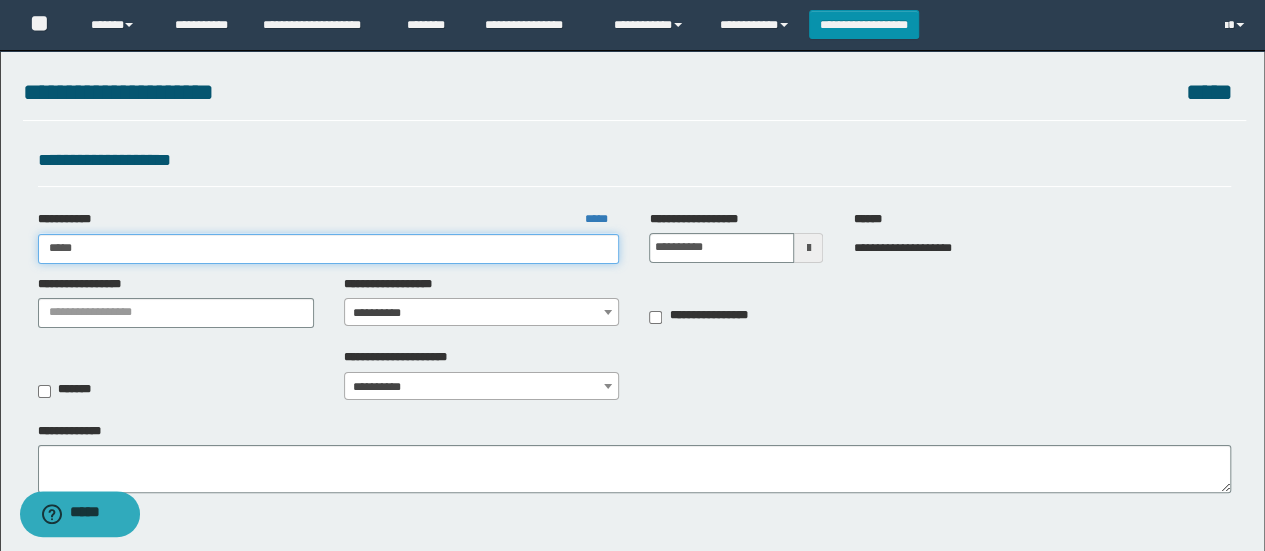 type on "******" 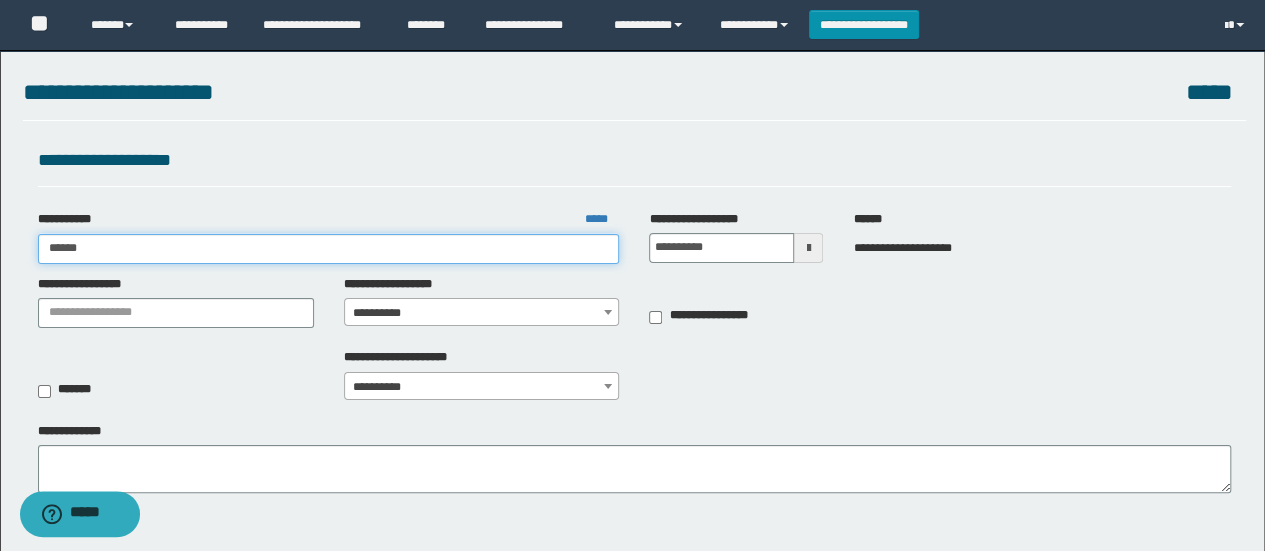 type on "******" 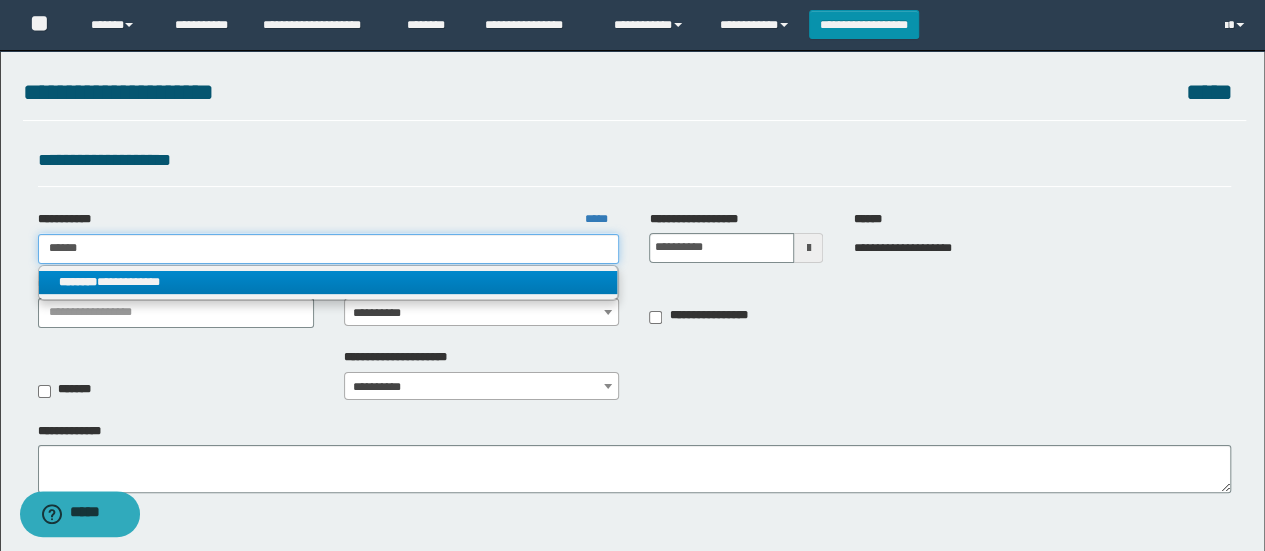 type on "******" 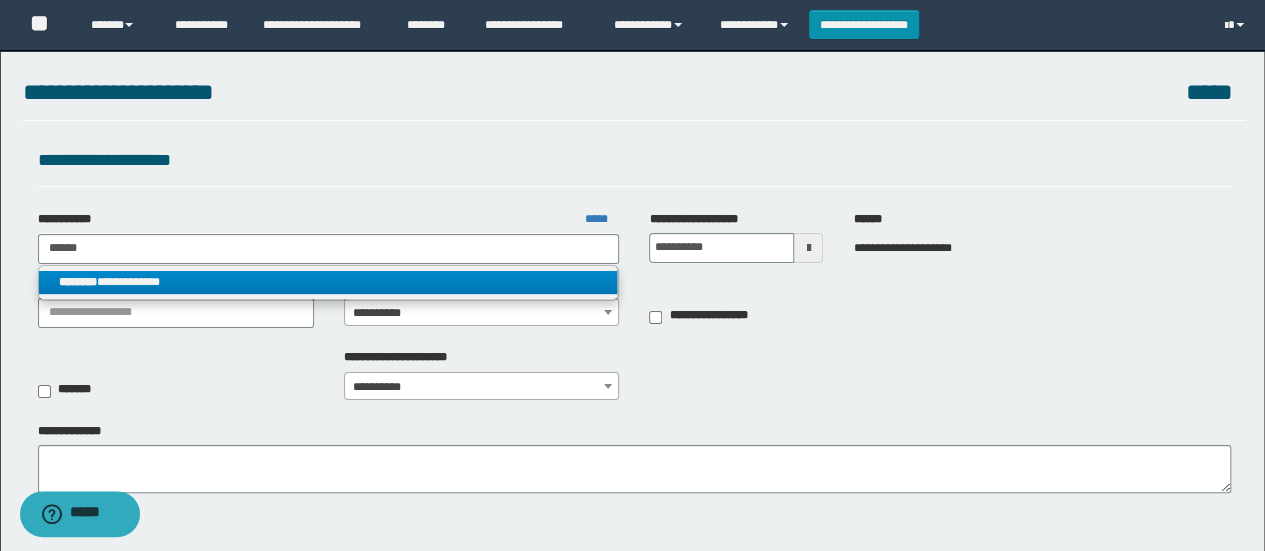 click on "**********" at bounding box center (328, 282) 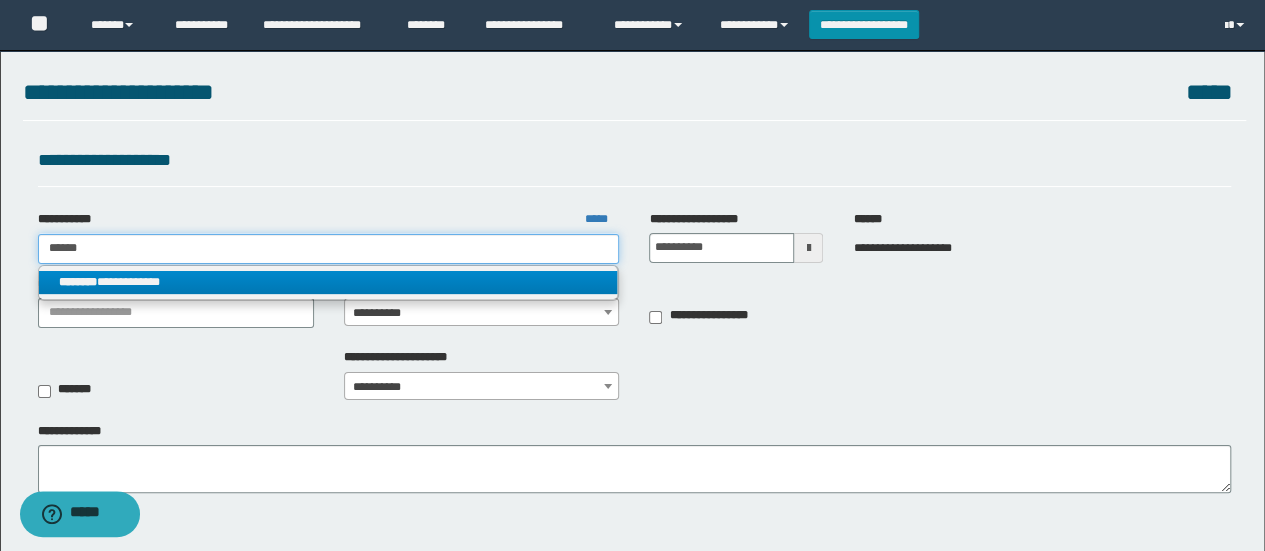 type 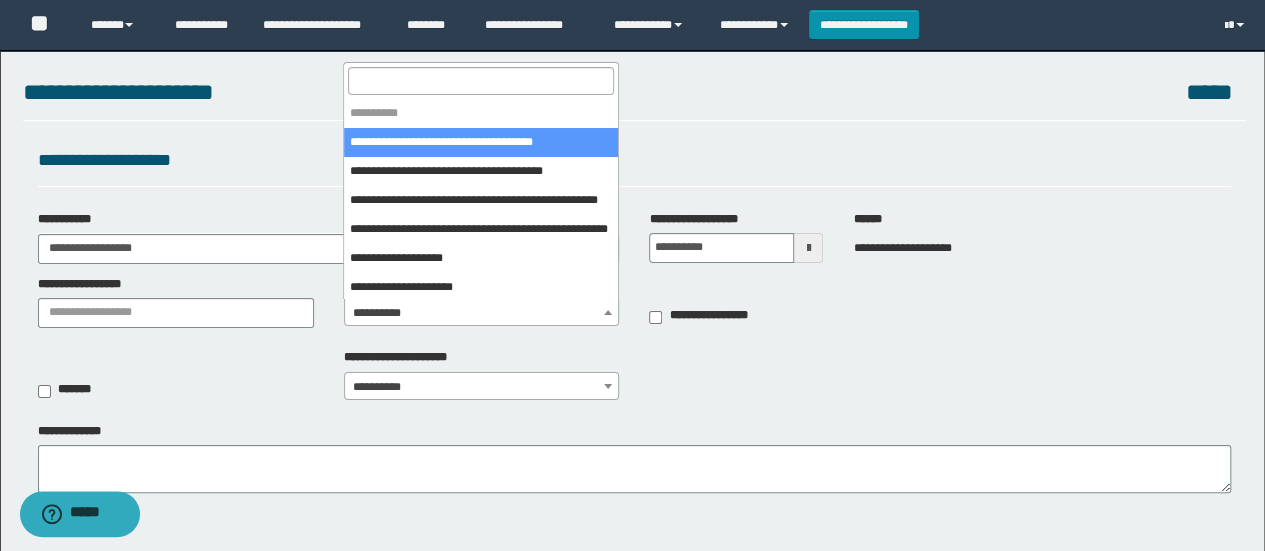 click on "**********" at bounding box center (482, 313) 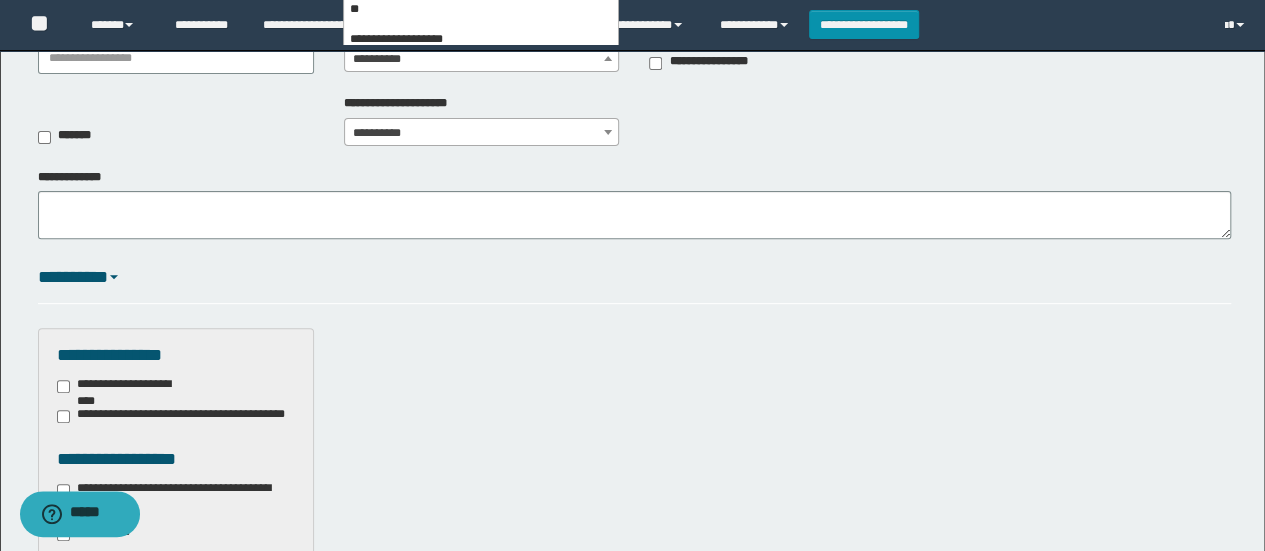 scroll, scrollTop: 300, scrollLeft: 0, axis: vertical 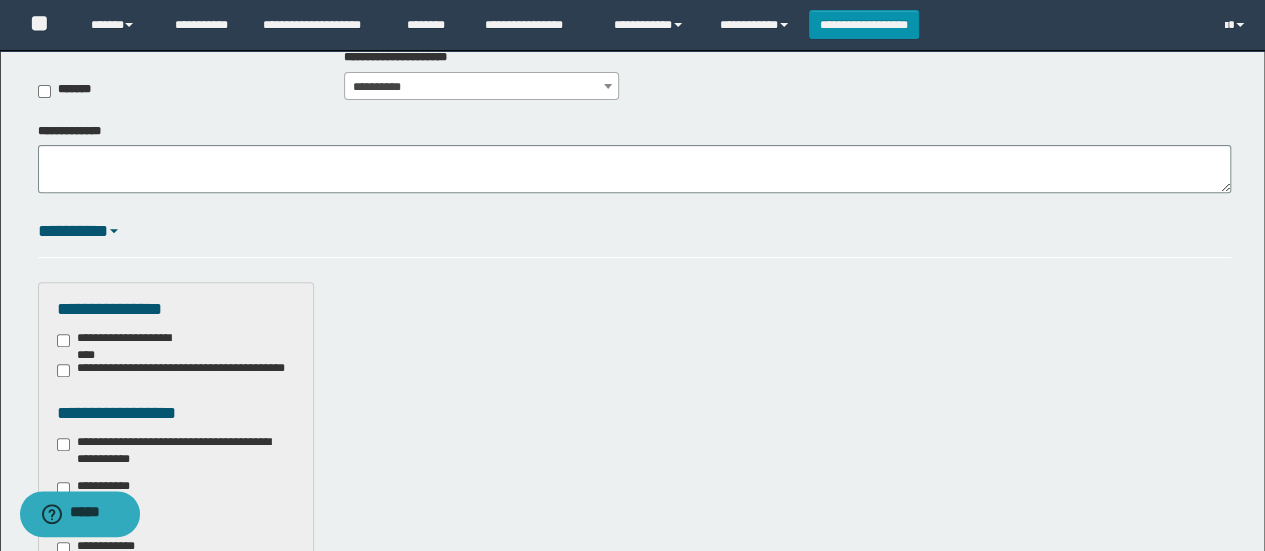 select on "***" 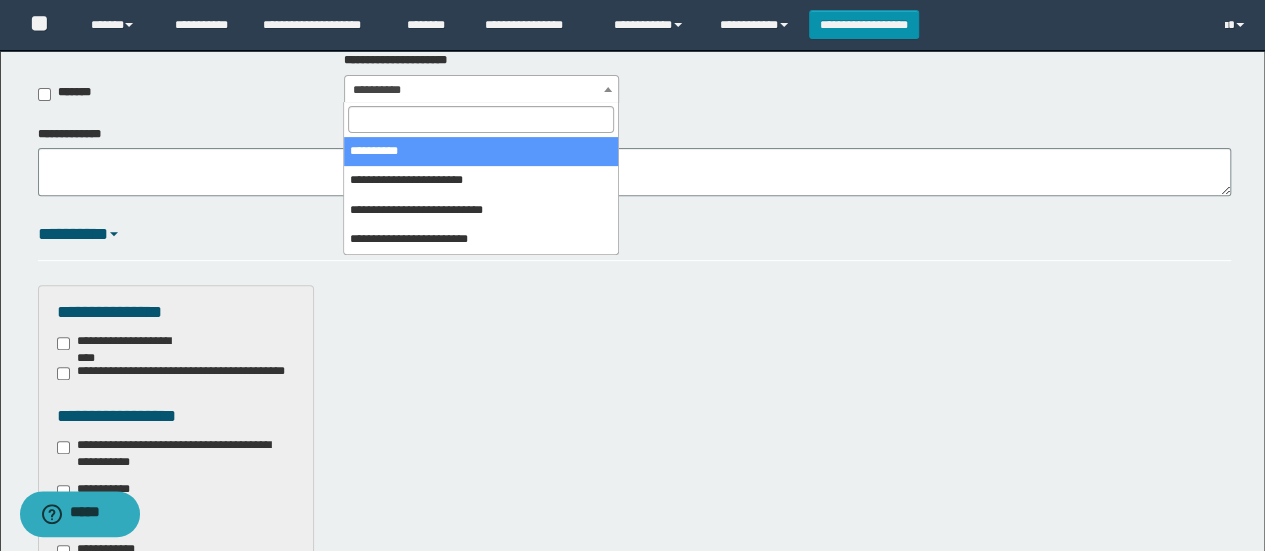 click on "**********" at bounding box center [482, 90] 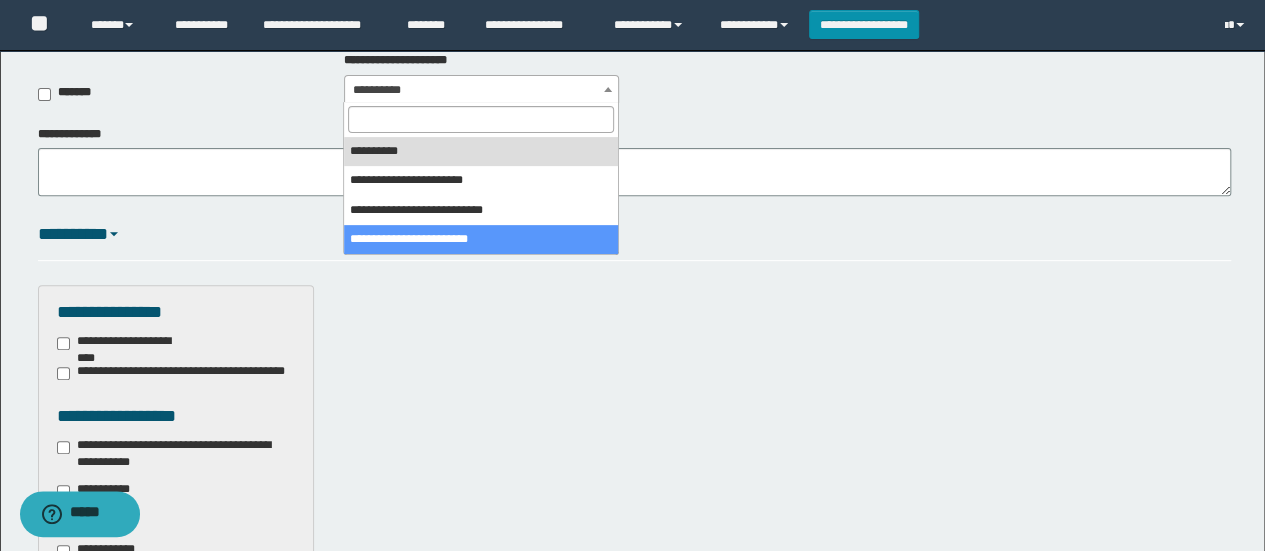 select on "*" 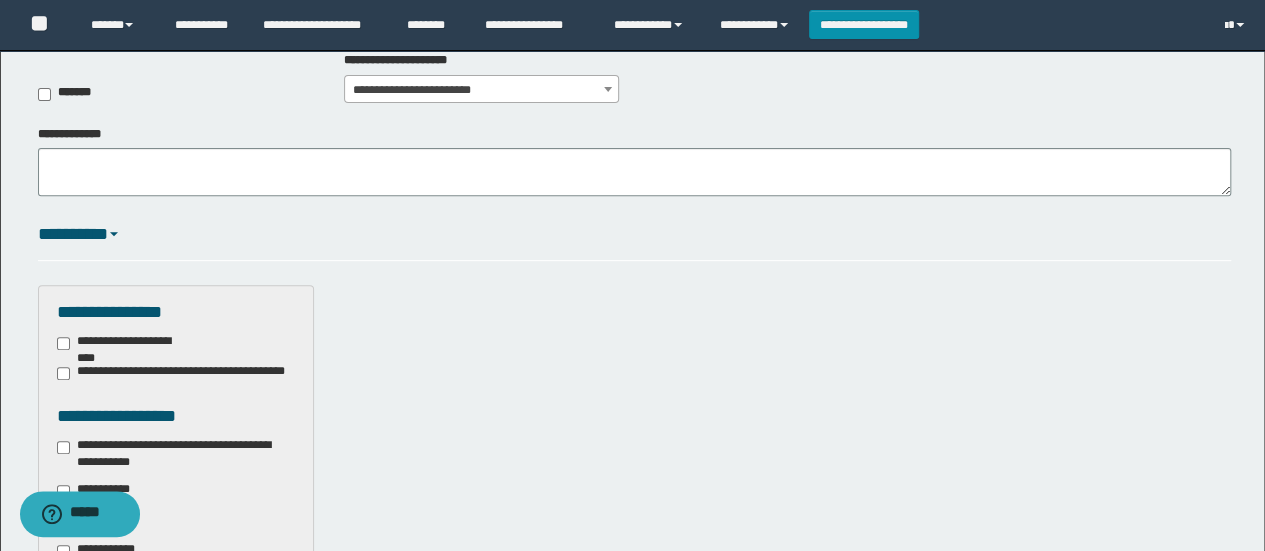 click on "**********" at bounding box center [632, 800] 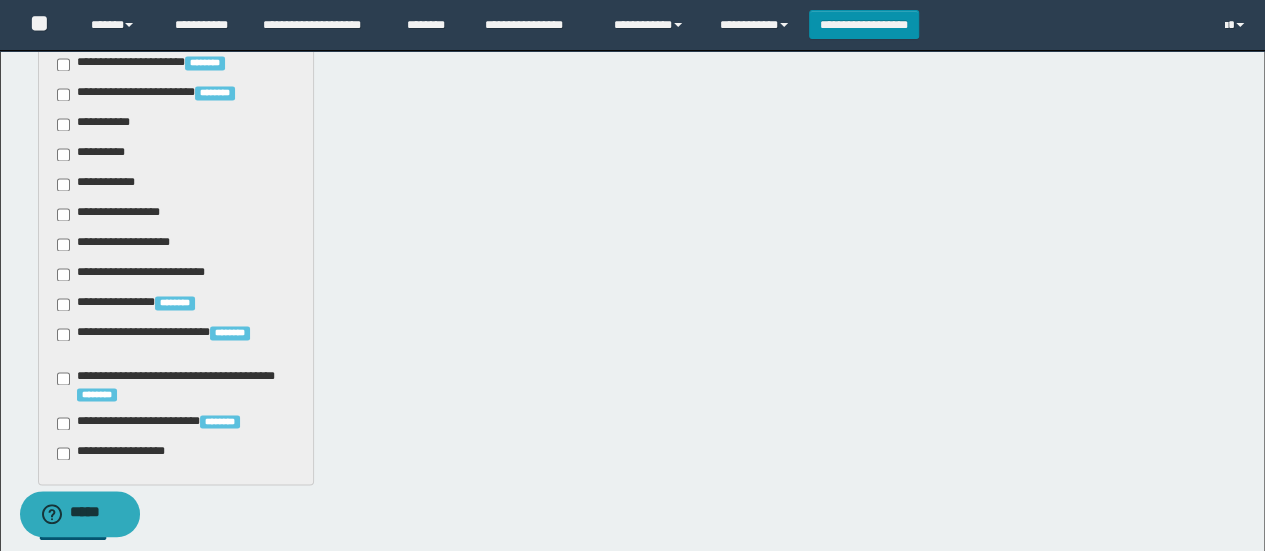 scroll, scrollTop: 1678, scrollLeft: 0, axis: vertical 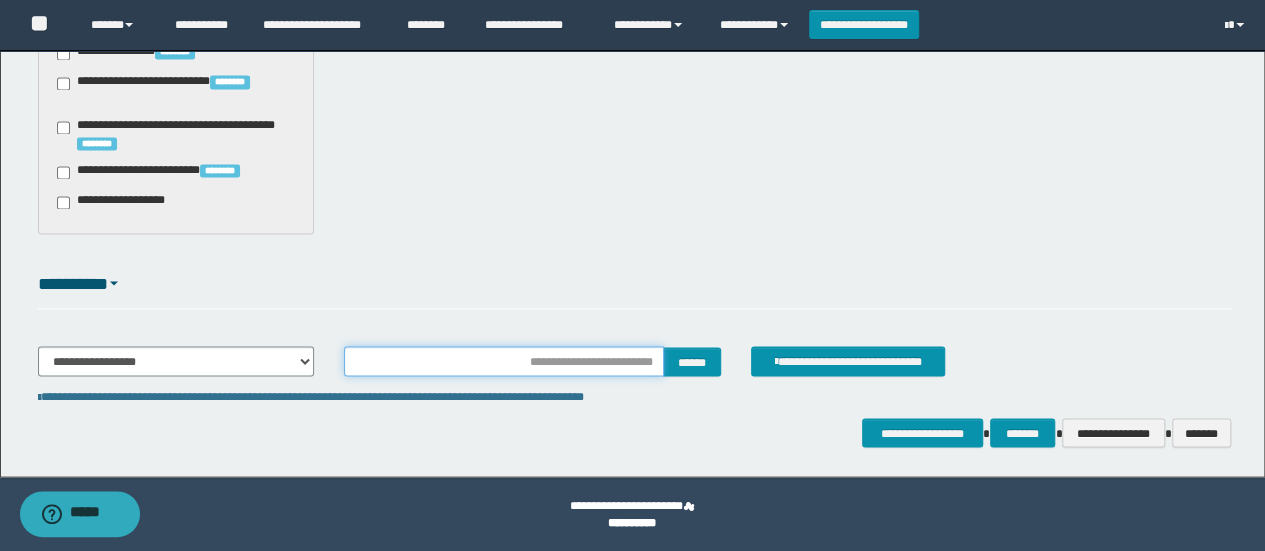 click at bounding box center [504, 361] 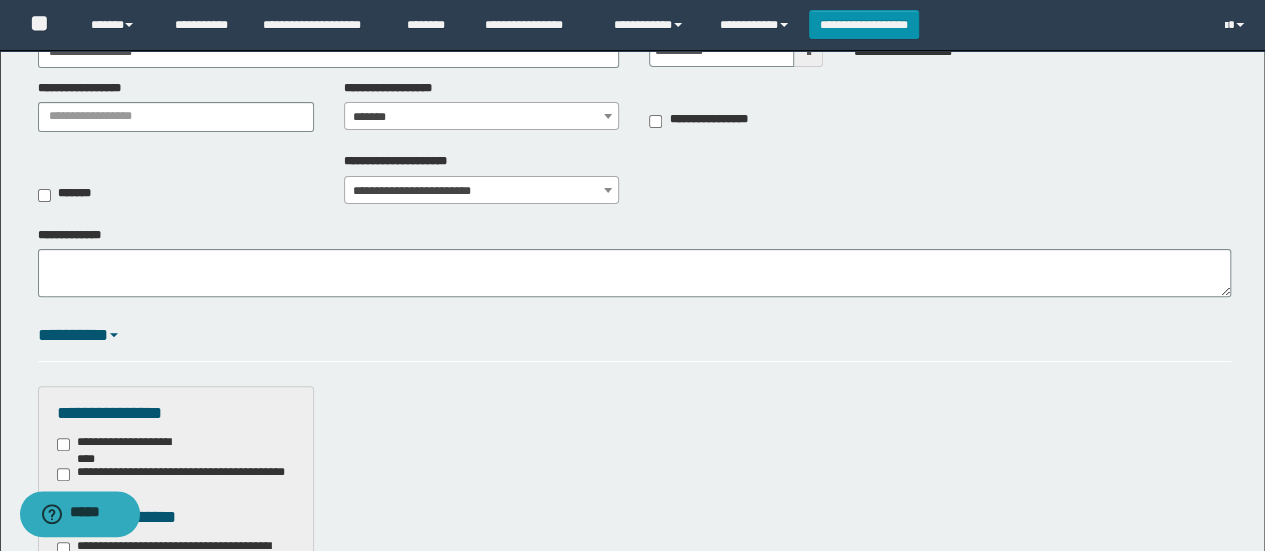scroll, scrollTop: 178, scrollLeft: 0, axis: vertical 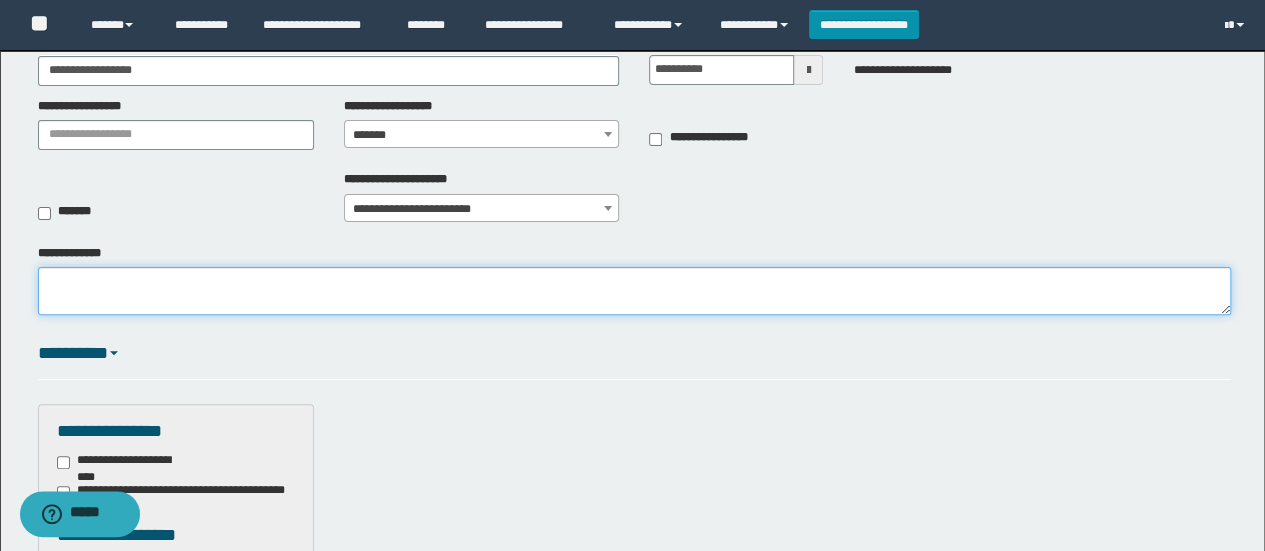 click on "**********" at bounding box center [635, 291] 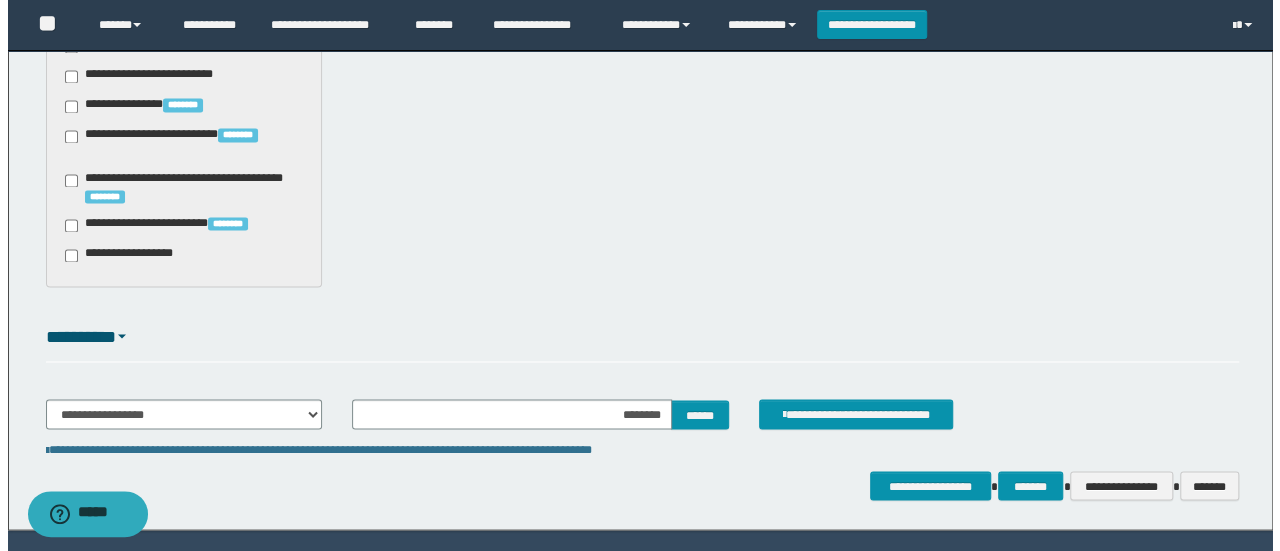 scroll, scrollTop: 1678, scrollLeft: 0, axis: vertical 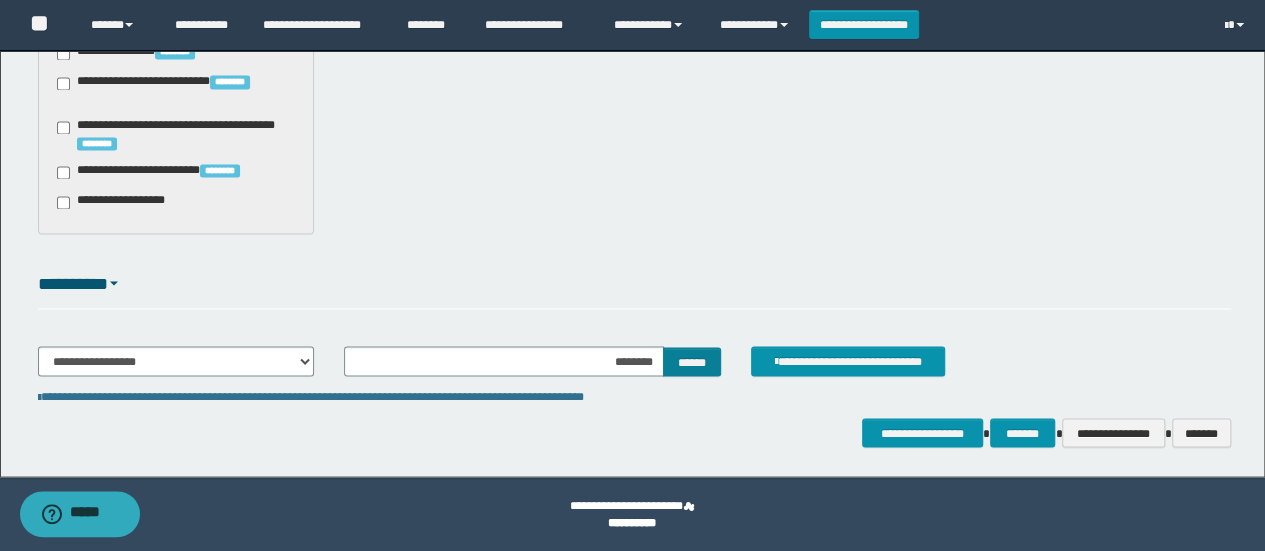 type on "**********" 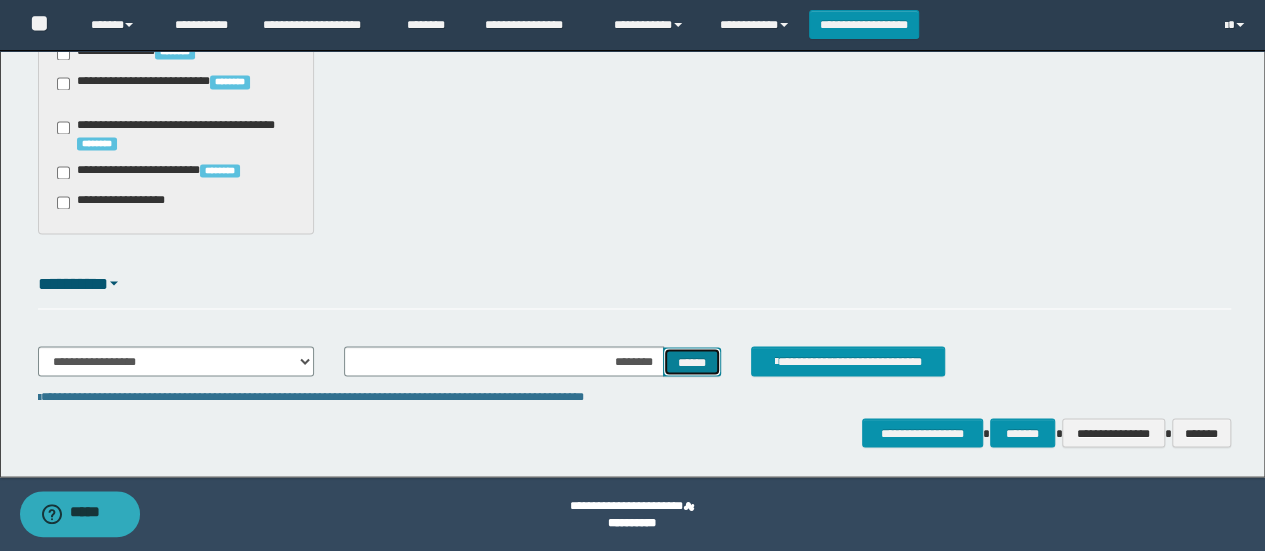 click on "******" at bounding box center [692, 361] 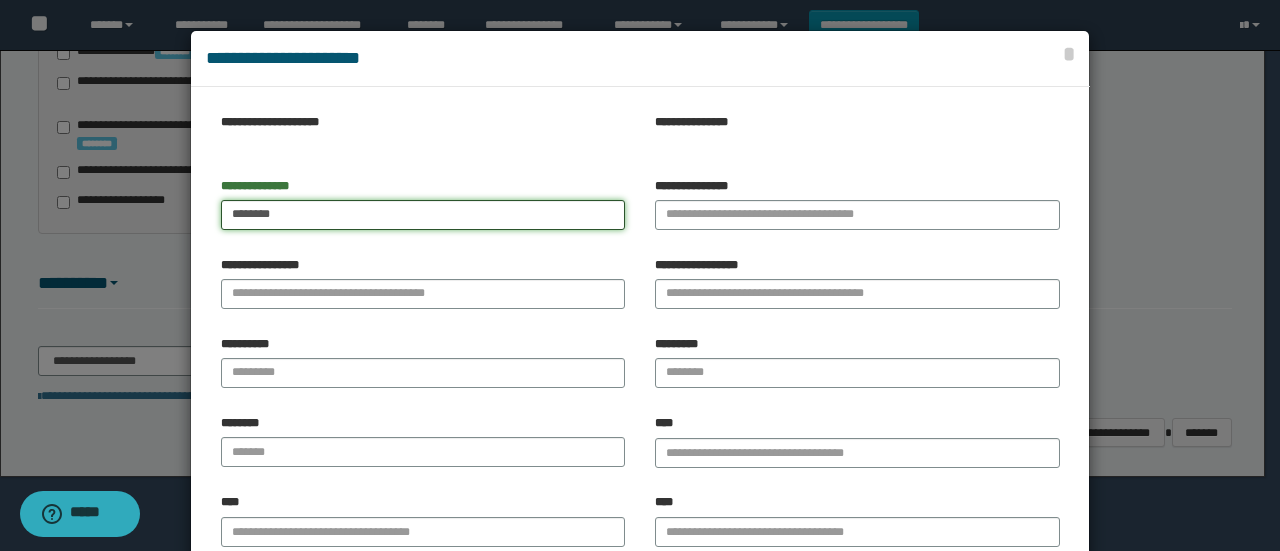 type on "********" 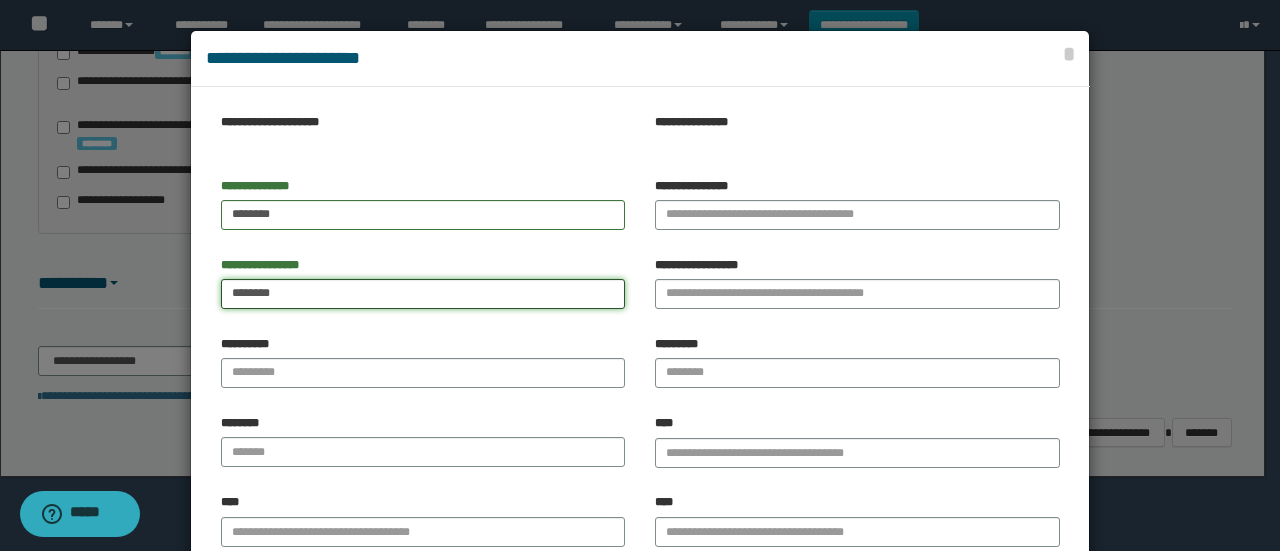 type on "********" 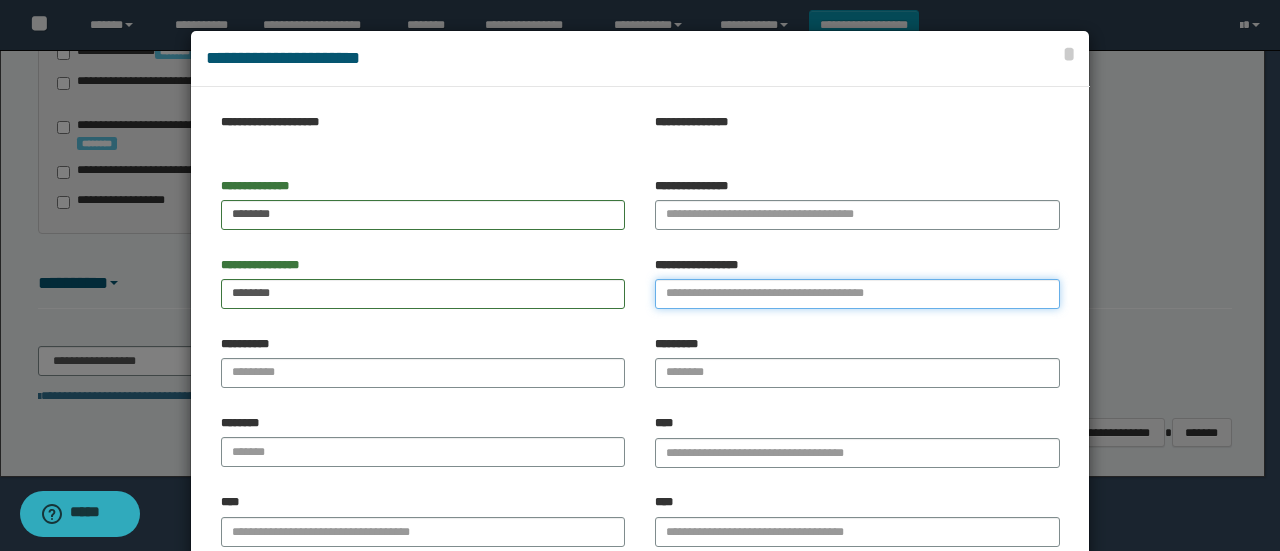 click on "**********" at bounding box center [857, 294] 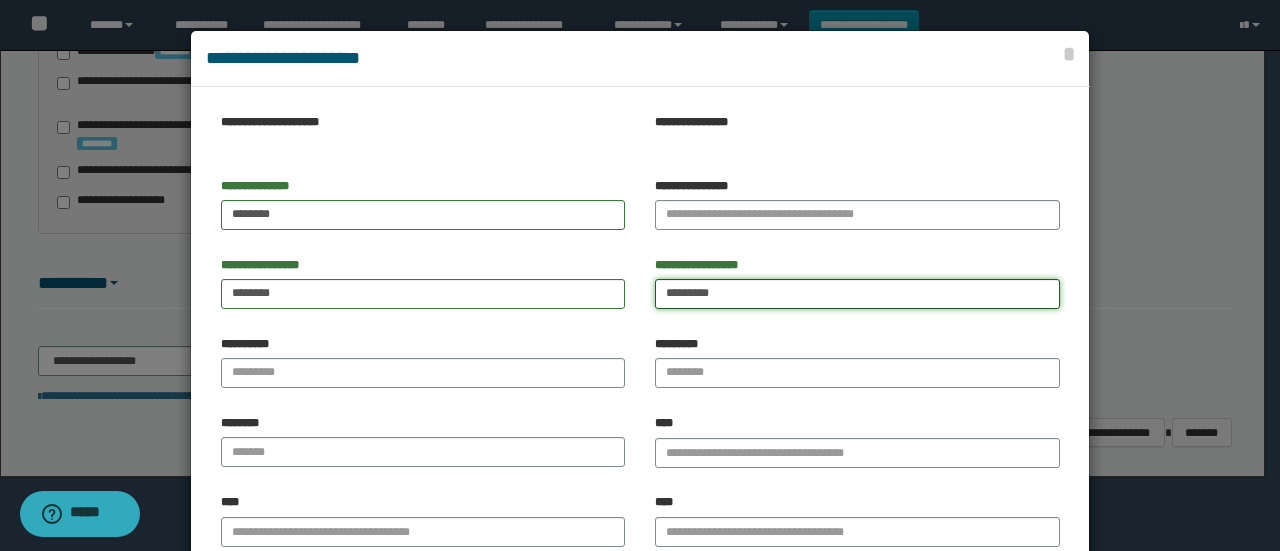 type on "*******" 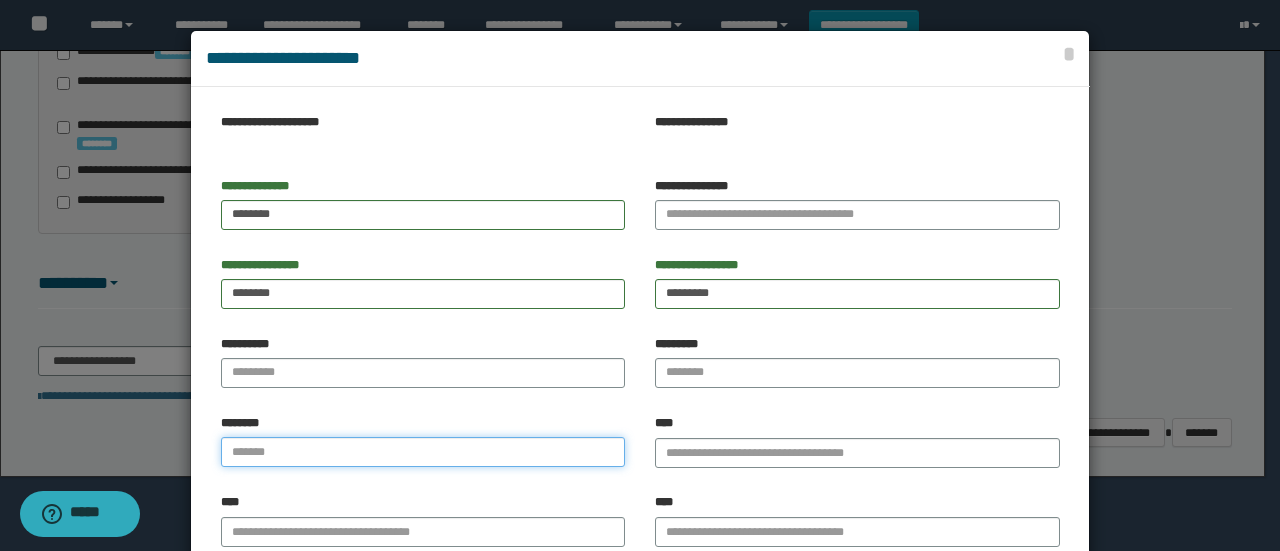 click at bounding box center (423, 452) 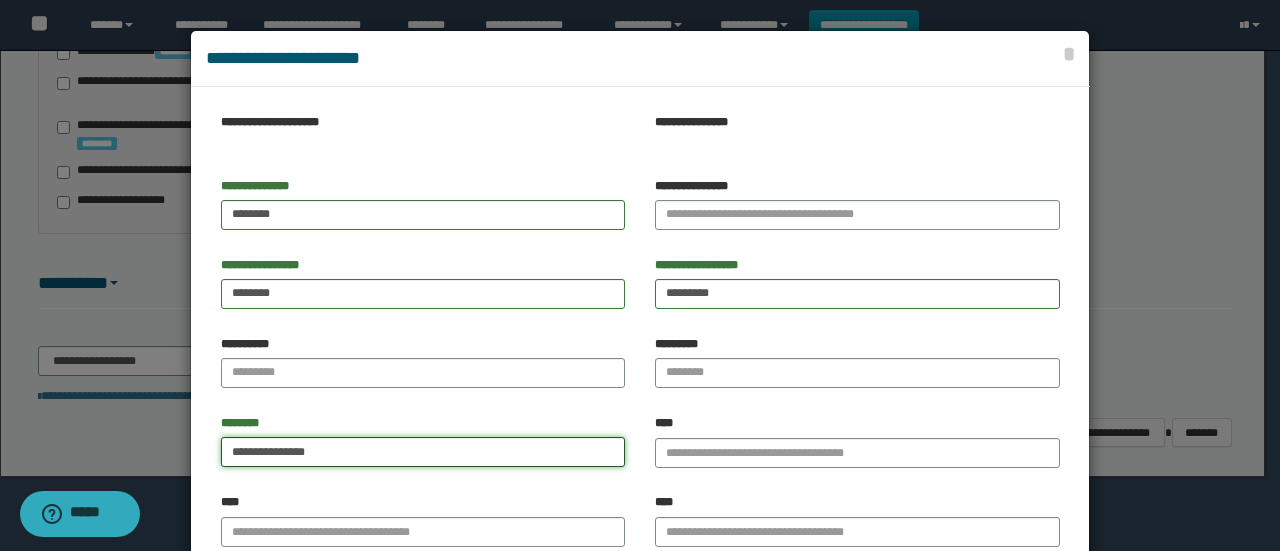 click on "**********" at bounding box center (423, 452) 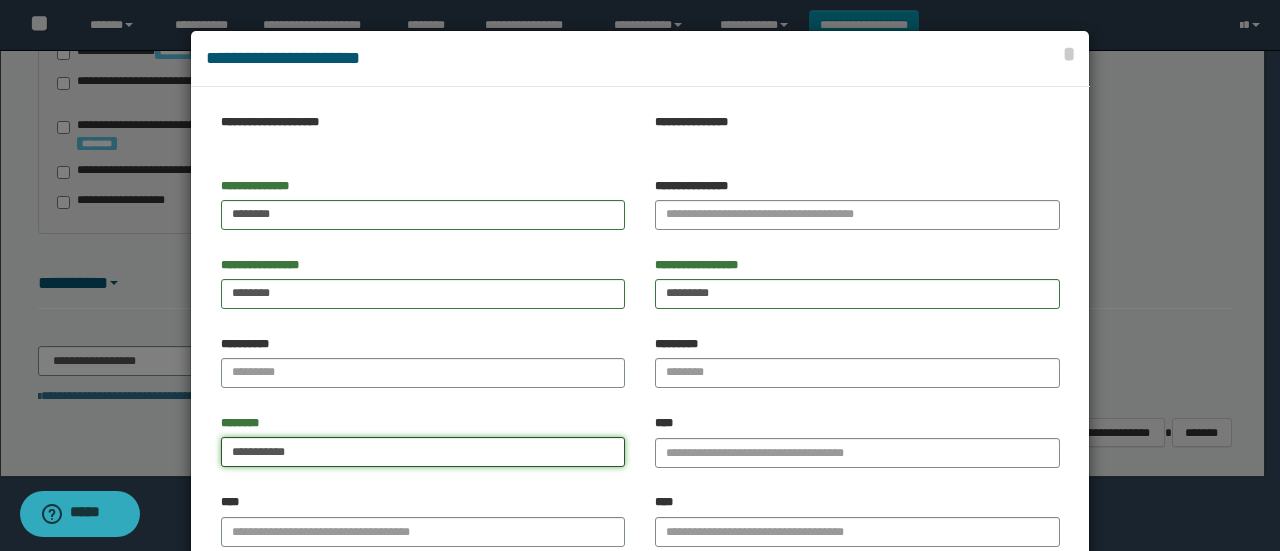 click on "**********" at bounding box center [423, 452] 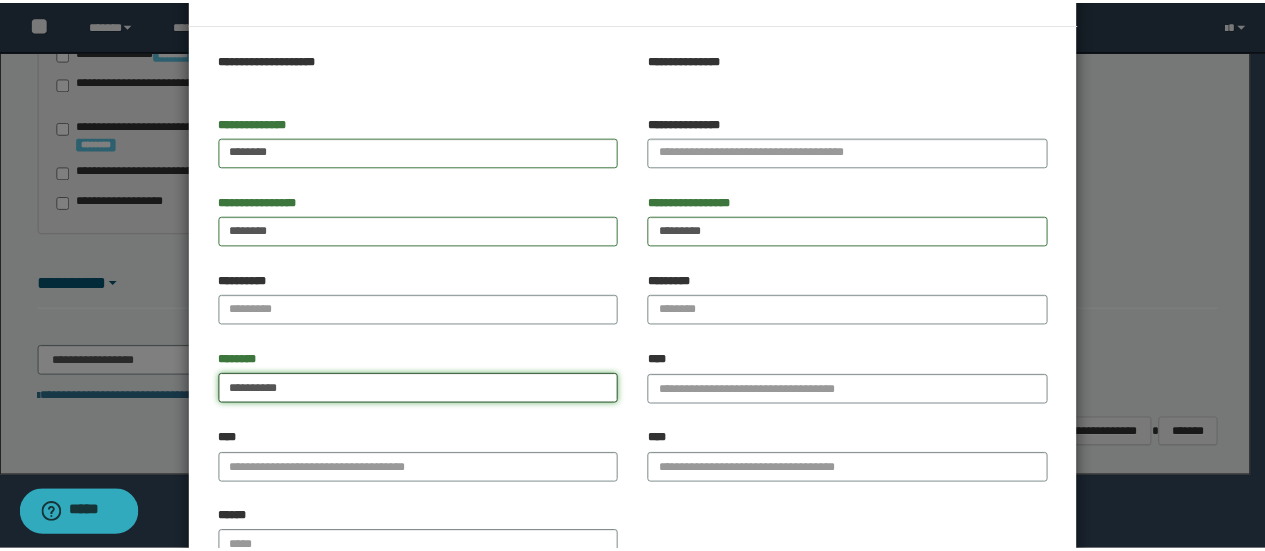 scroll, scrollTop: 206, scrollLeft: 0, axis: vertical 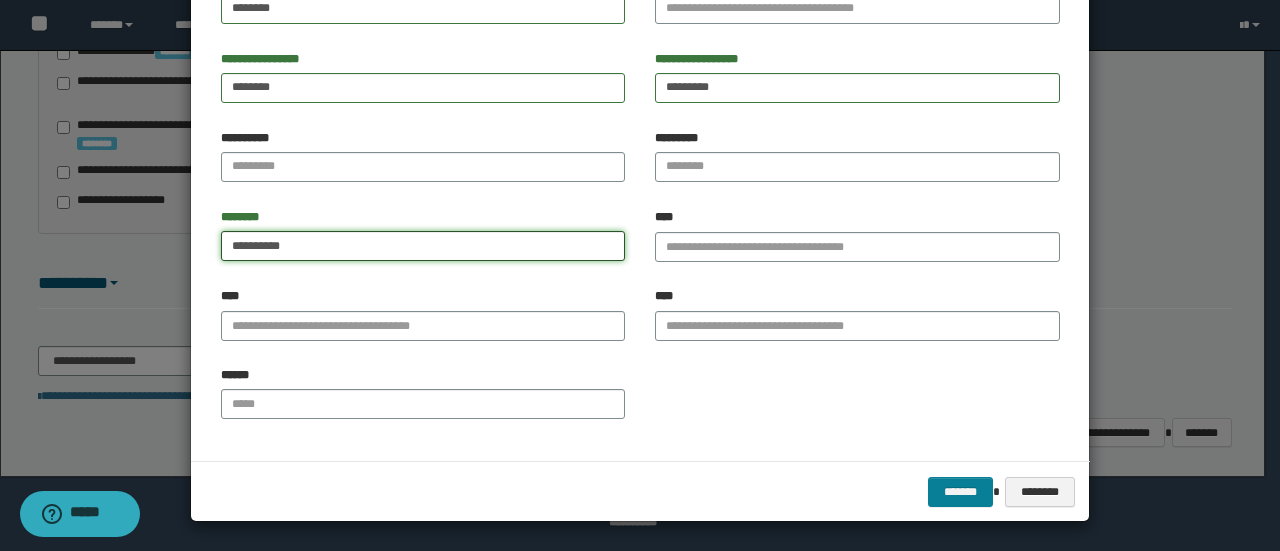 type on "**********" 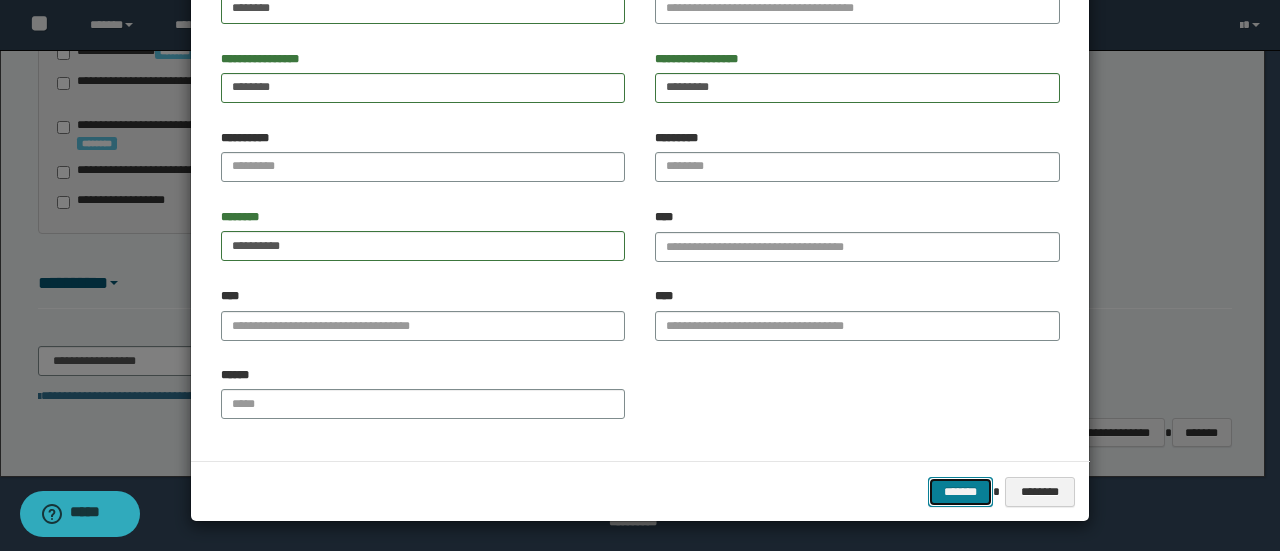 click on "*******" at bounding box center [960, 491] 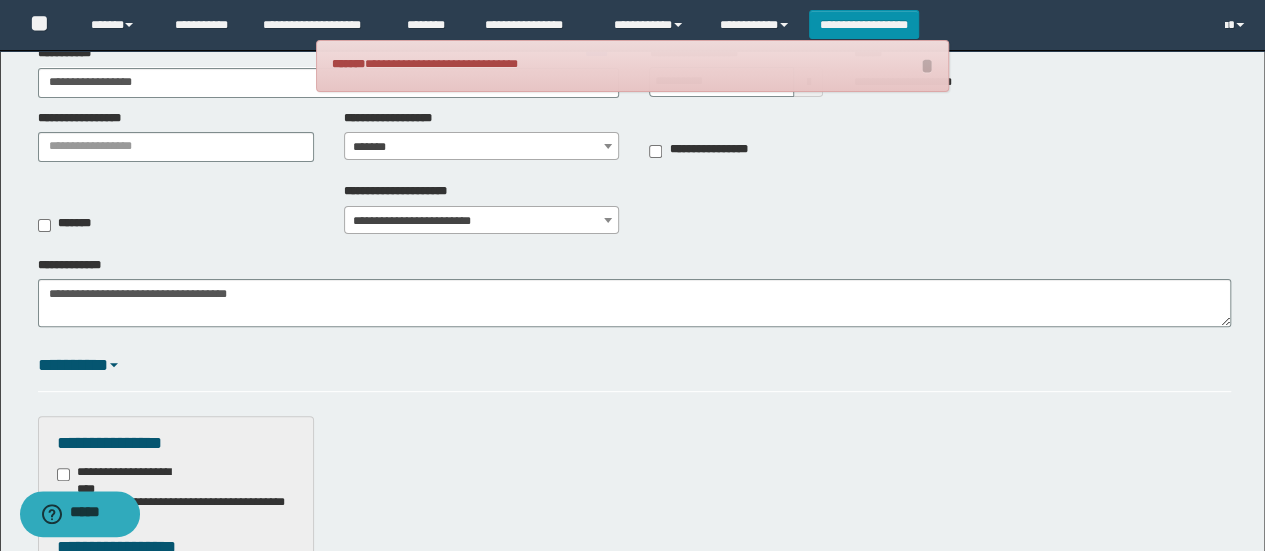 scroll, scrollTop: 470, scrollLeft: 0, axis: vertical 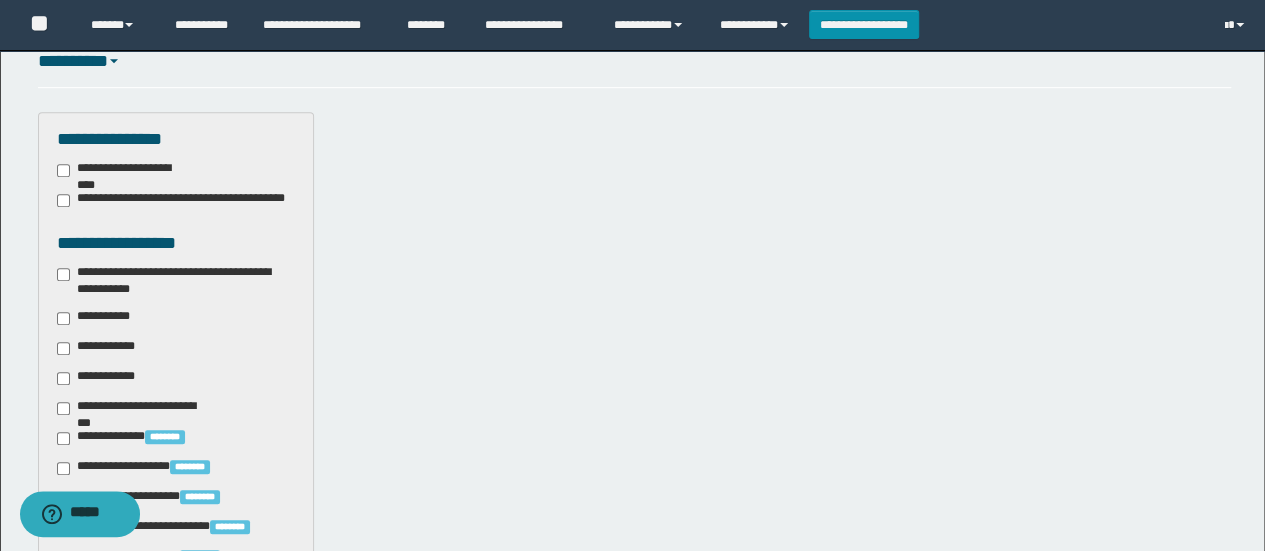 click on "**********" at bounding box center [176, 777] 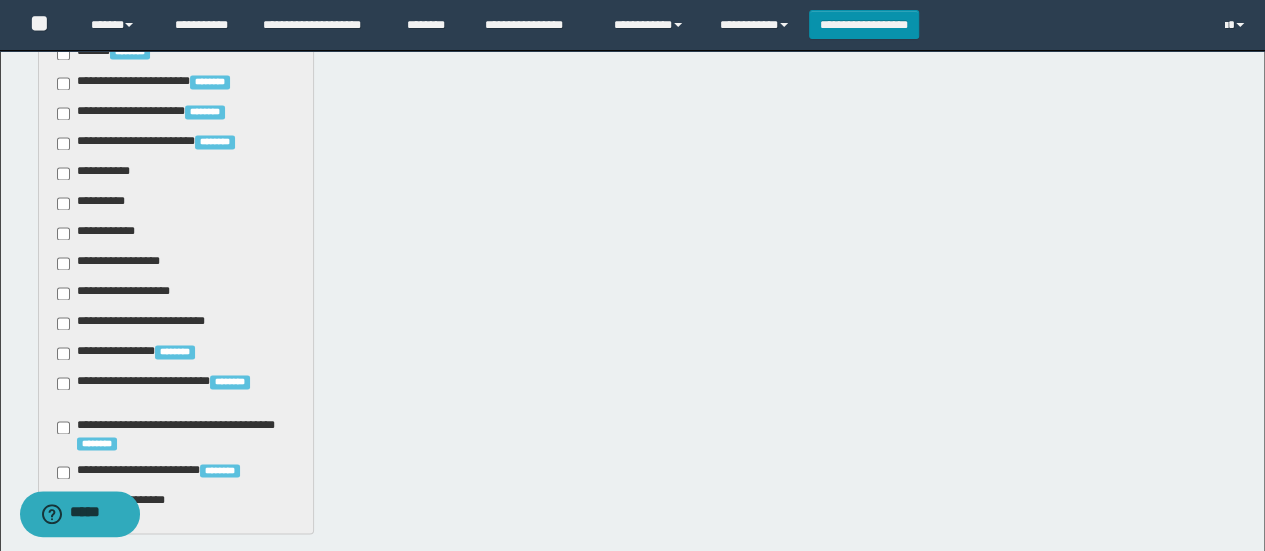 scroll, scrollTop: 1770, scrollLeft: 0, axis: vertical 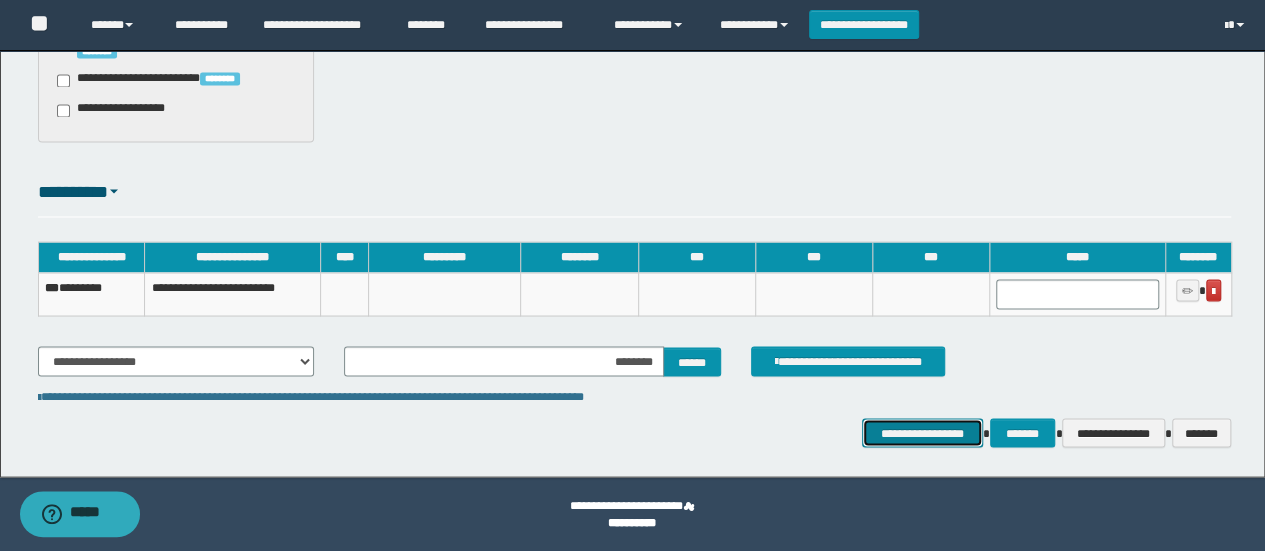 click on "**********" at bounding box center [922, 432] 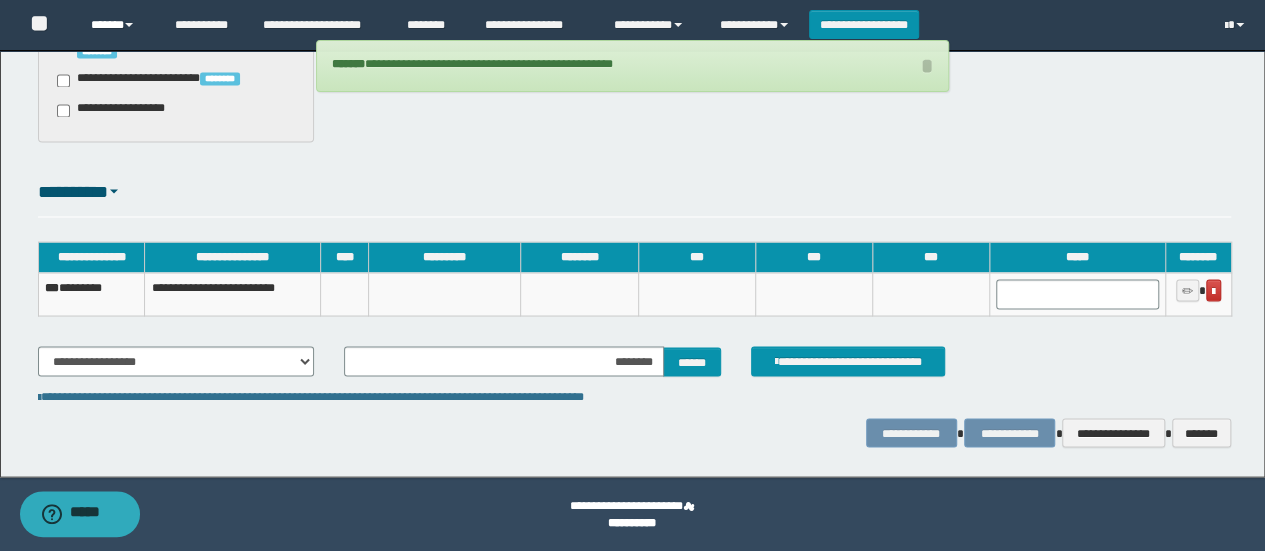 click on "******" at bounding box center (117, 25) 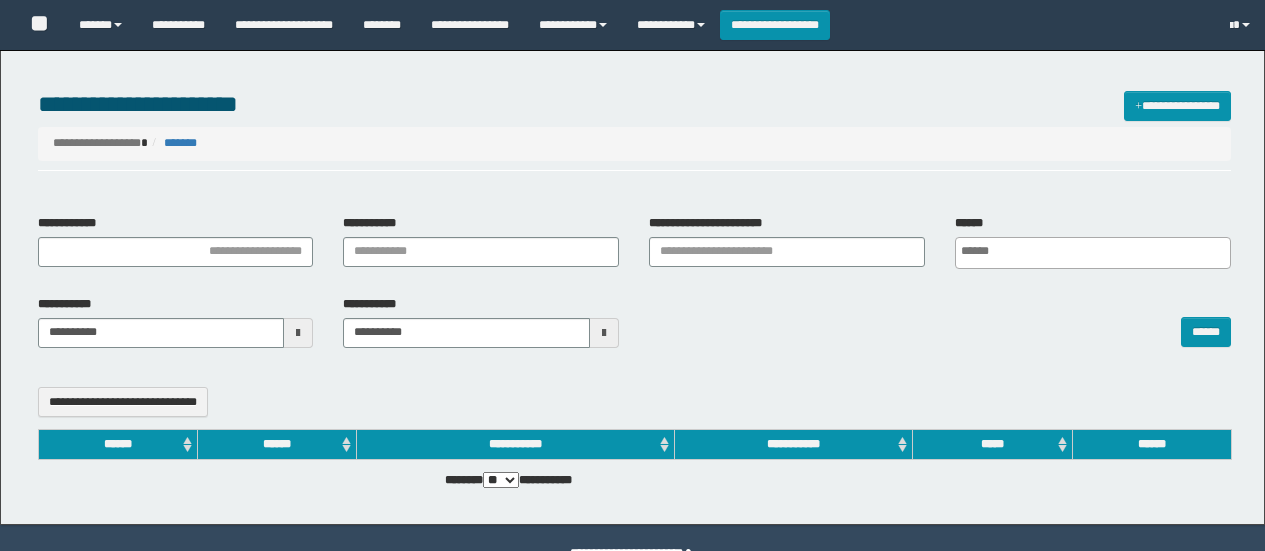 select 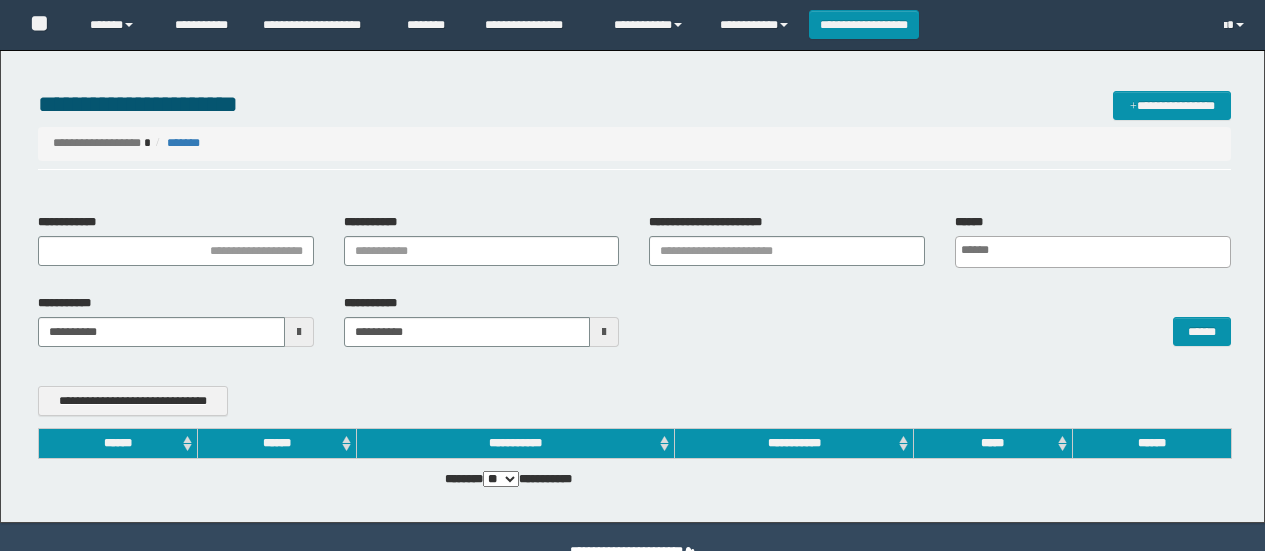 scroll, scrollTop: 0, scrollLeft: 0, axis: both 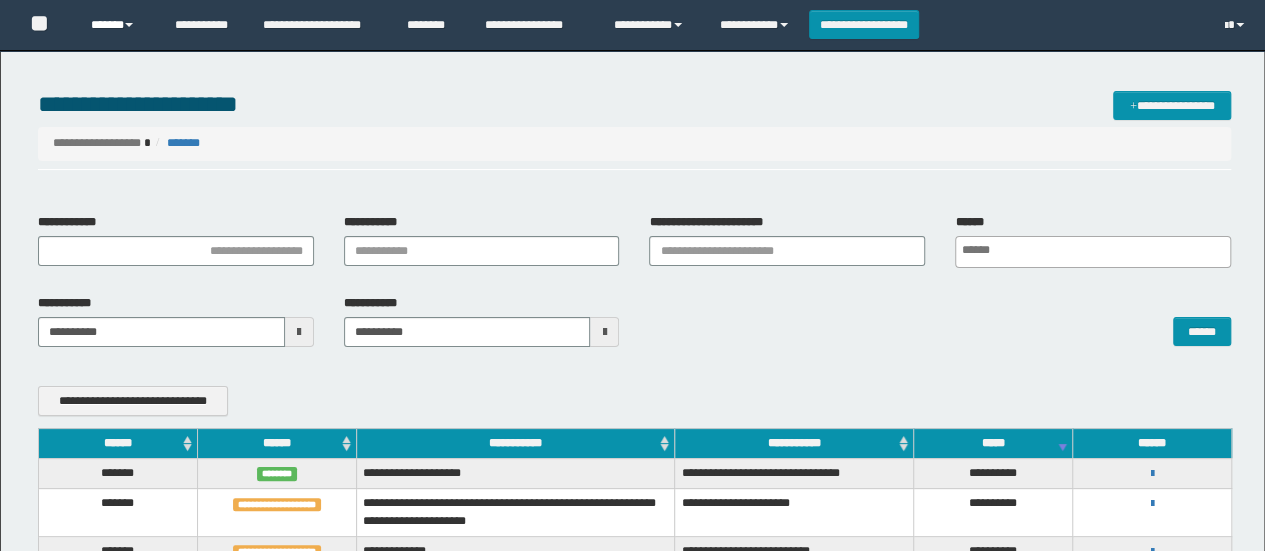 click on "******" at bounding box center (117, 25) 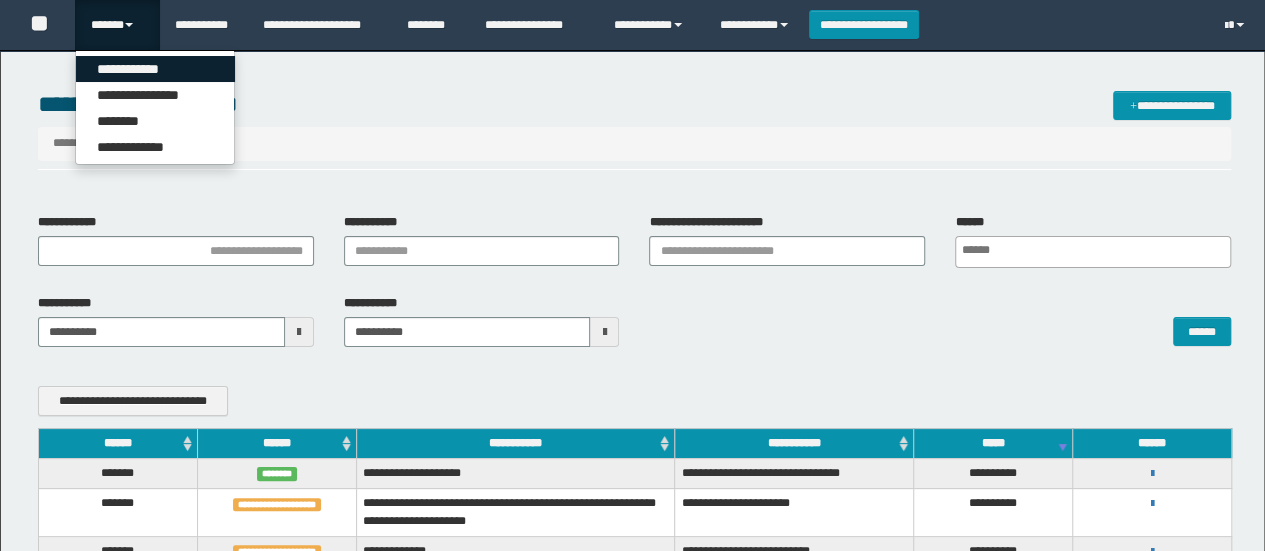 scroll, scrollTop: 0, scrollLeft: 0, axis: both 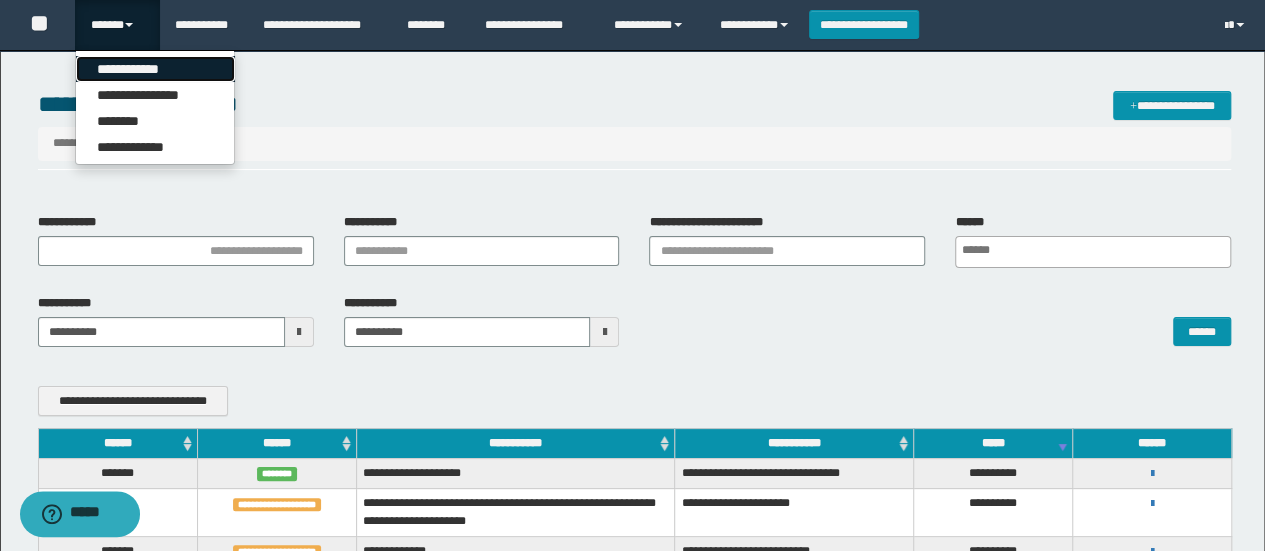 click on "**********" at bounding box center (155, 69) 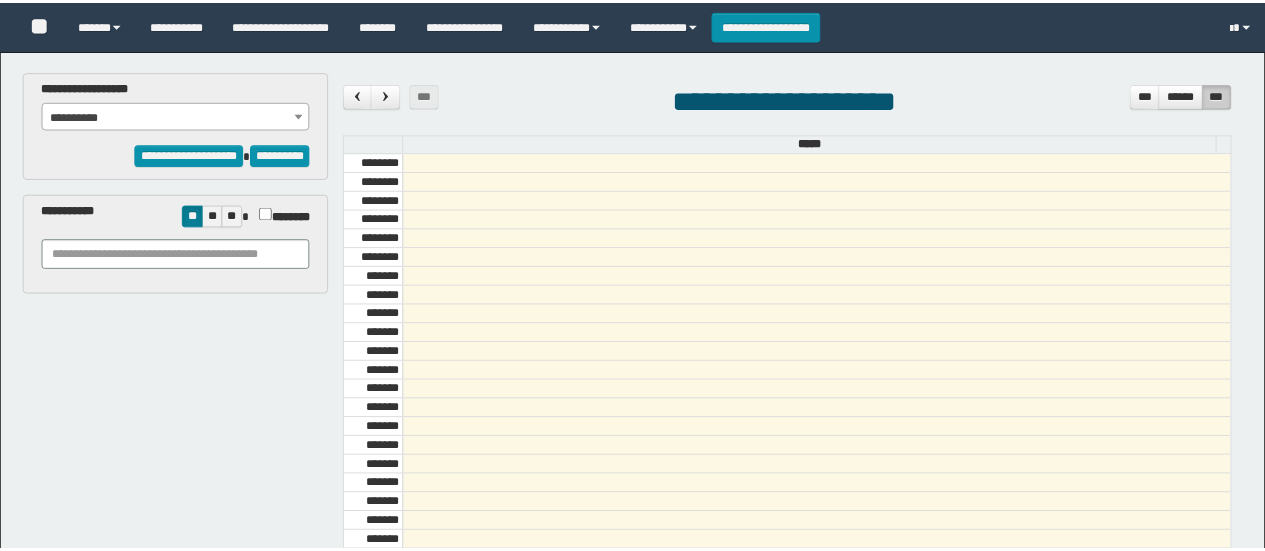 scroll, scrollTop: 0, scrollLeft: 0, axis: both 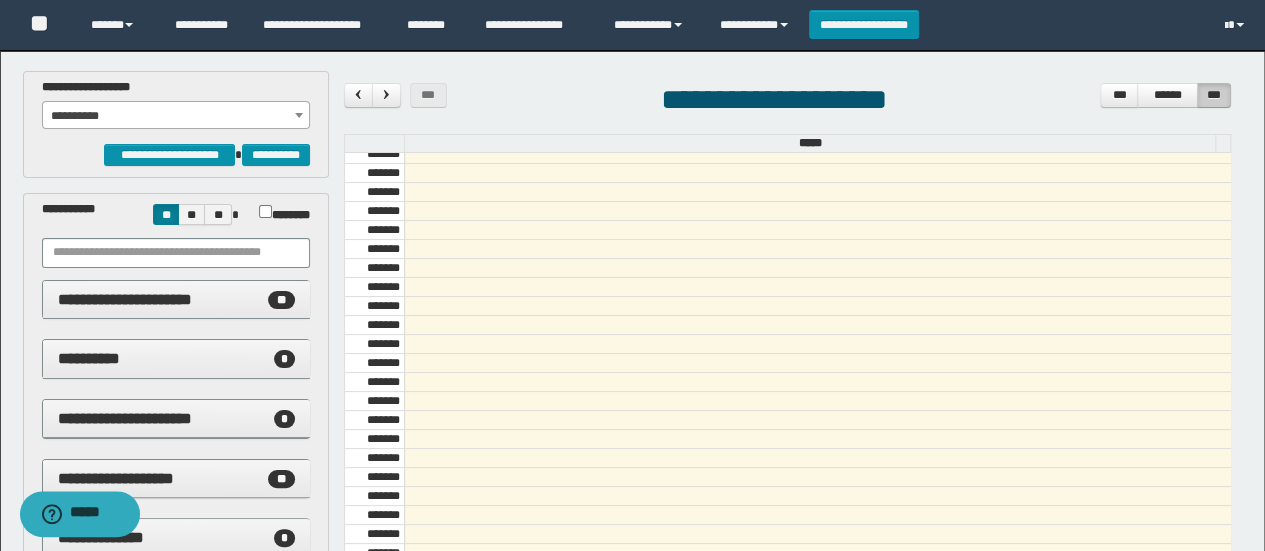 click on "**********" at bounding box center (176, 116) 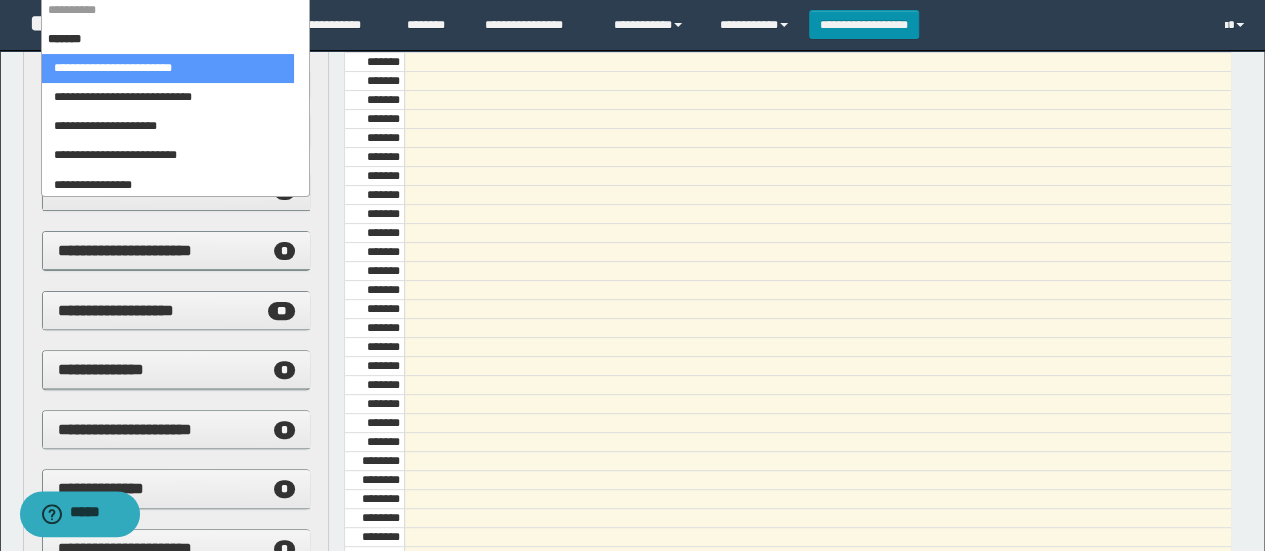 scroll, scrollTop: 200, scrollLeft: 0, axis: vertical 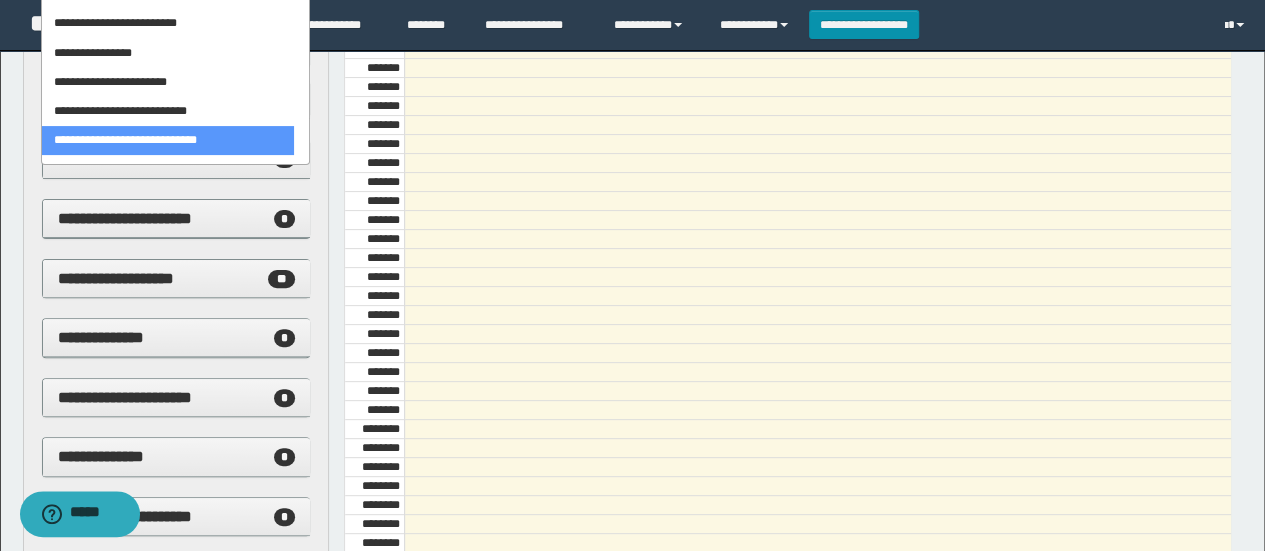 select on "******" 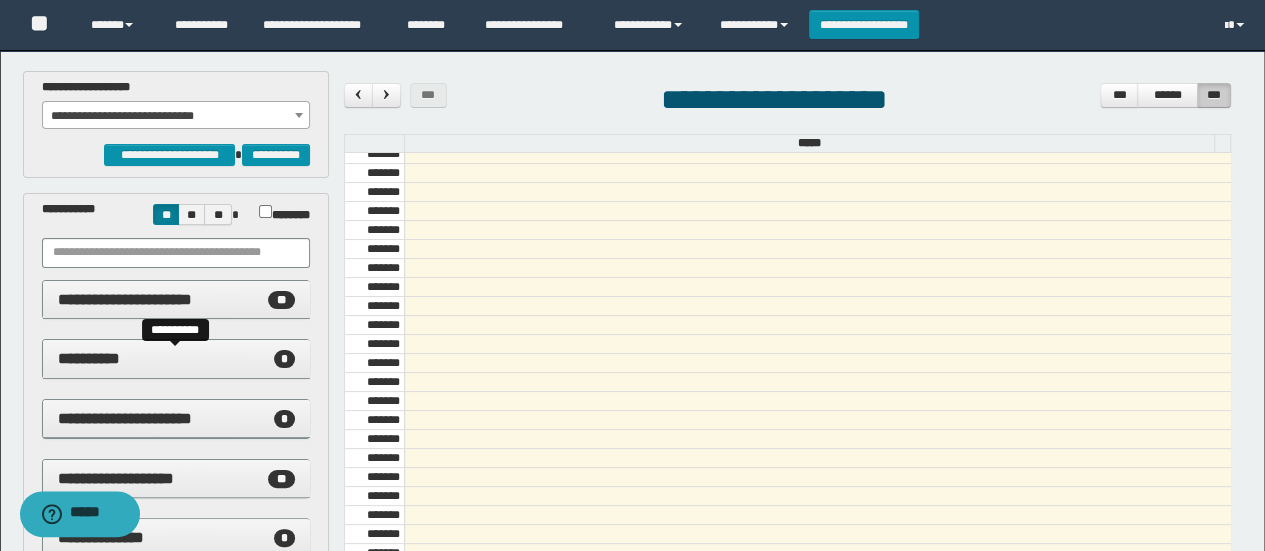 click on "**********" at bounding box center [176, 359] 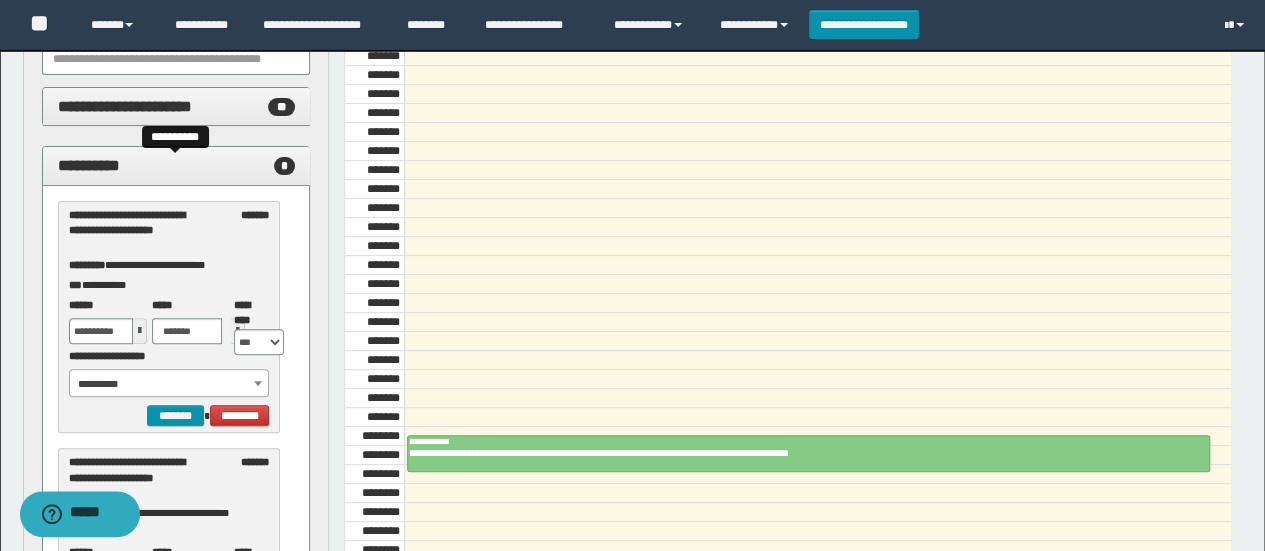 scroll, scrollTop: 200, scrollLeft: 0, axis: vertical 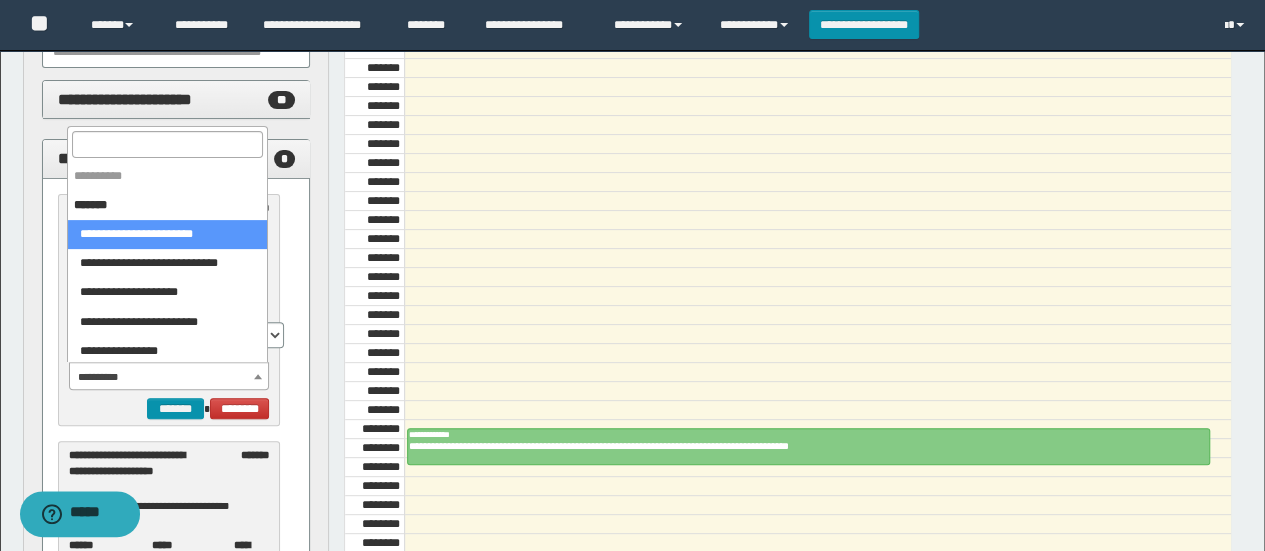click on "**********" at bounding box center (169, 377) 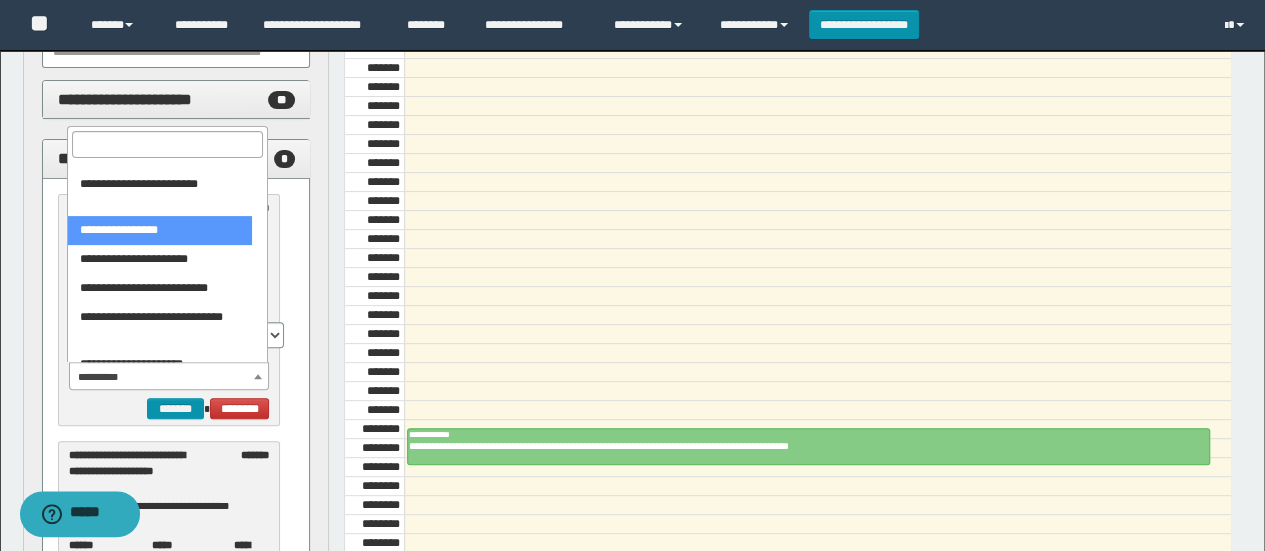 scroll, scrollTop: 200, scrollLeft: 0, axis: vertical 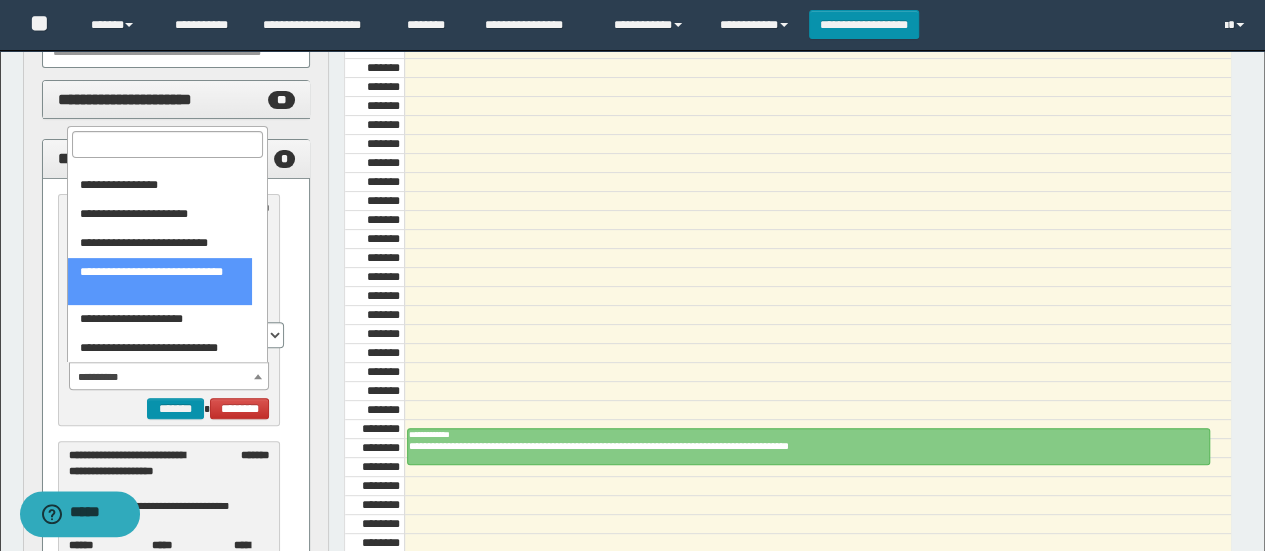 select on "******" 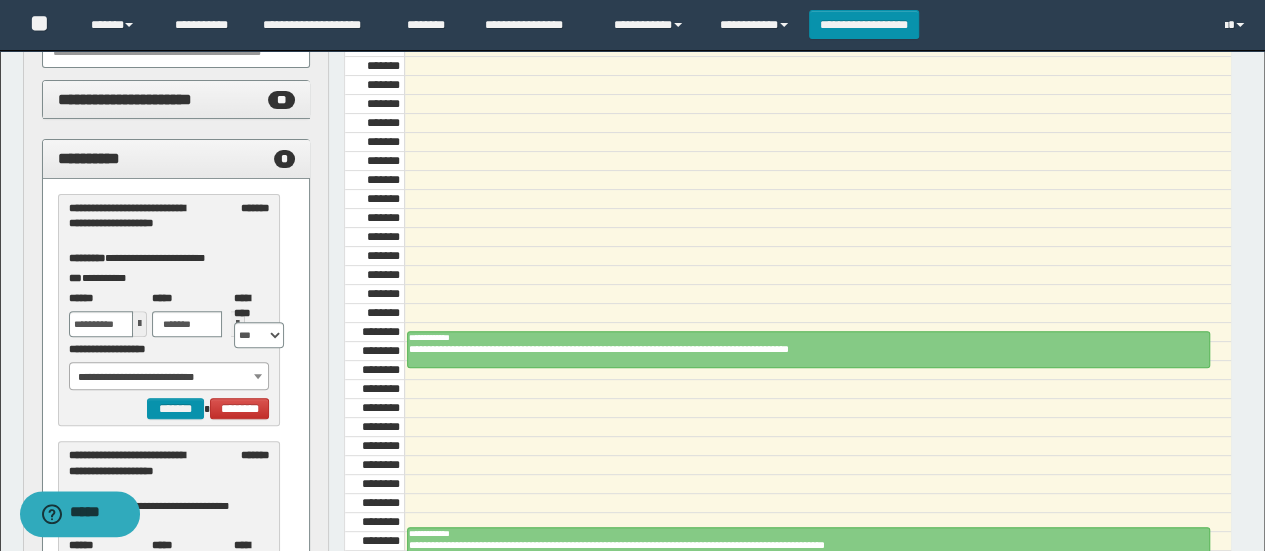 scroll, scrollTop: 773, scrollLeft: 0, axis: vertical 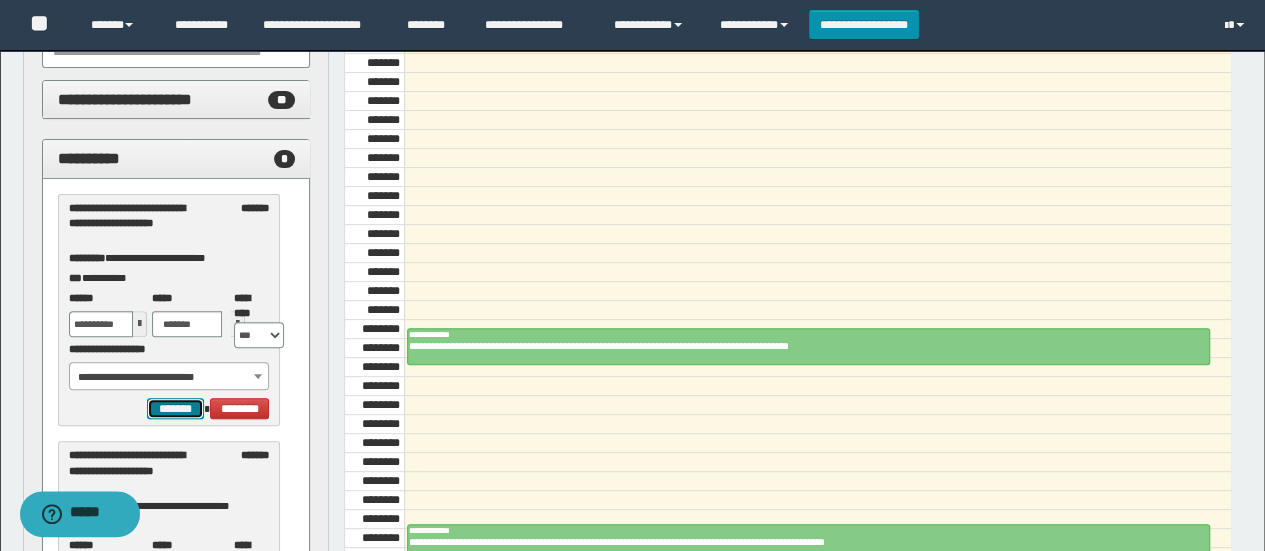 click on "*******" at bounding box center [175, 408] 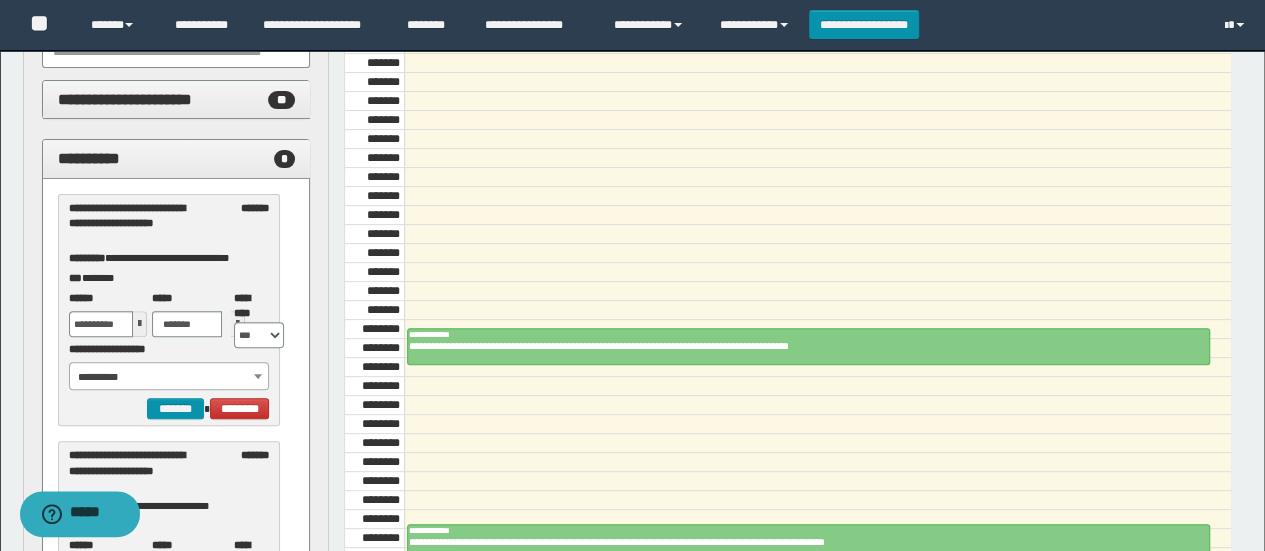 click on "**********" at bounding box center [176, 159] 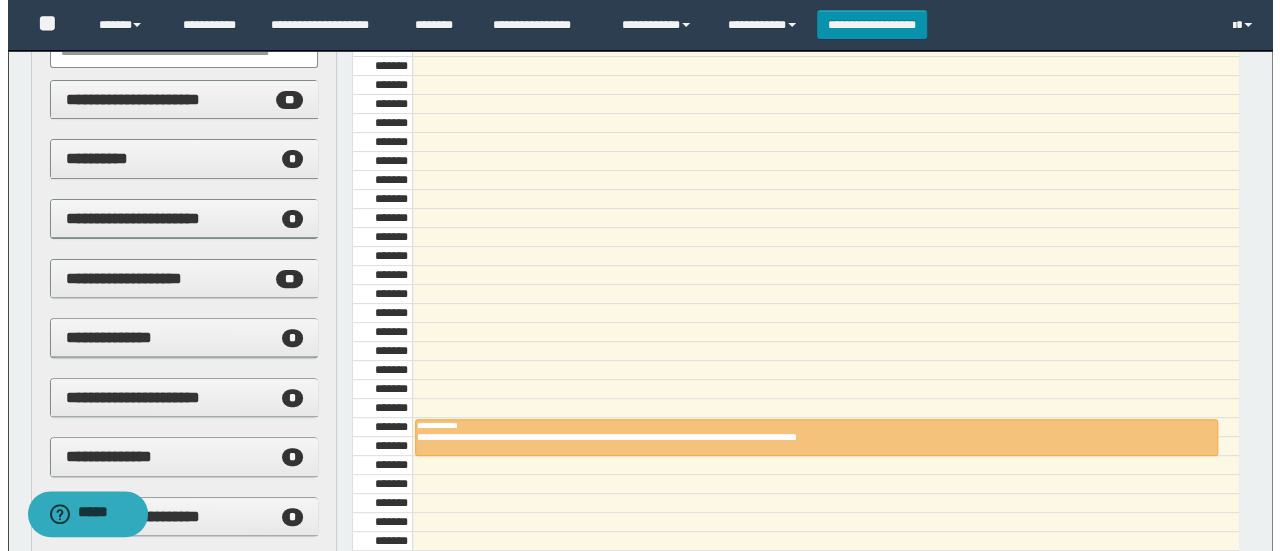 scroll, scrollTop: 1673, scrollLeft: 0, axis: vertical 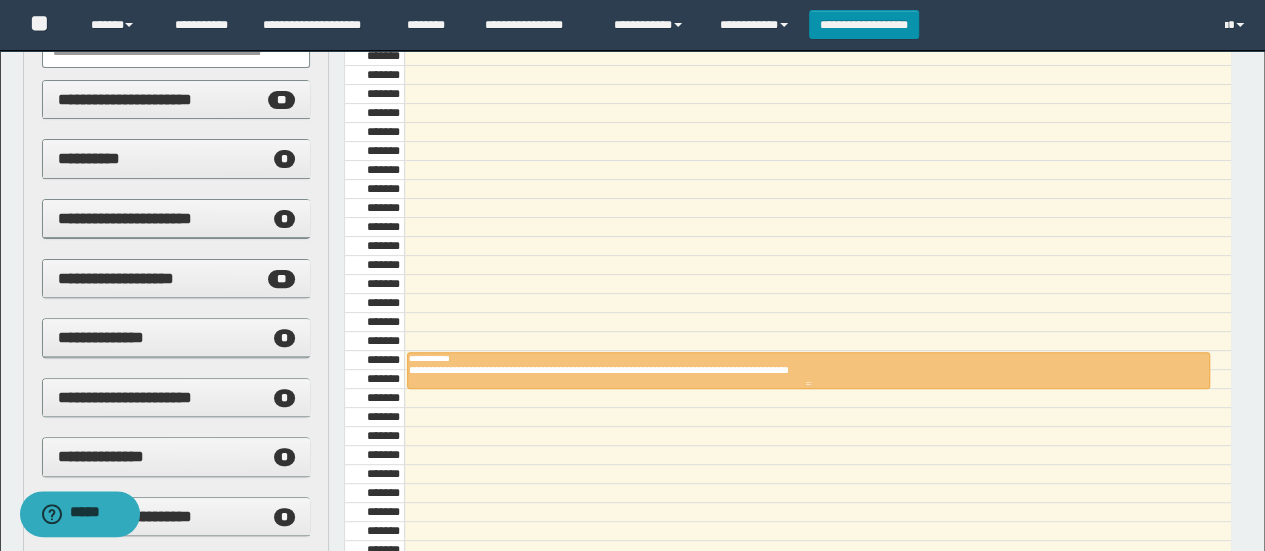 click on "**********" at bounding box center (802, 370) 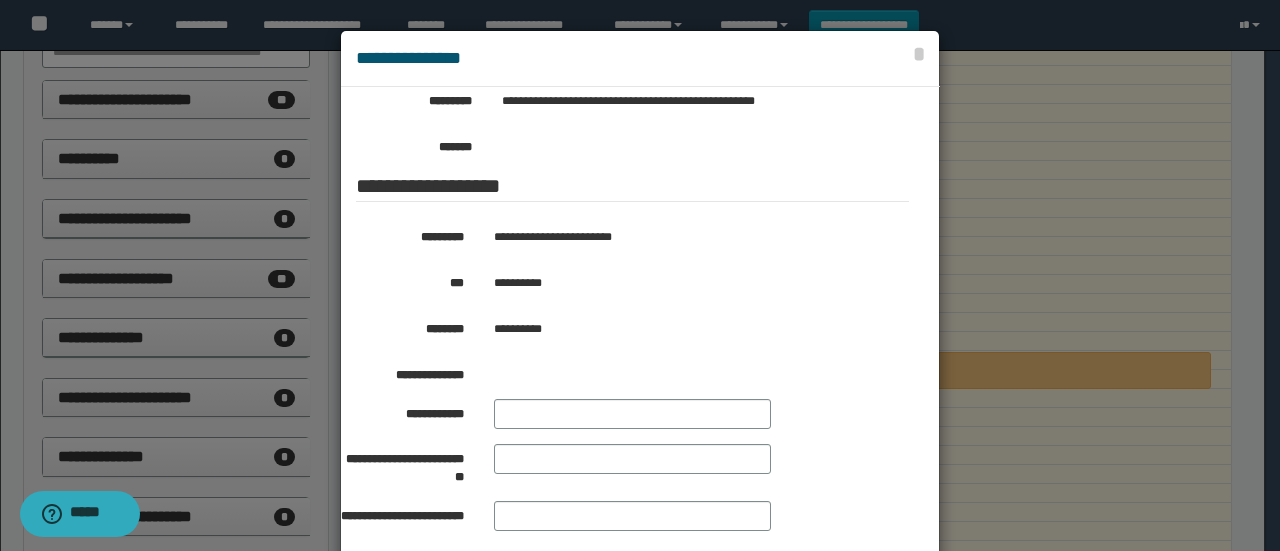 scroll, scrollTop: 364, scrollLeft: 0, axis: vertical 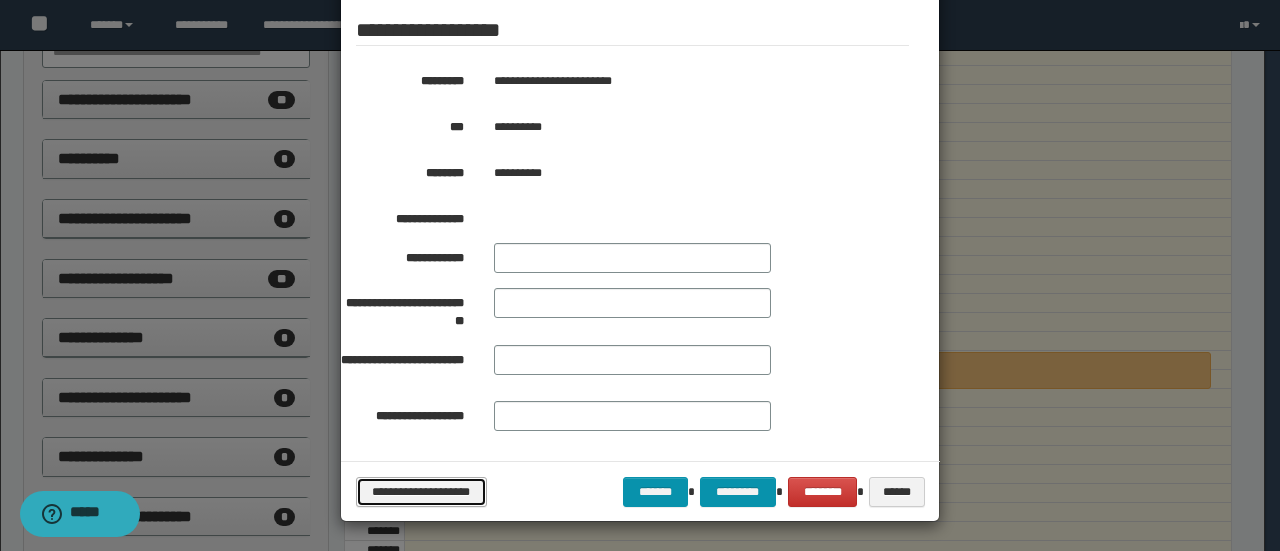 click on "**********" at bounding box center [421, 491] 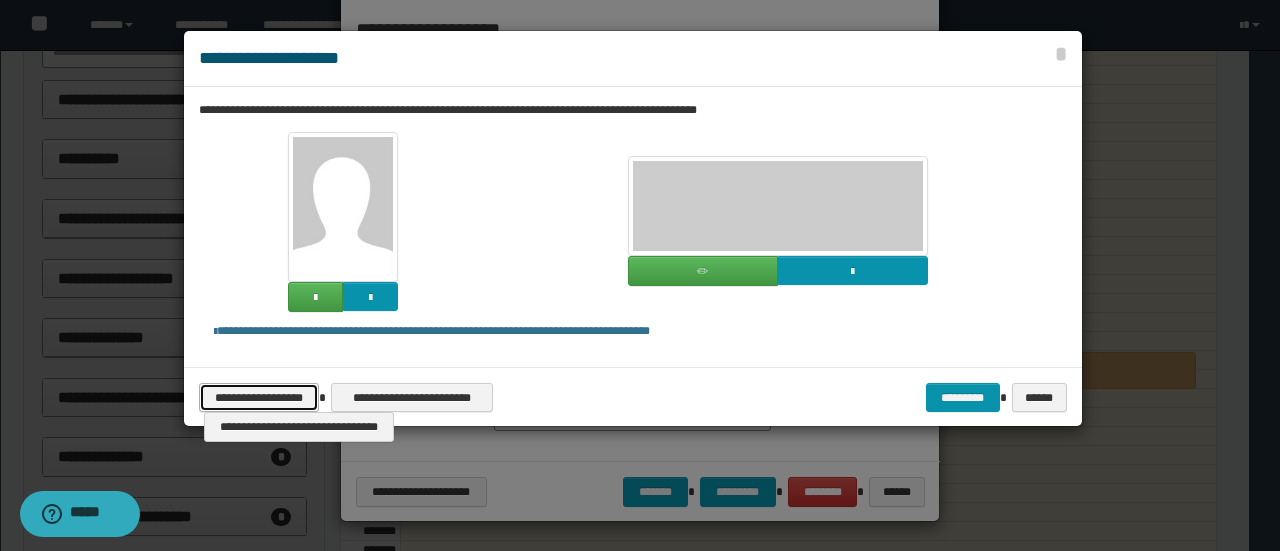 click on "**********" at bounding box center [259, 397] 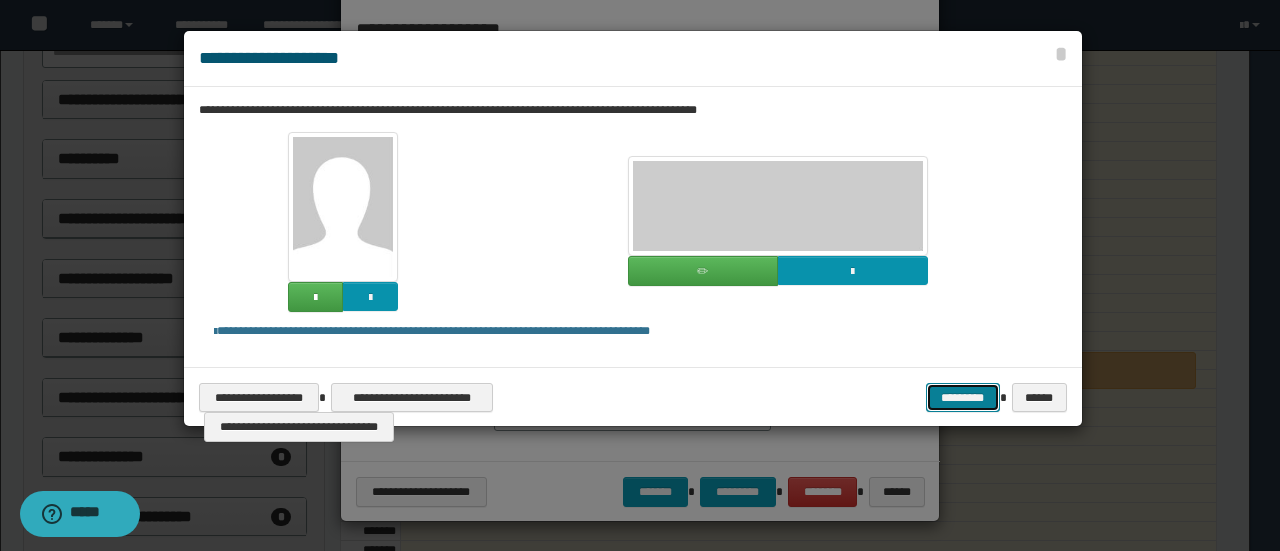click on "*********" at bounding box center [963, 397] 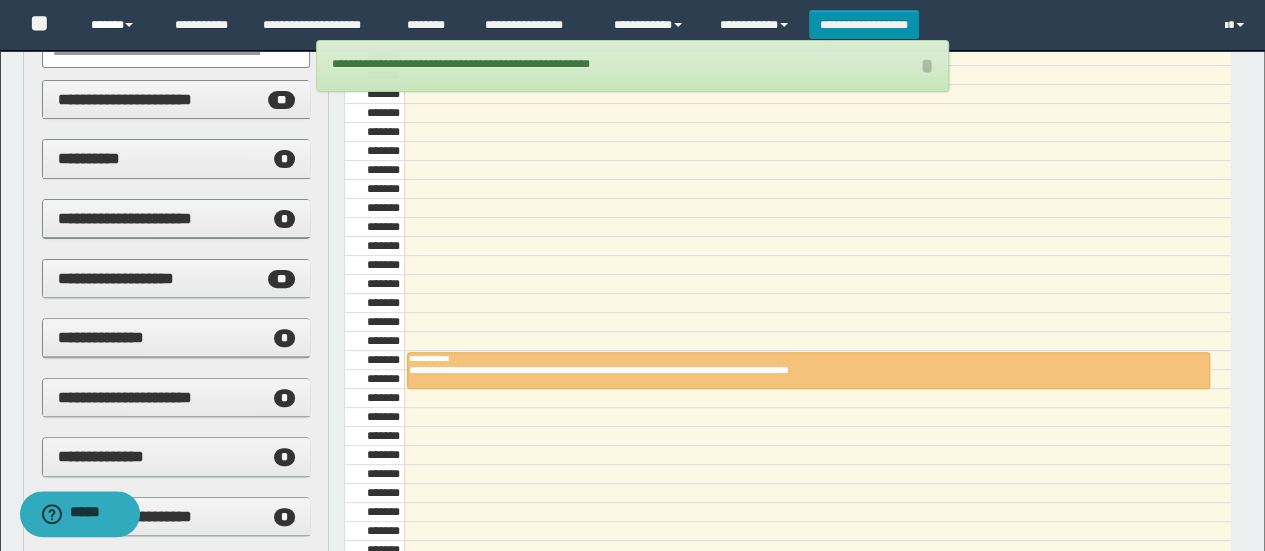 click on "******" at bounding box center (117, 25) 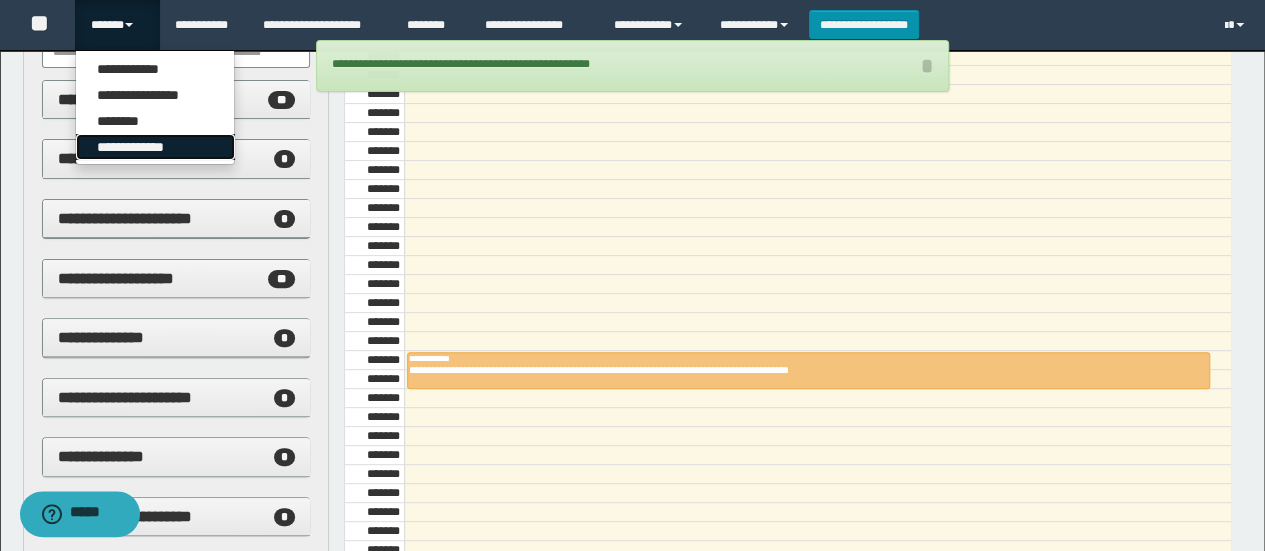click on "**********" at bounding box center [155, 147] 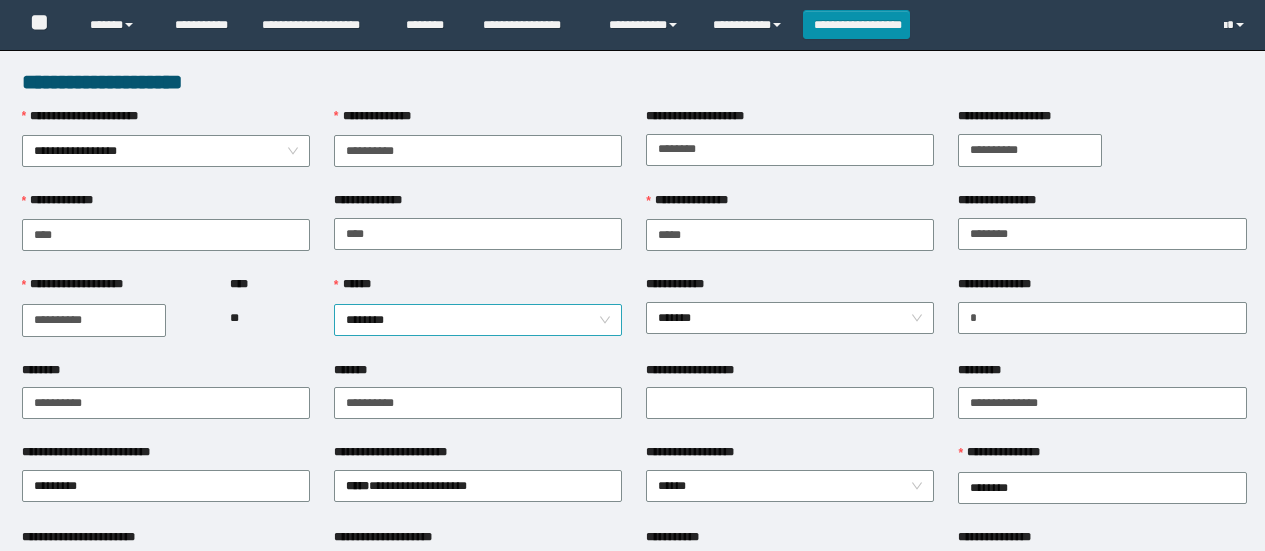 scroll, scrollTop: 0, scrollLeft: 0, axis: both 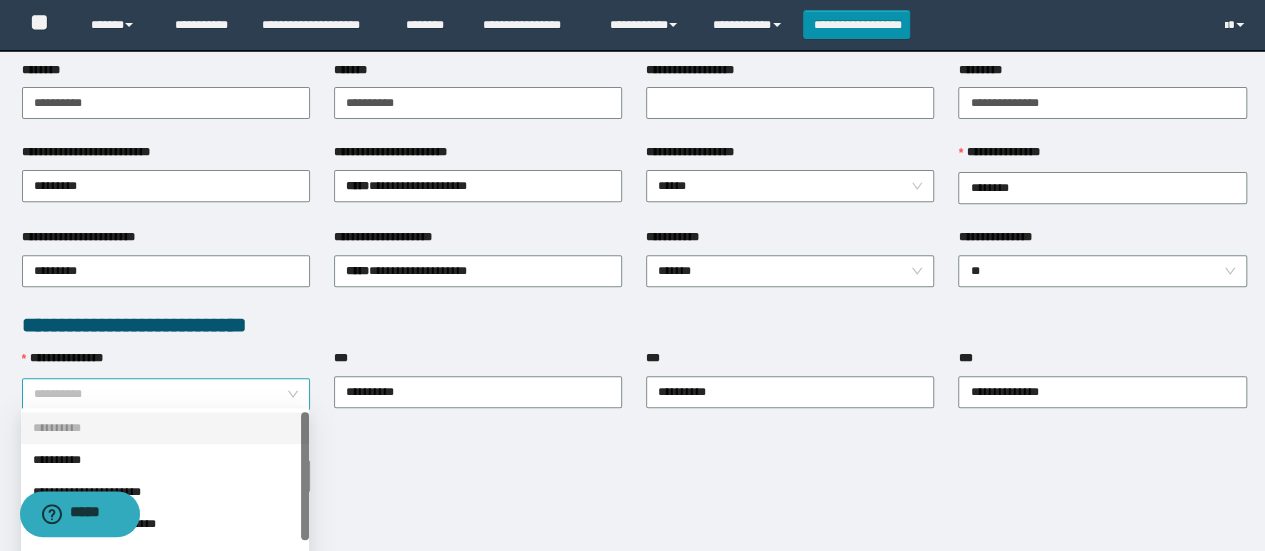 click on "**********" at bounding box center (166, 394) 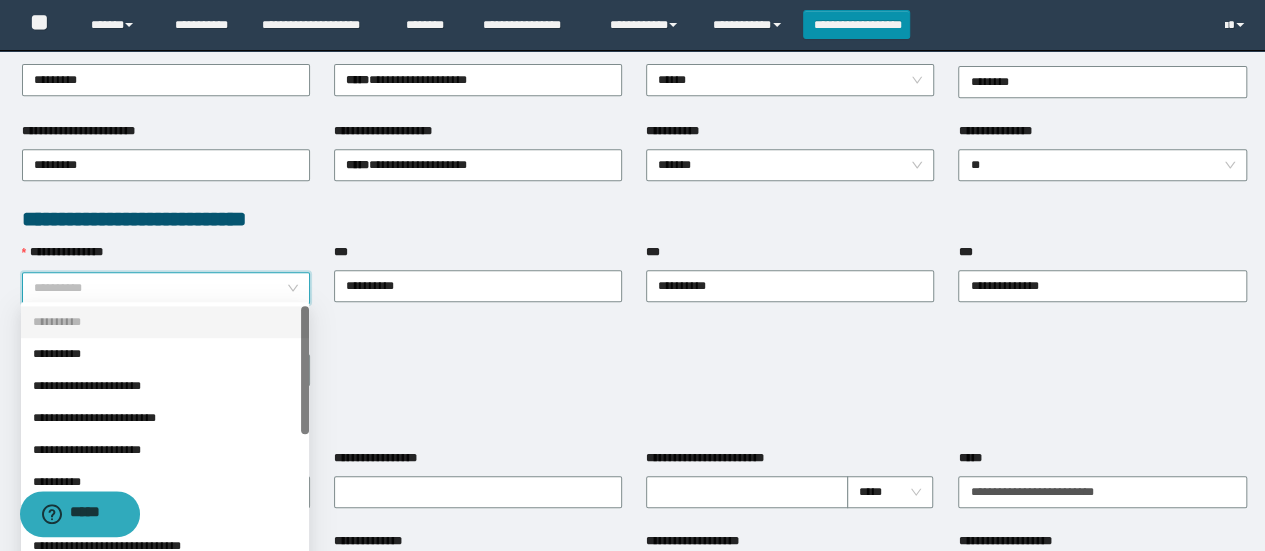 scroll, scrollTop: 500, scrollLeft: 0, axis: vertical 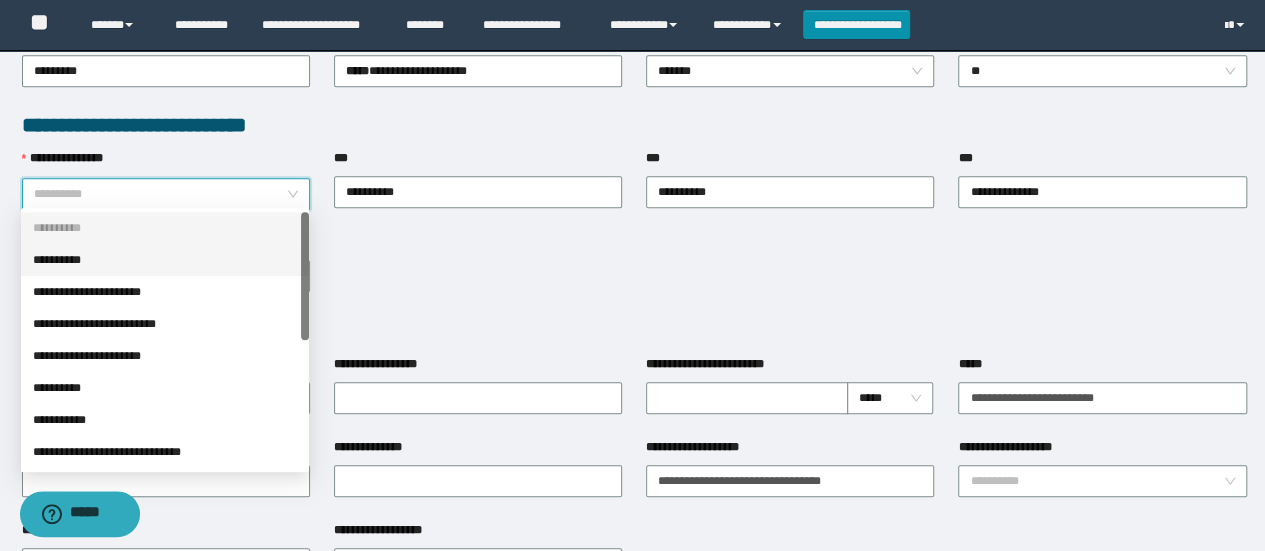 click on "**********" at bounding box center [165, 260] 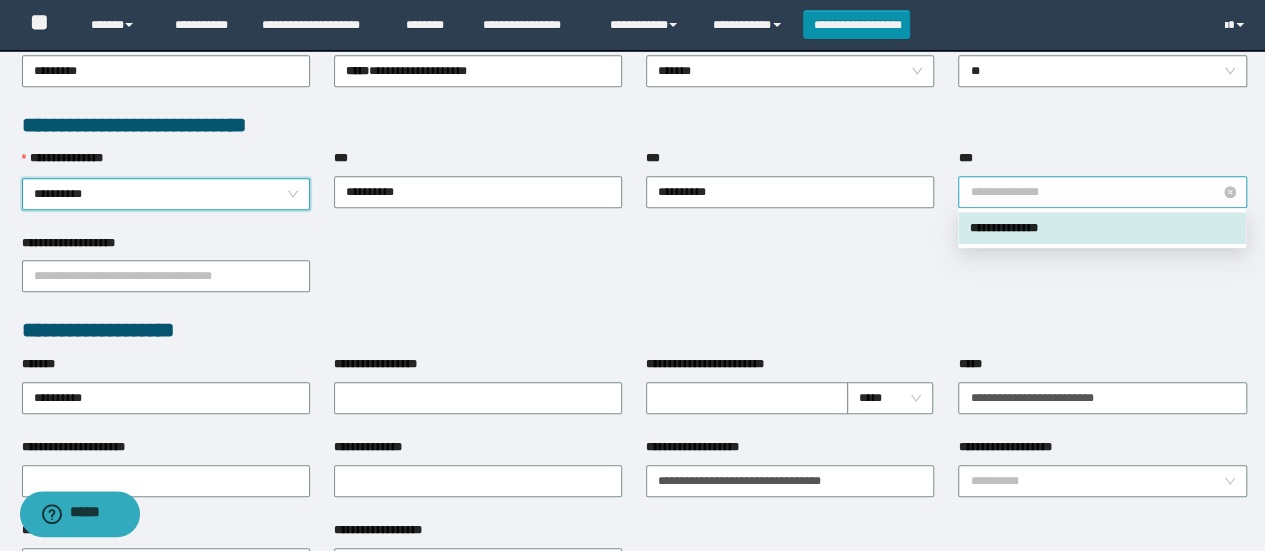 click on "**********" at bounding box center [1102, 192] 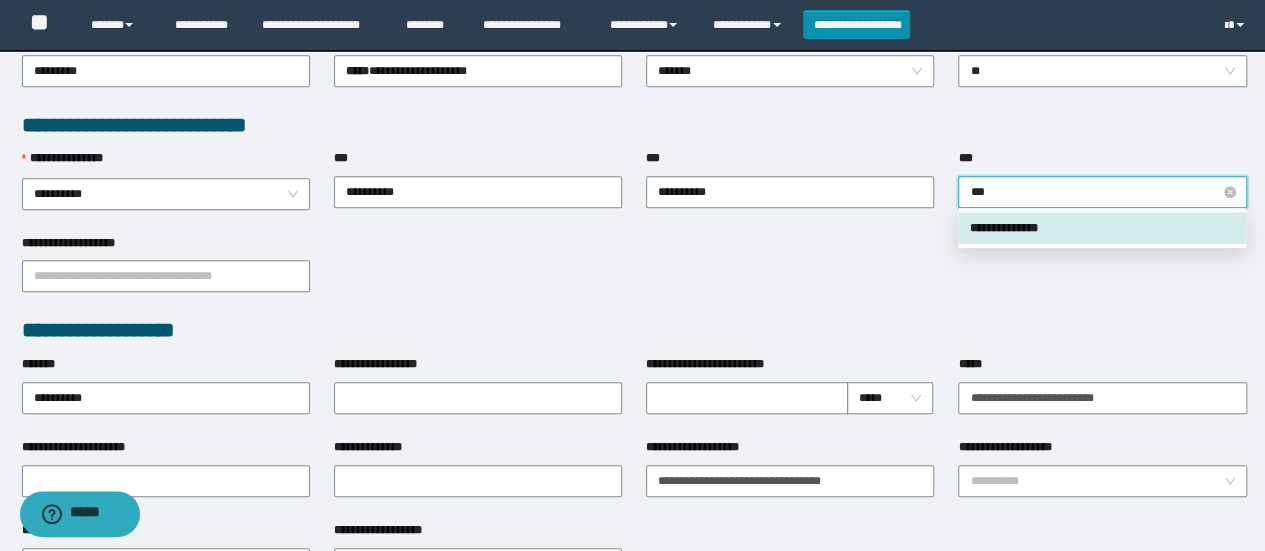 type on "****" 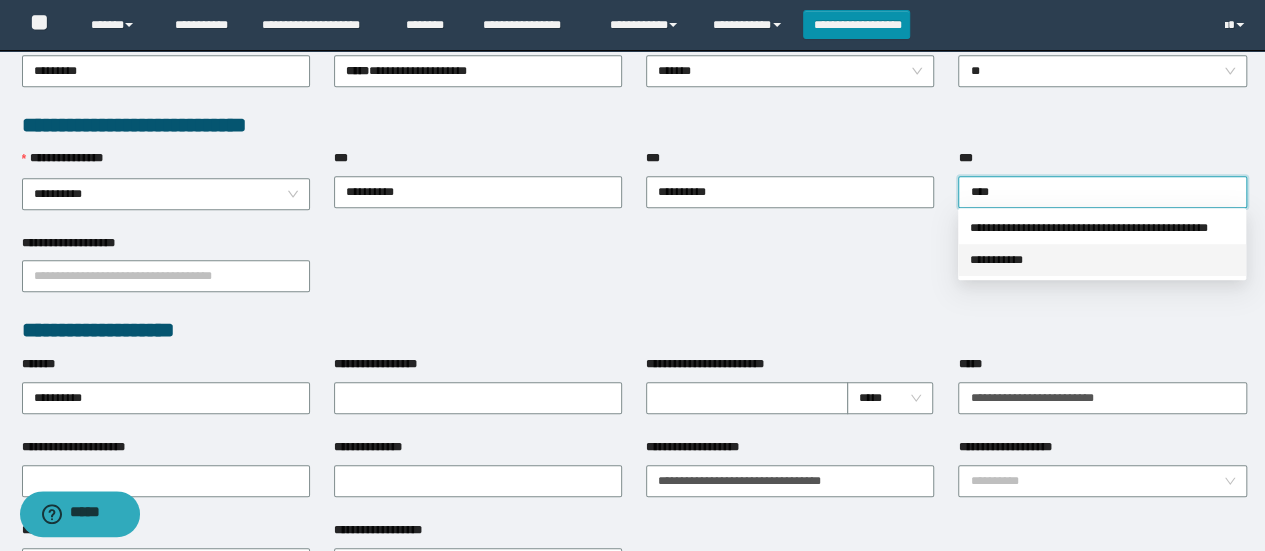 click on "**********" at bounding box center [1102, 260] 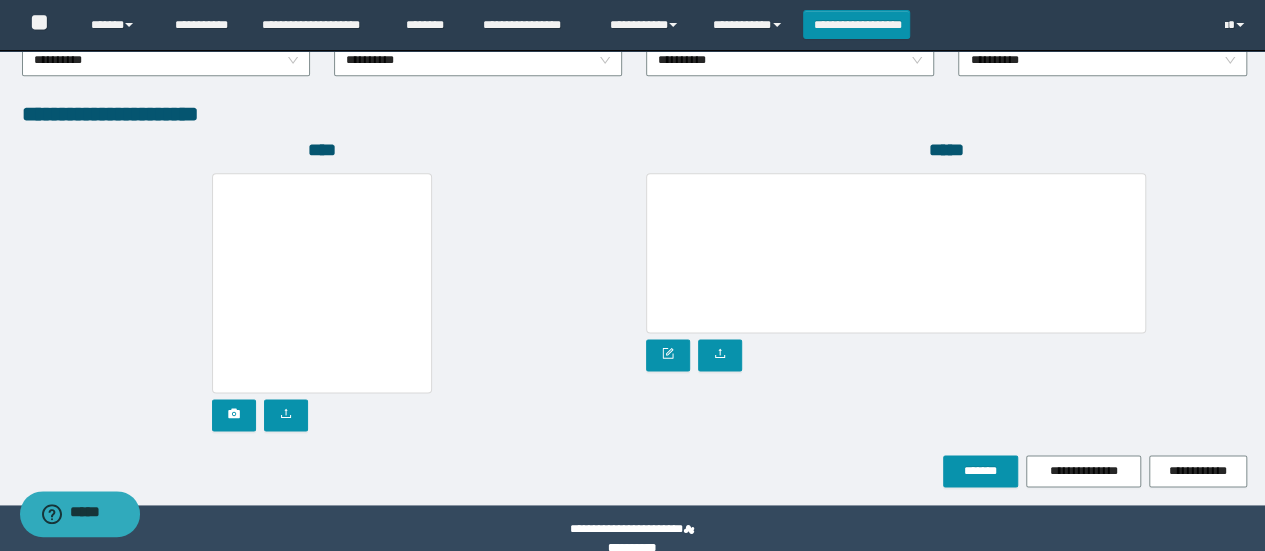 scroll, scrollTop: 1152, scrollLeft: 0, axis: vertical 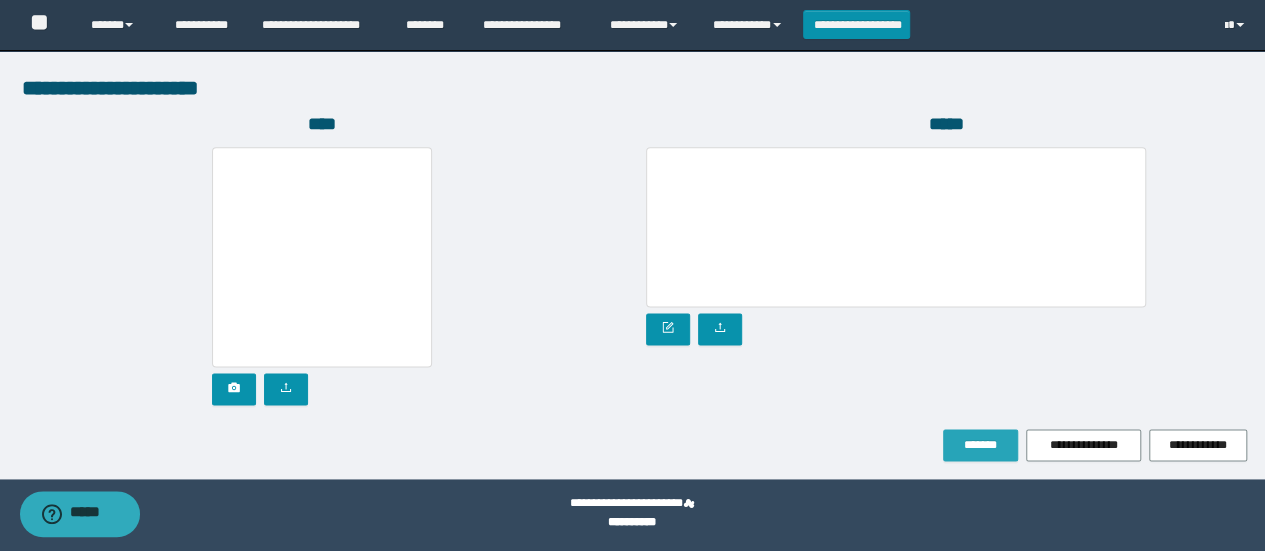click on "*******" at bounding box center (980, 445) 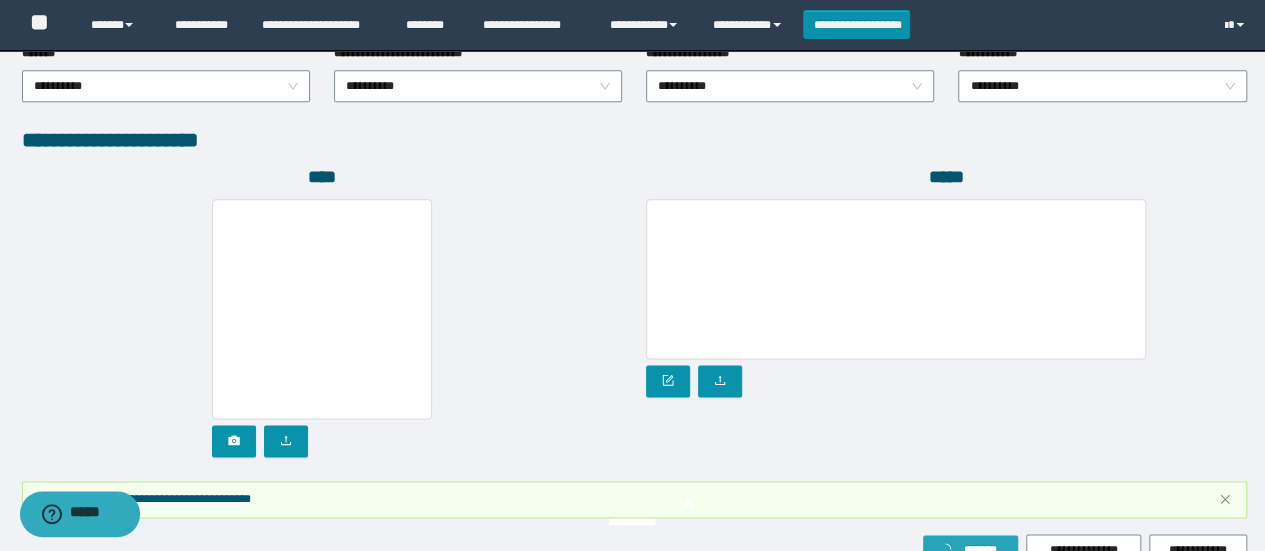 scroll, scrollTop: 1204, scrollLeft: 0, axis: vertical 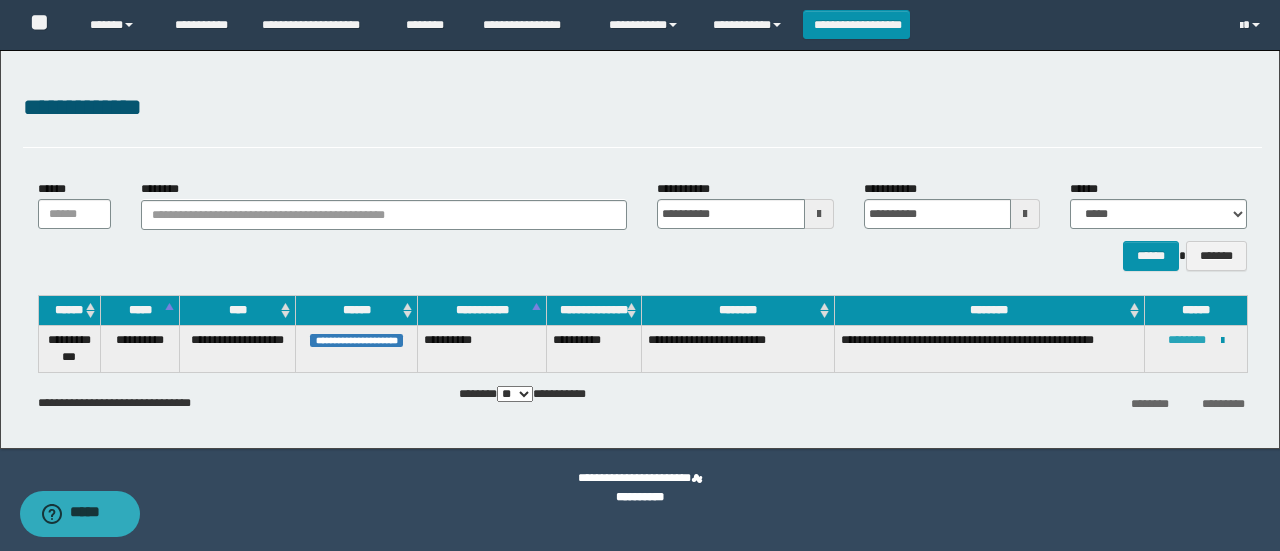 click on "********" at bounding box center (1187, 340) 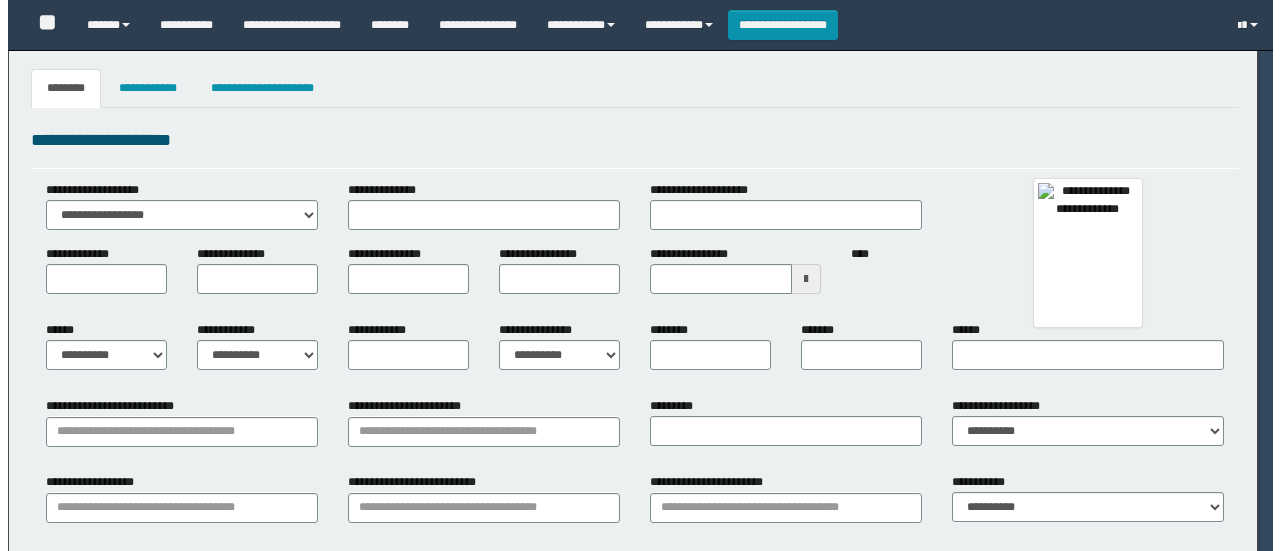 scroll, scrollTop: 0, scrollLeft: 0, axis: both 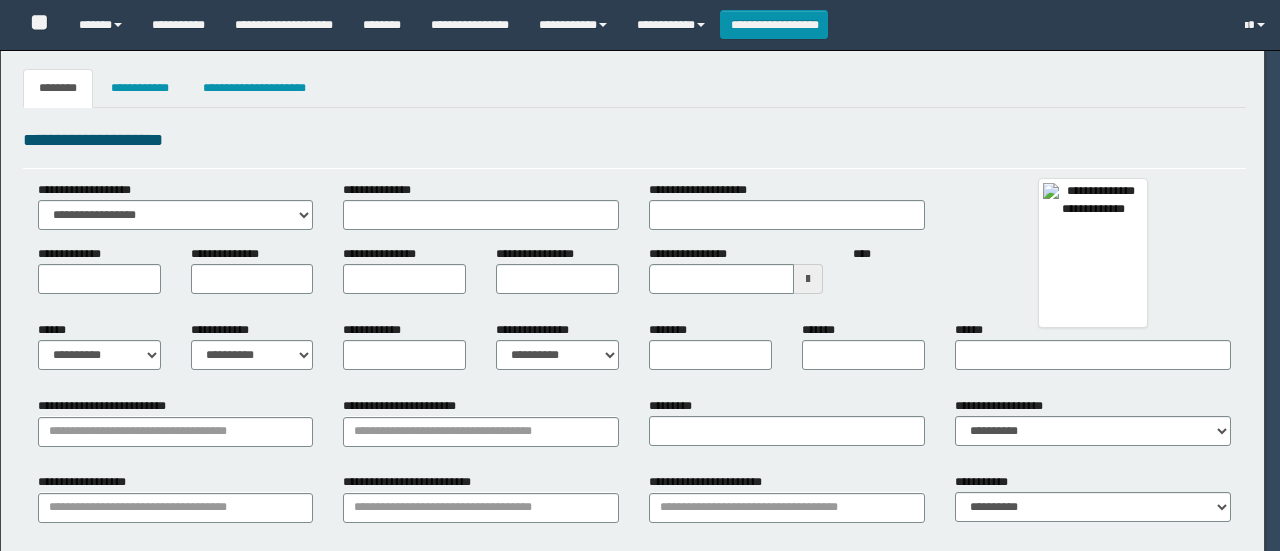 select on "***" 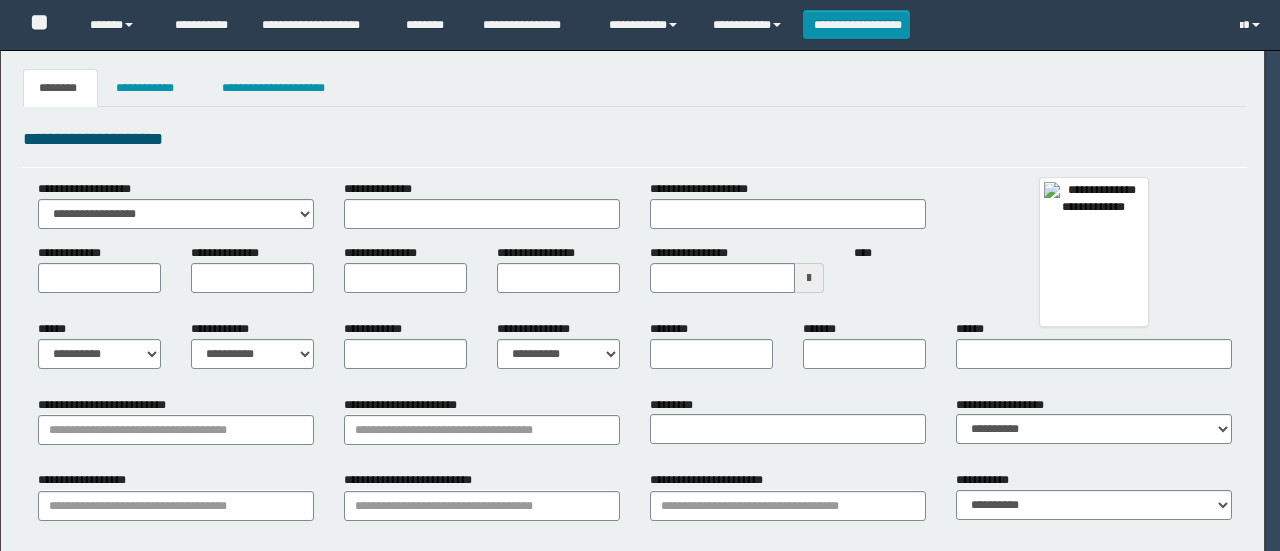 type on "******" 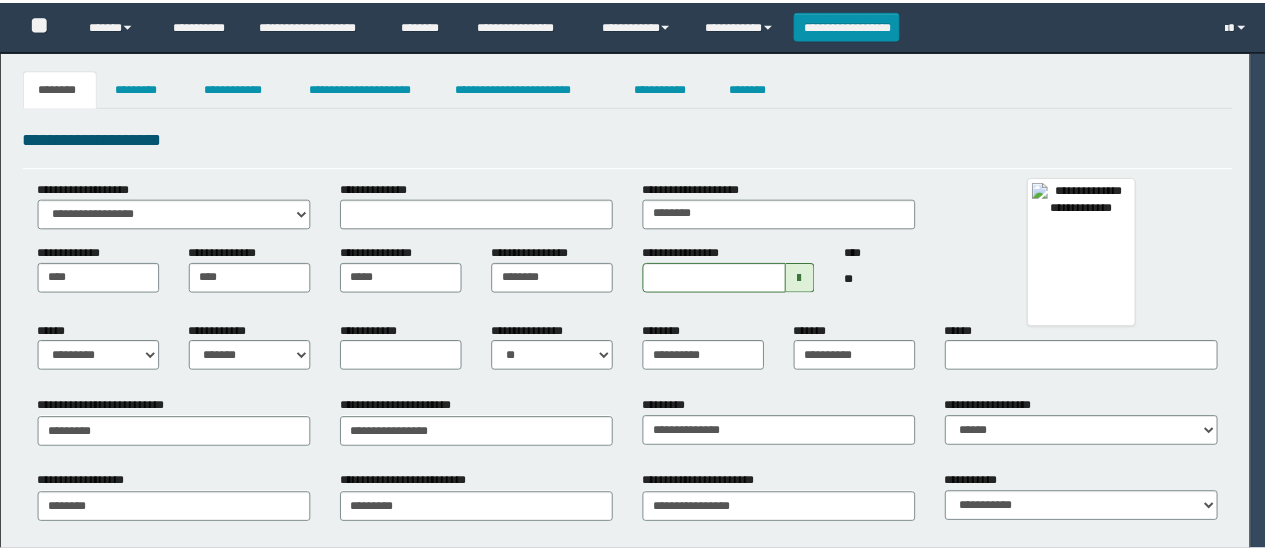 scroll, scrollTop: 0, scrollLeft: 0, axis: both 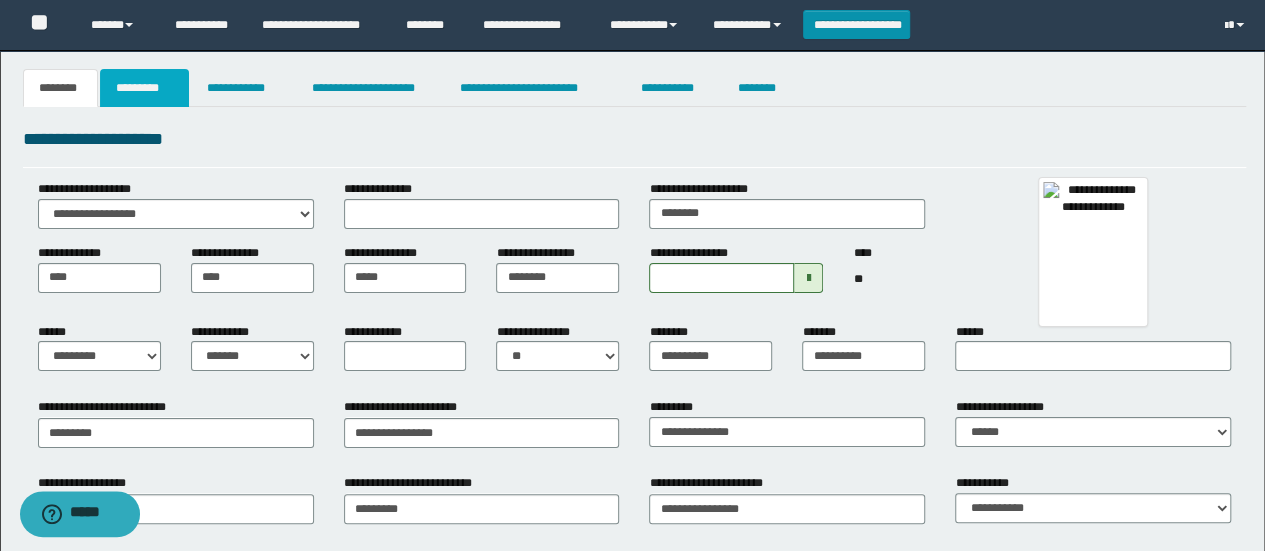 click on "*********" at bounding box center [144, 88] 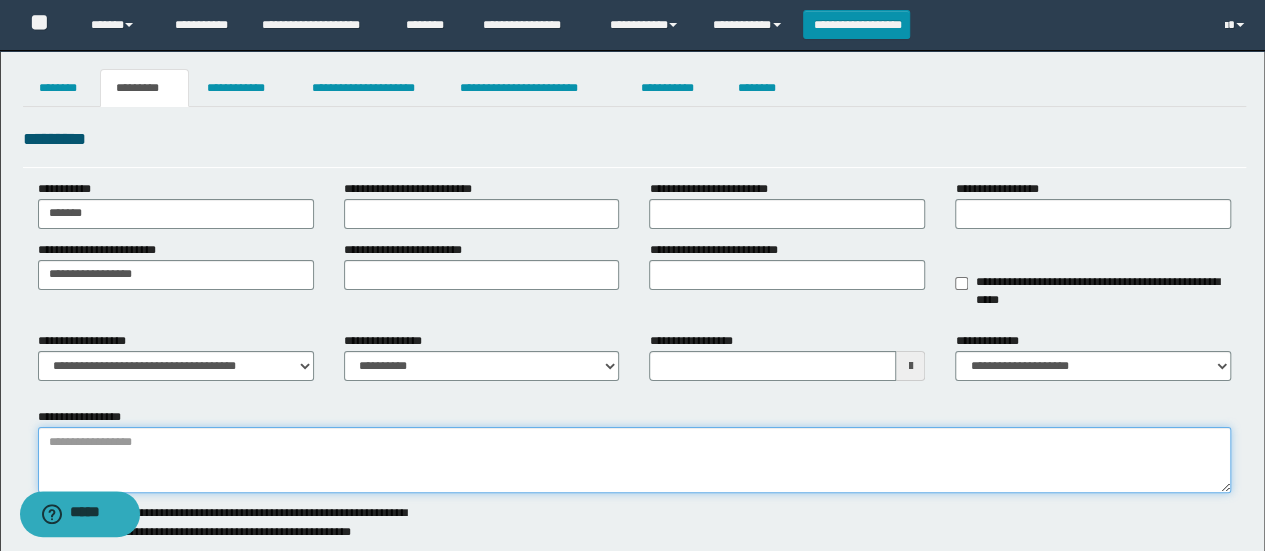 click on "**********" at bounding box center [635, 460] 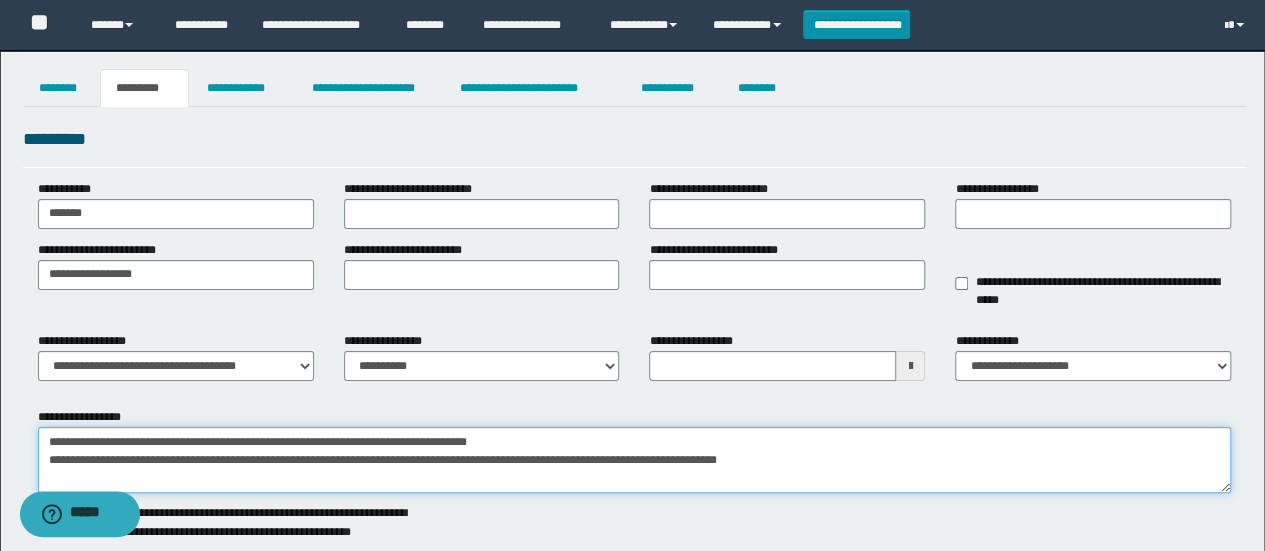 click on "**********" at bounding box center (635, 460) 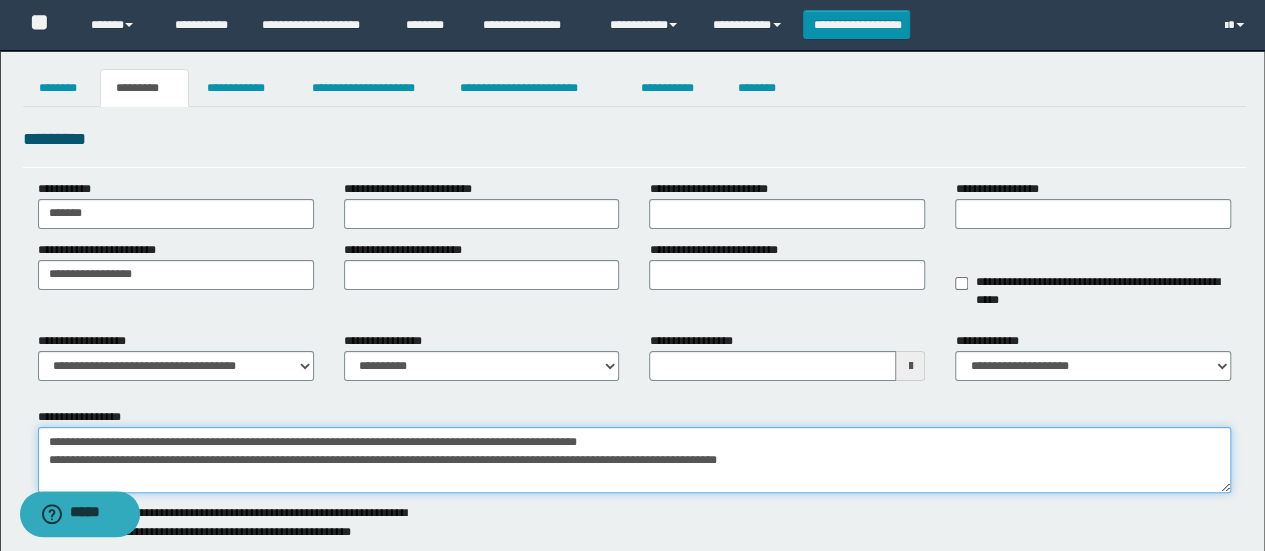 type on "**********" 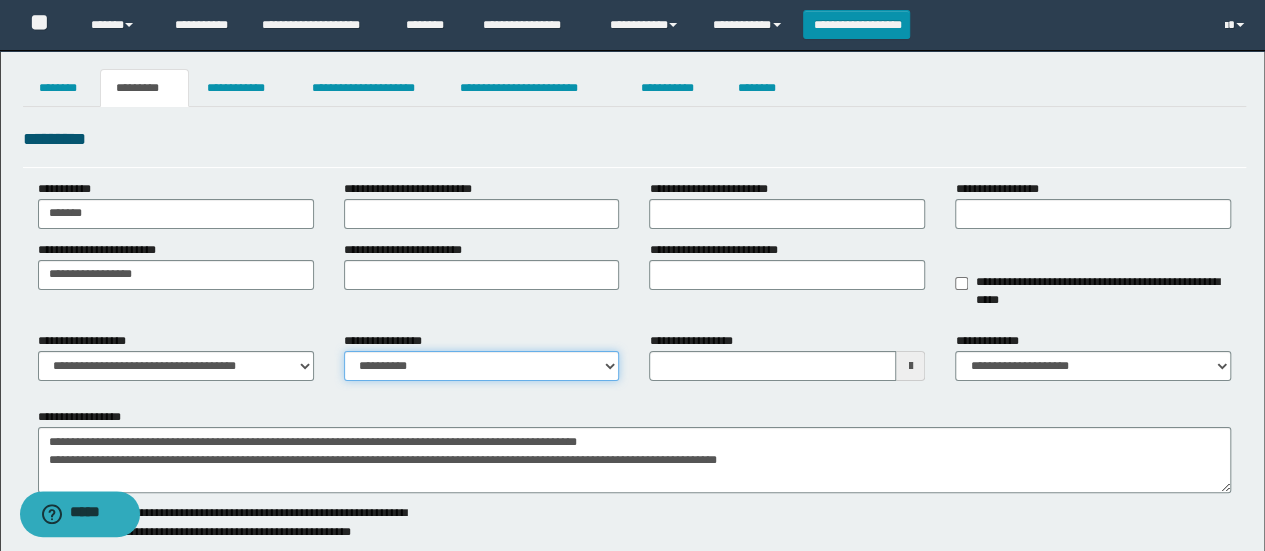 click on "**********" at bounding box center [482, 366] 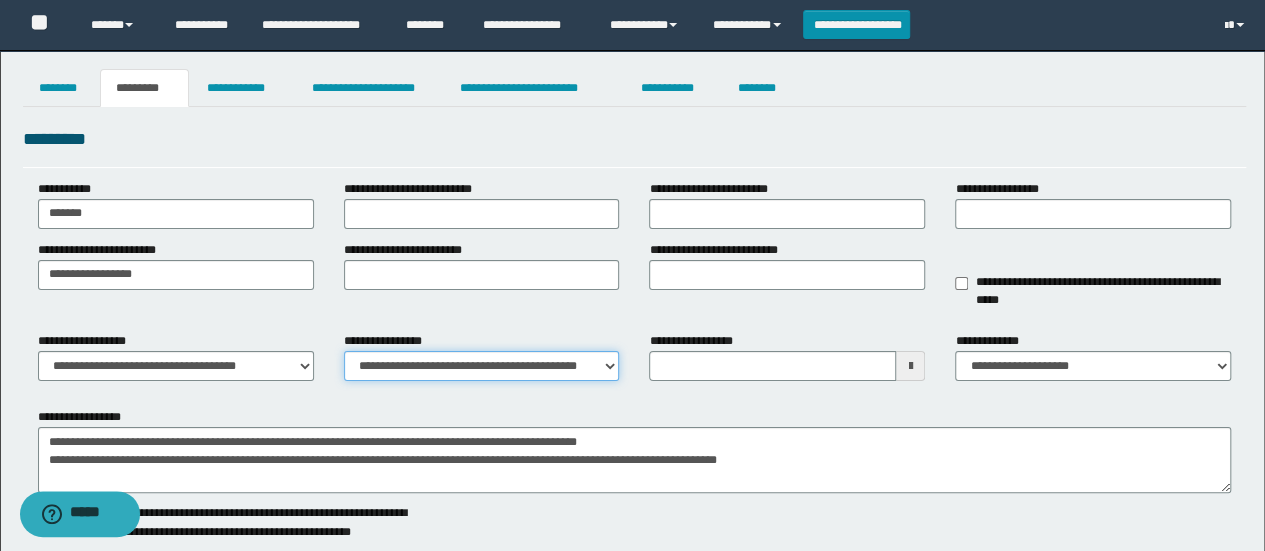 click on "**********" at bounding box center [482, 366] 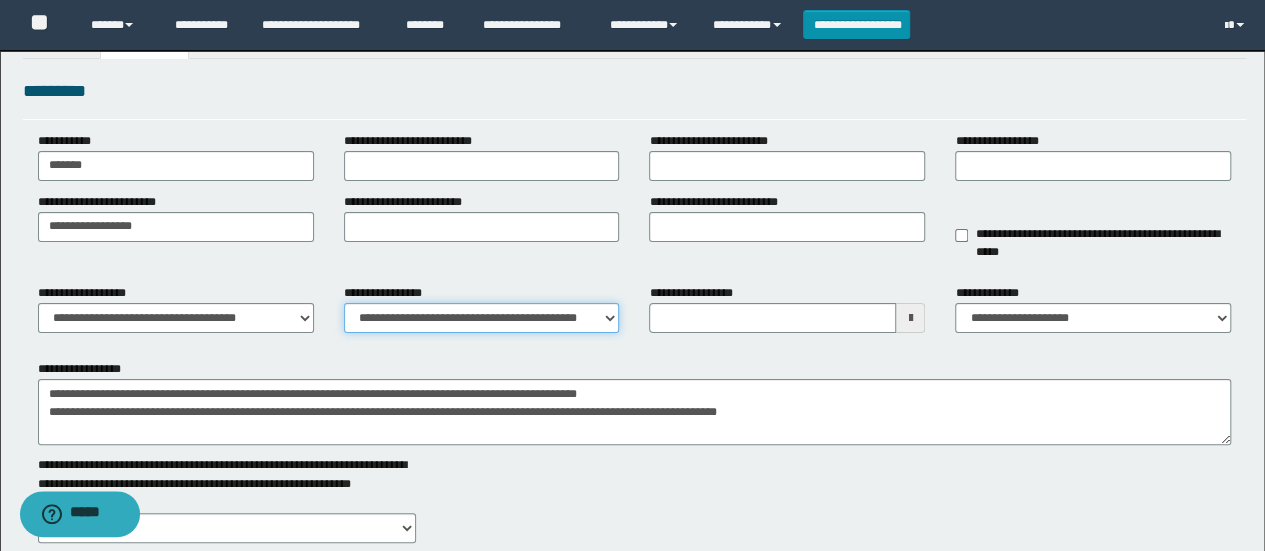 scroll, scrollTop: 200, scrollLeft: 0, axis: vertical 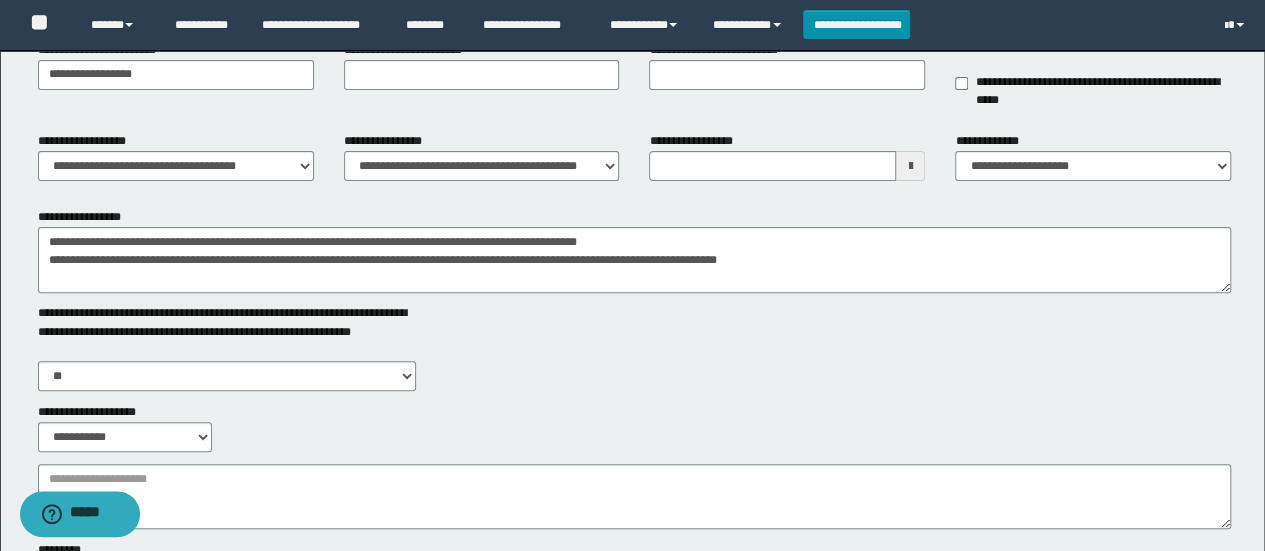 click on "**********" at bounding box center [635, 280] 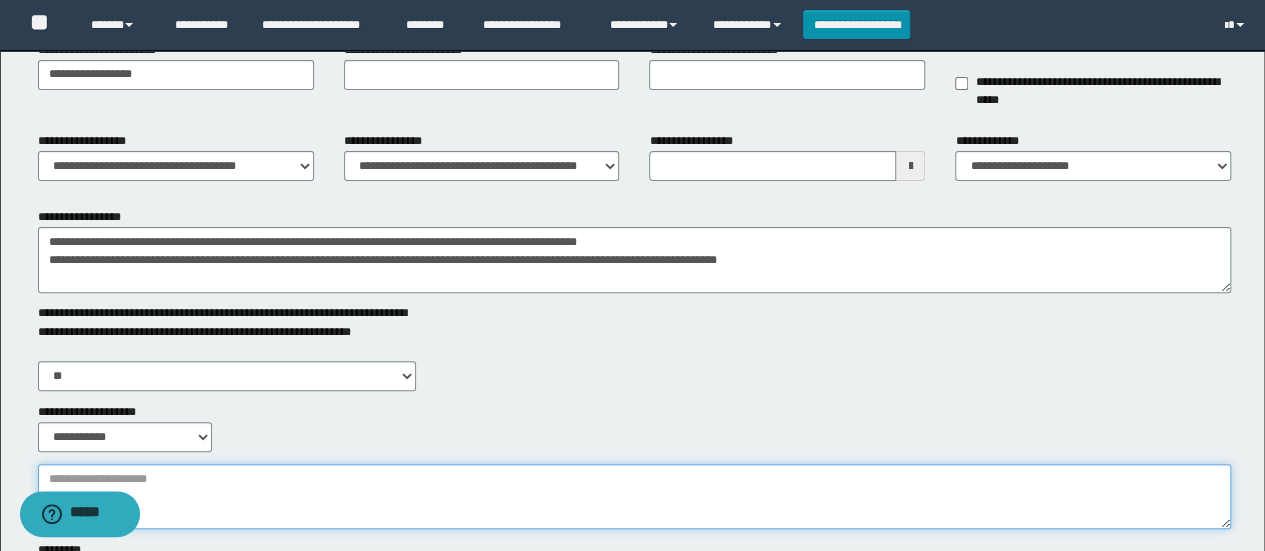 click on "**********" at bounding box center (635, 496) 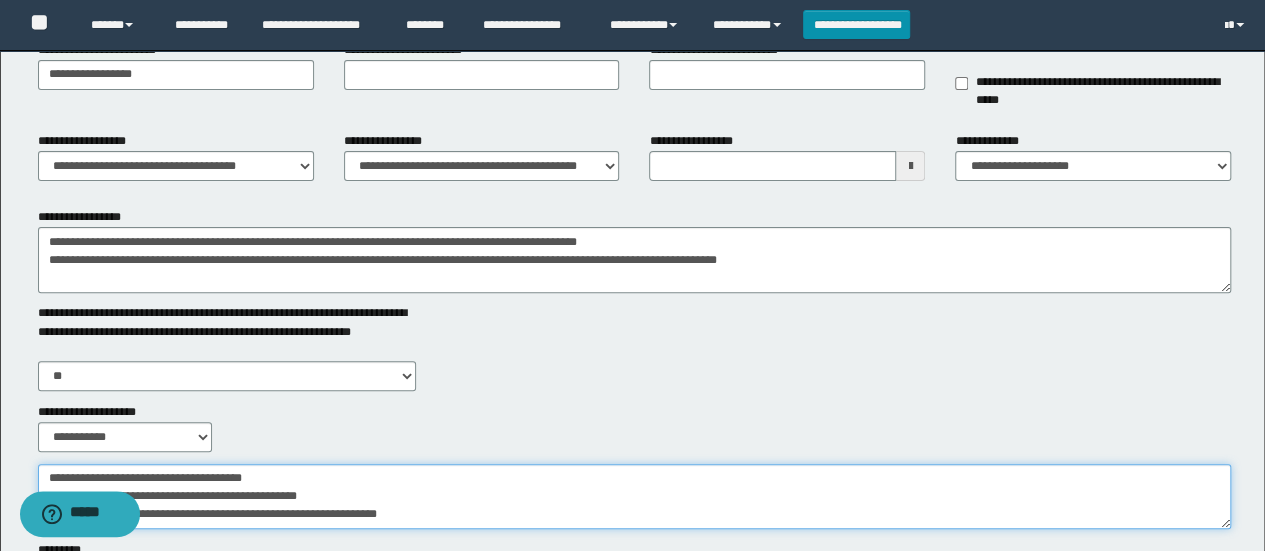 scroll, scrollTop: 0, scrollLeft: 0, axis: both 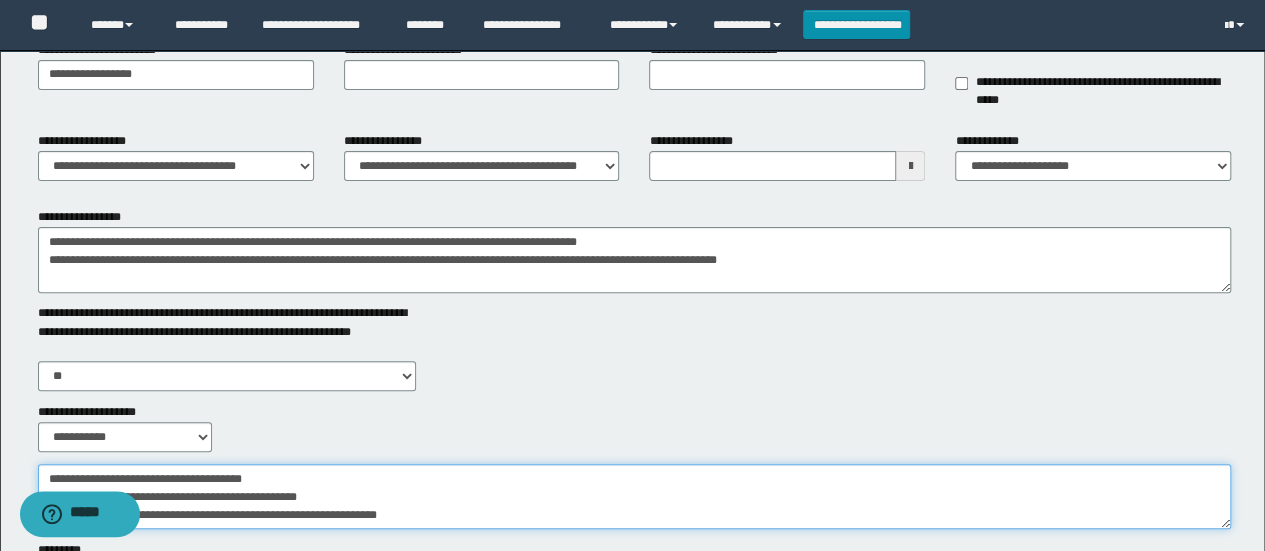 type on "**********" 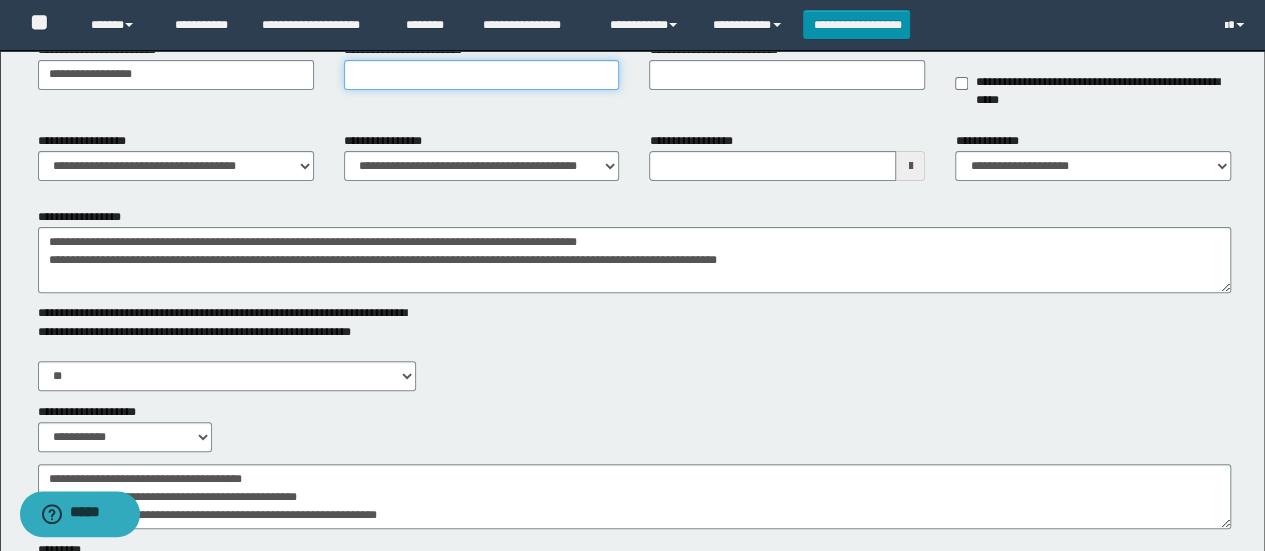 click on "**********" at bounding box center [482, 75] 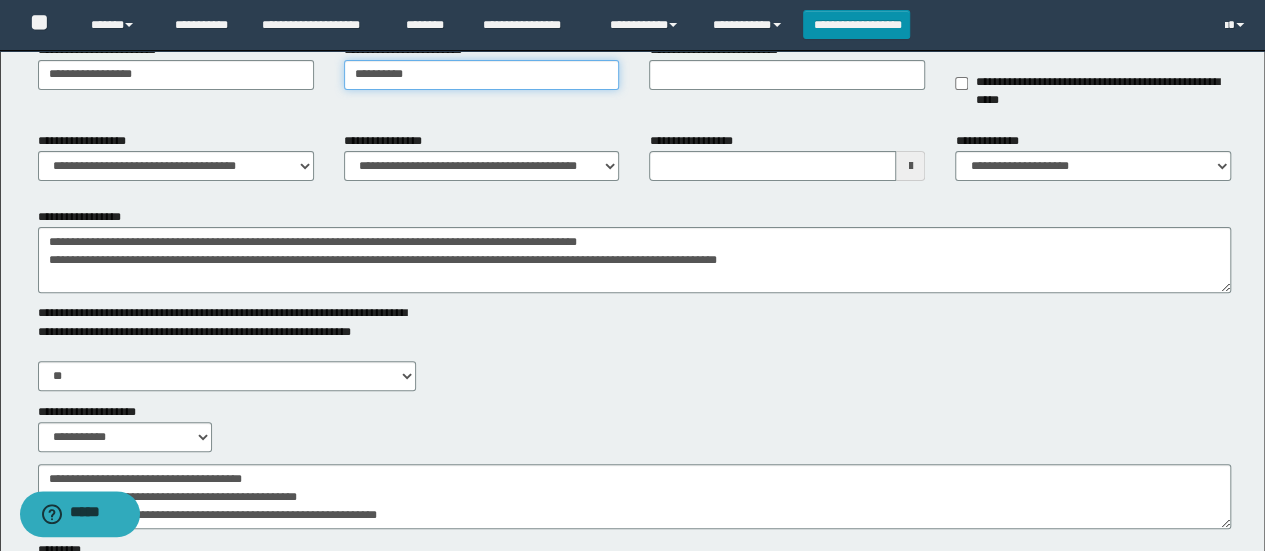 type on "**********" 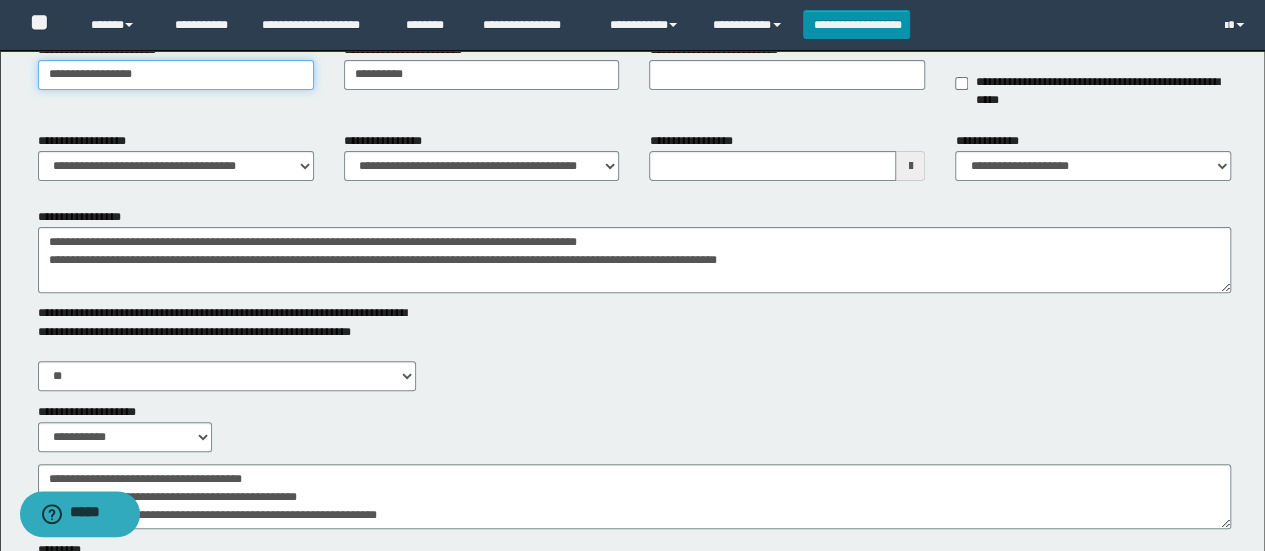 click on "**********" at bounding box center (176, 75) 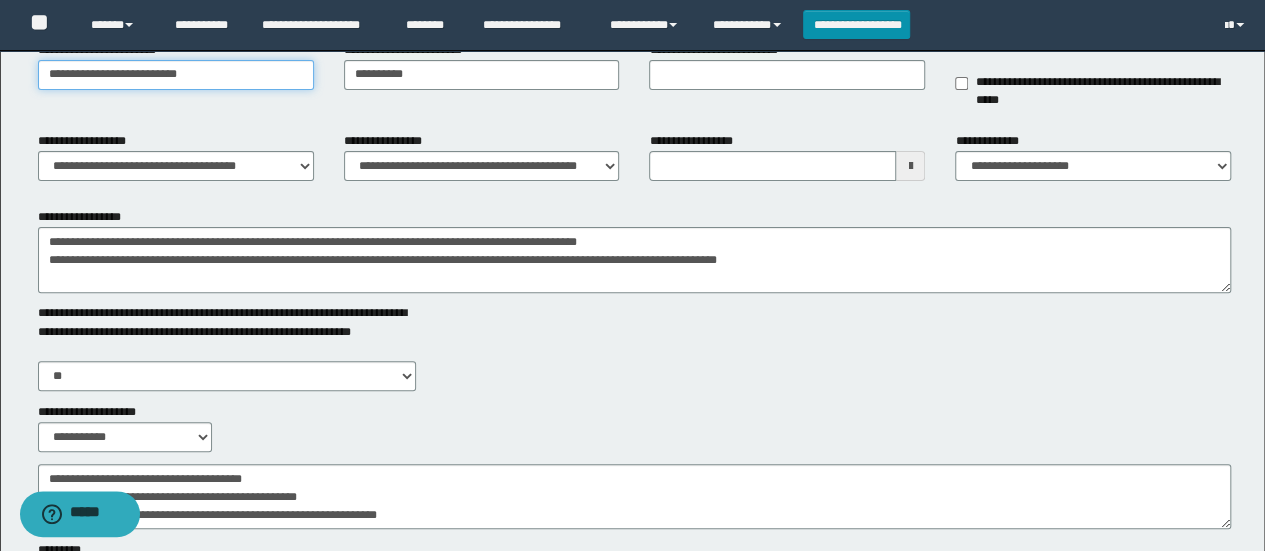 type on "**********" 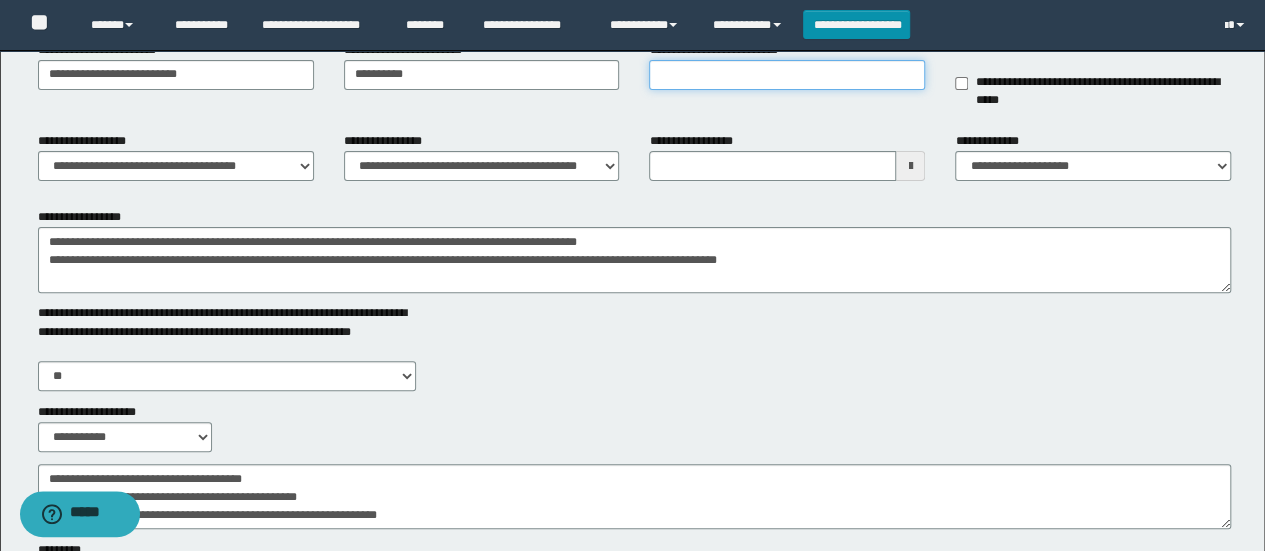 click on "**********" at bounding box center [787, 75] 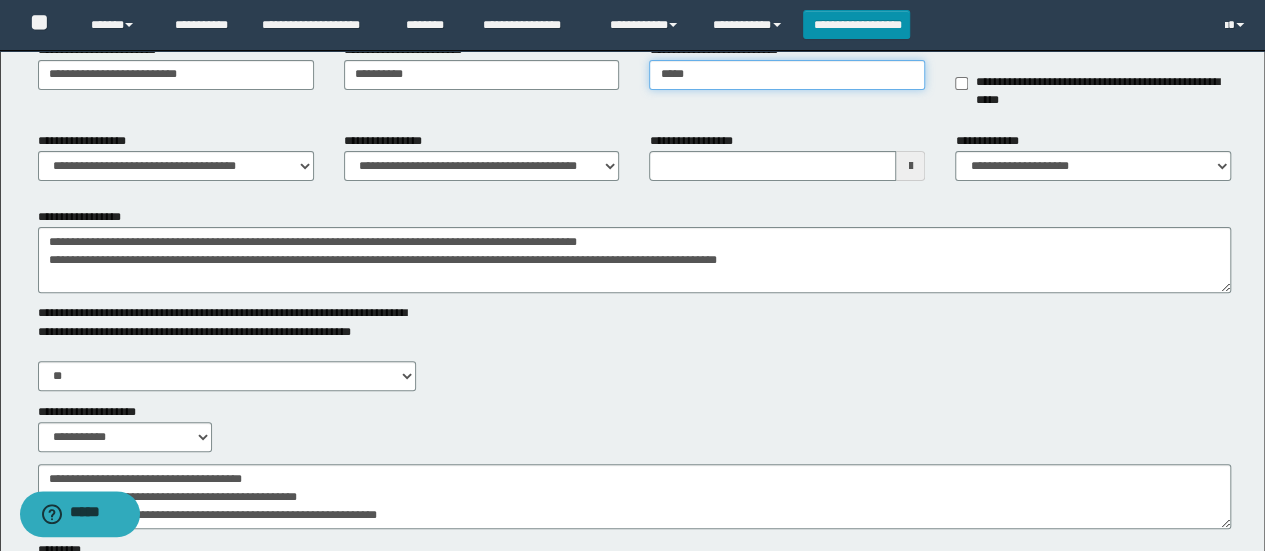 type on "*****" 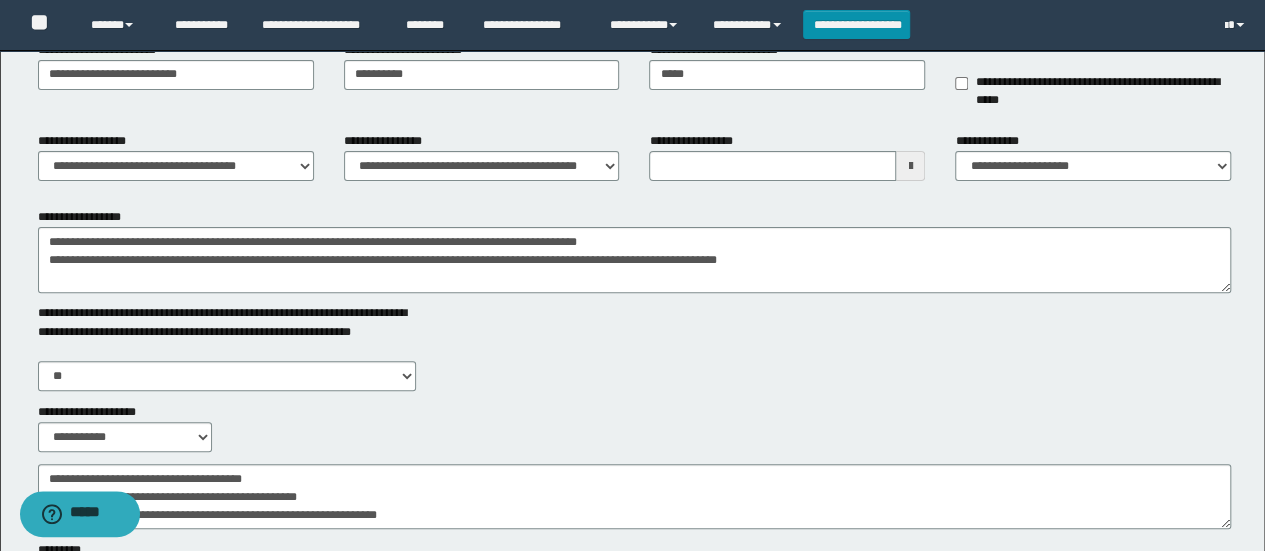 click on "**********" at bounding box center [635, 80] 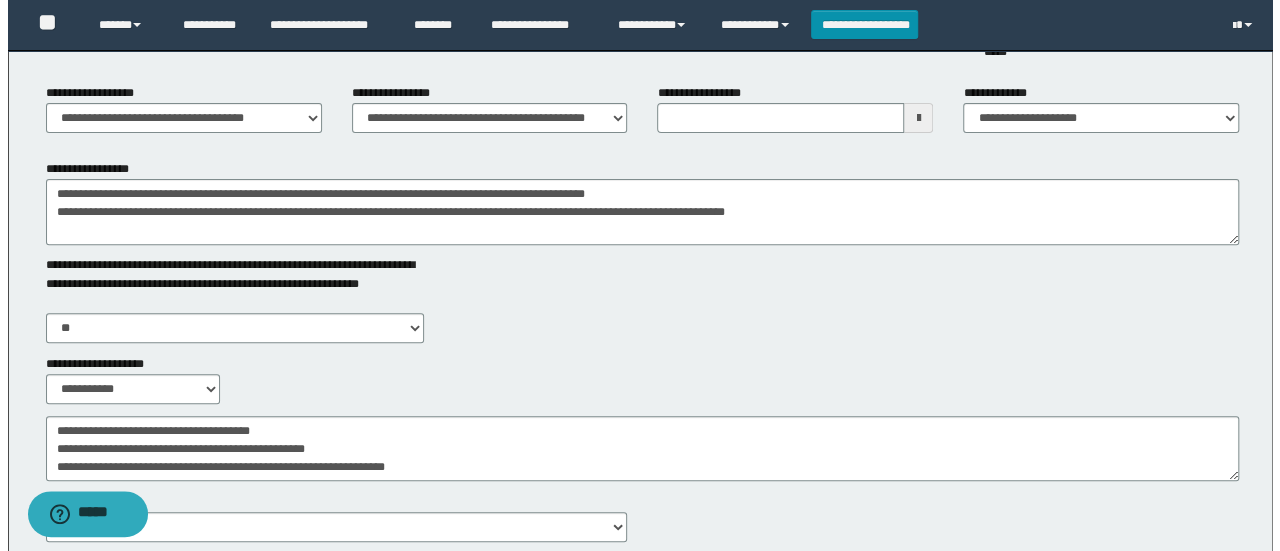 scroll, scrollTop: 0, scrollLeft: 0, axis: both 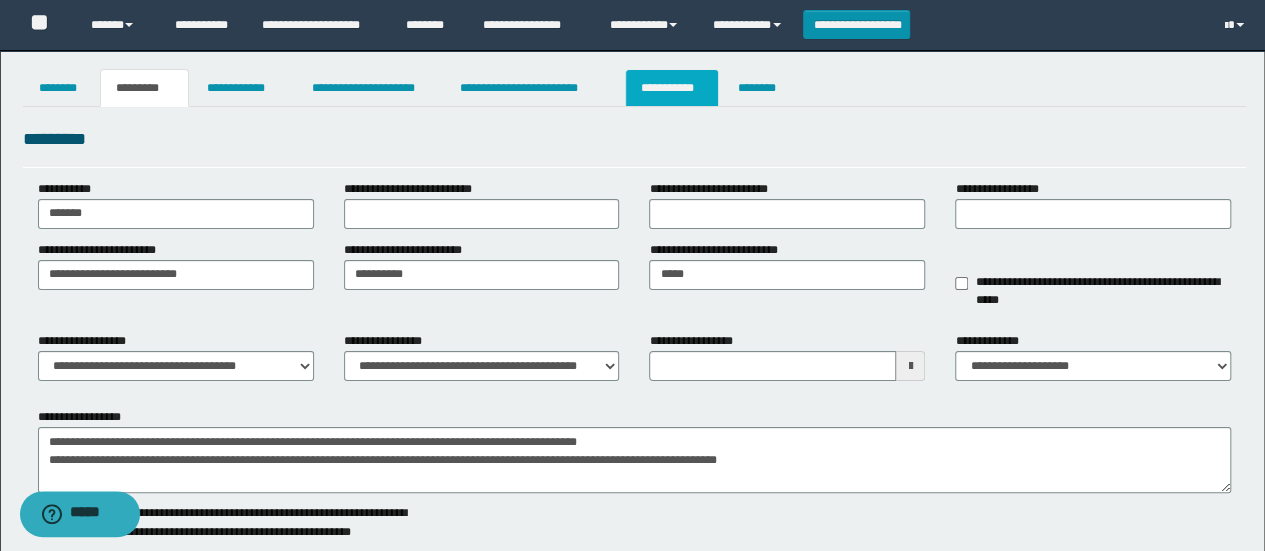 click on "**********" at bounding box center (672, 88) 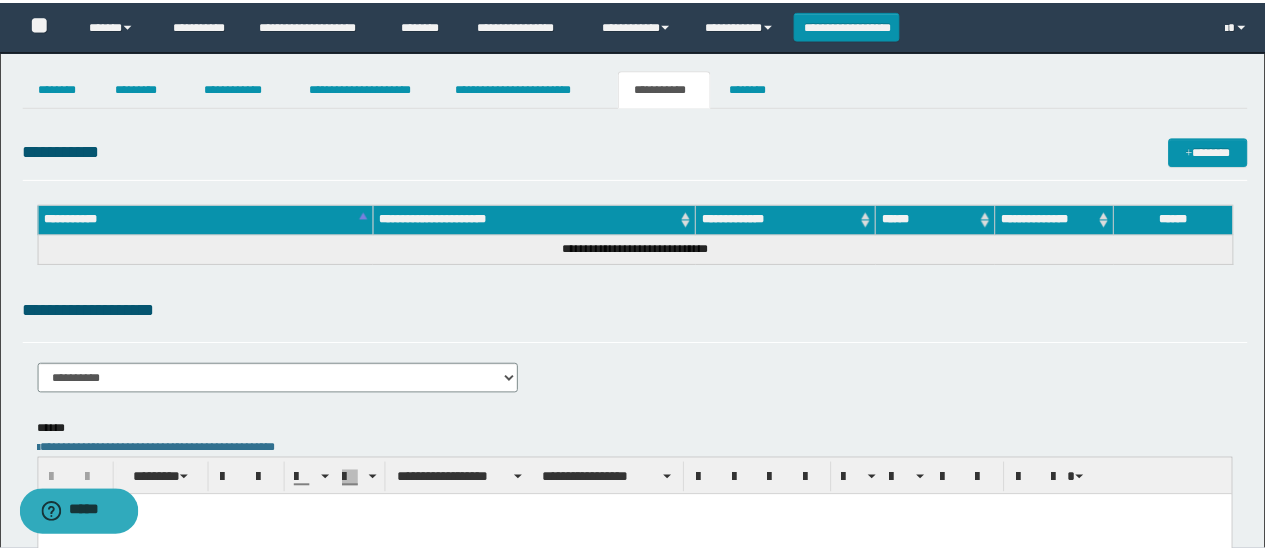 scroll, scrollTop: 0, scrollLeft: 0, axis: both 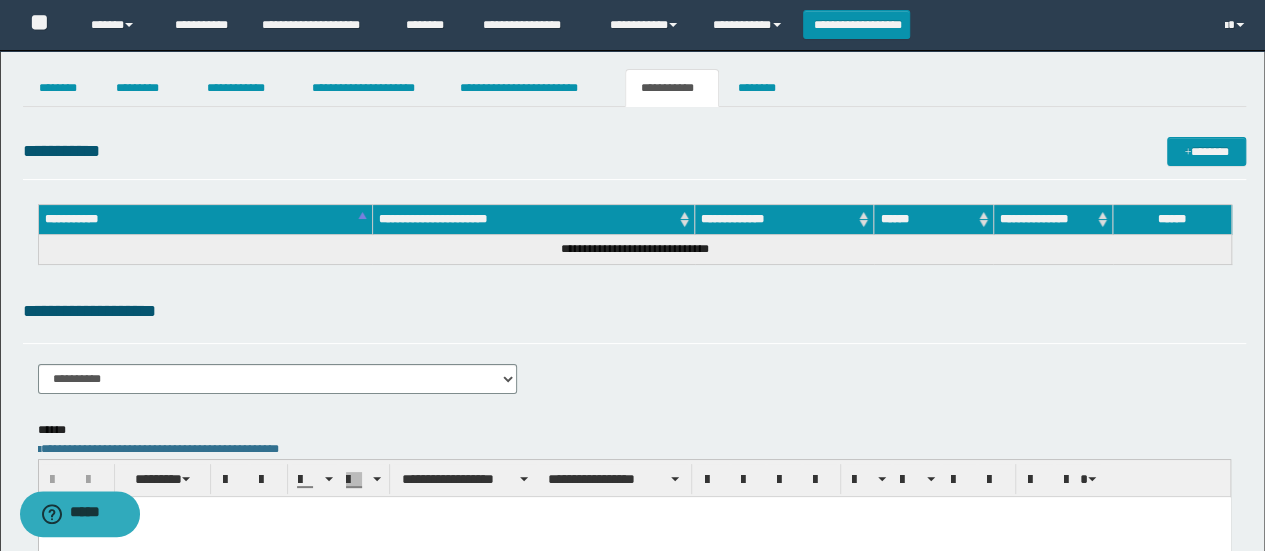 click on "**********" at bounding box center [635, 155] 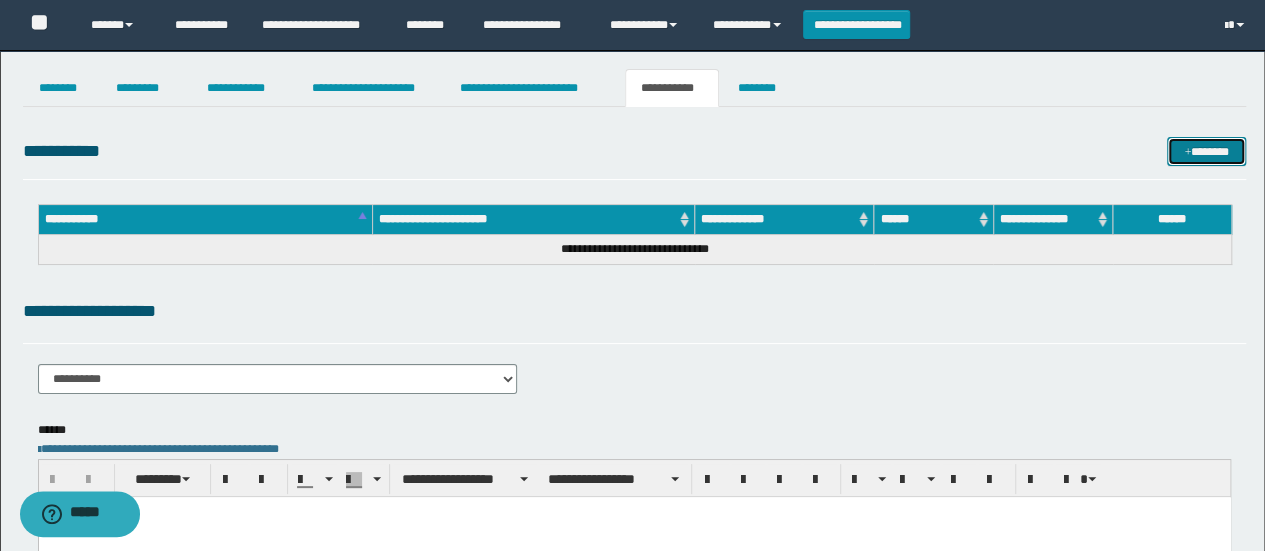 click on "*******" at bounding box center [1206, 151] 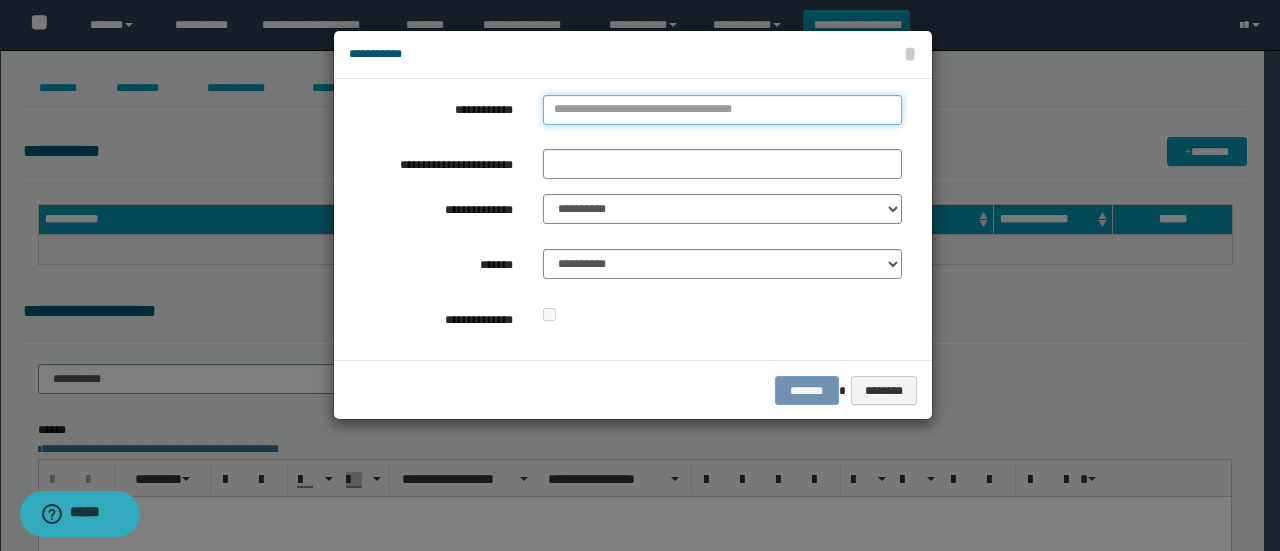 click on "**********" at bounding box center [722, 110] 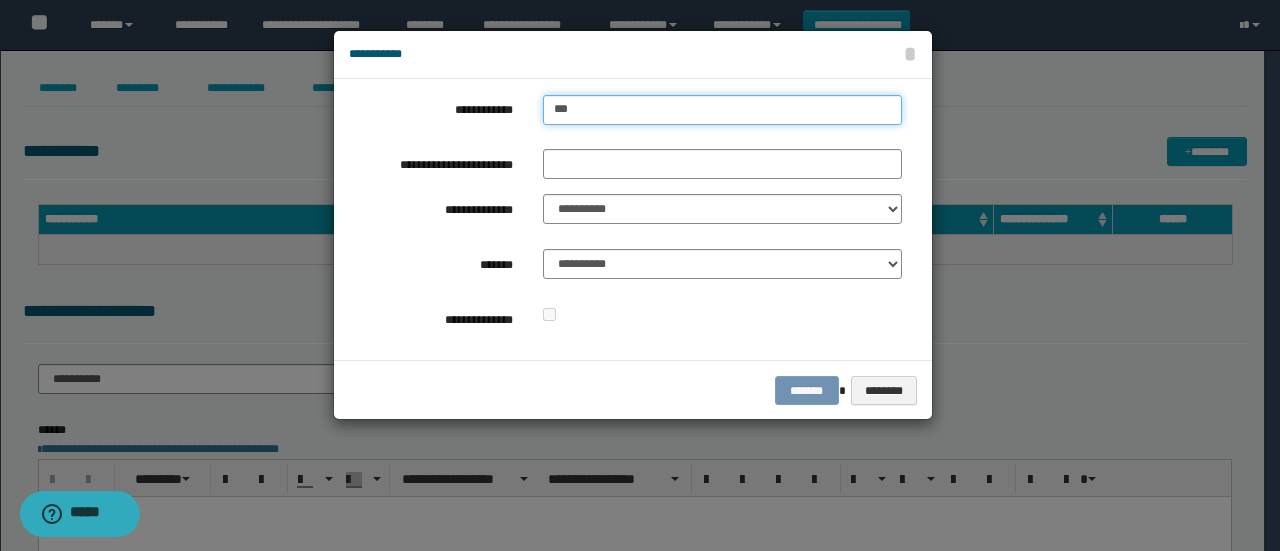 type on "****" 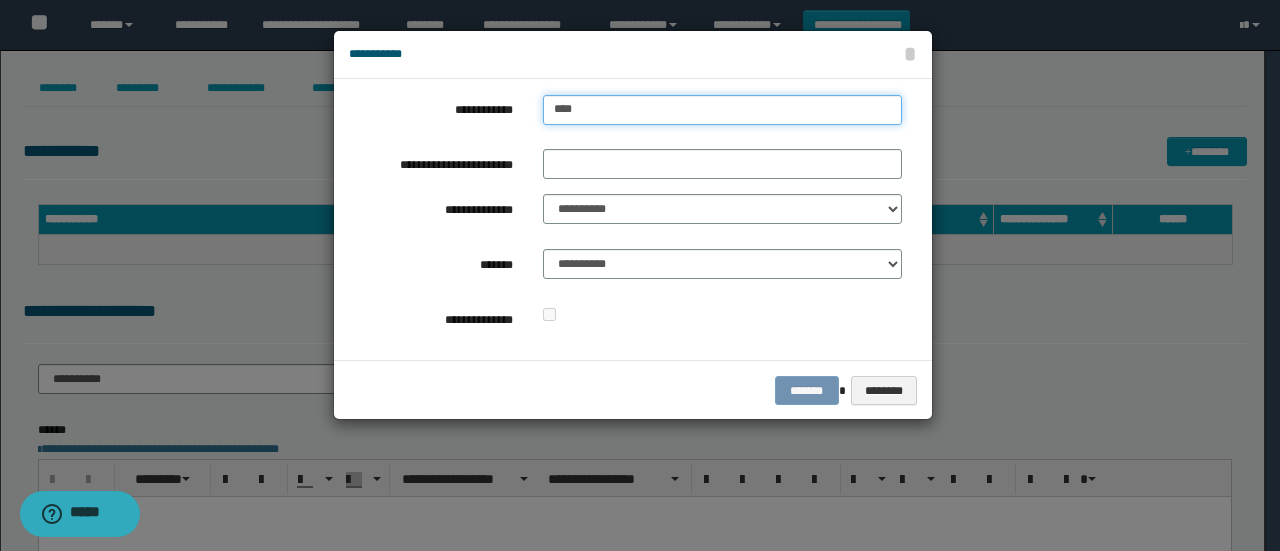 type on "****" 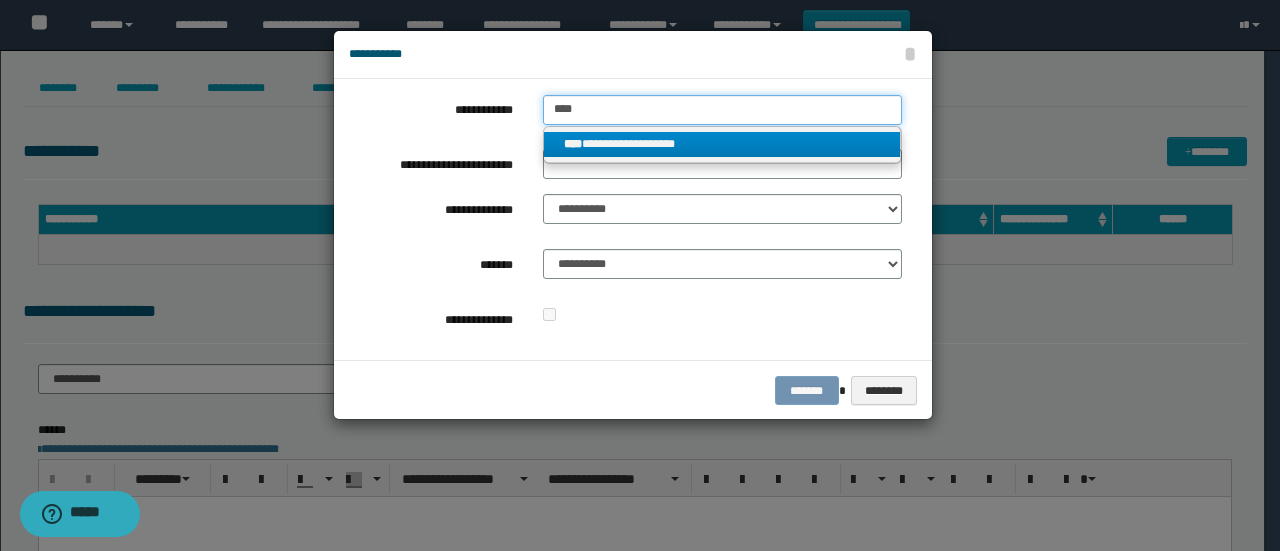 type on "****" 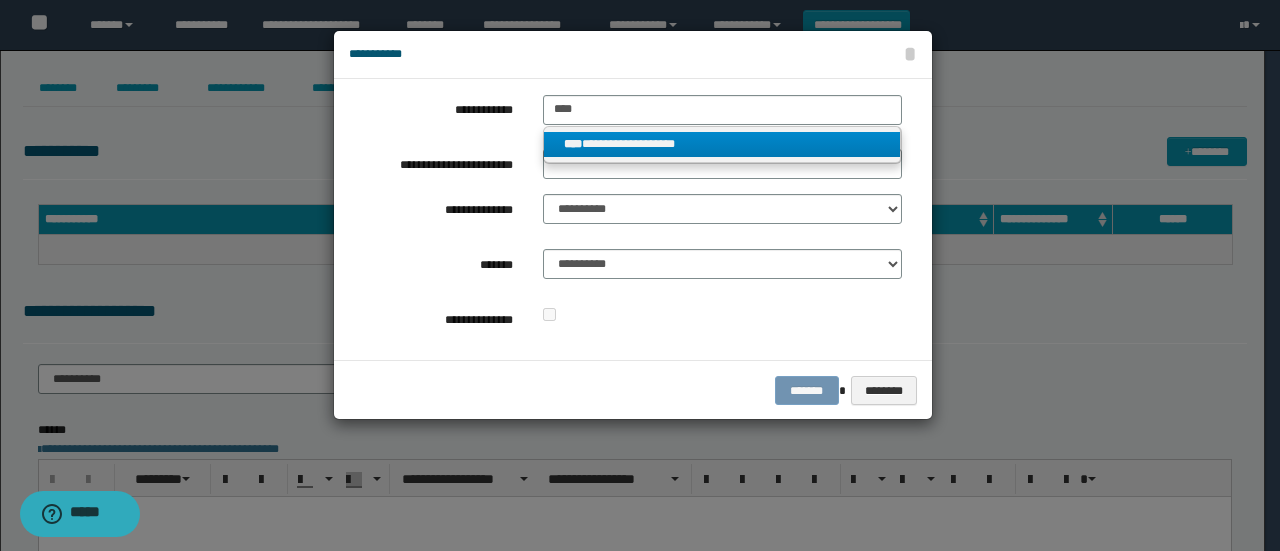 click on "**********" at bounding box center (722, 144) 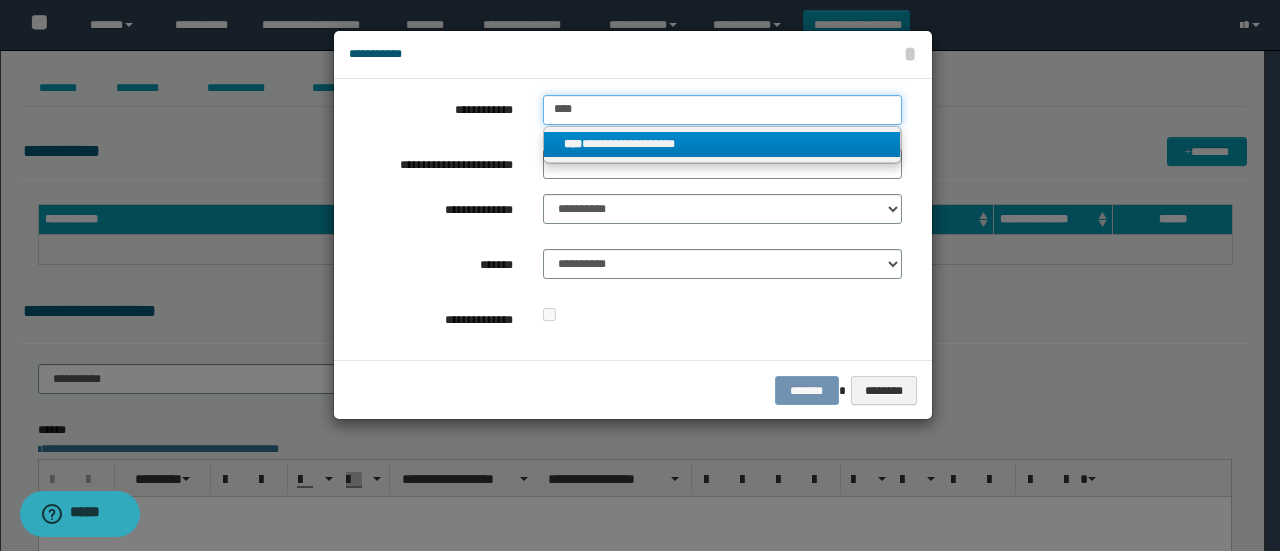 type 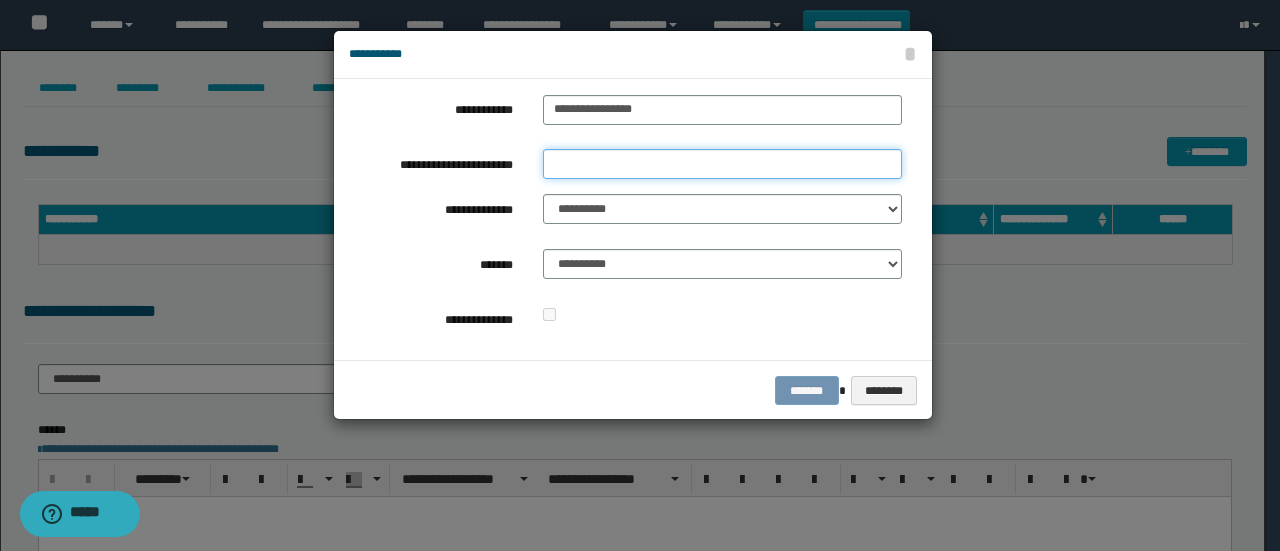 click on "**********" at bounding box center [722, 164] 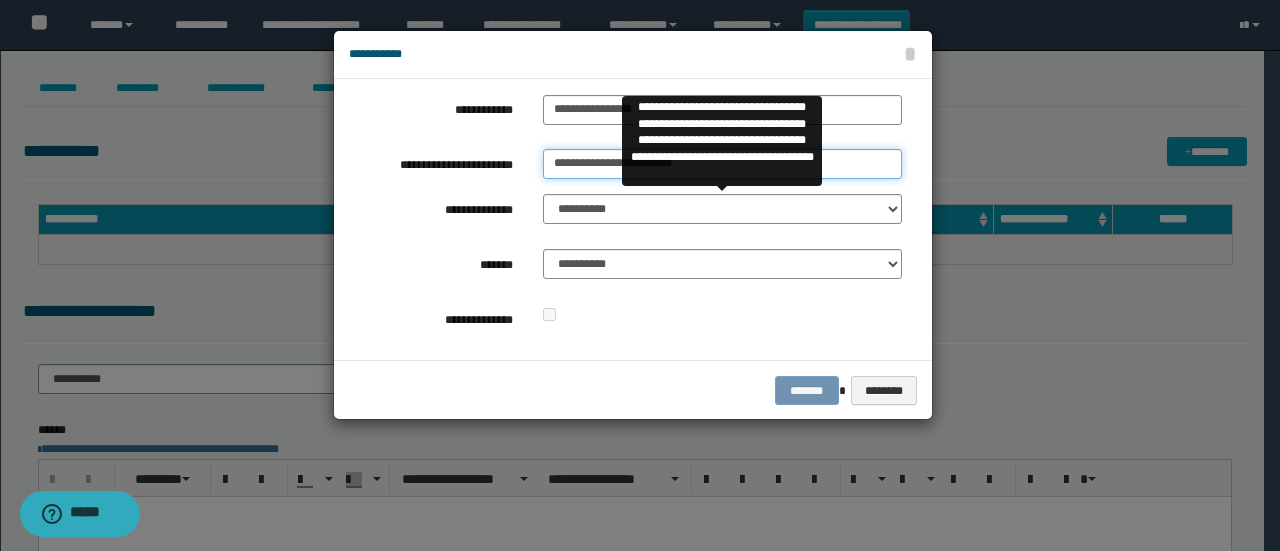 type on "**********" 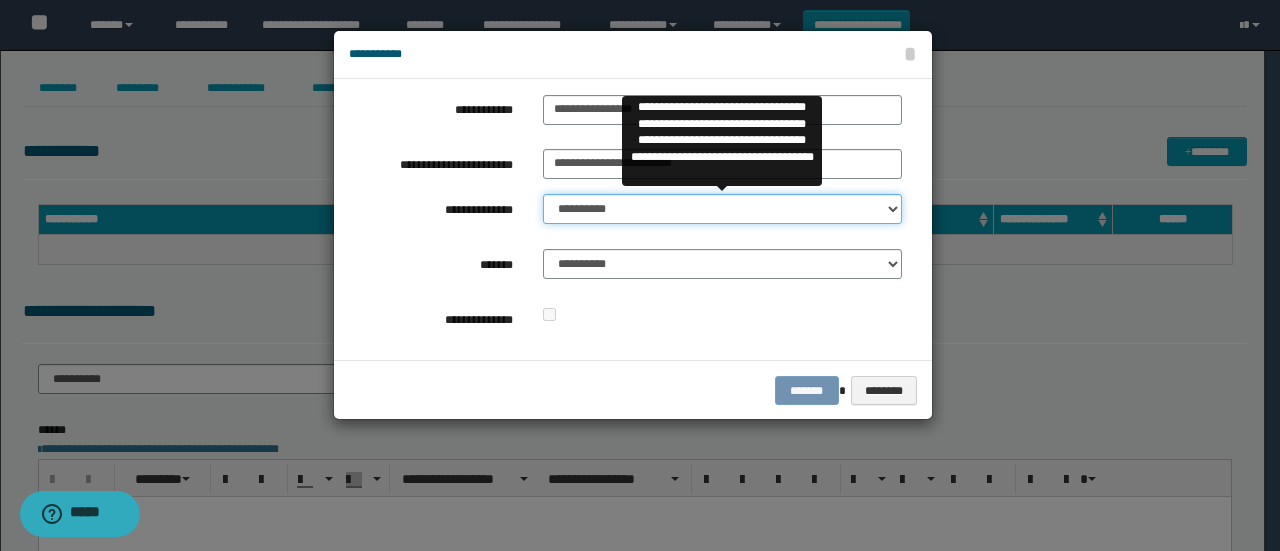 click on "**********" at bounding box center (722, 209) 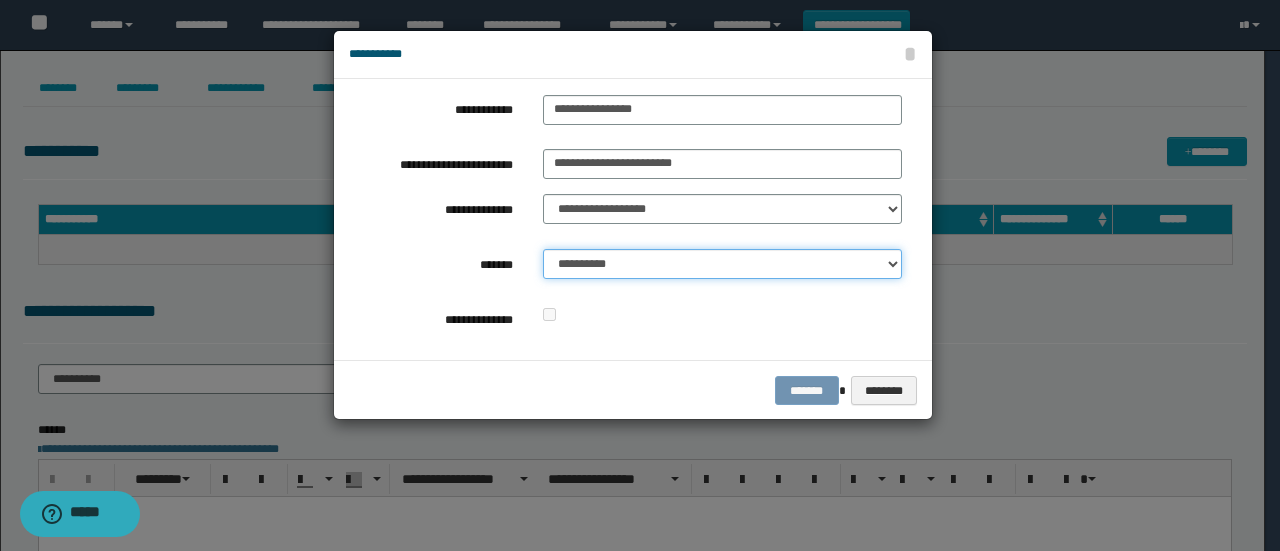 click on "**********" at bounding box center (722, 264) 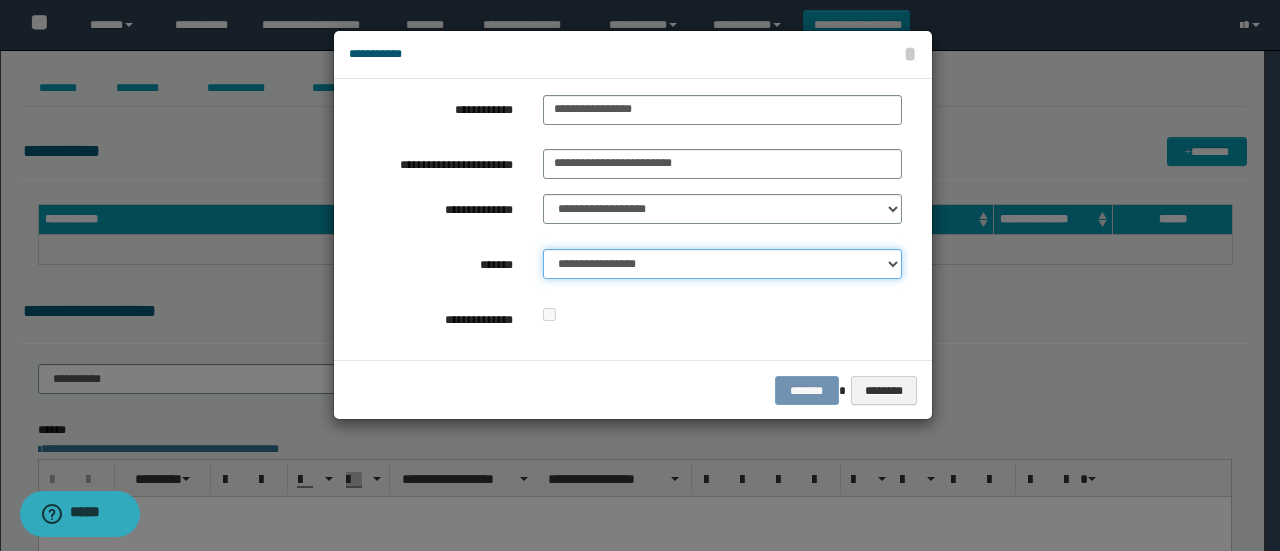 click on "**********" at bounding box center (722, 264) 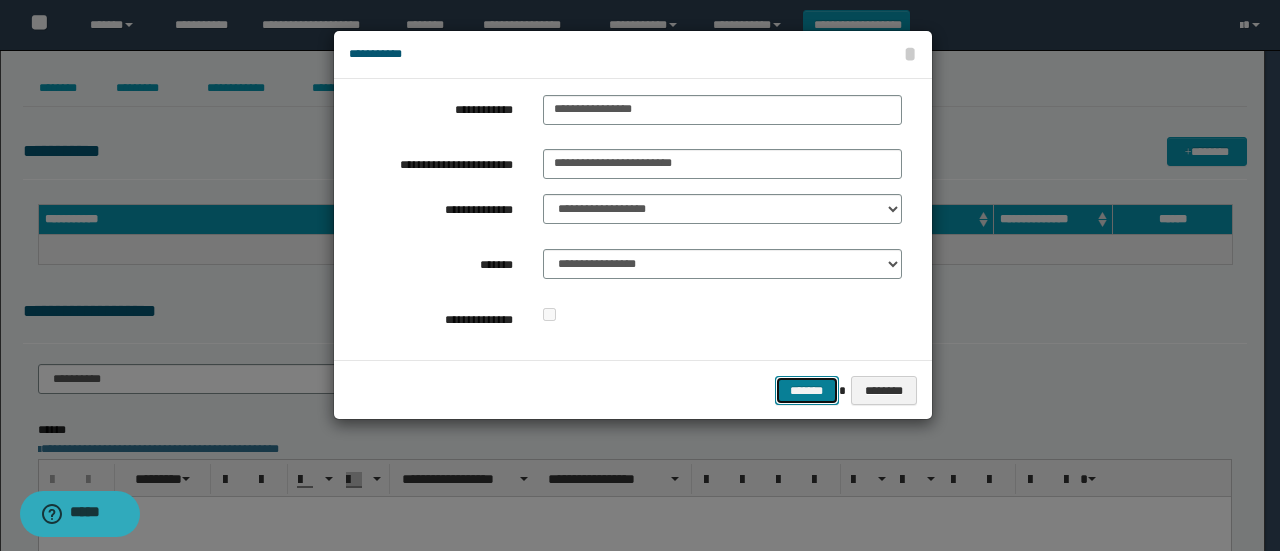 click on "*******" at bounding box center [807, 390] 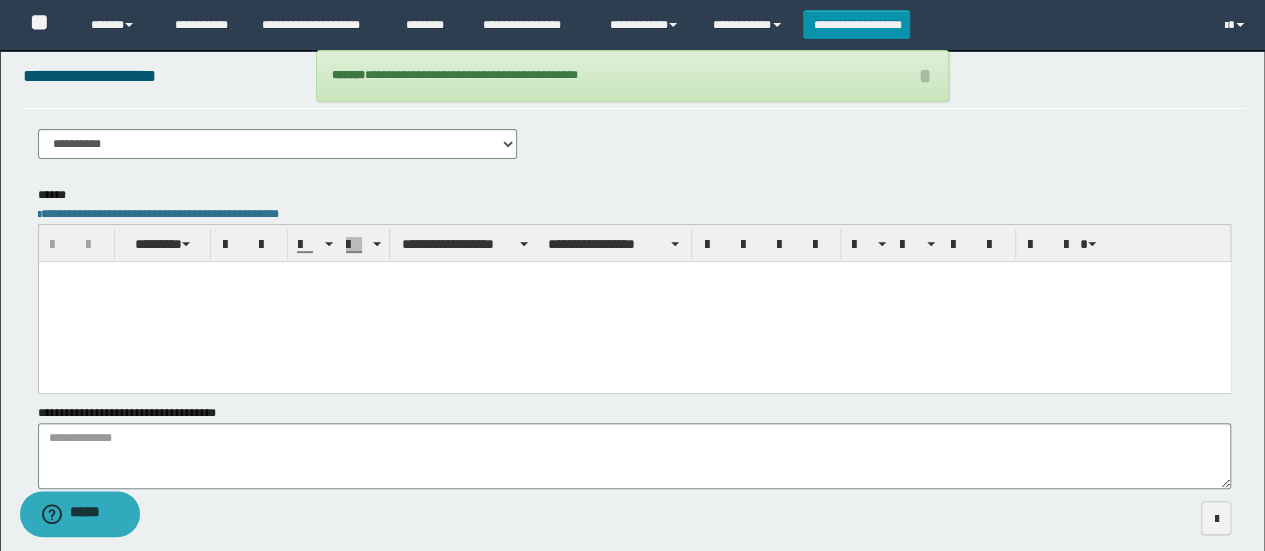 scroll, scrollTop: 300, scrollLeft: 0, axis: vertical 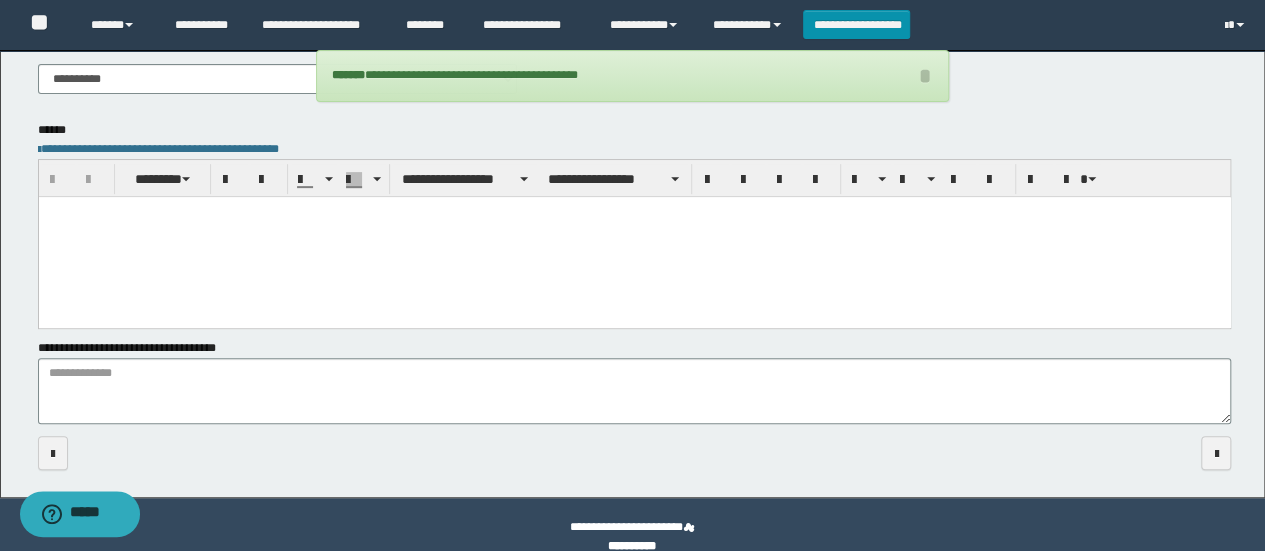 click at bounding box center [634, 237] 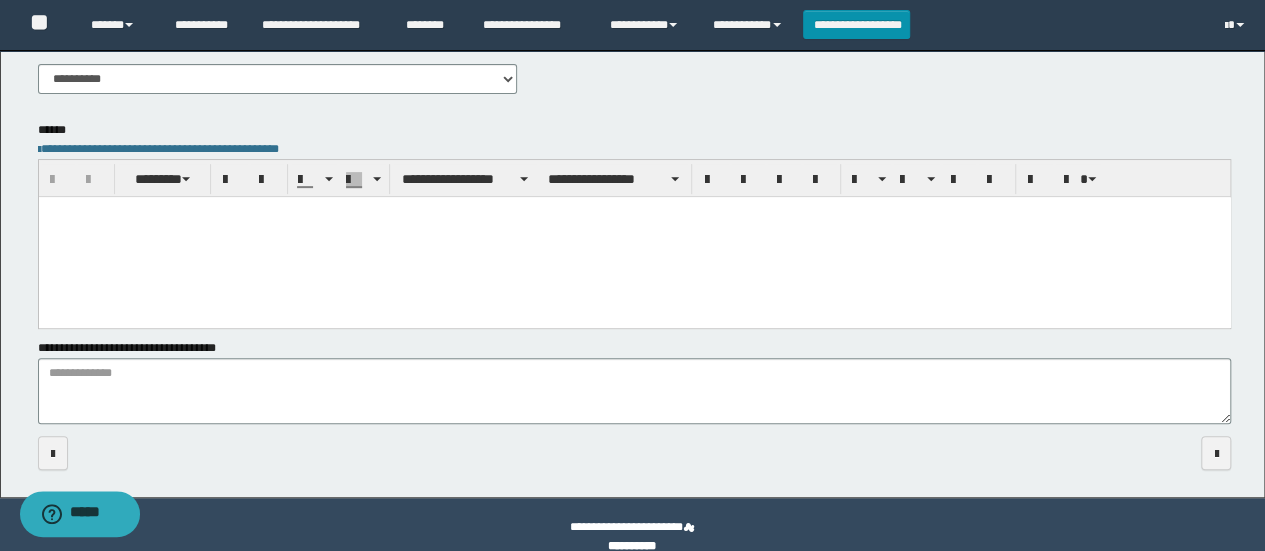 click at bounding box center [634, 237] 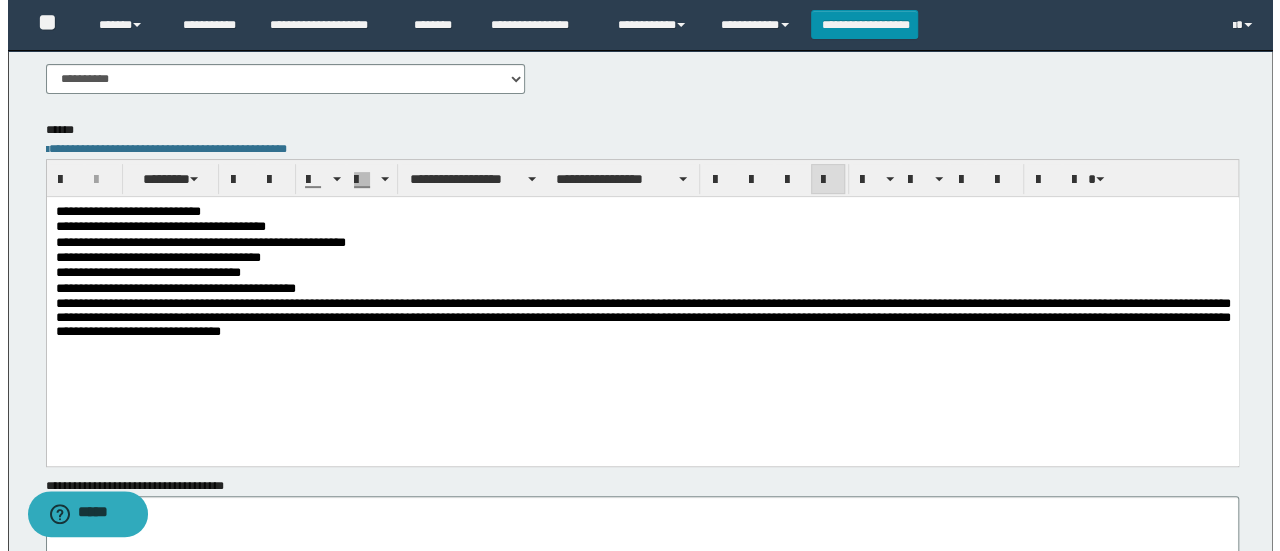 scroll, scrollTop: 0, scrollLeft: 0, axis: both 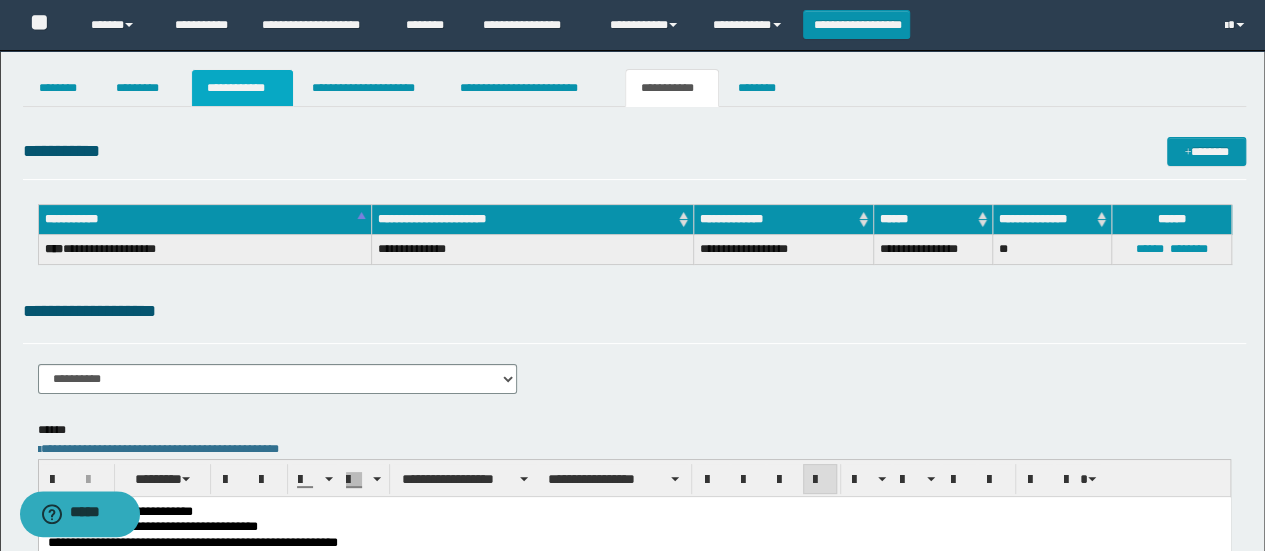 click on "**********" at bounding box center (243, 88) 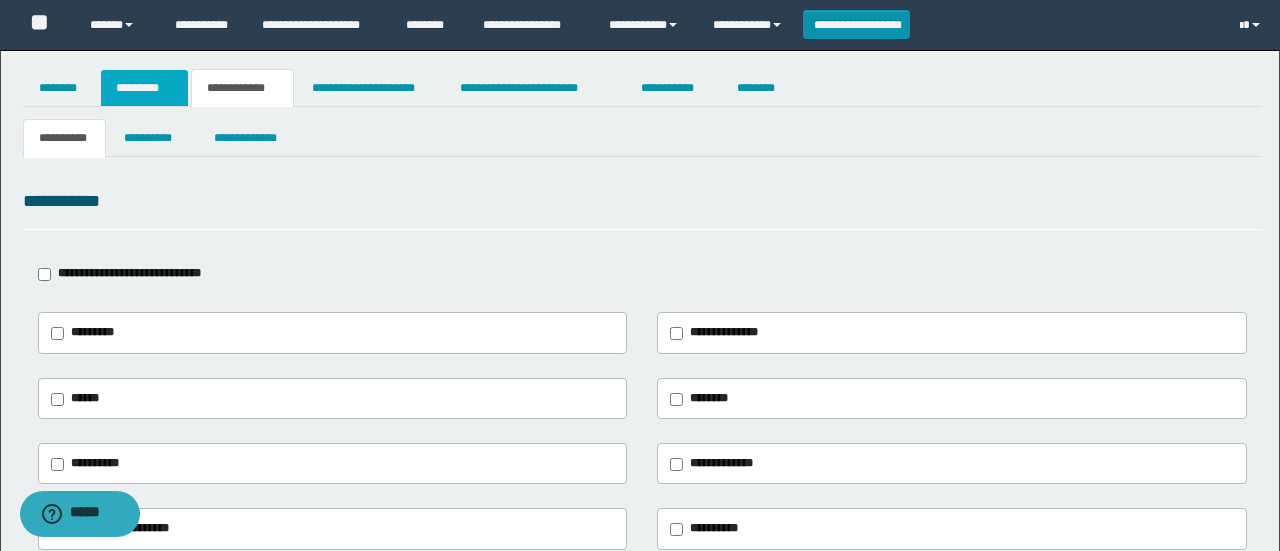 type on "******" 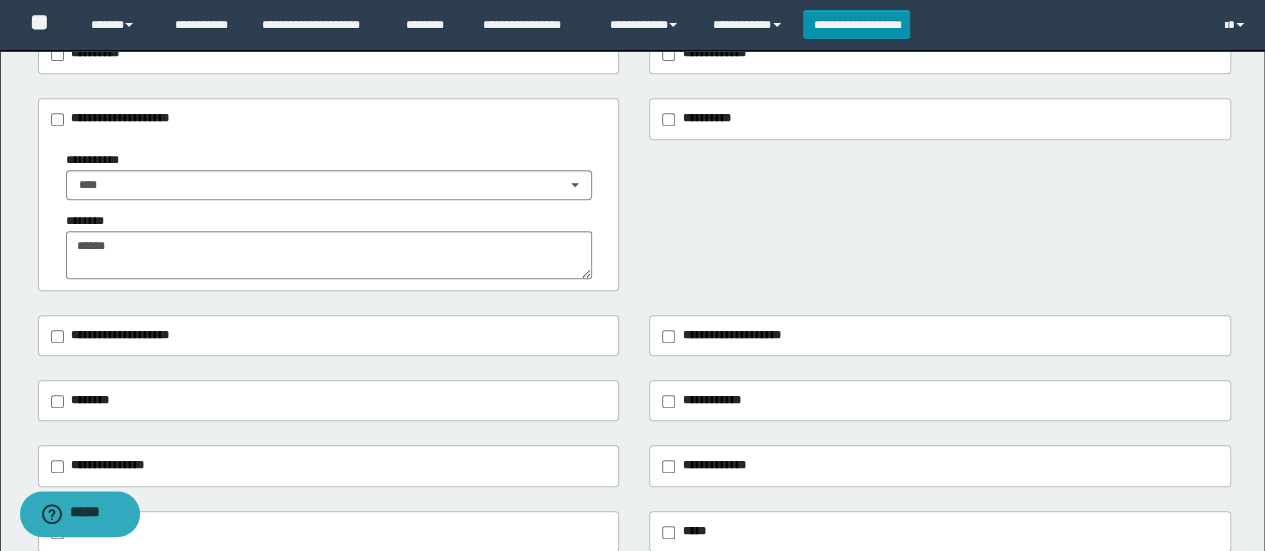 scroll, scrollTop: 382, scrollLeft: 0, axis: vertical 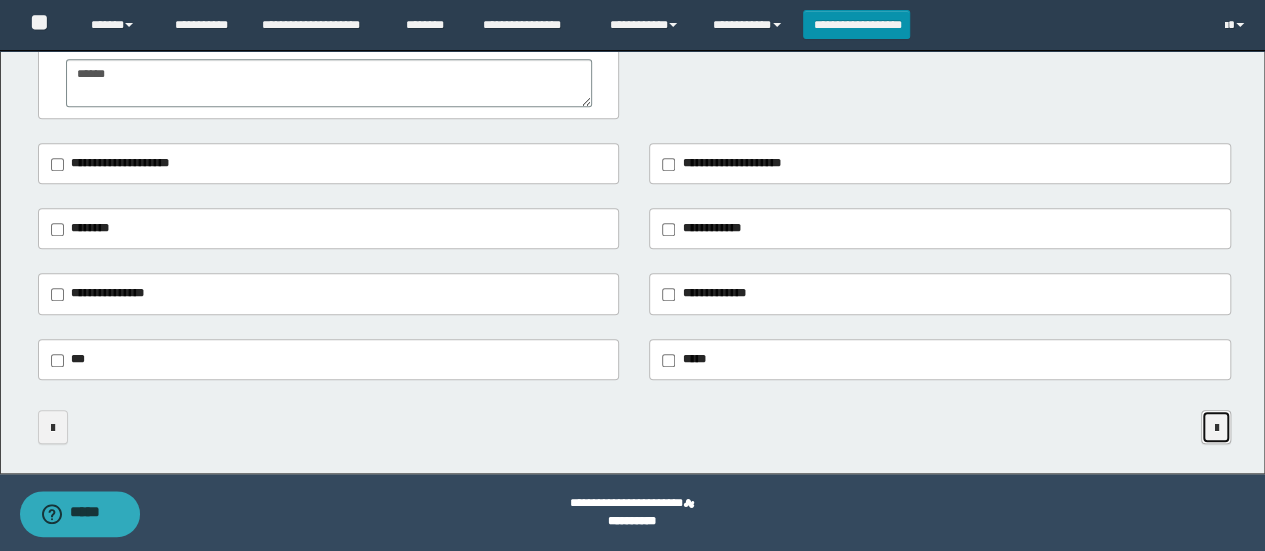 click at bounding box center [1216, 428] 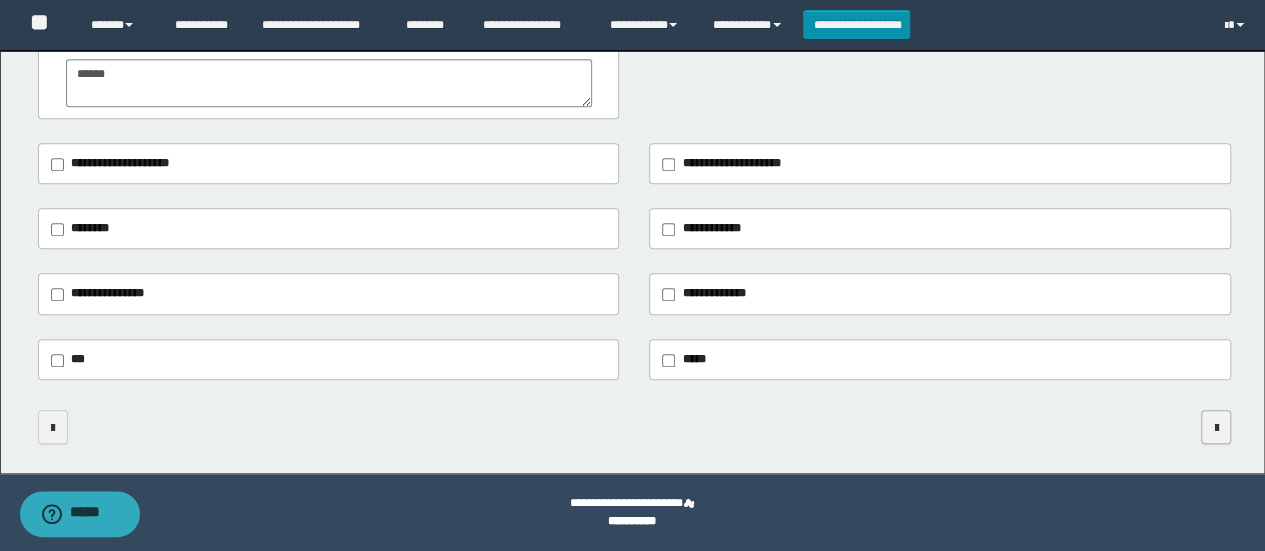 scroll, scrollTop: 0, scrollLeft: 0, axis: both 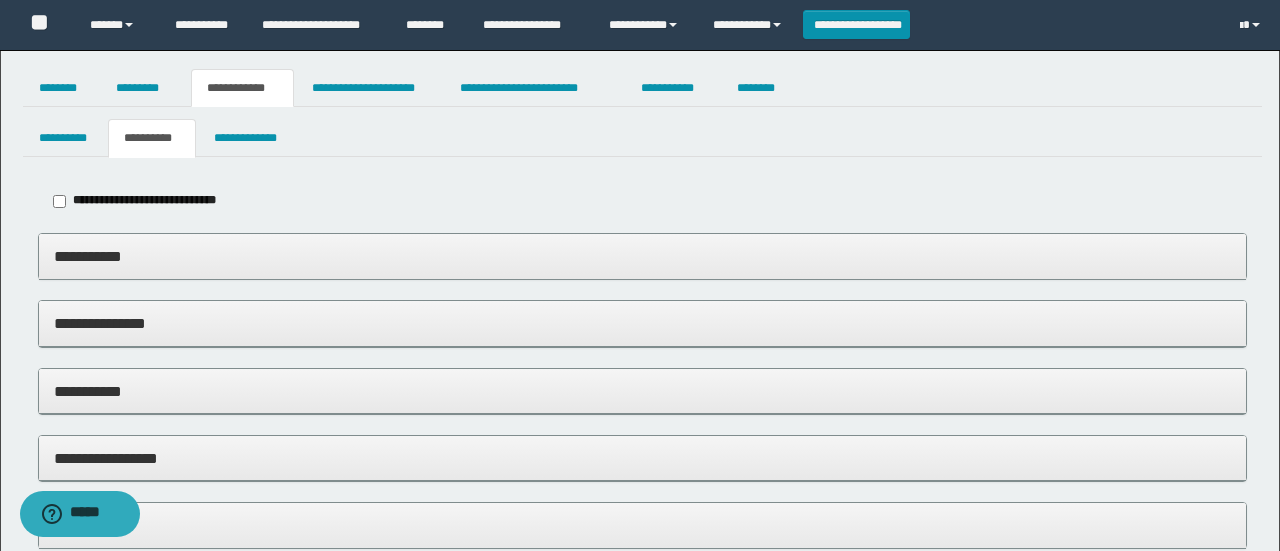 type on "*****" 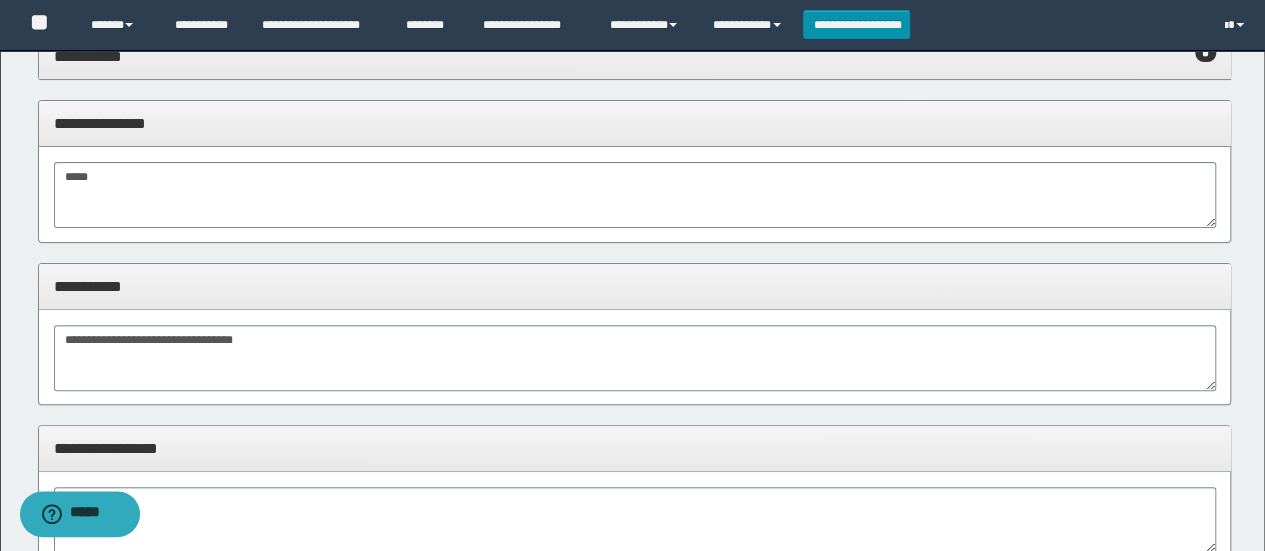scroll, scrollTop: 200, scrollLeft: 0, axis: vertical 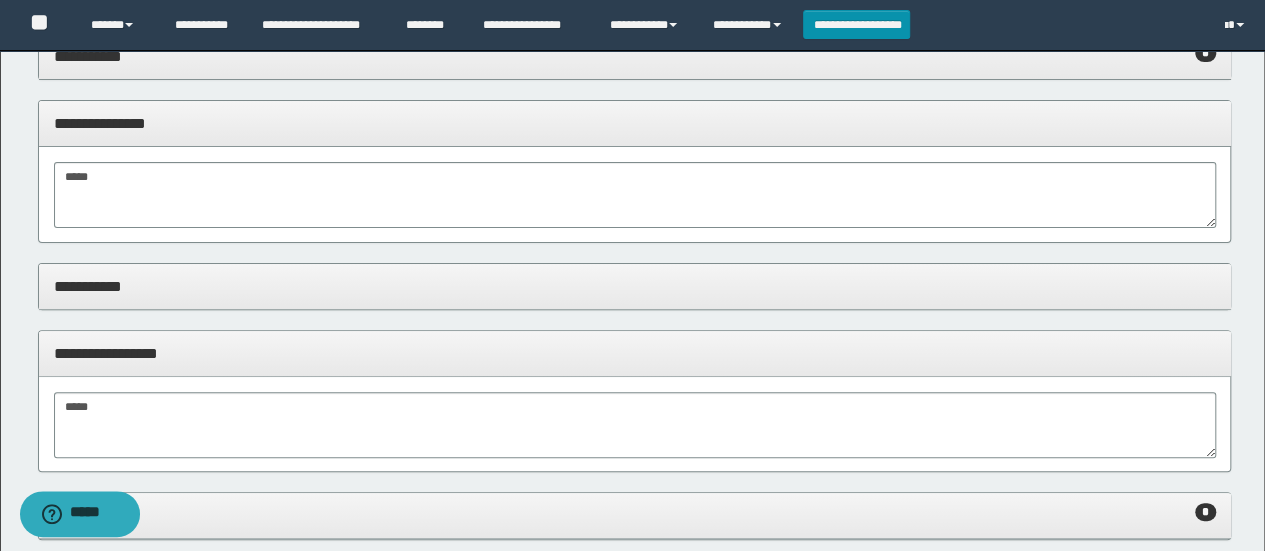 click on "**********" at bounding box center [635, 123] 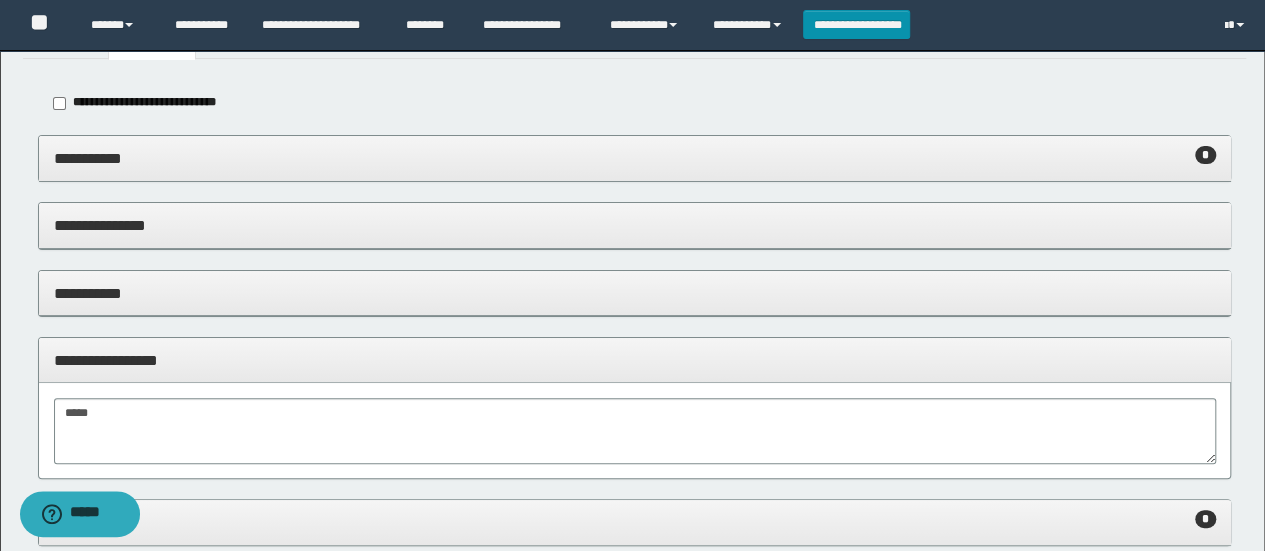 scroll, scrollTop: 0, scrollLeft: 0, axis: both 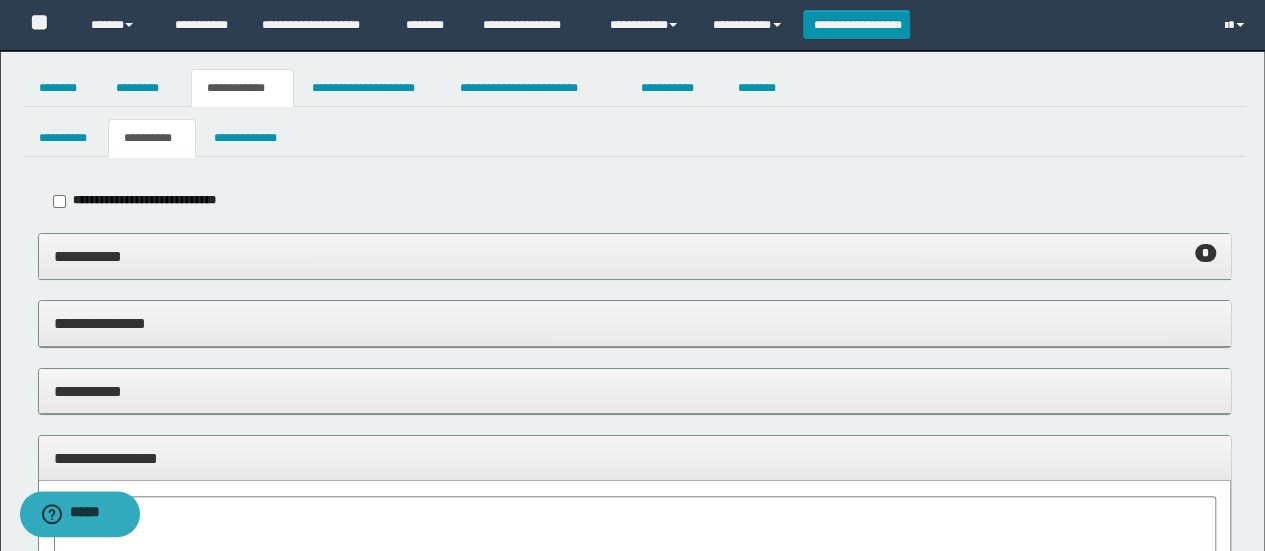click on "**********" at bounding box center (635, 256) 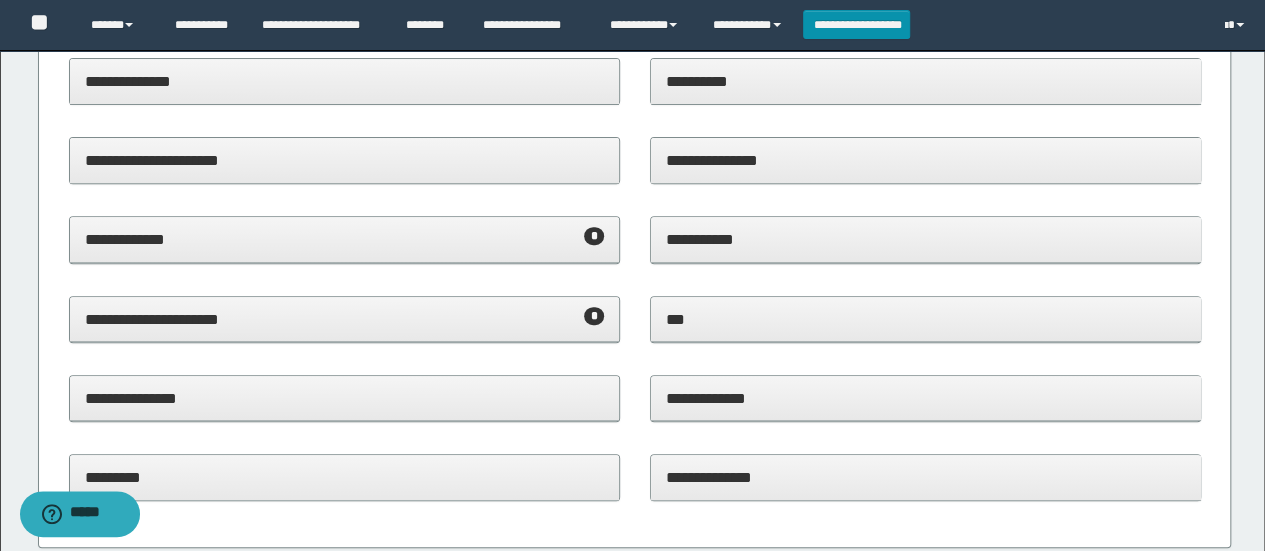 scroll, scrollTop: 300, scrollLeft: 0, axis: vertical 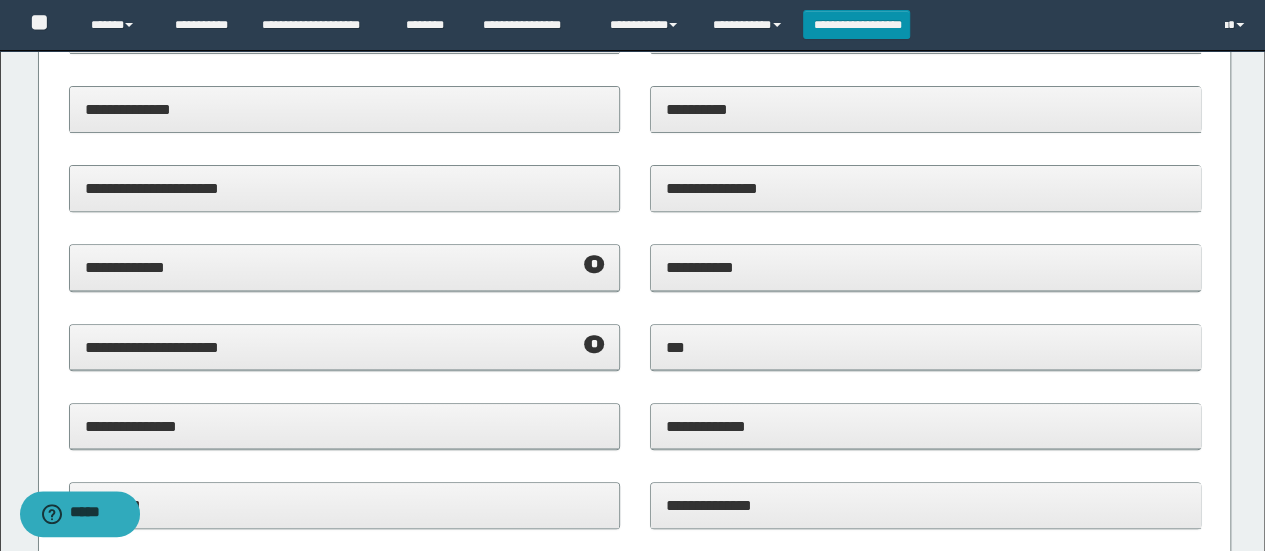 click on "**********" at bounding box center (345, 267) 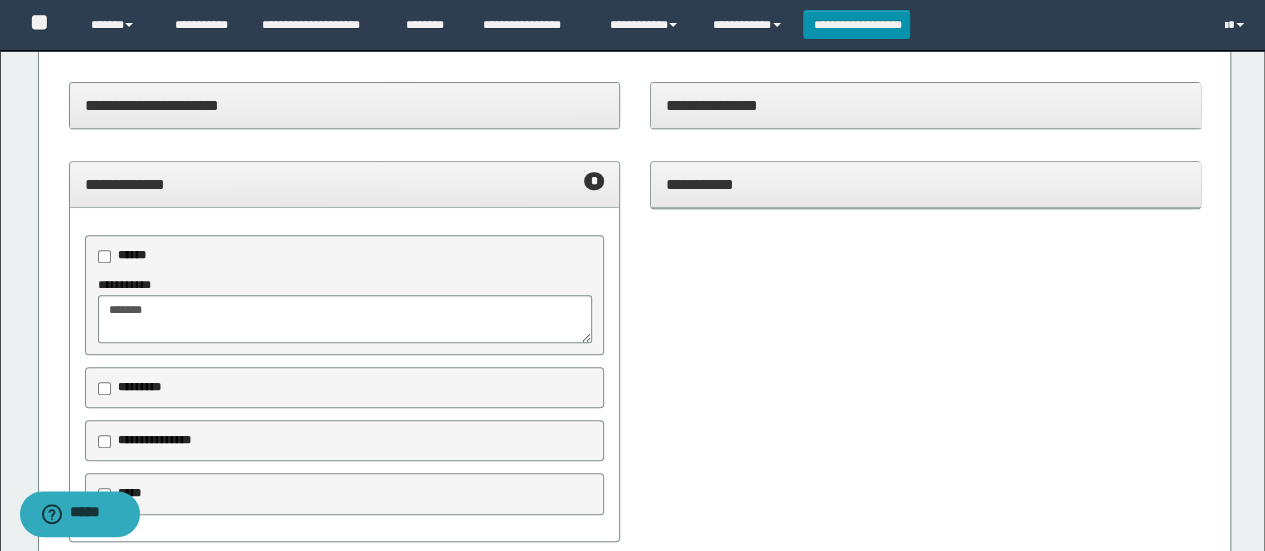 scroll, scrollTop: 300, scrollLeft: 0, axis: vertical 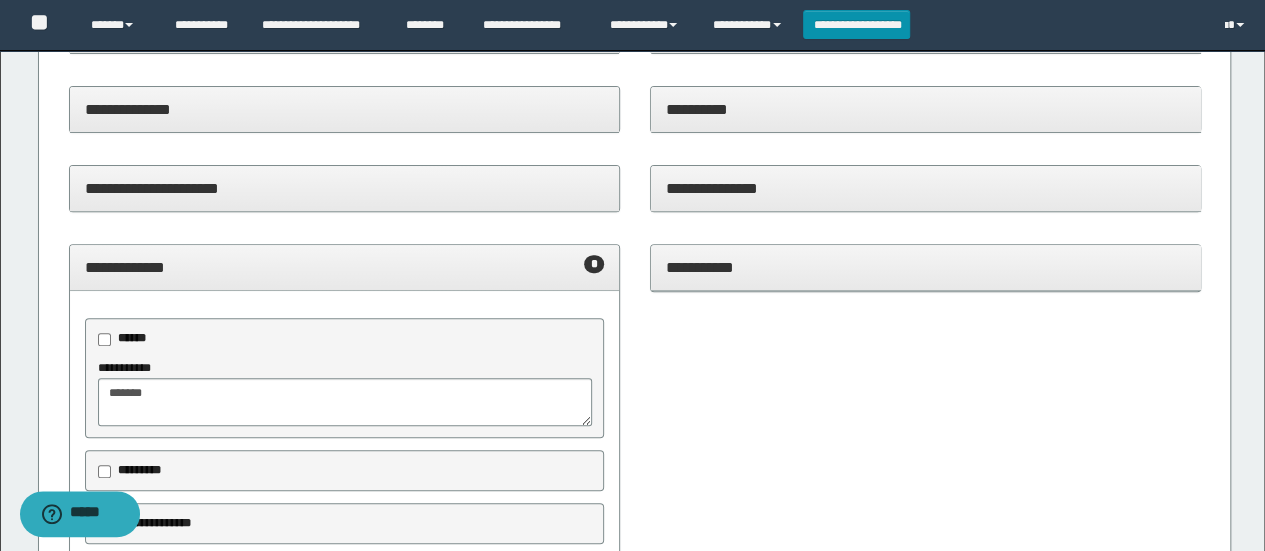 click on "**********" at bounding box center (345, 267) 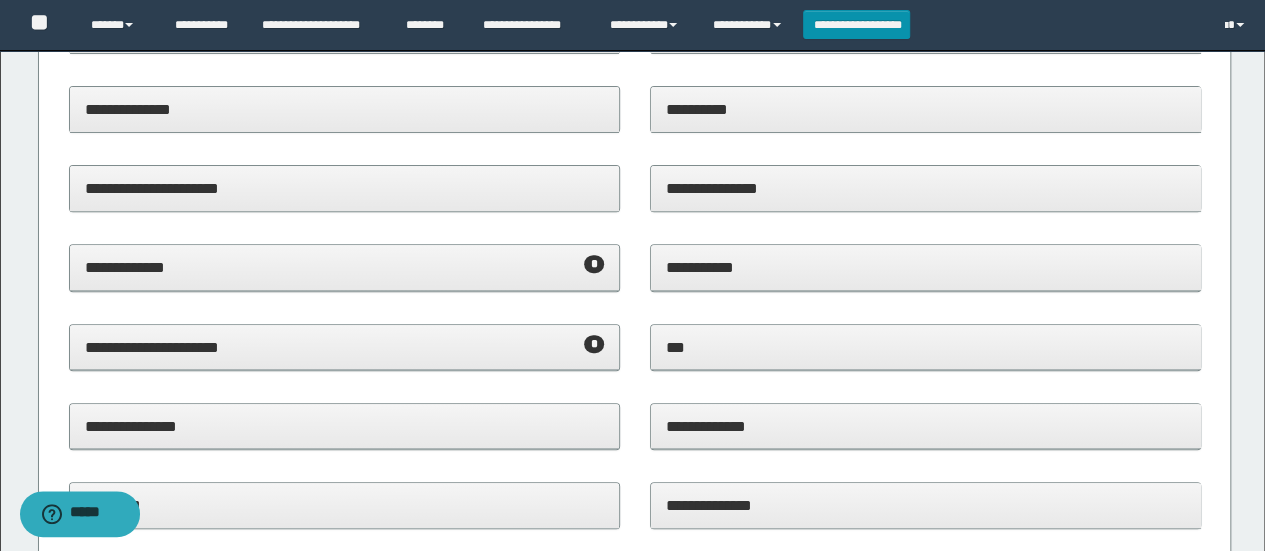 click on "**********" at bounding box center [345, 347] 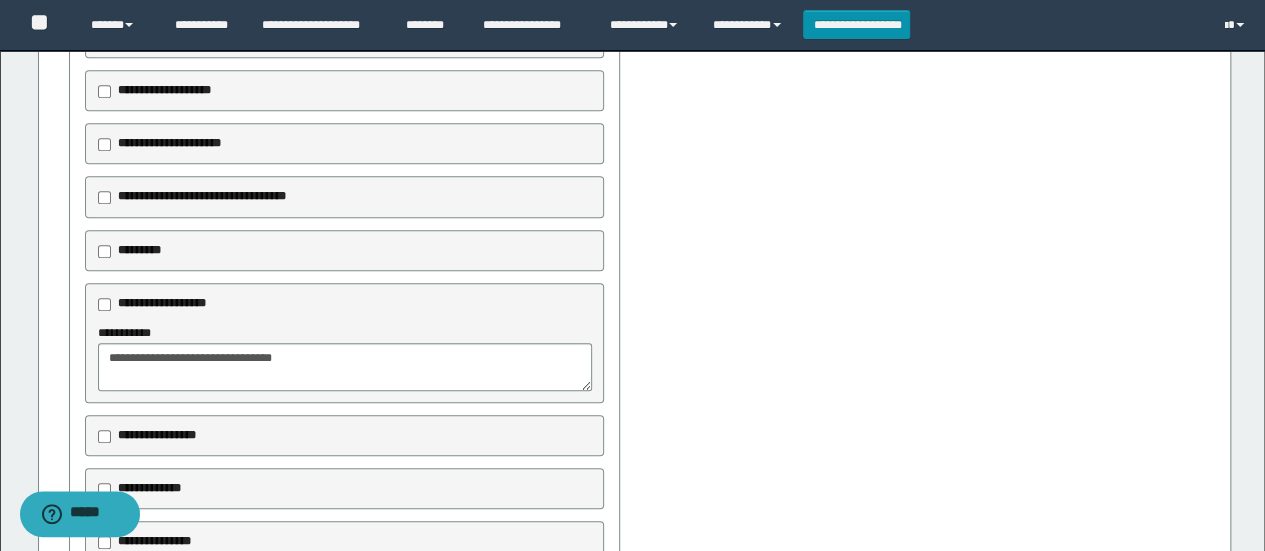 scroll, scrollTop: 700, scrollLeft: 0, axis: vertical 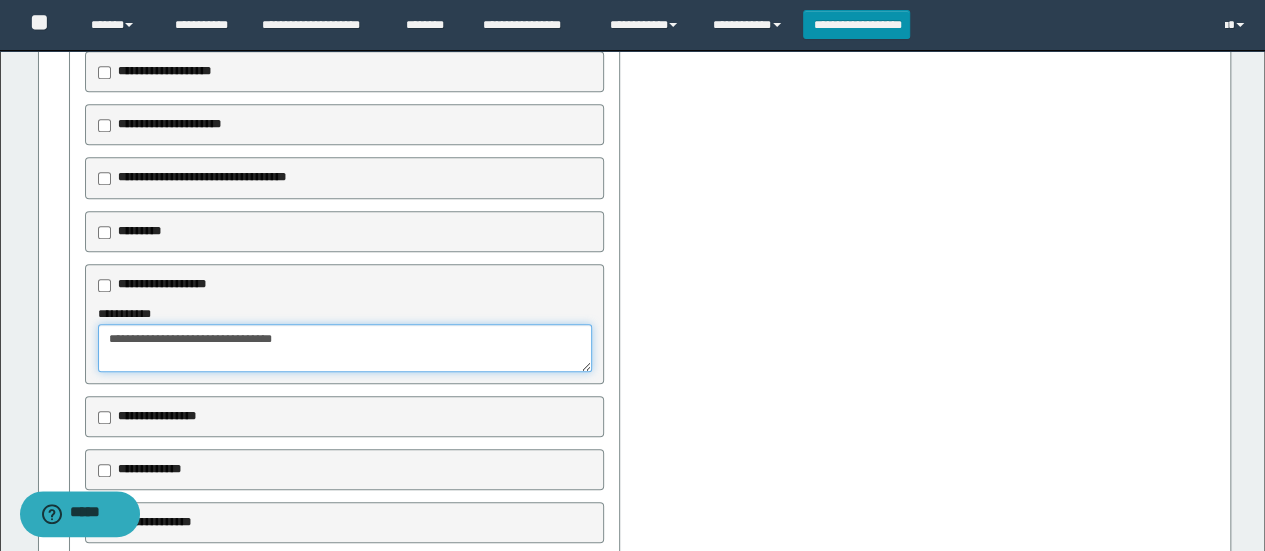 click on "**********" at bounding box center (345, 348) 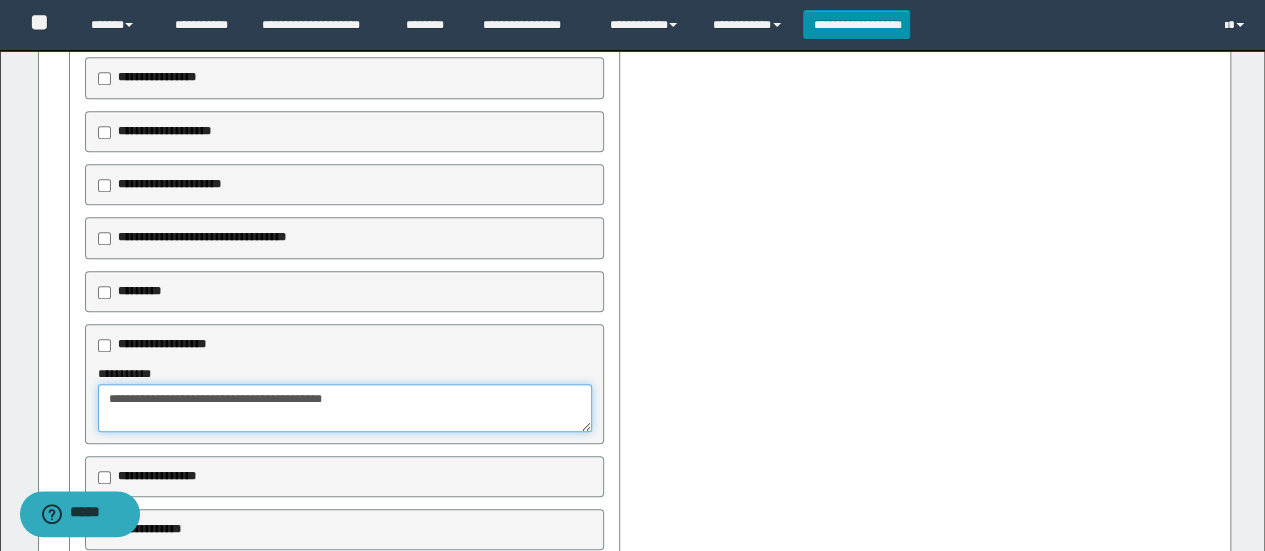 scroll, scrollTop: 300, scrollLeft: 0, axis: vertical 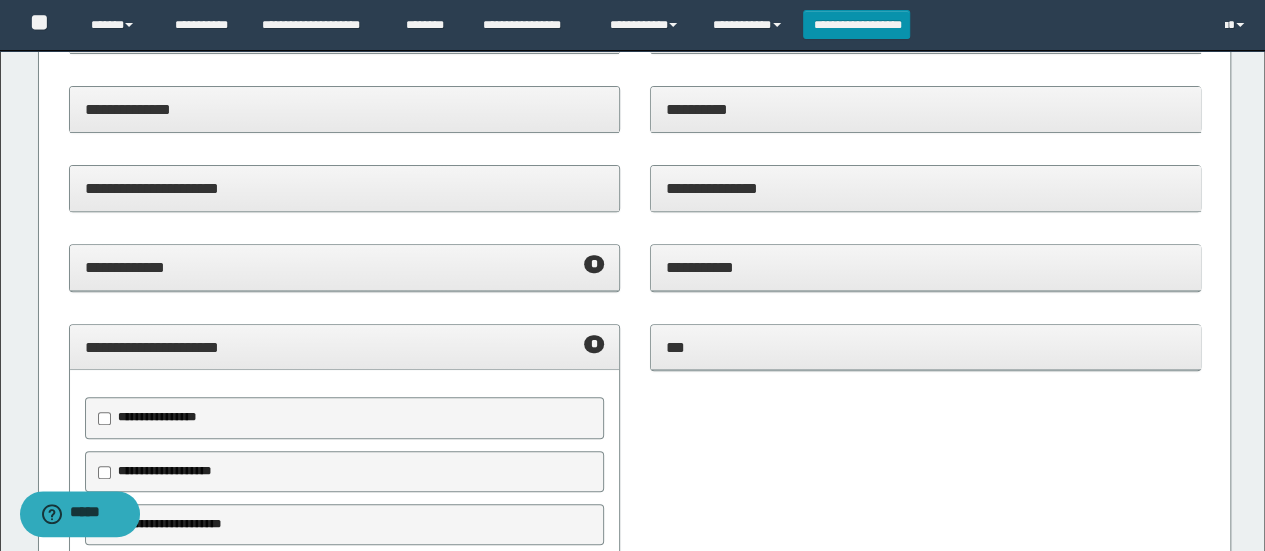 type on "**********" 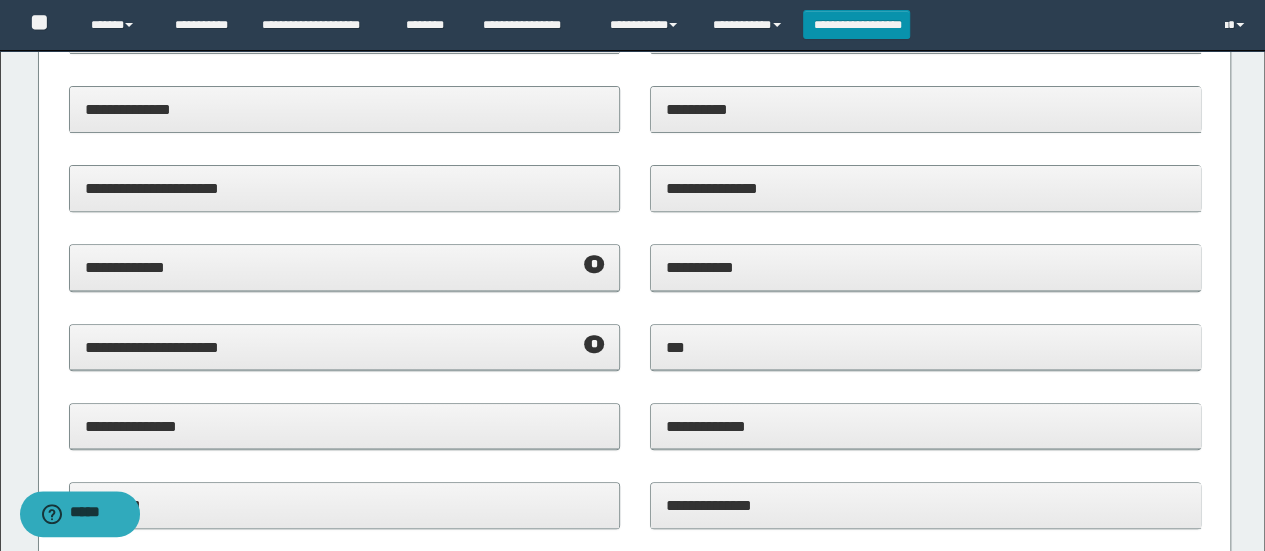 scroll, scrollTop: 0, scrollLeft: 0, axis: both 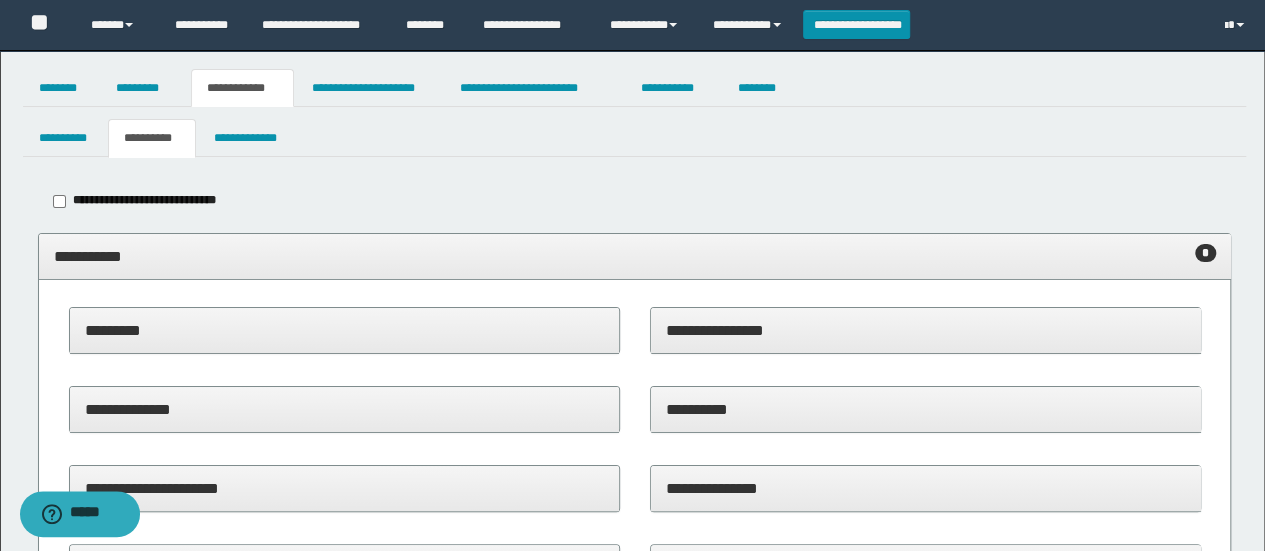 click on "**********" at bounding box center [635, 256] 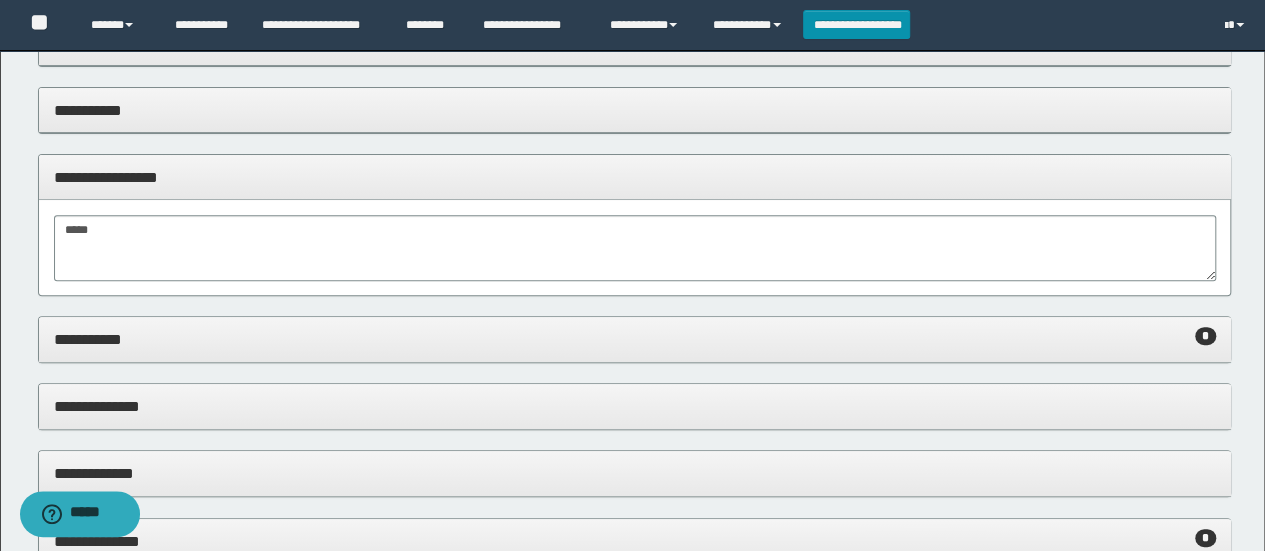 scroll, scrollTop: 400, scrollLeft: 0, axis: vertical 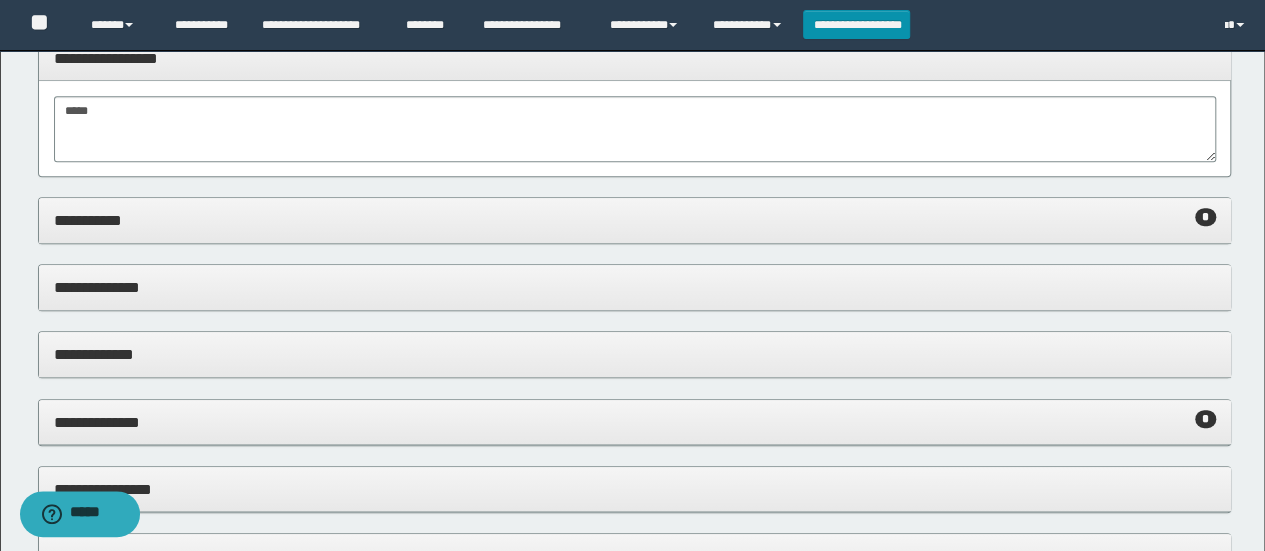 click on "**********" at bounding box center [635, 59] 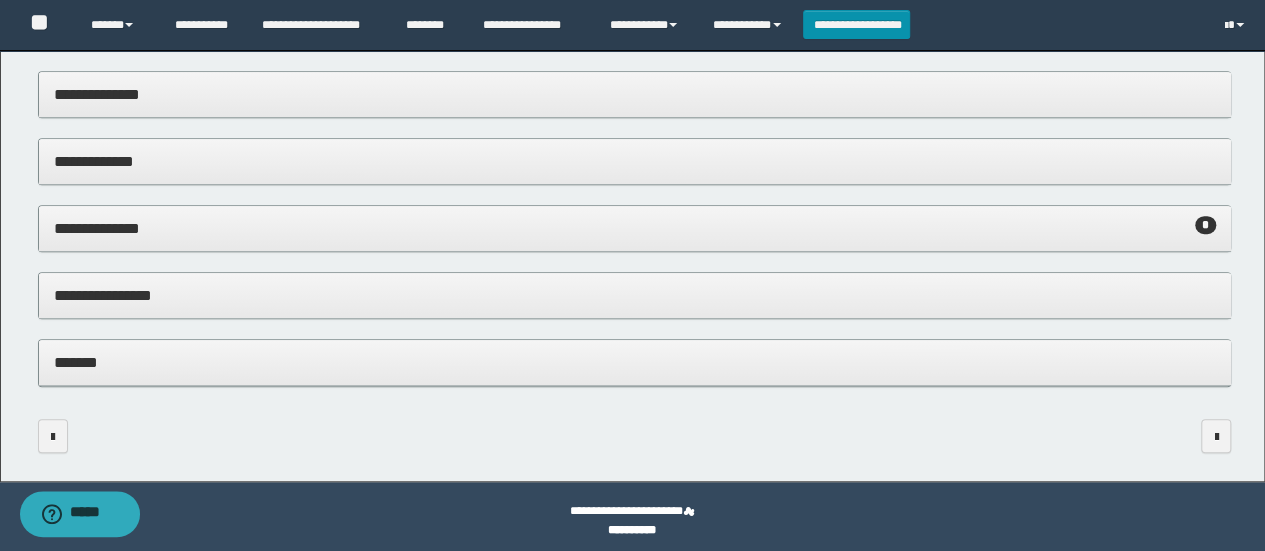 scroll, scrollTop: 500, scrollLeft: 0, axis: vertical 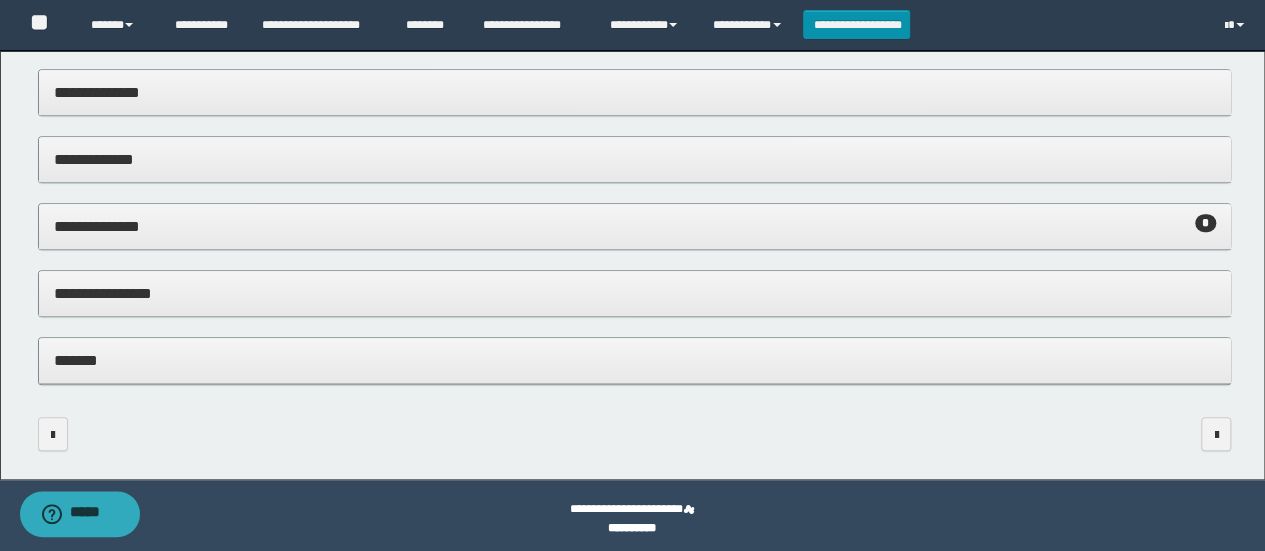 click on "**********" at bounding box center (635, 293) 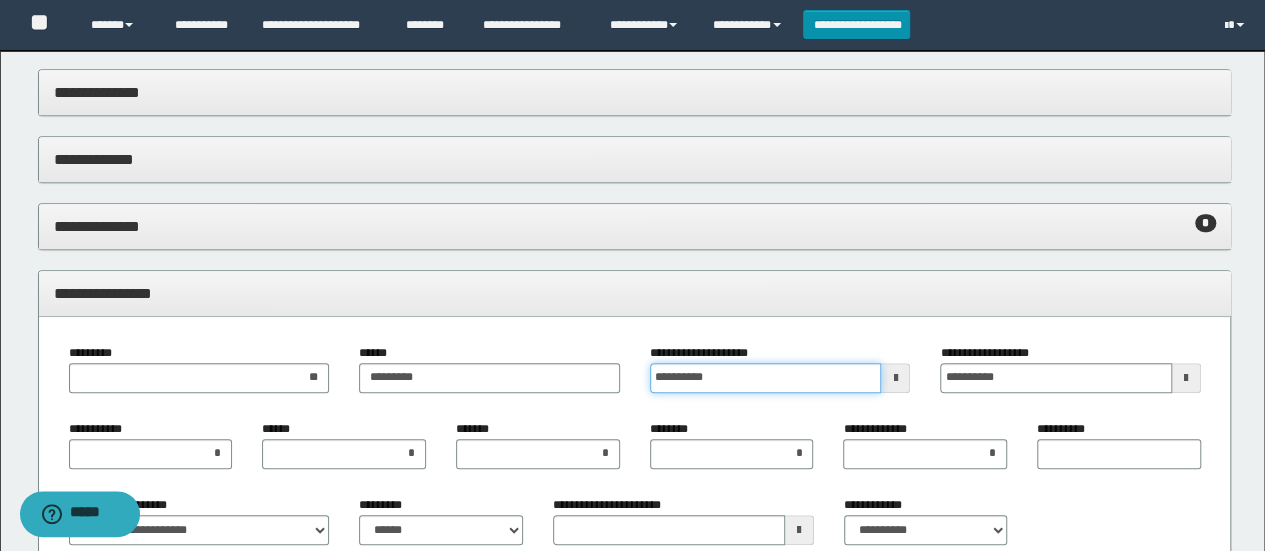click on "**********" at bounding box center (766, 378) 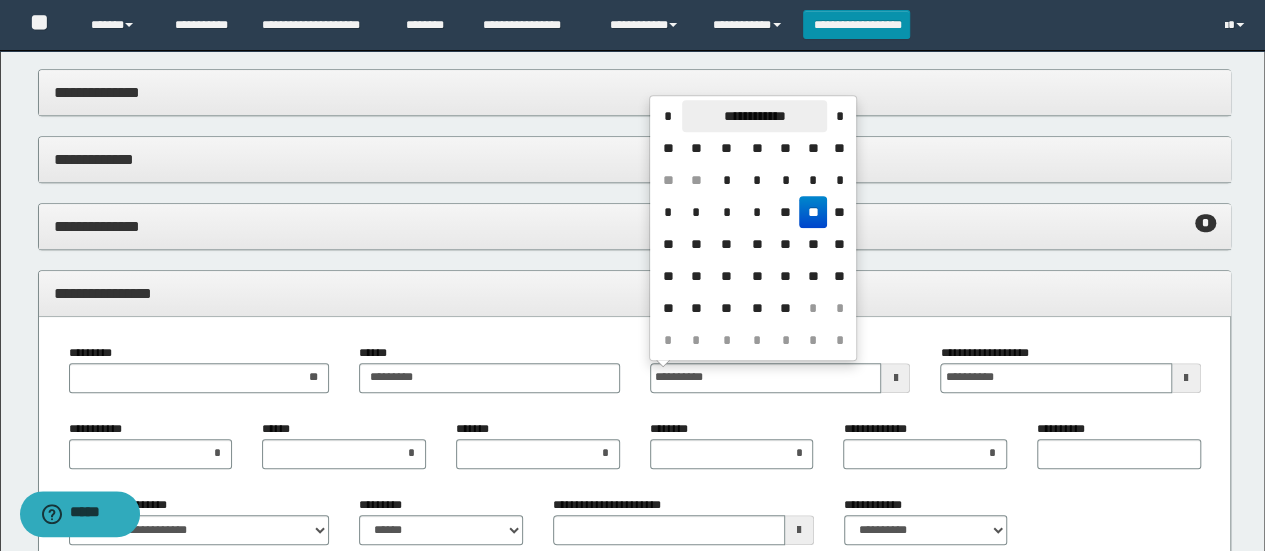 click on "**********" at bounding box center (754, 116) 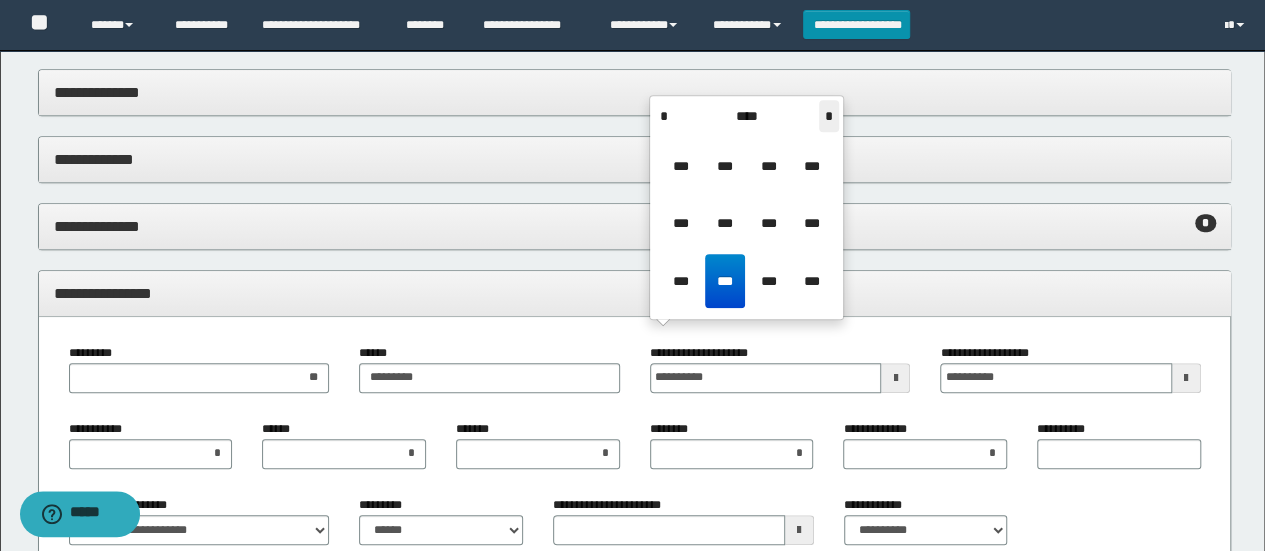 click on "*" at bounding box center (829, 116) 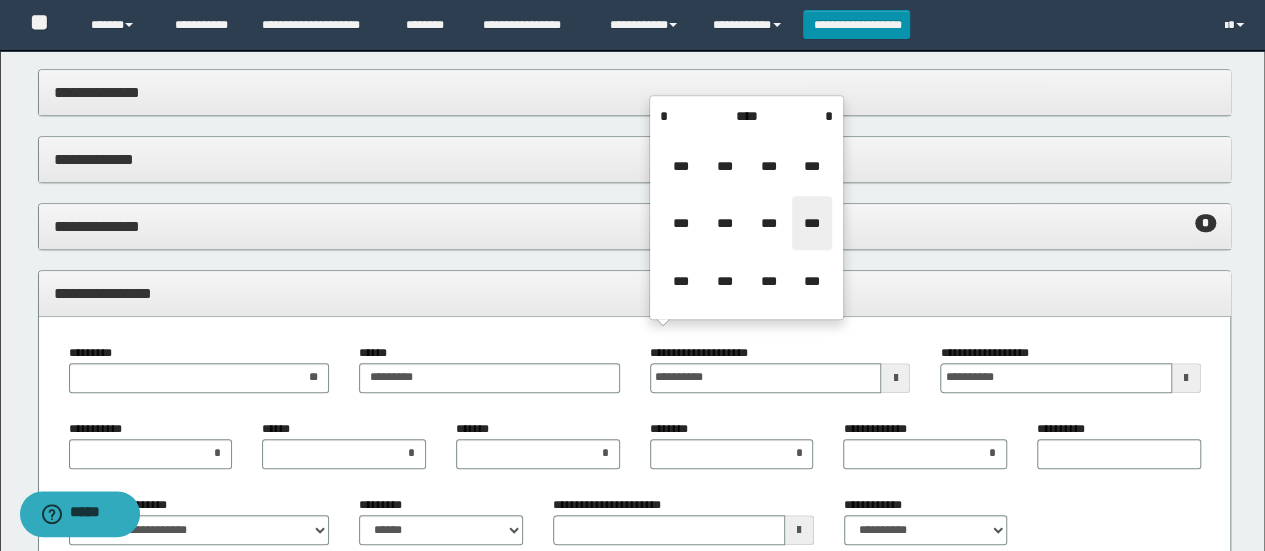 click on "***" at bounding box center (812, 223) 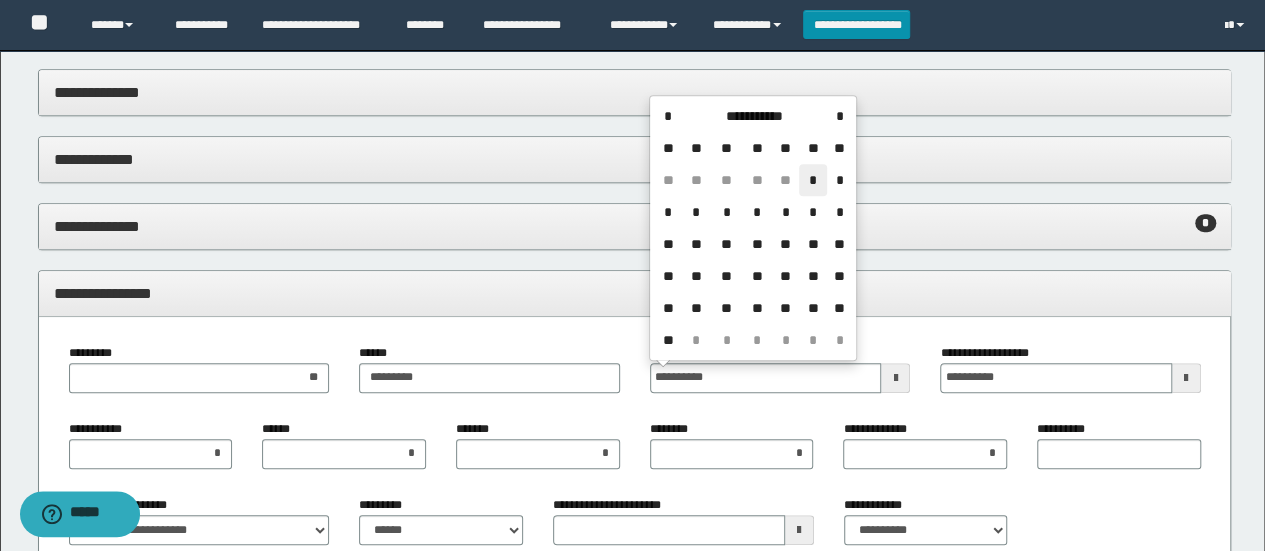 click on "*" at bounding box center [813, 180] 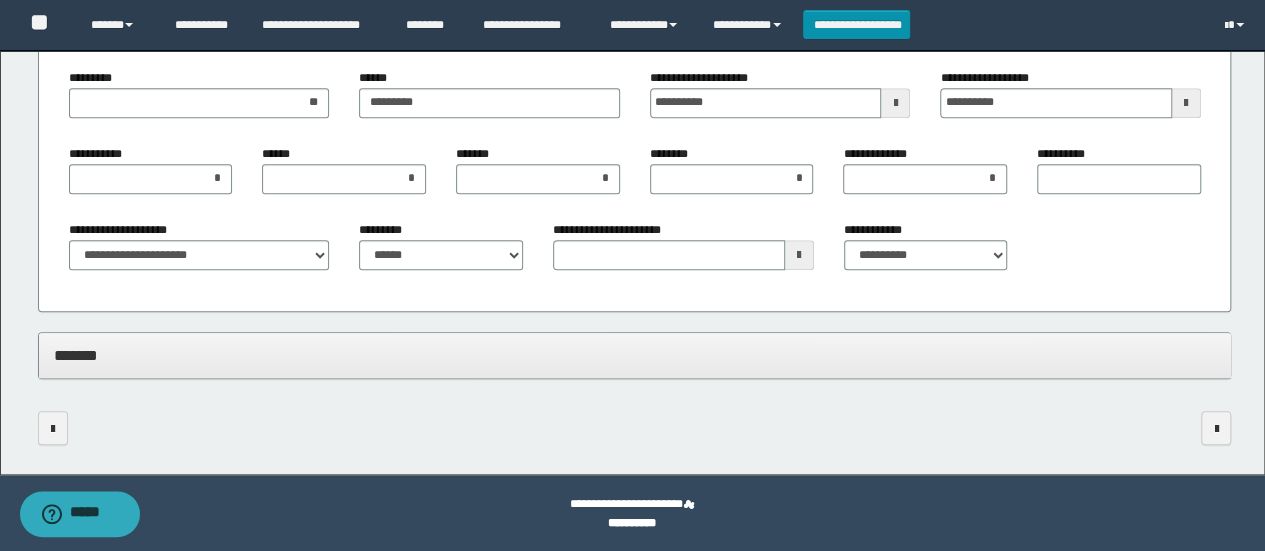 scroll, scrollTop: 776, scrollLeft: 0, axis: vertical 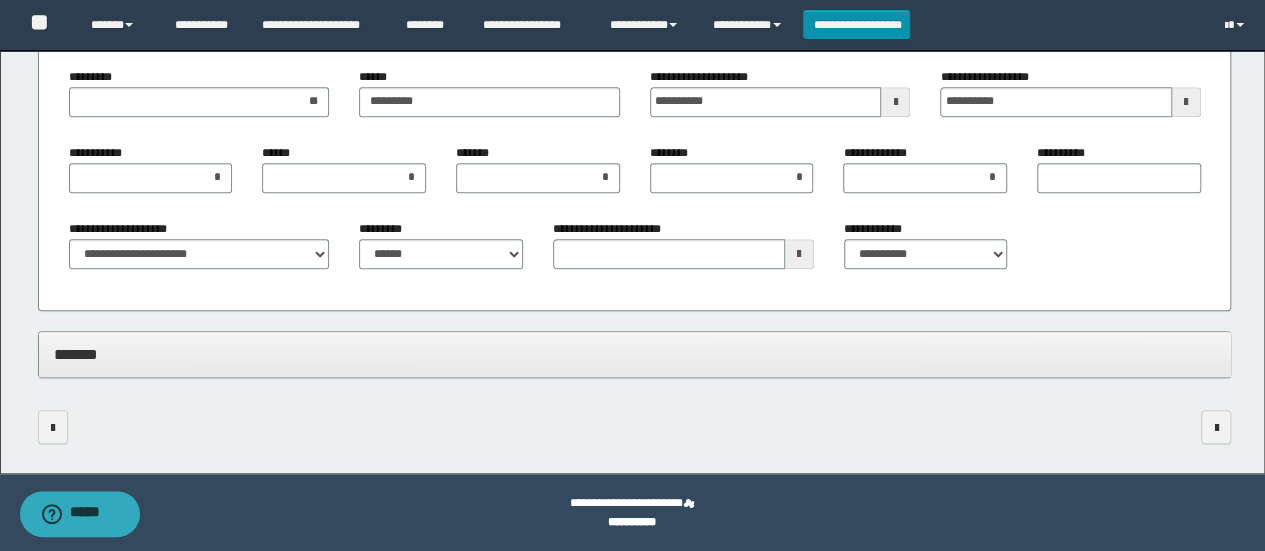 type 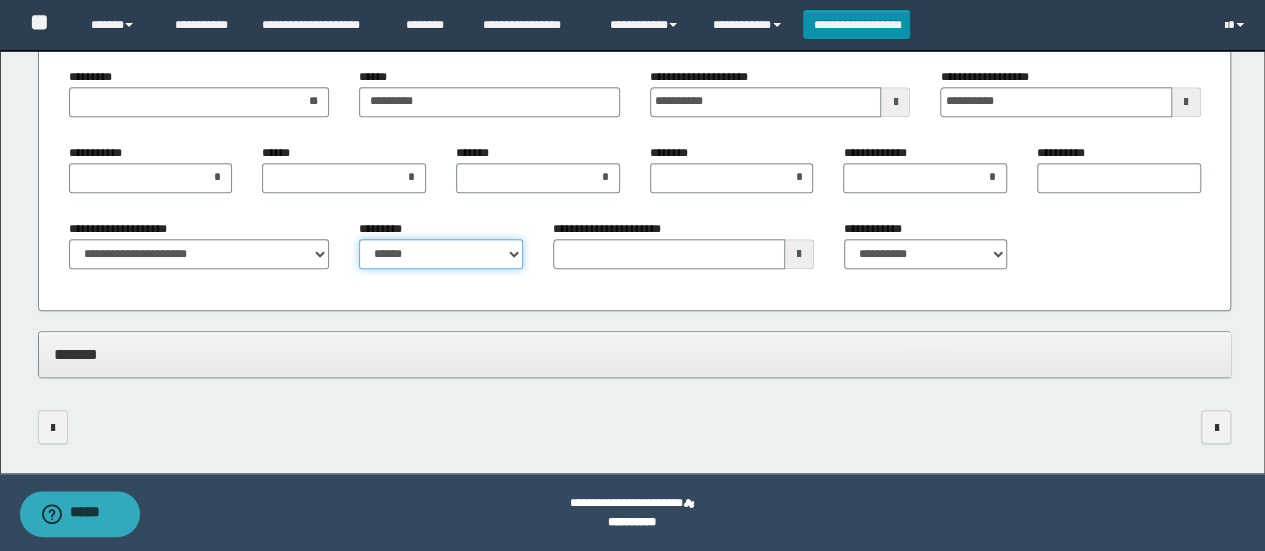 drag, startPoint x: 426, startPoint y: 255, endPoint x: 421, endPoint y: 265, distance: 11.18034 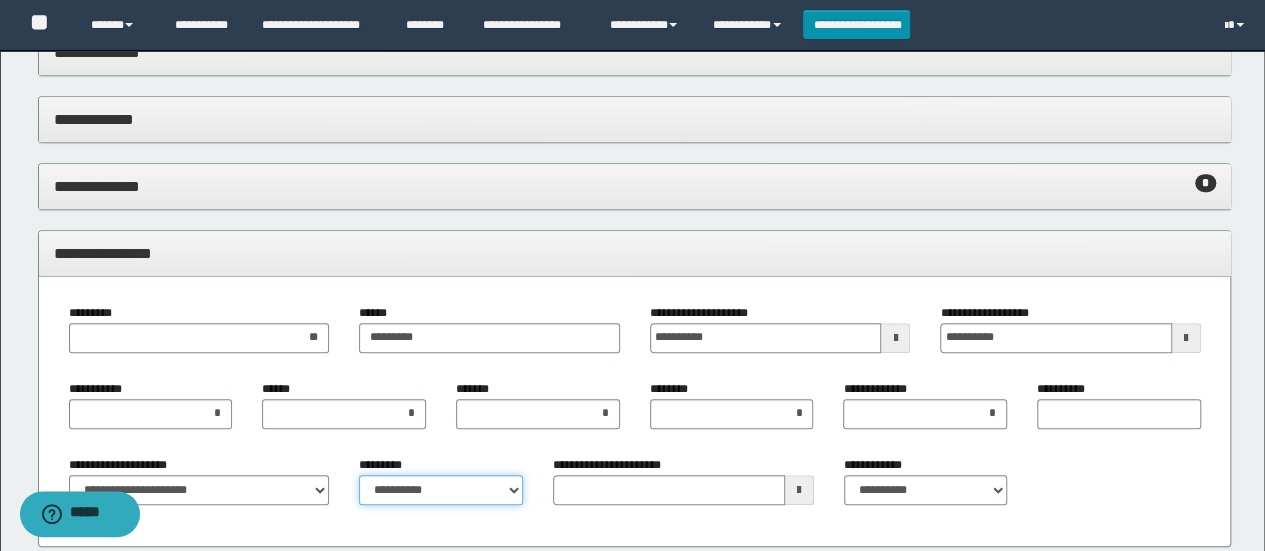 scroll, scrollTop: 476, scrollLeft: 0, axis: vertical 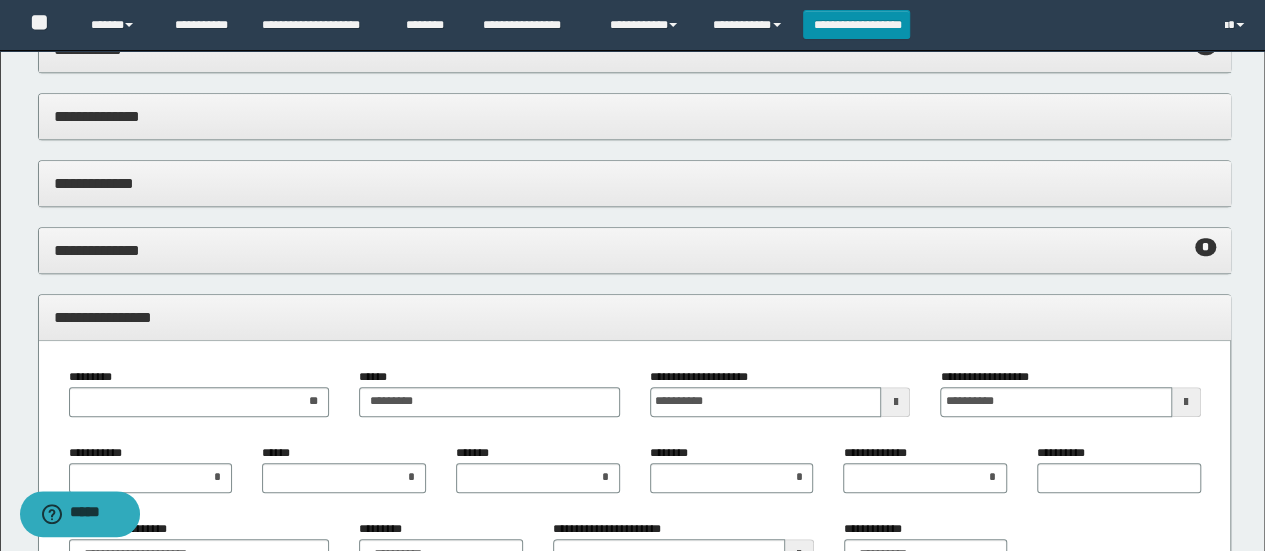 click on "**********" at bounding box center [635, 476] 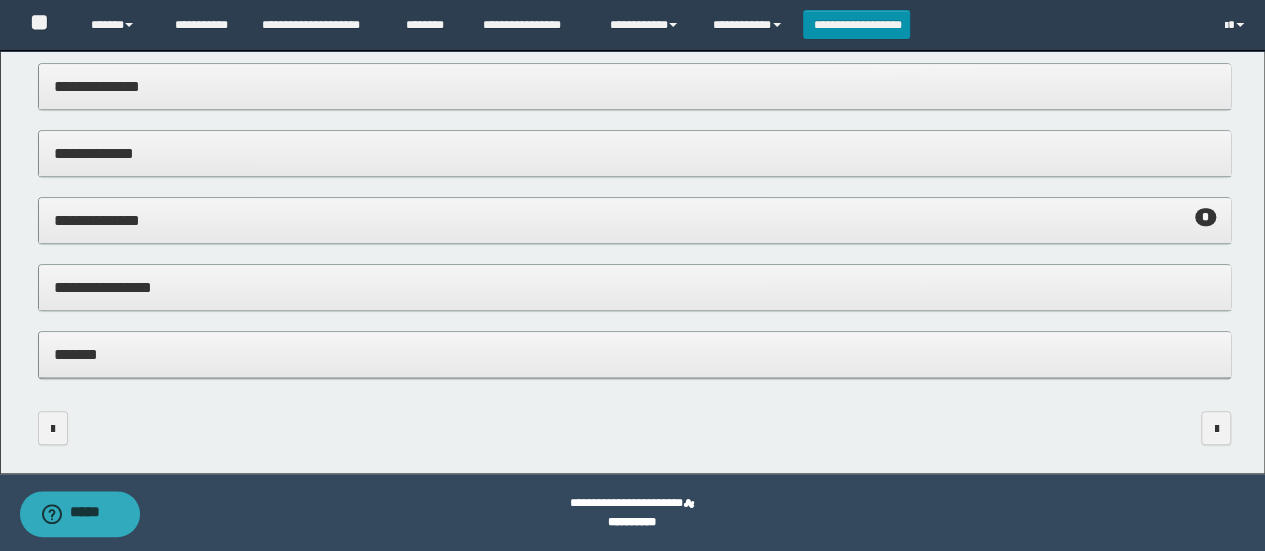 click on "*******" at bounding box center [635, 355] 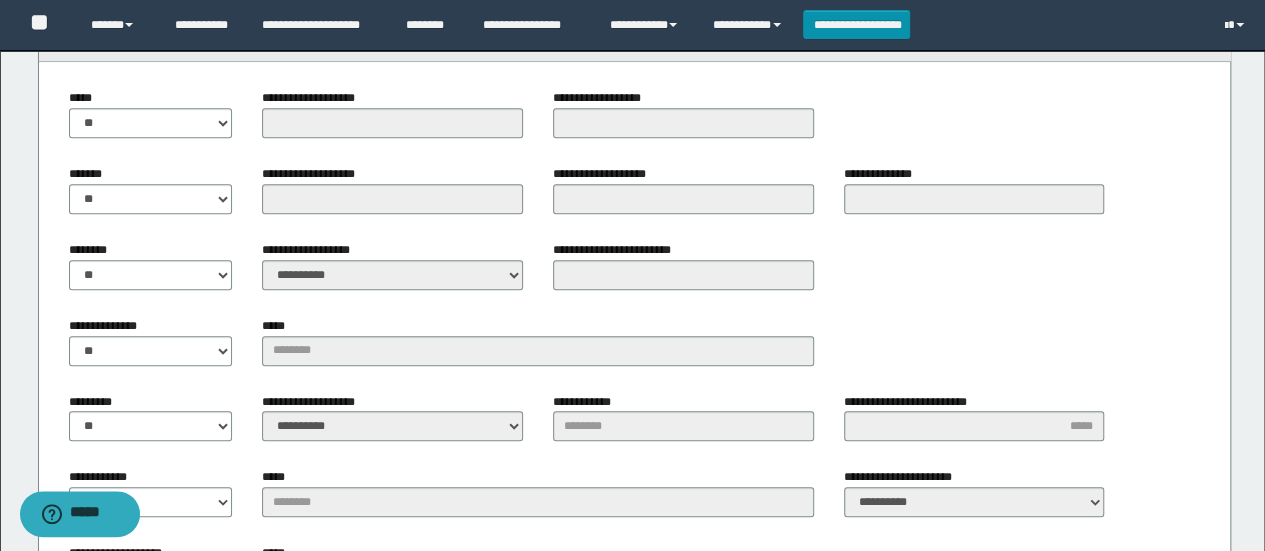 scroll, scrollTop: 655, scrollLeft: 0, axis: vertical 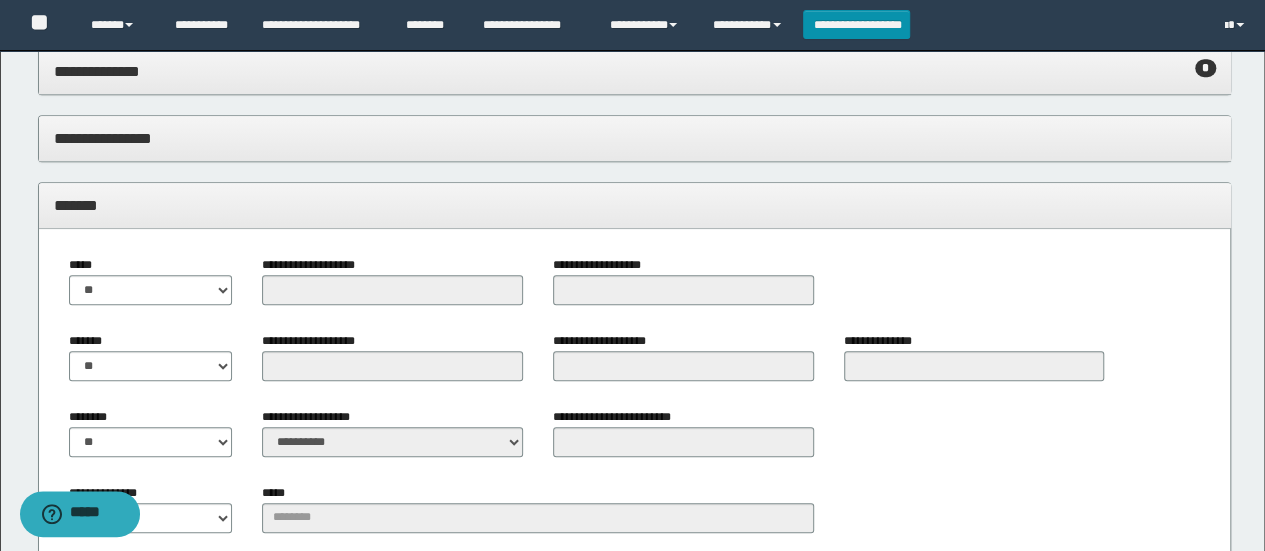 click on "**********" at bounding box center [635, 148] 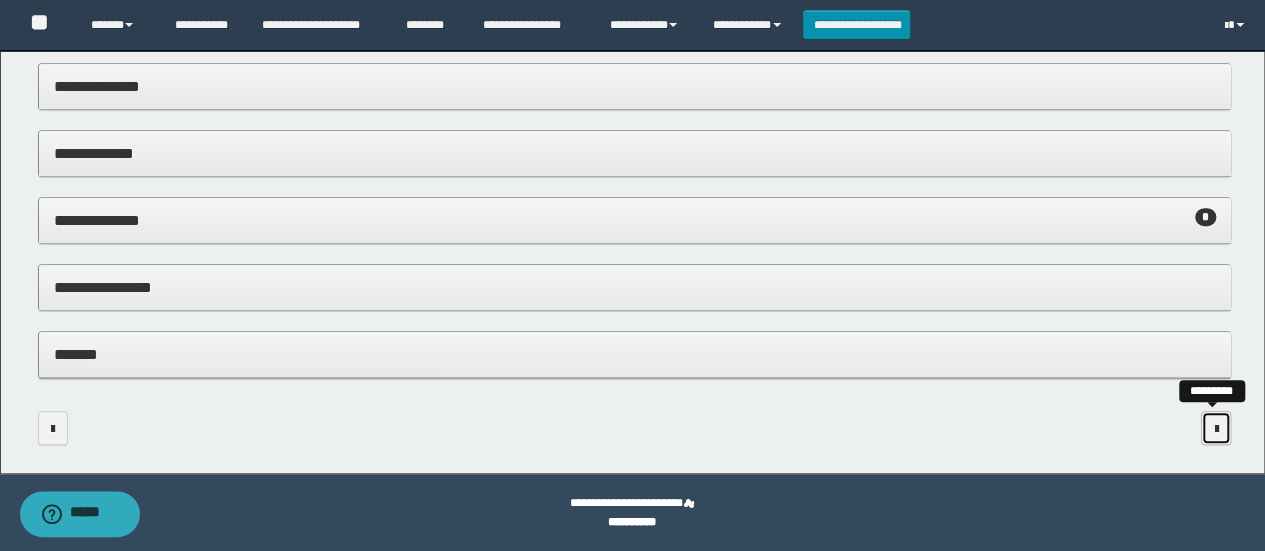 click at bounding box center [1216, 428] 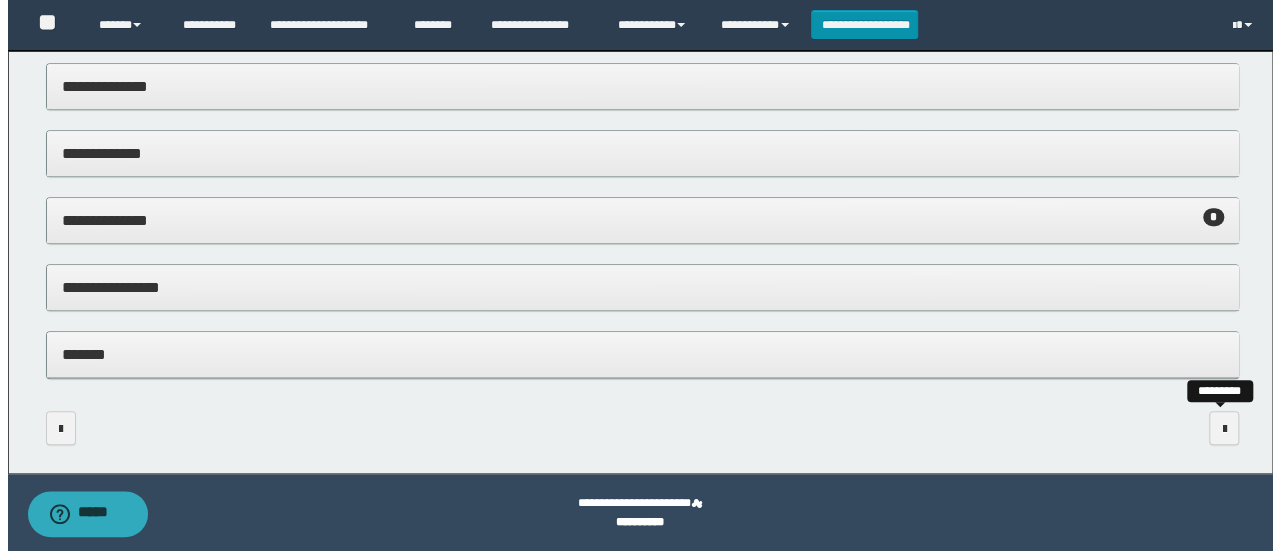 scroll, scrollTop: 0, scrollLeft: 0, axis: both 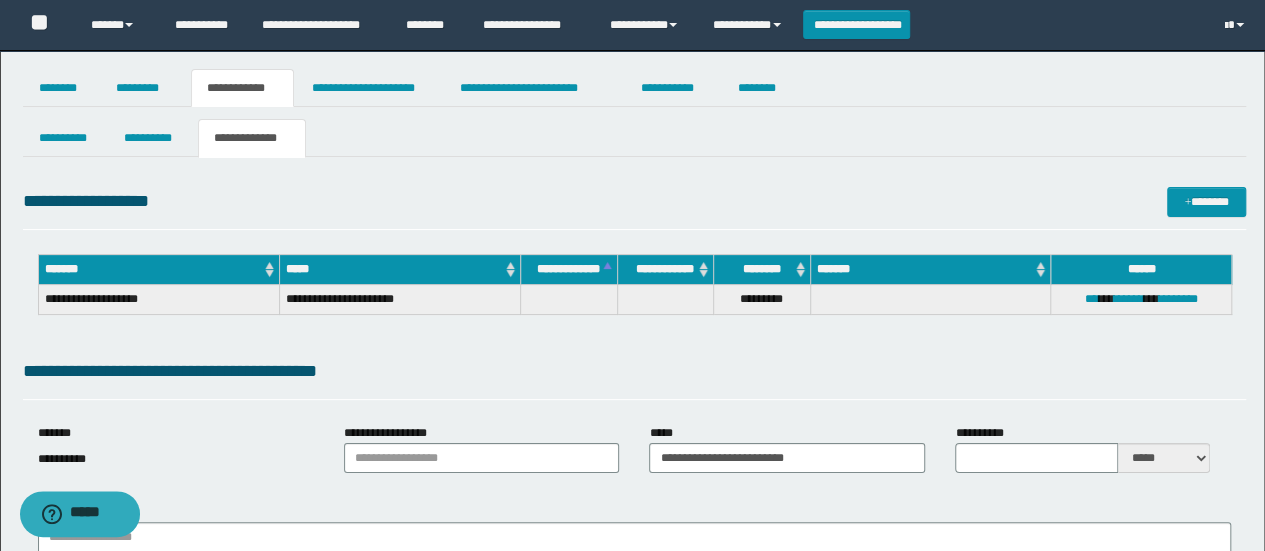 click on "**********" at bounding box center (399, 300) 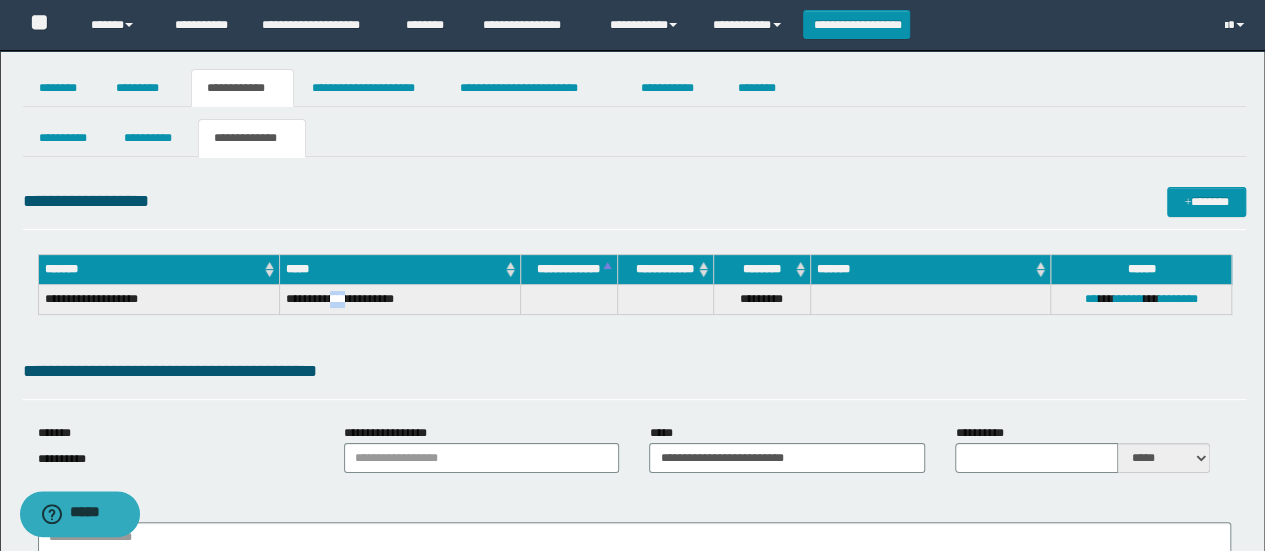 click on "**********" at bounding box center (399, 300) 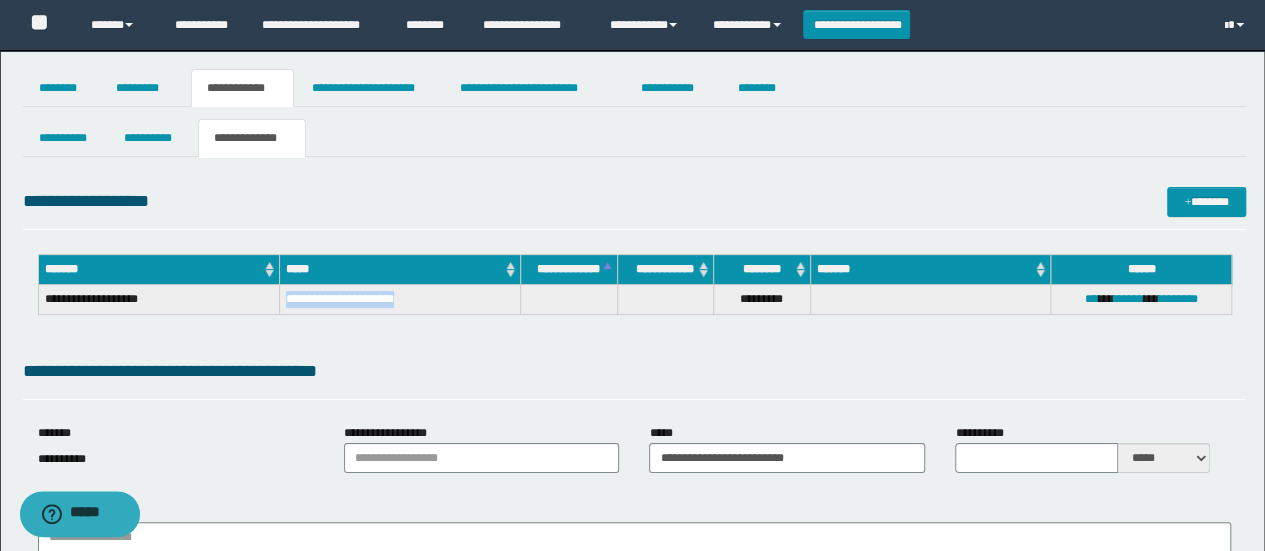click on "**********" at bounding box center (399, 300) 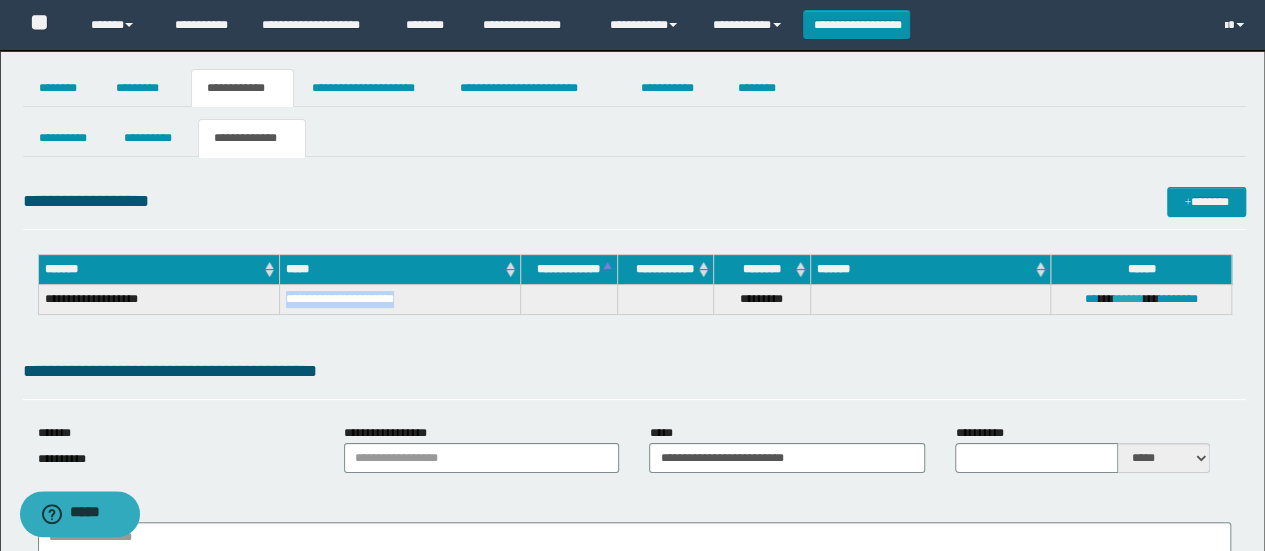 click on "******" at bounding box center (1129, 299) 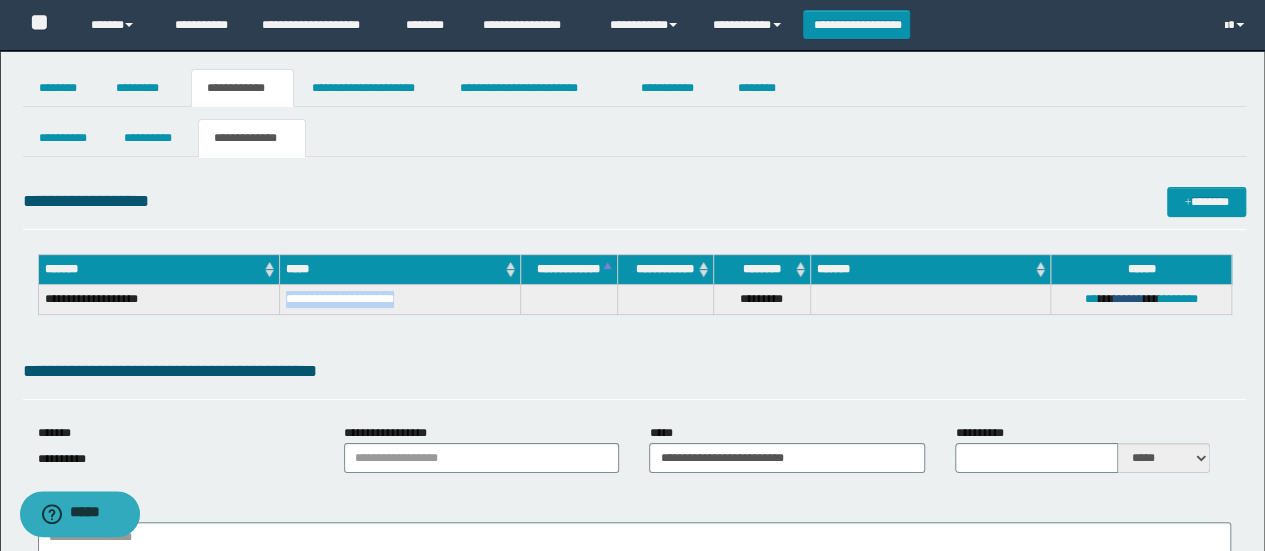 type on "**********" 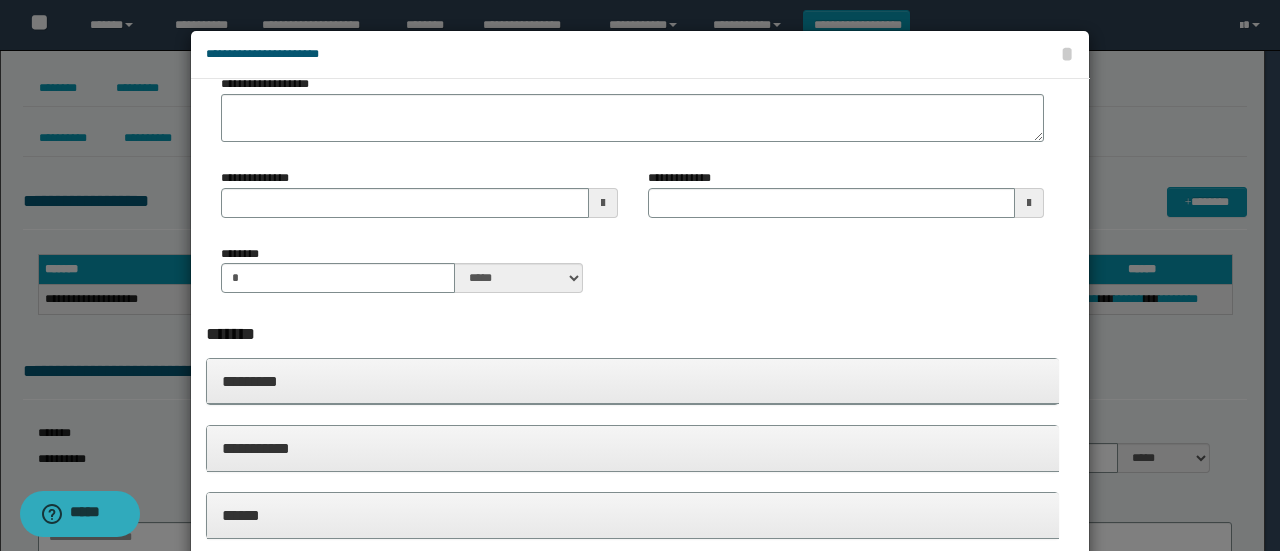 scroll, scrollTop: 200, scrollLeft: 0, axis: vertical 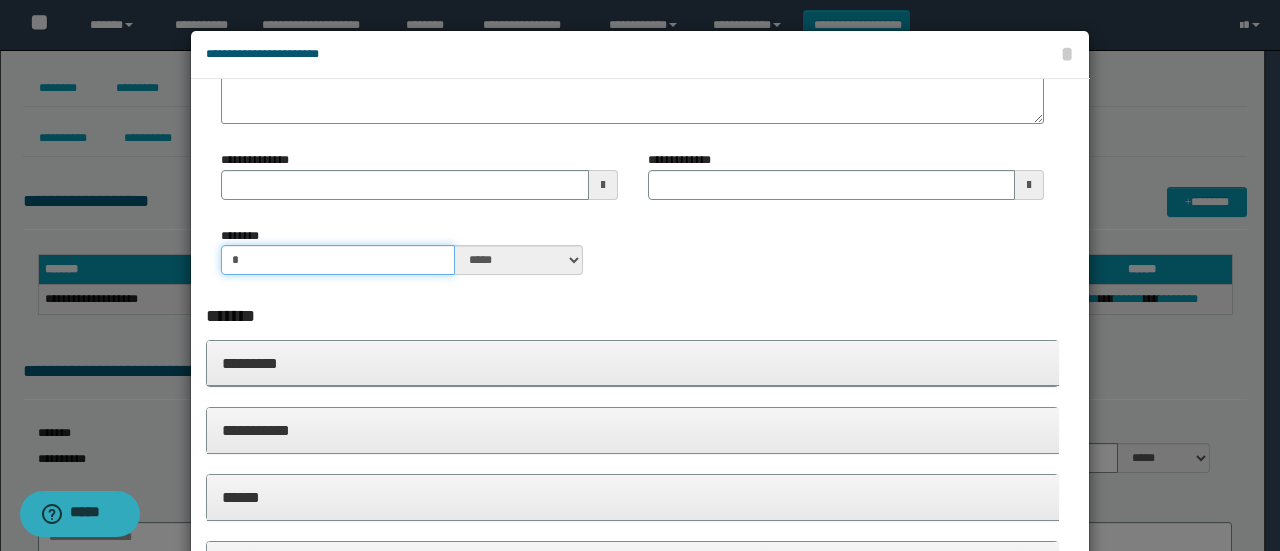click on "*" at bounding box center (338, 260) 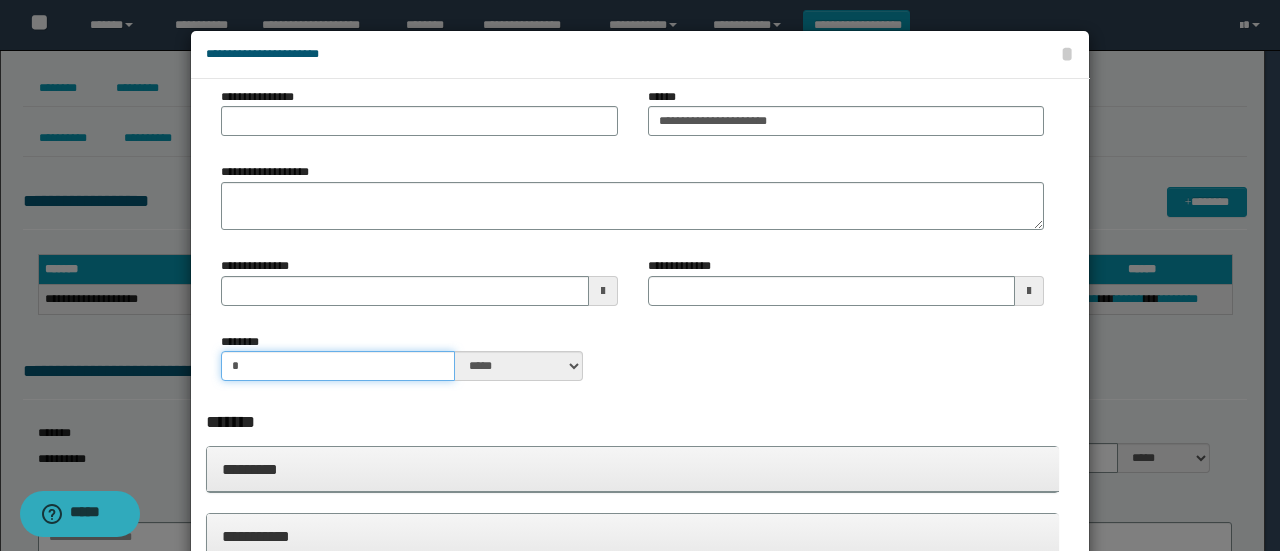 scroll, scrollTop: 0, scrollLeft: 0, axis: both 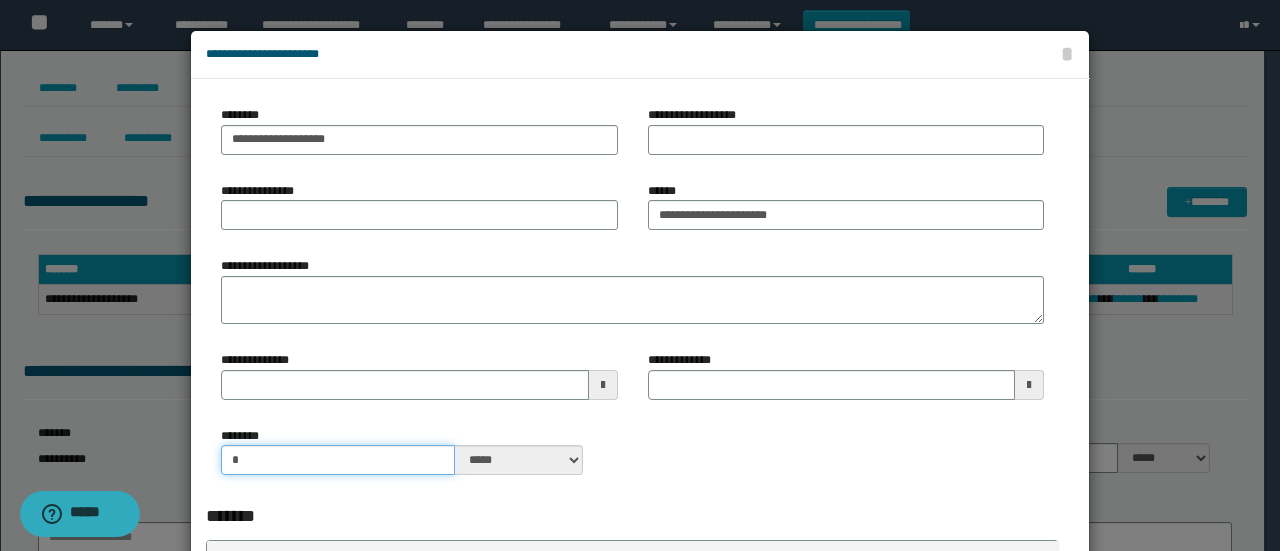 type on "*" 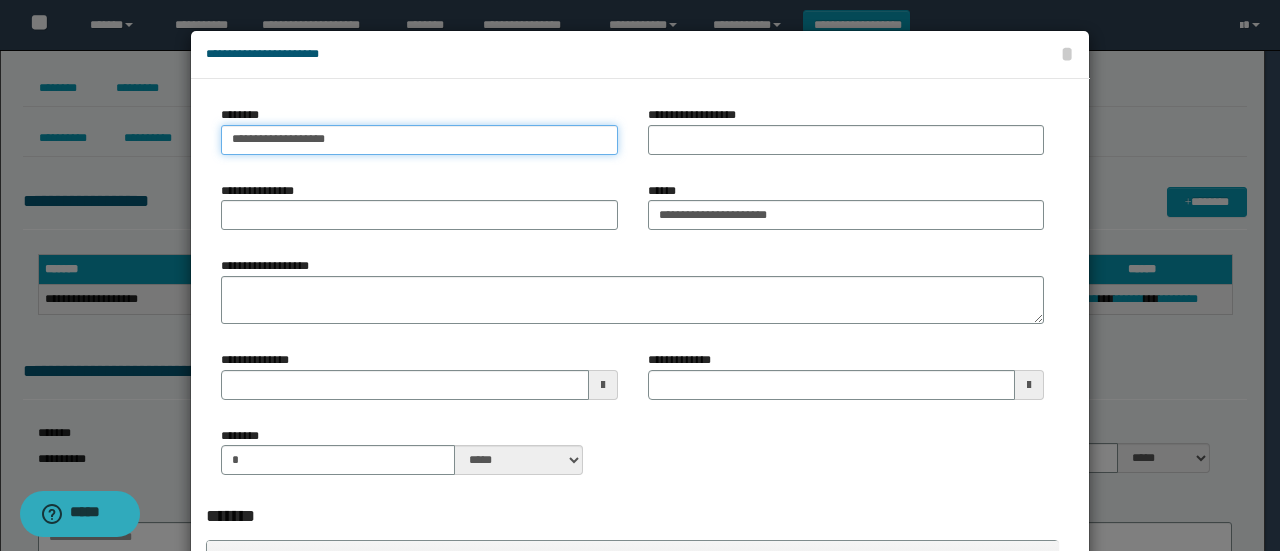click on "**********" at bounding box center [419, 140] 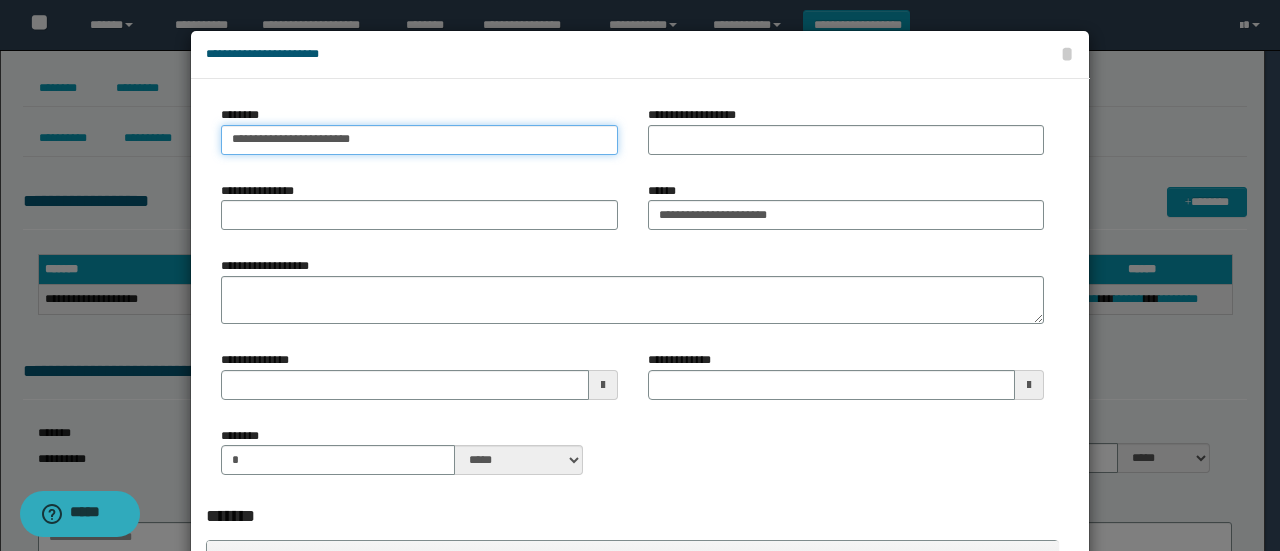type on "**********" 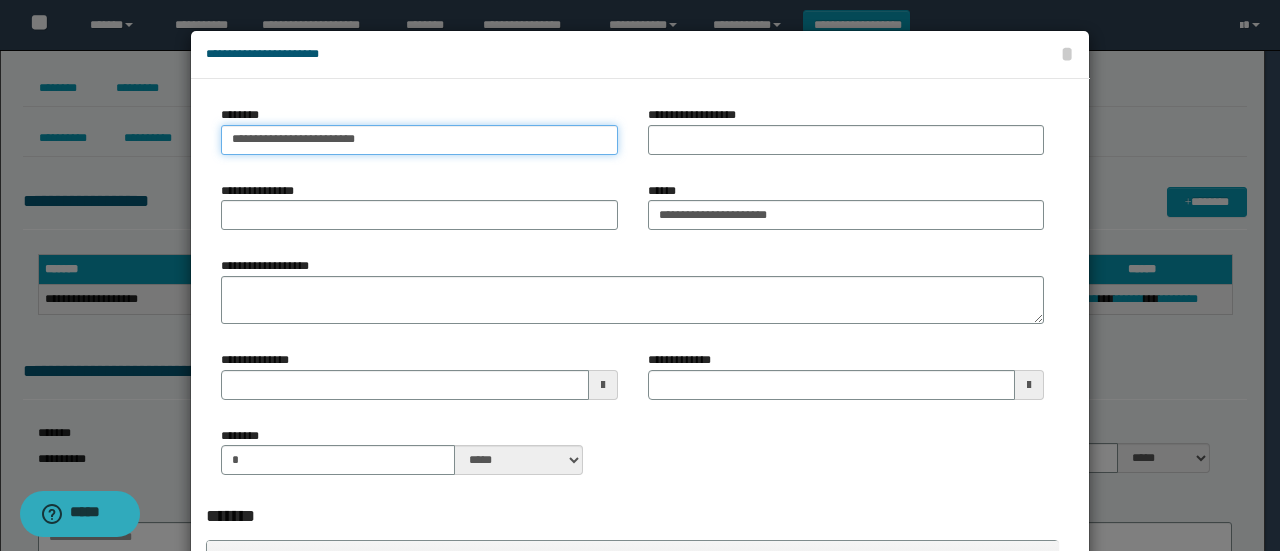 type 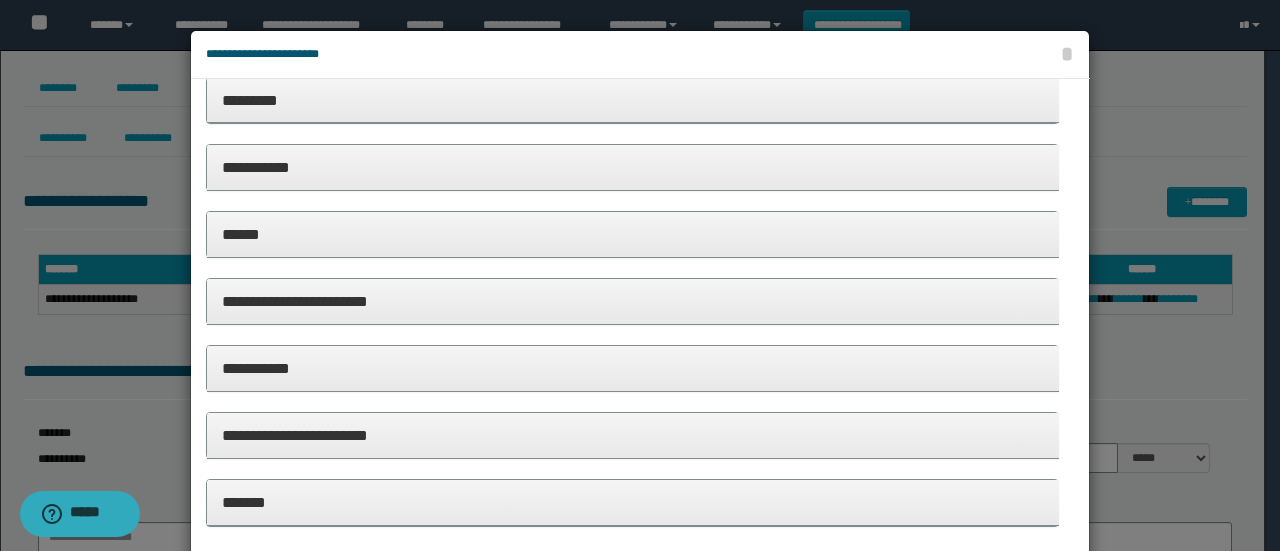 scroll, scrollTop: 465, scrollLeft: 0, axis: vertical 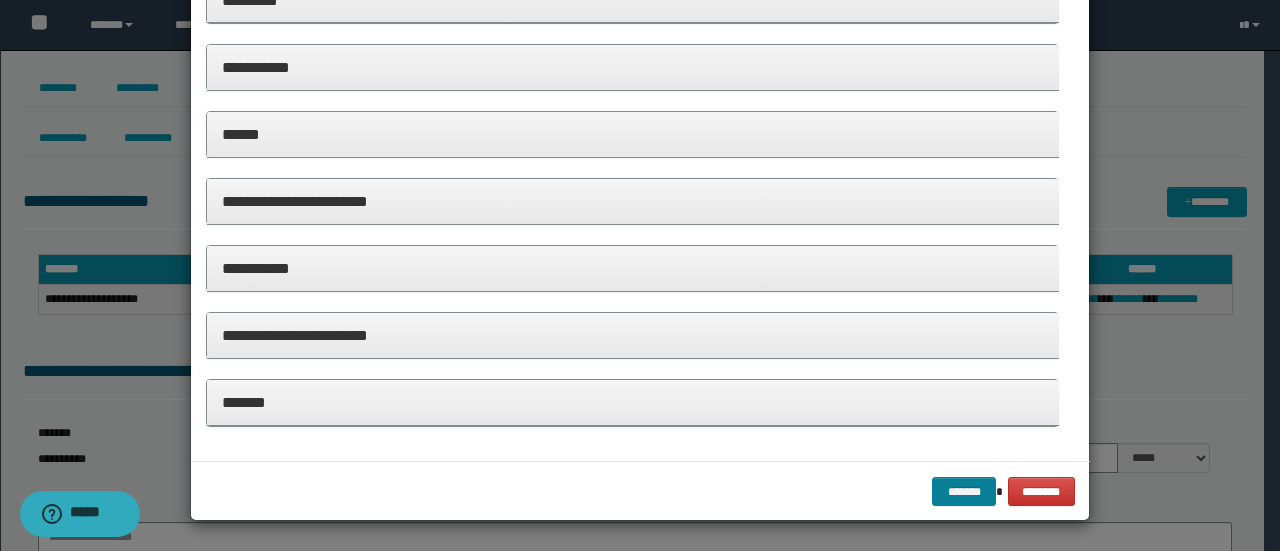 type on "**********" 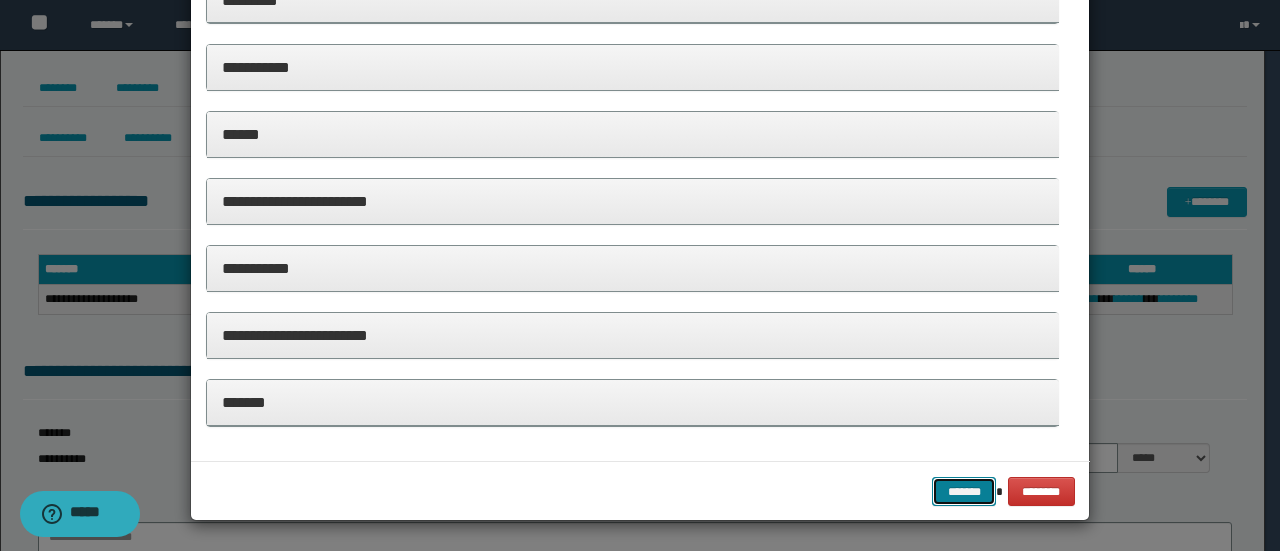 click on "*******" at bounding box center (964, 491) 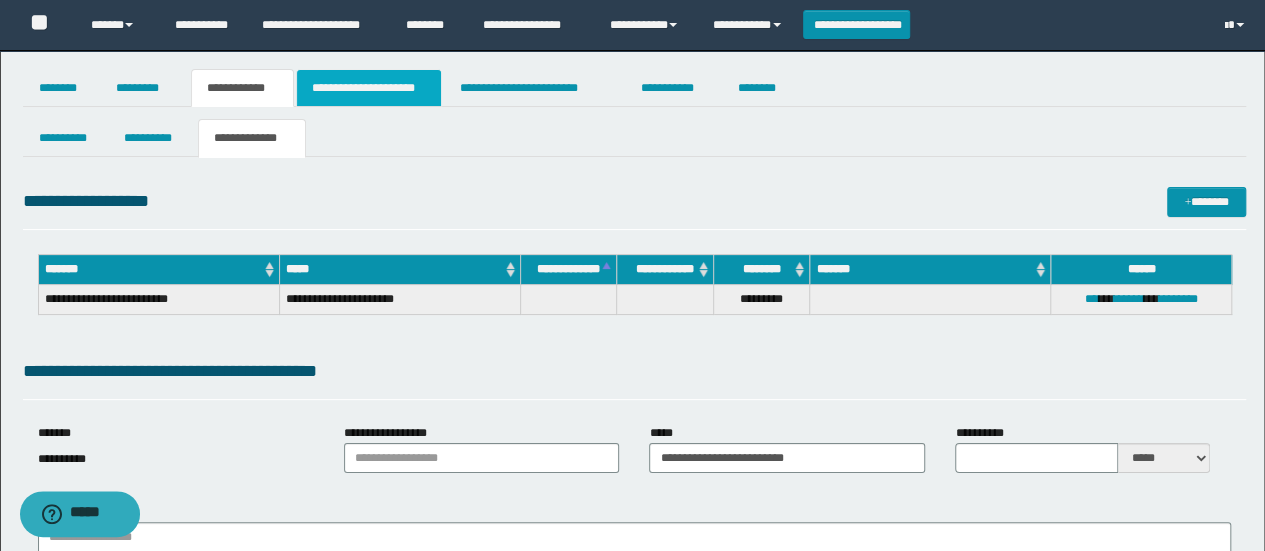 click on "**********" at bounding box center (369, 88) 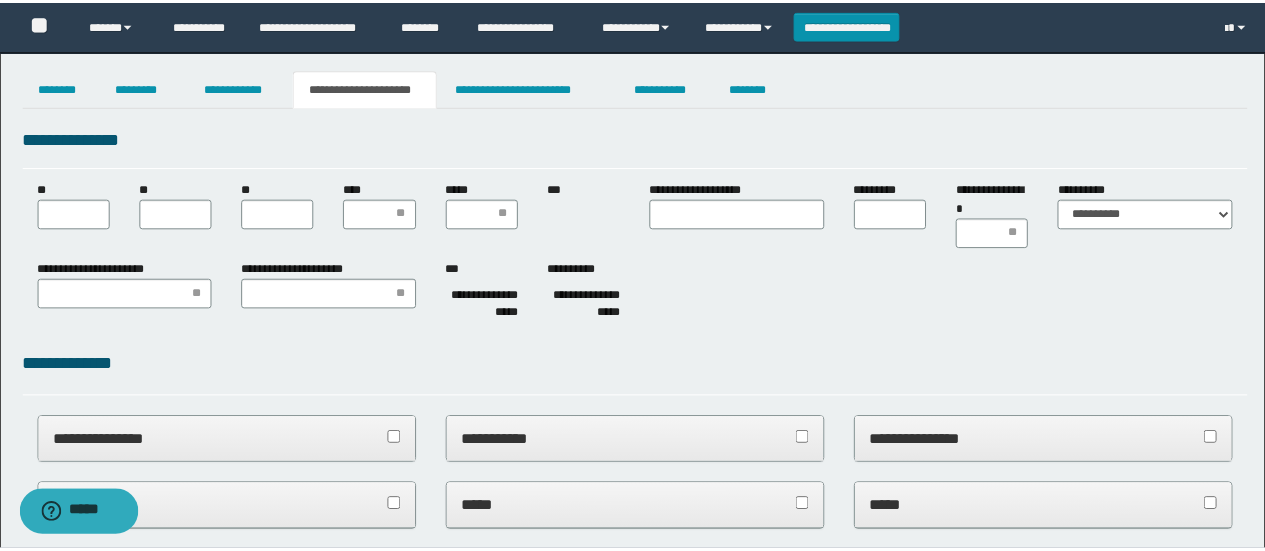 scroll, scrollTop: 0, scrollLeft: 0, axis: both 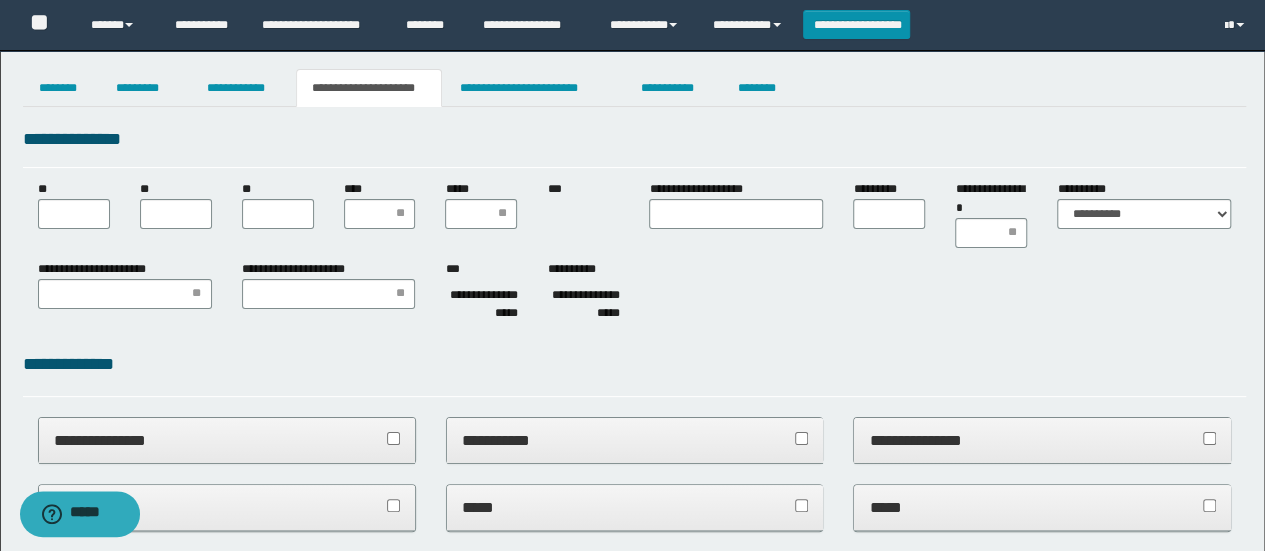 click on "**********" at bounding box center [635, 214] 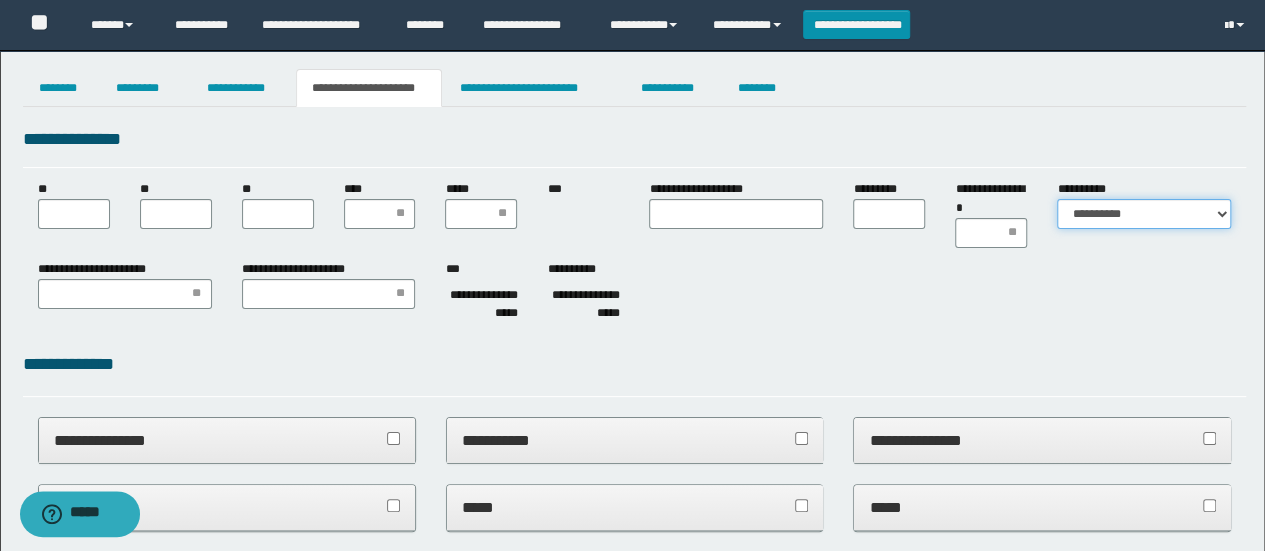 click on "**********" at bounding box center (1144, 214) 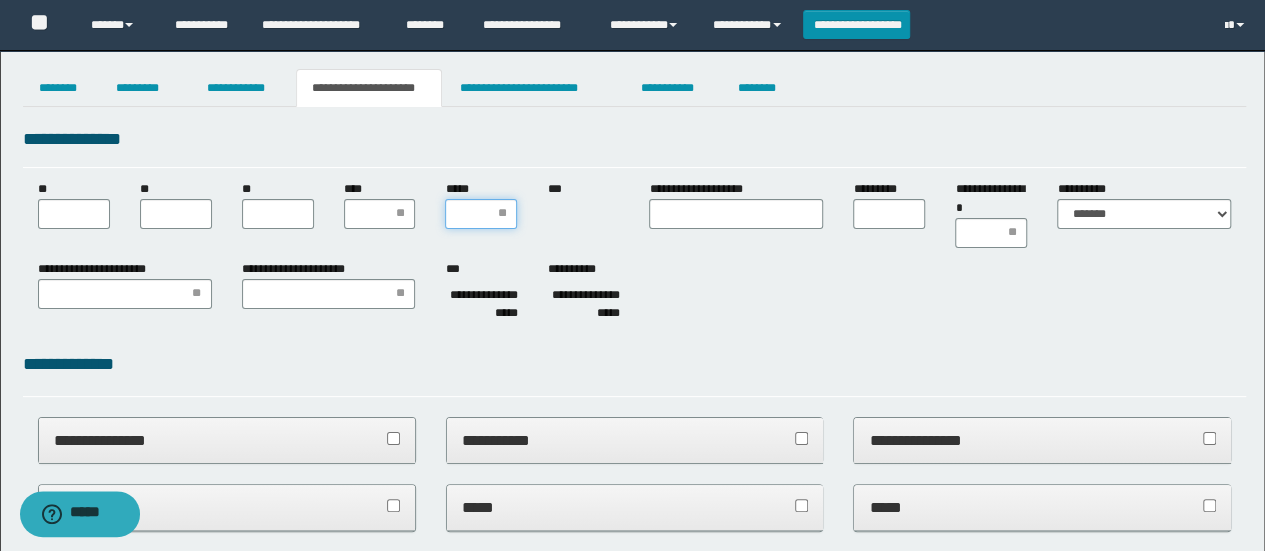 click on "*****" at bounding box center (481, 214) 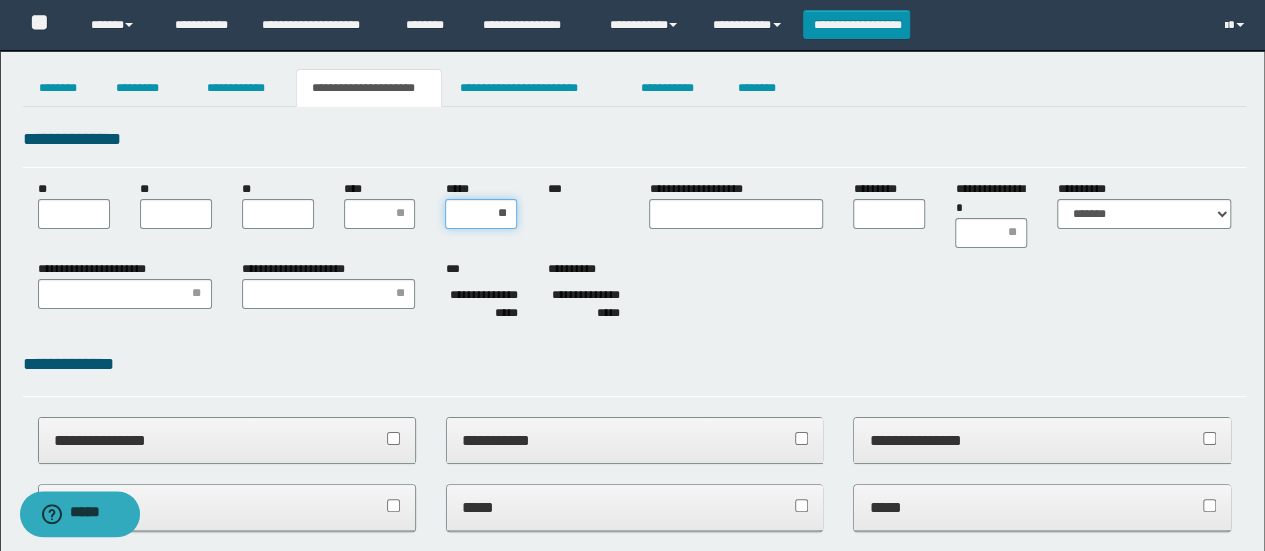 type on "***" 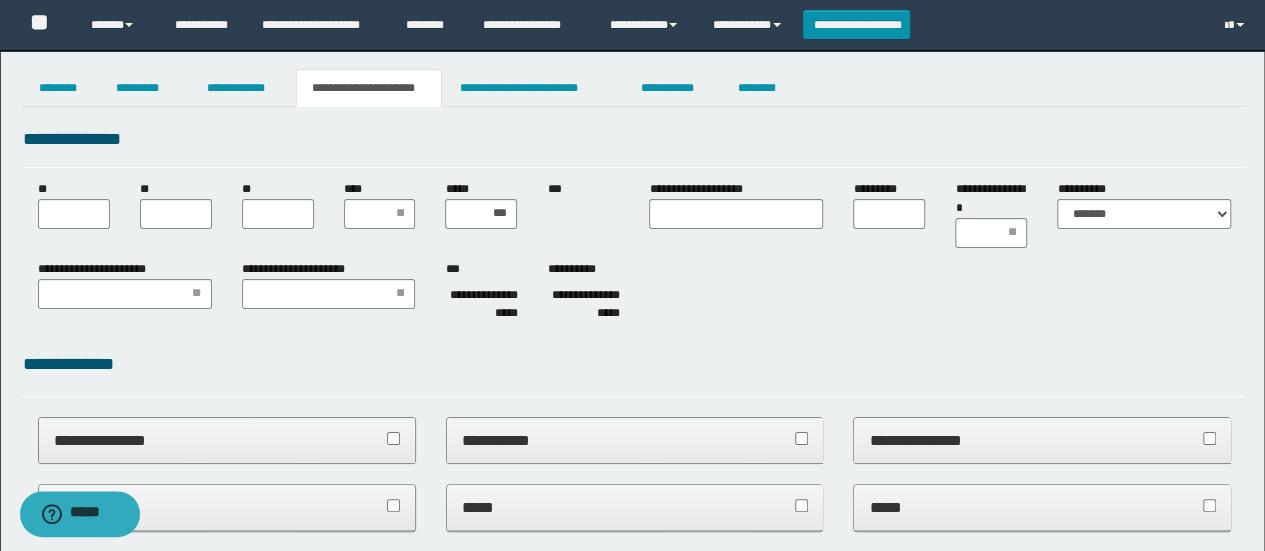 click on "**********" at bounding box center [635, 295] 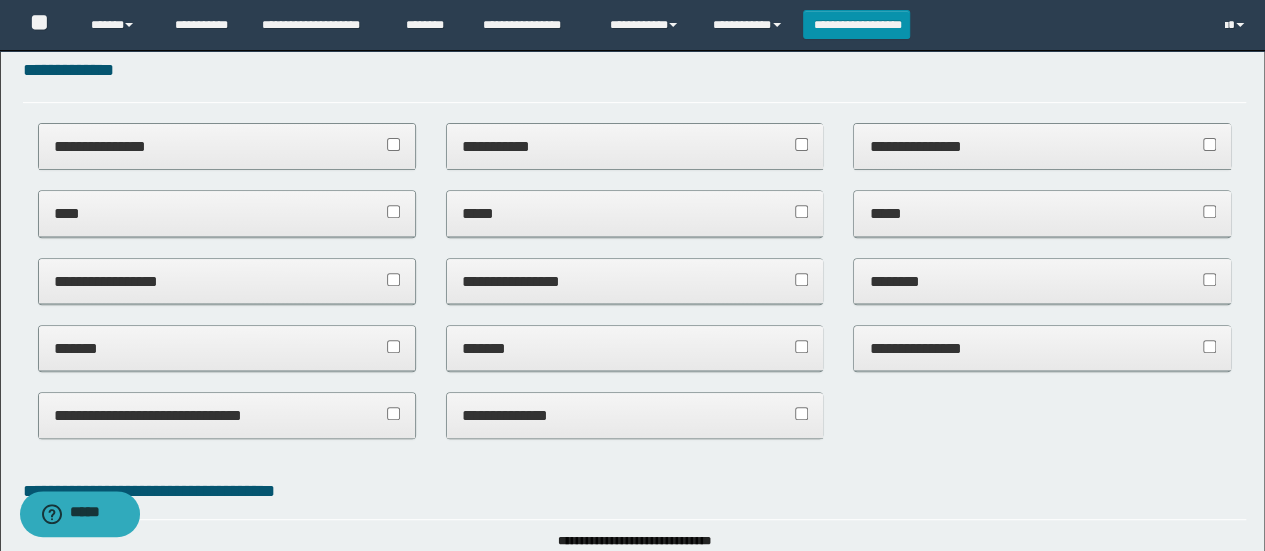 scroll, scrollTop: 300, scrollLeft: 0, axis: vertical 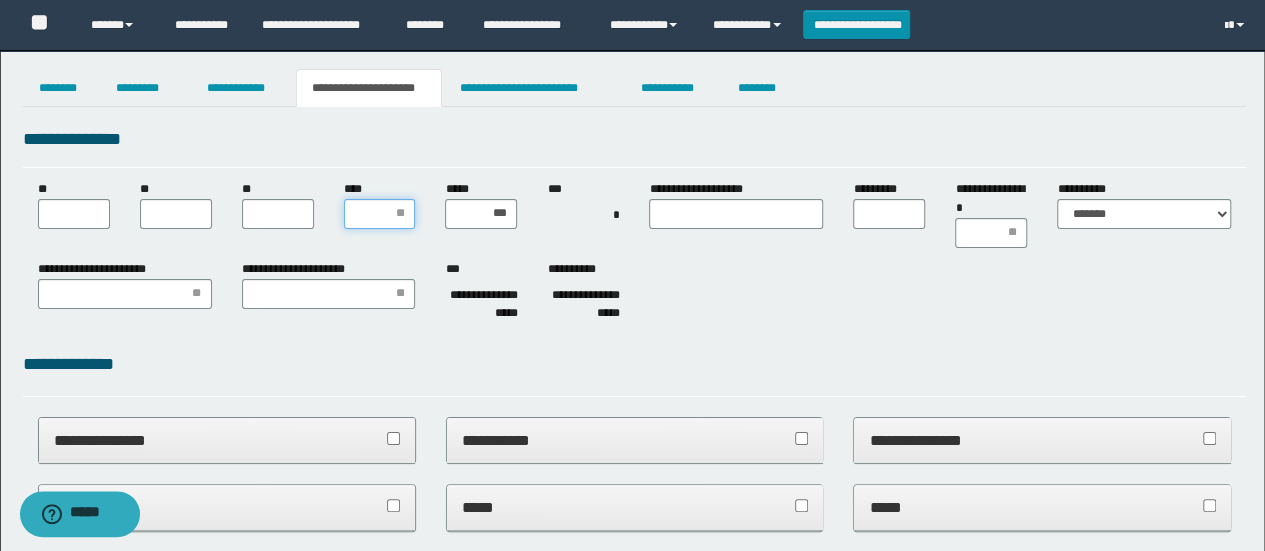 click on "****" at bounding box center [380, 214] 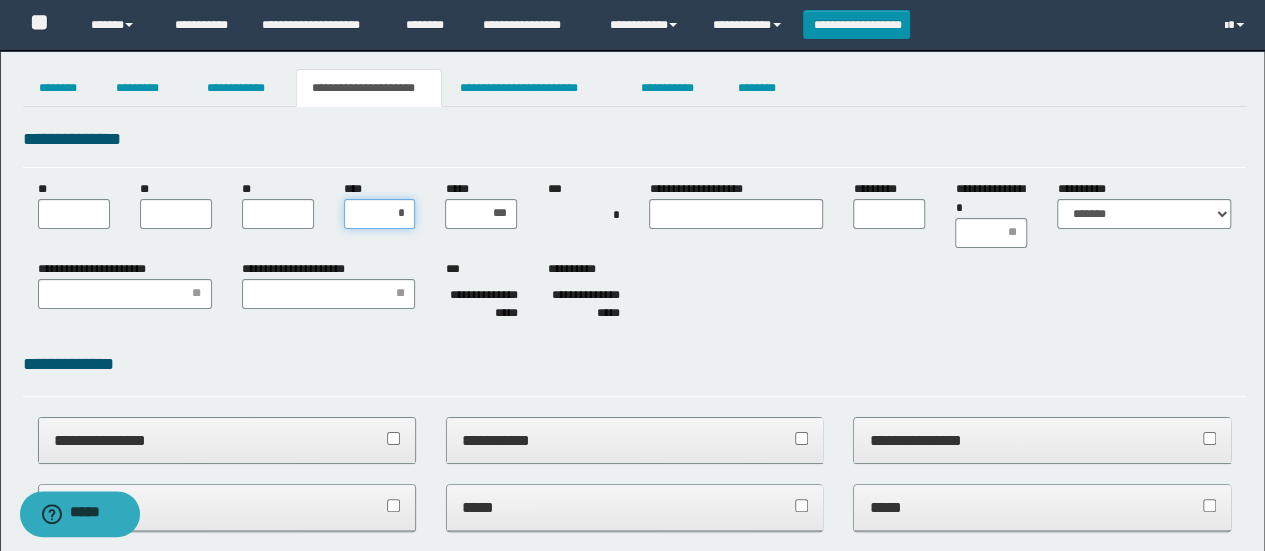 type on "**" 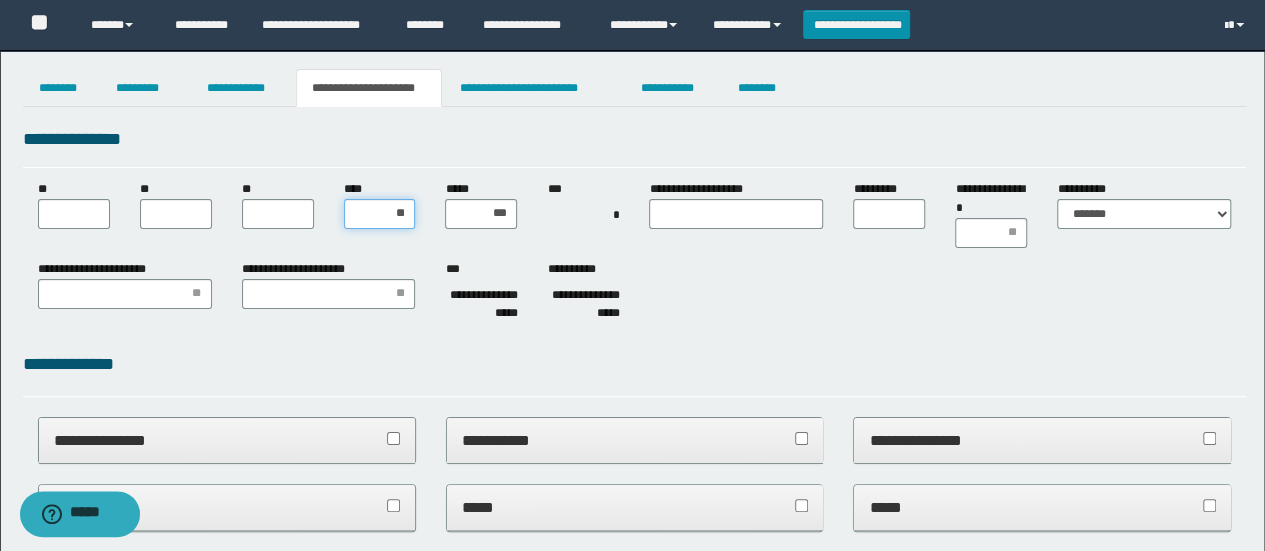 type 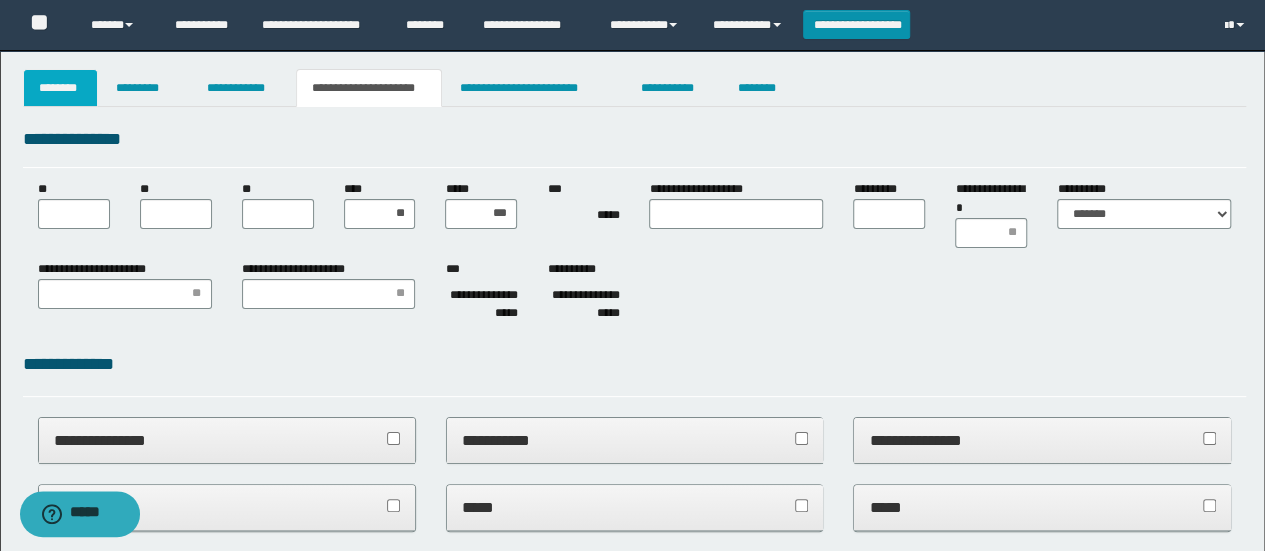 click on "********" at bounding box center [61, 88] 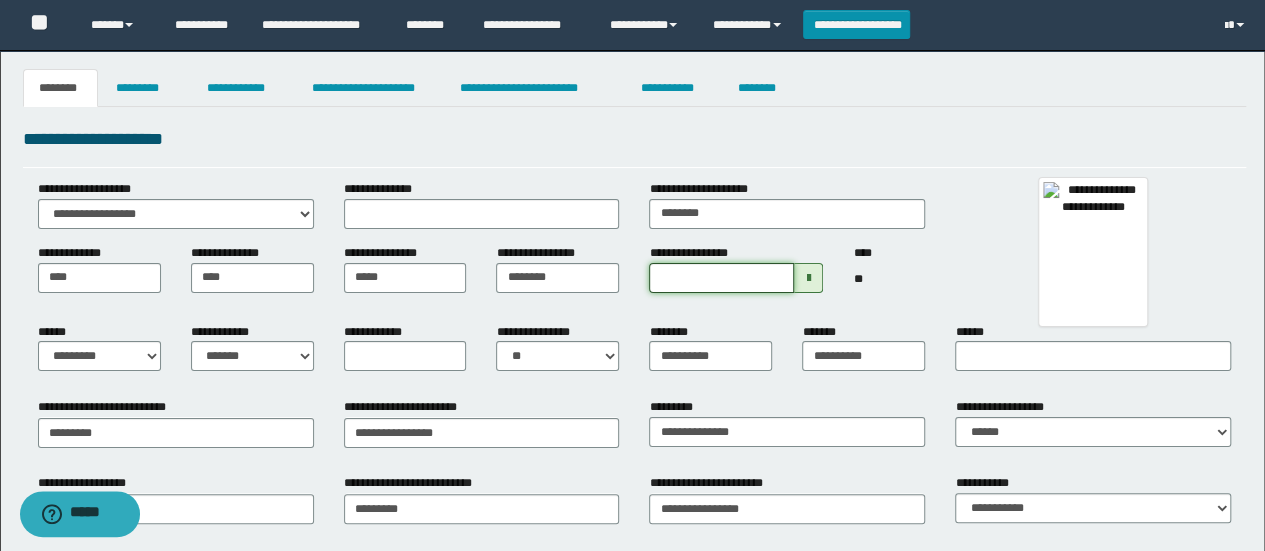 click on "**********" at bounding box center [721, 278] 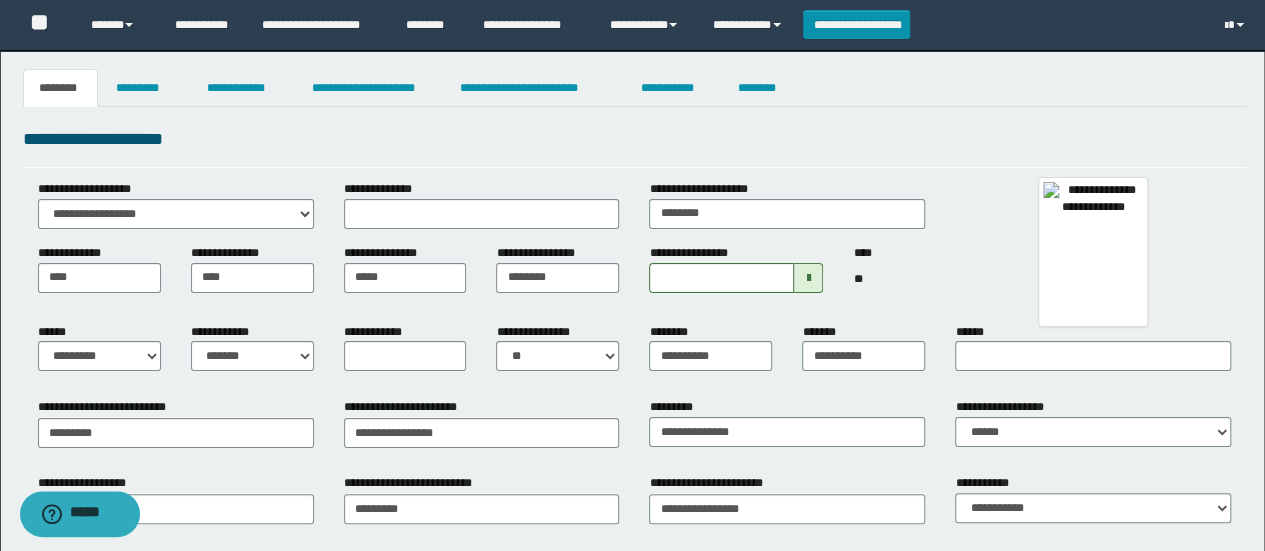click on "**********" at bounding box center [635, 515] 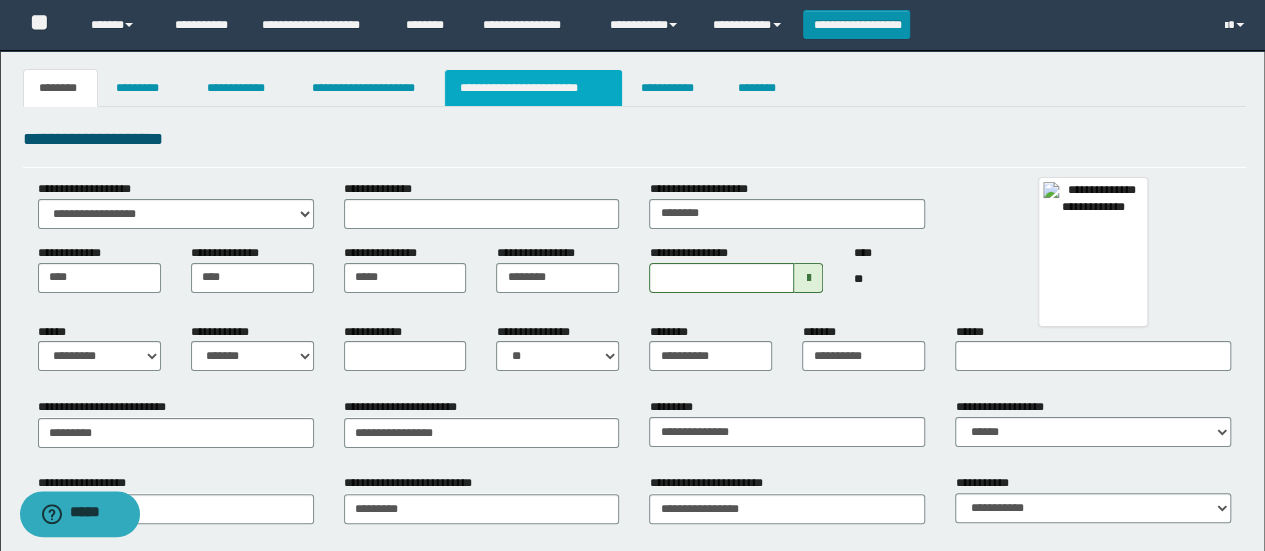click on "**********" at bounding box center [533, 88] 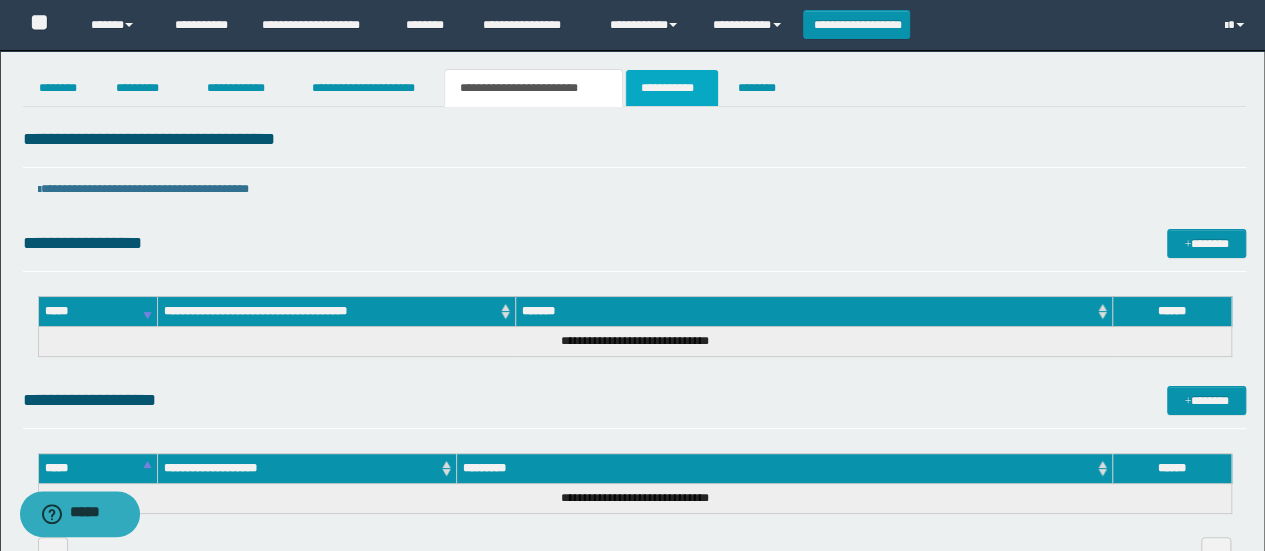 click on "**********" at bounding box center (672, 88) 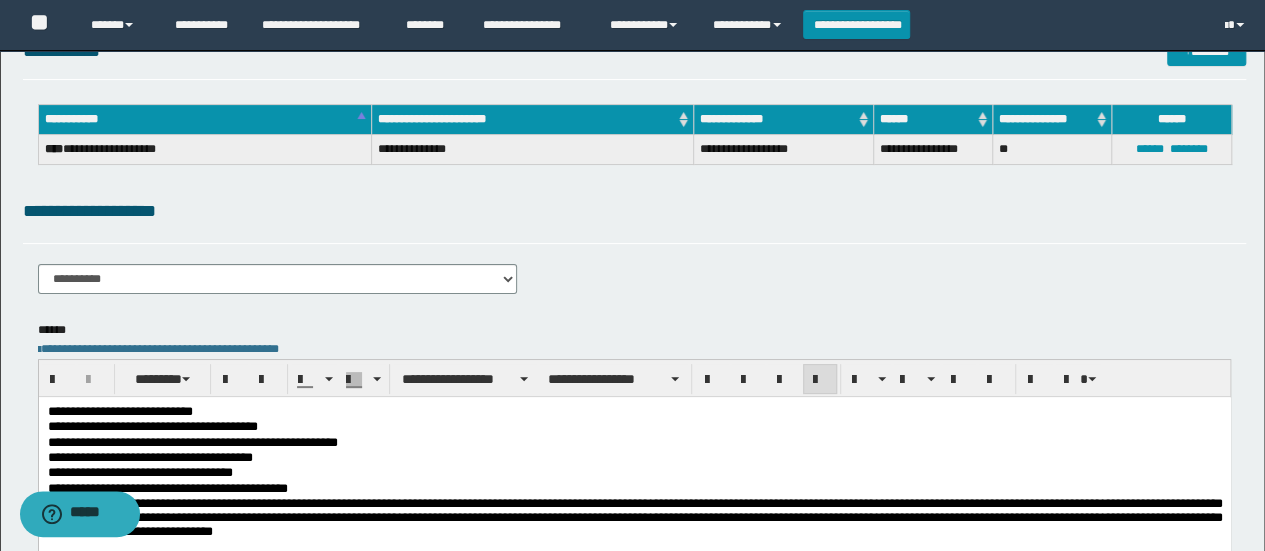 scroll, scrollTop: 0, scrollLeft: 0, axis: both 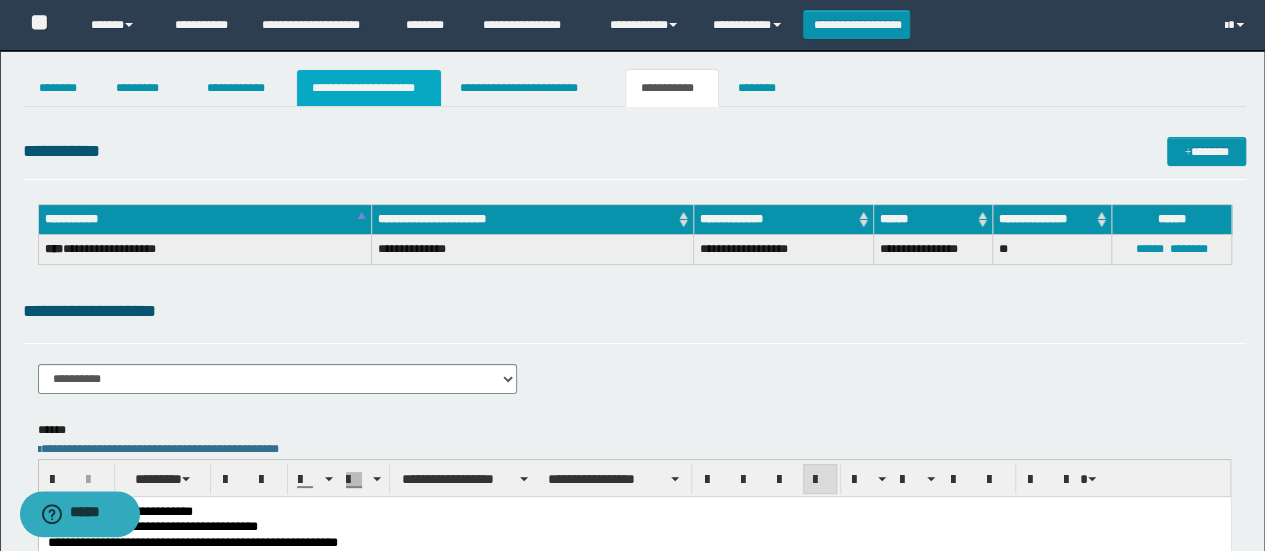 click on "**********" at bounding box center [369, 88] 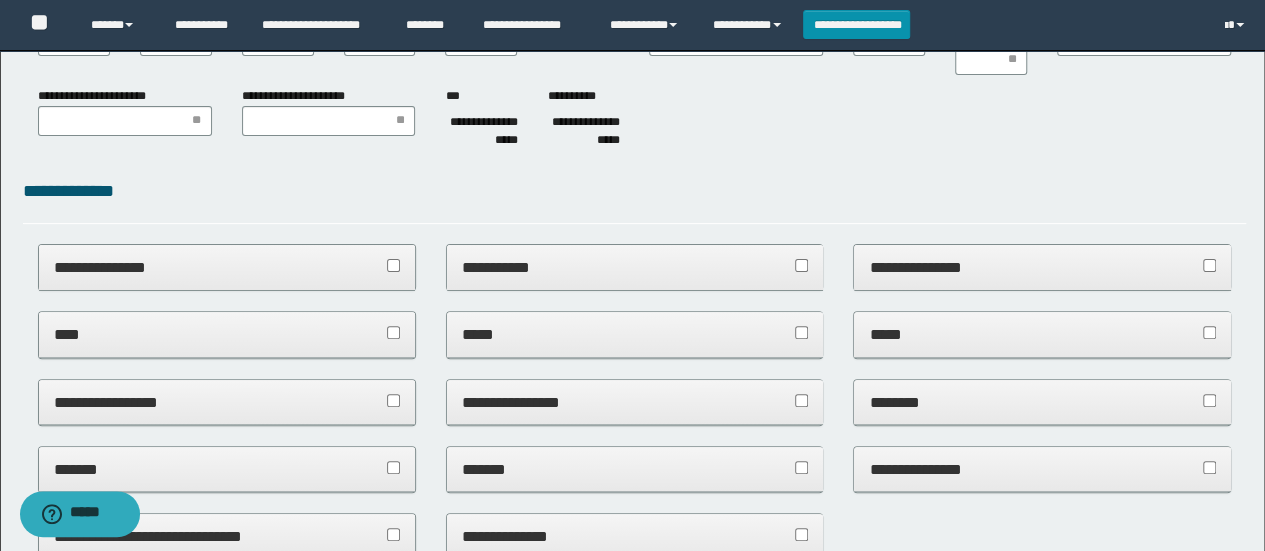 scroll, scrollTop: 300, scrollLeft: 0, axis: vertical 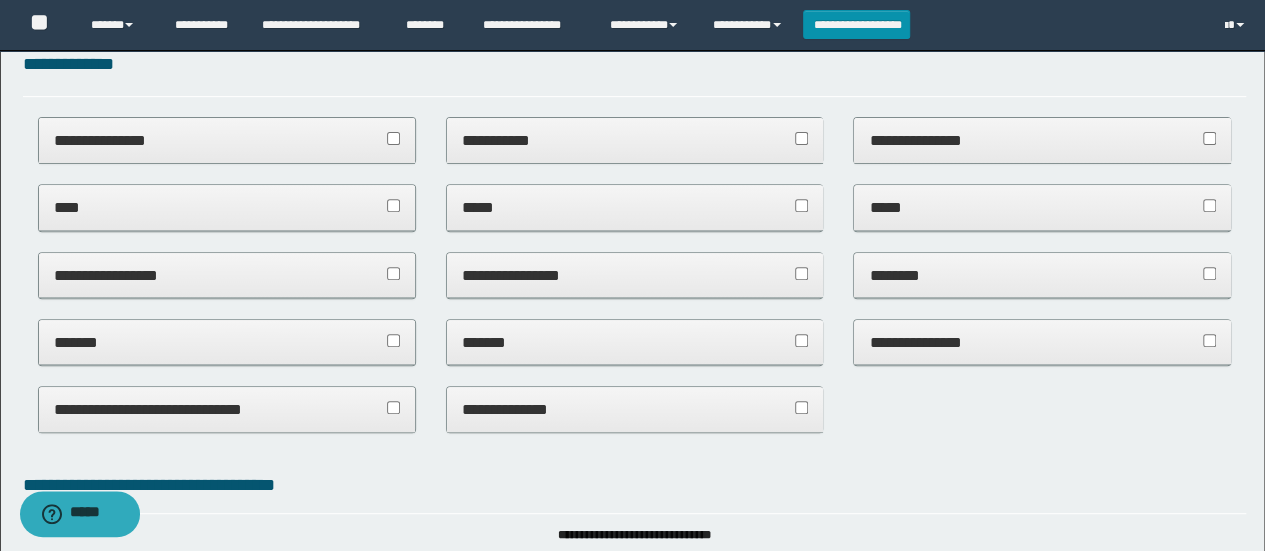 click at bounding box center [1209, 275] 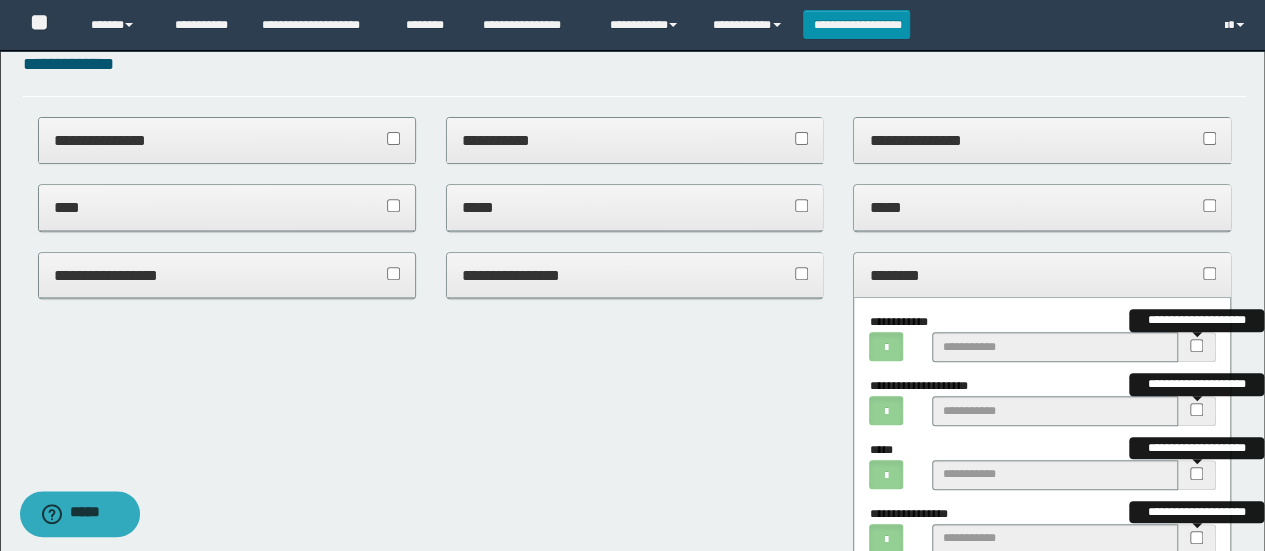 click on "********" at bounding box center (1042, 275) 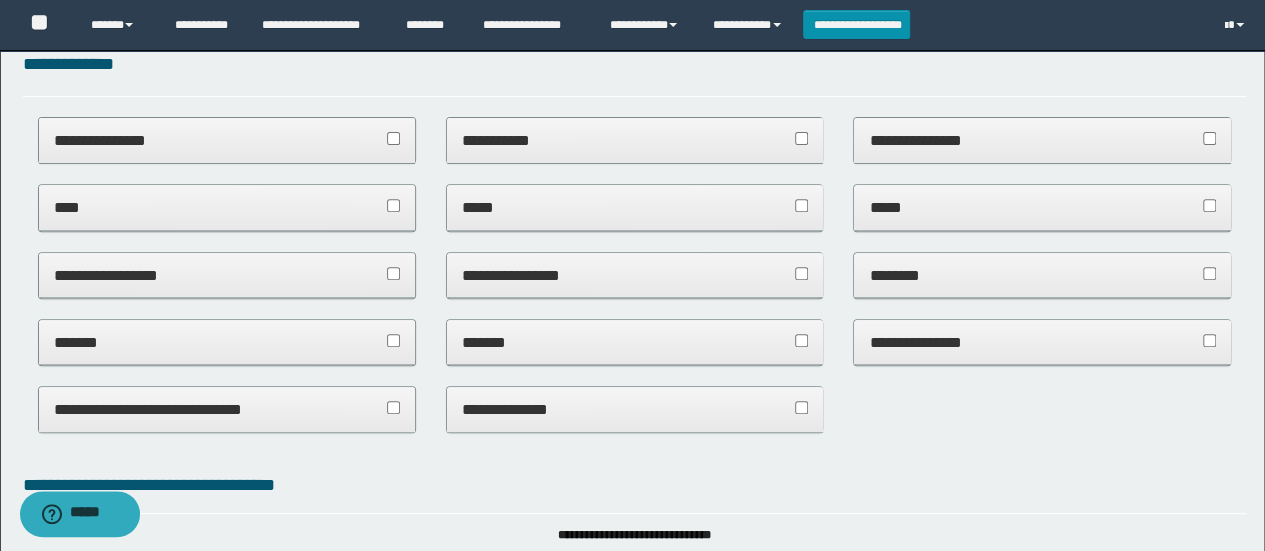 click on "**********" at bounding box center [1042, 342] 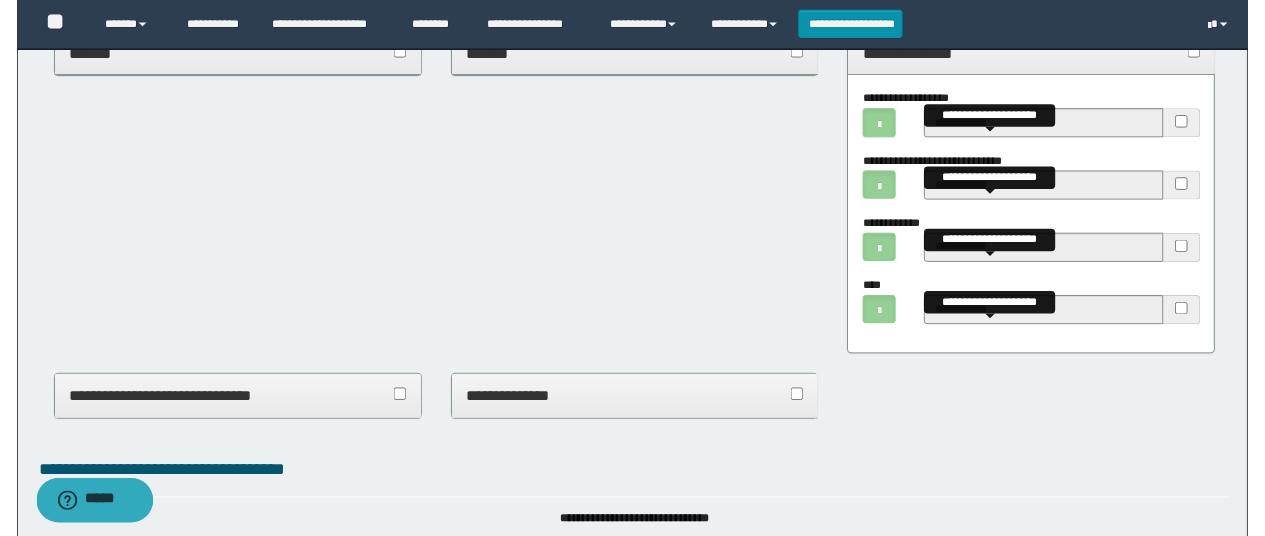 scroll, scrollTop: 600, scrollLeft: 0, axis: vertical 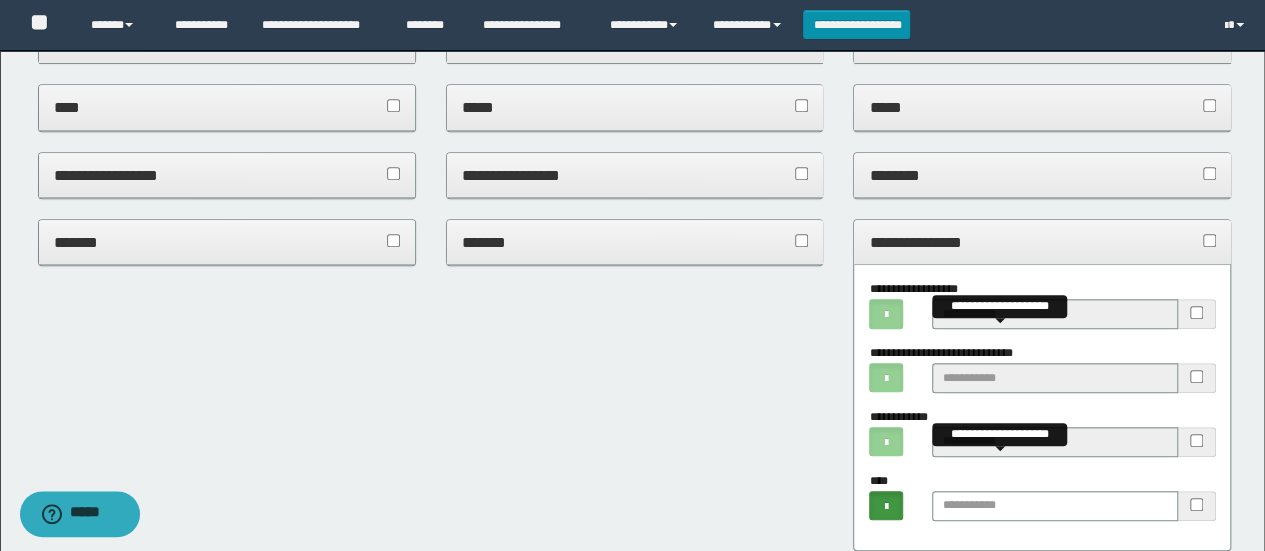 click on "**********" at bounding box center [1042, 407] 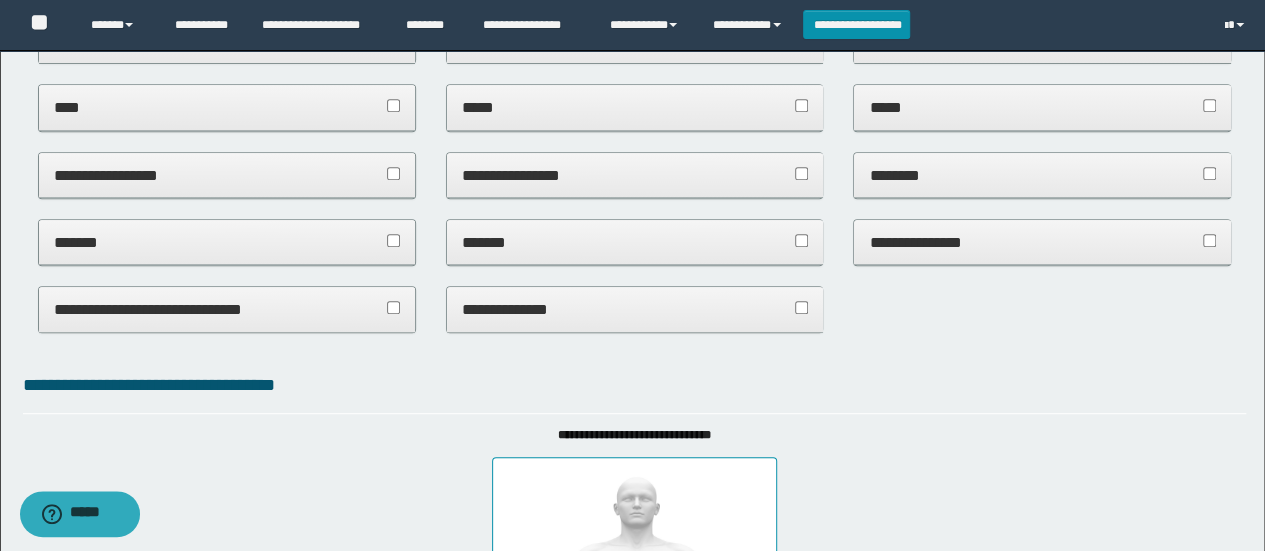 click on "**********" at bounding box center [1042, 117] 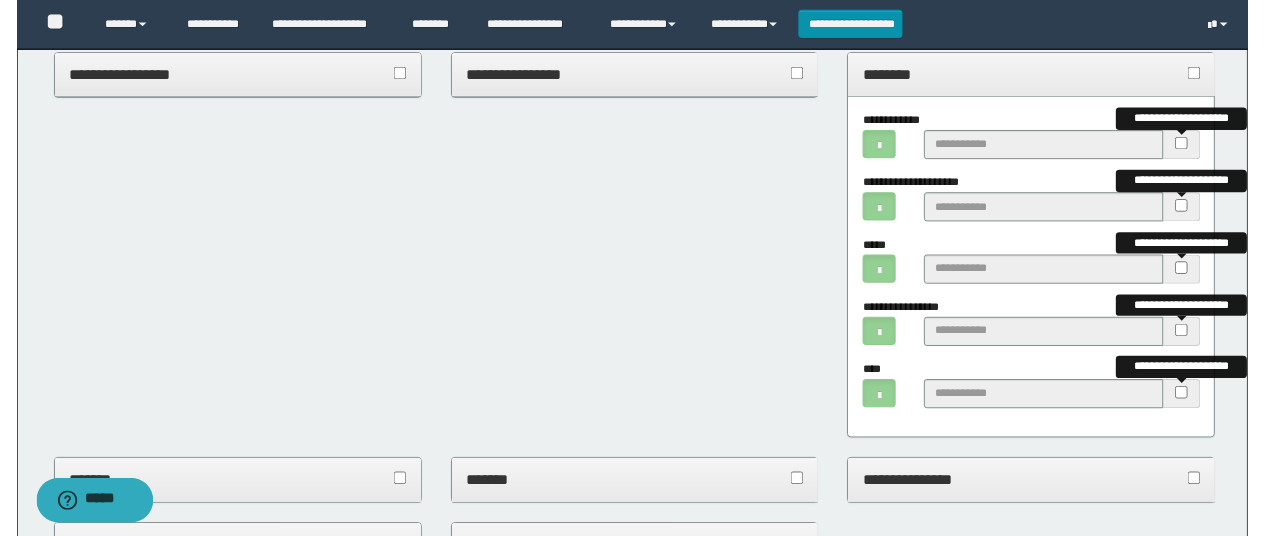 scroll, scrollTop: 500, scrollLeft: 0, axis: vertical 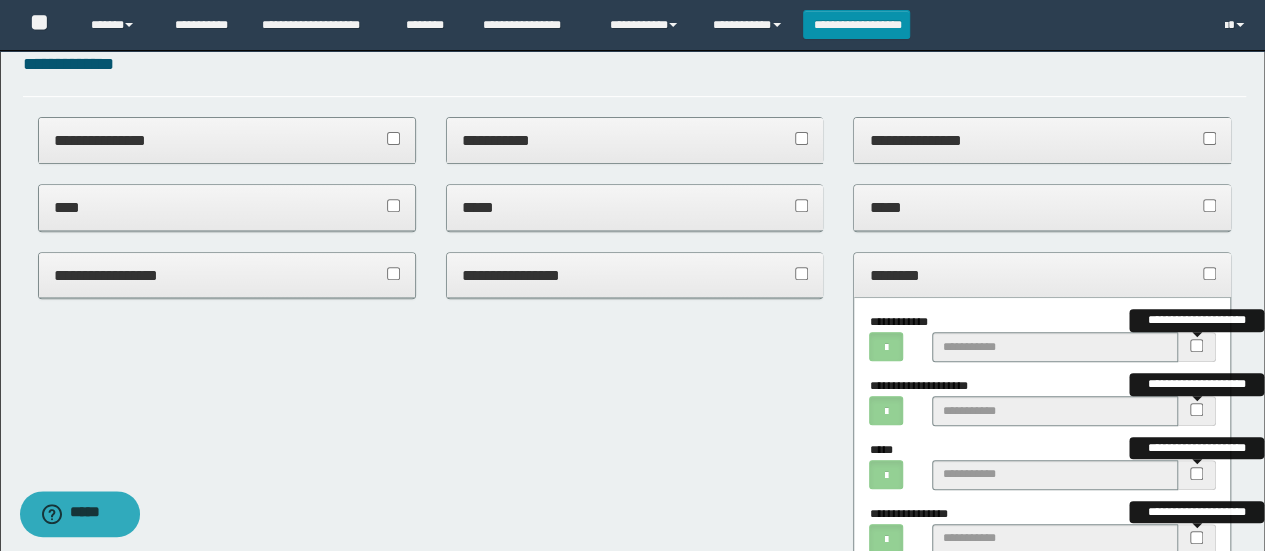 click on "********" at bounding box center [1042, 275] 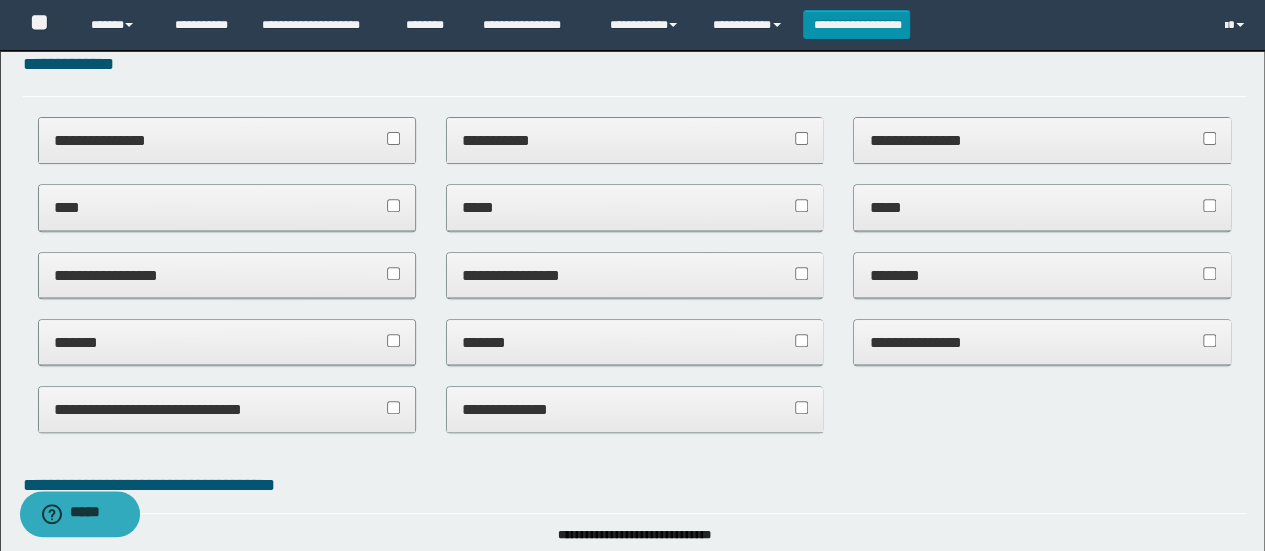 click on "*****" at bounding box center (1042, 207) 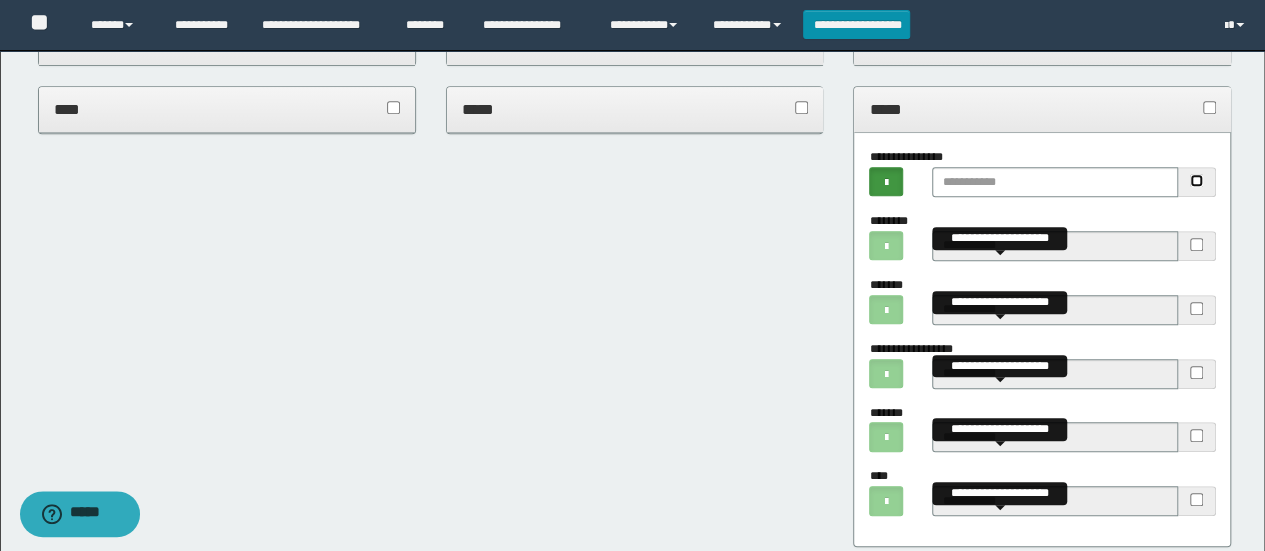 scroll, scrollTop: 400, scrollLeft: 0, axis: vertical 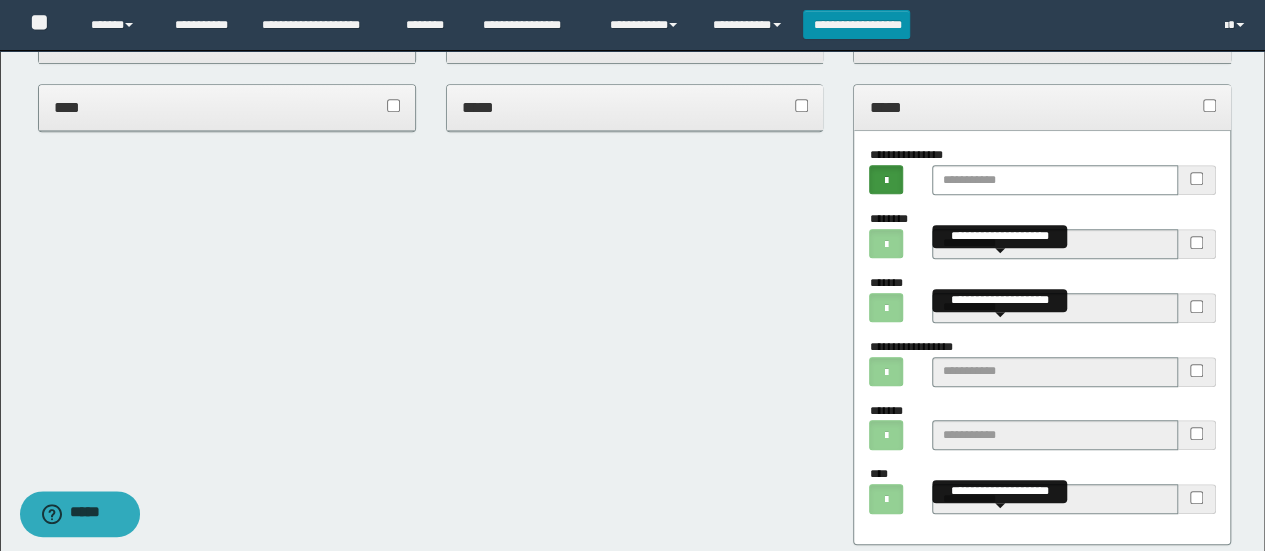 click on "**********" at bounding box center (1197, 499) 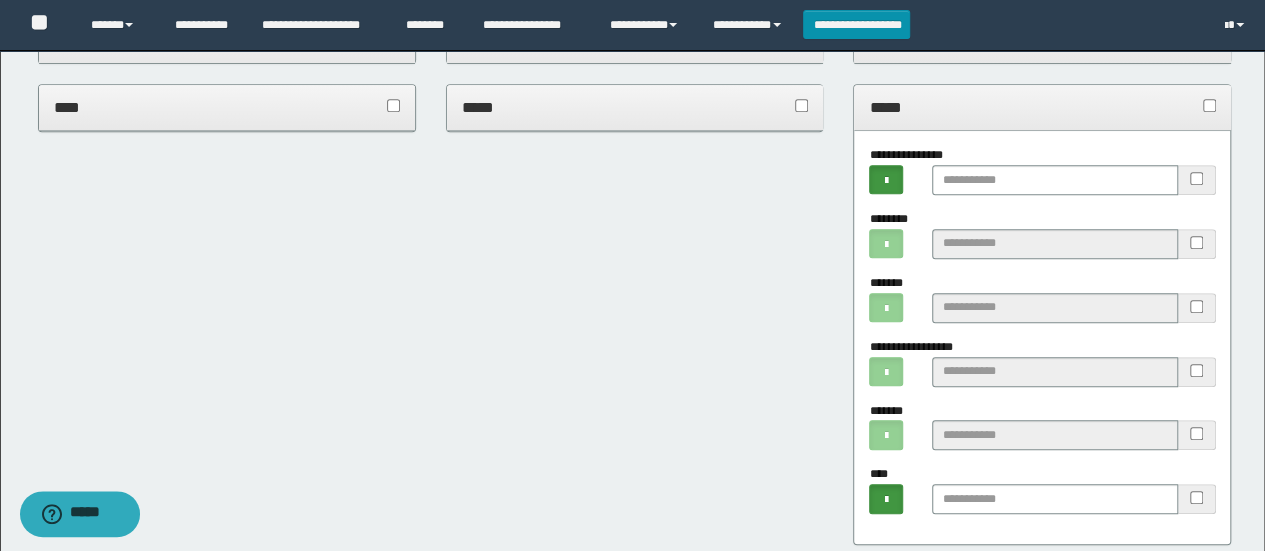 click on "*****" at bounding box center (1042, 107) 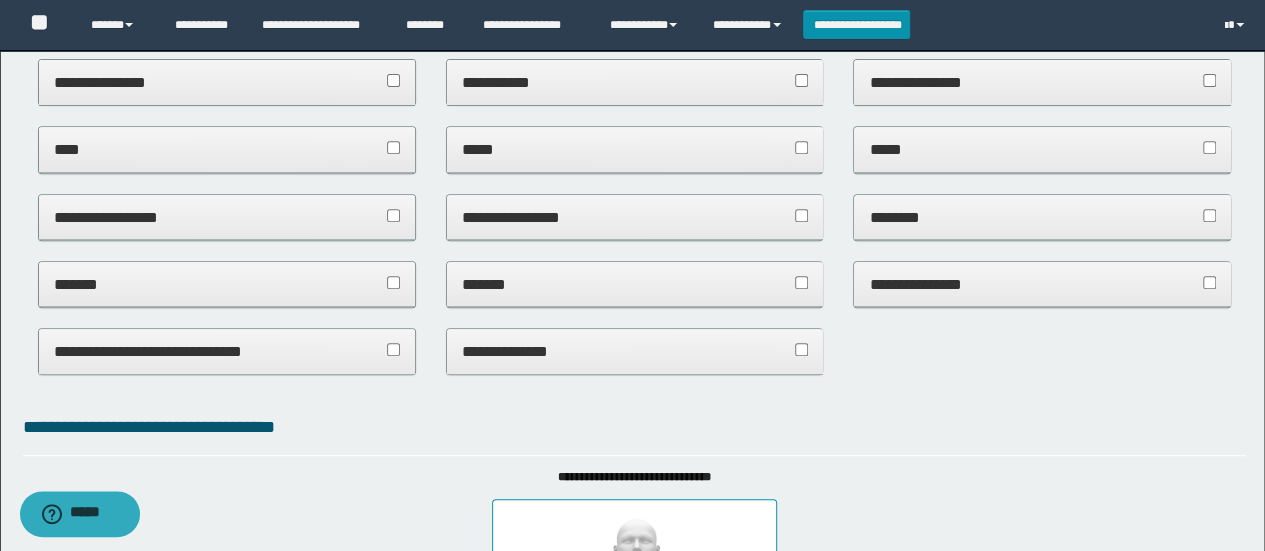 scroll, scrollTop: 200, scrollLeft: 0, axis: vertical 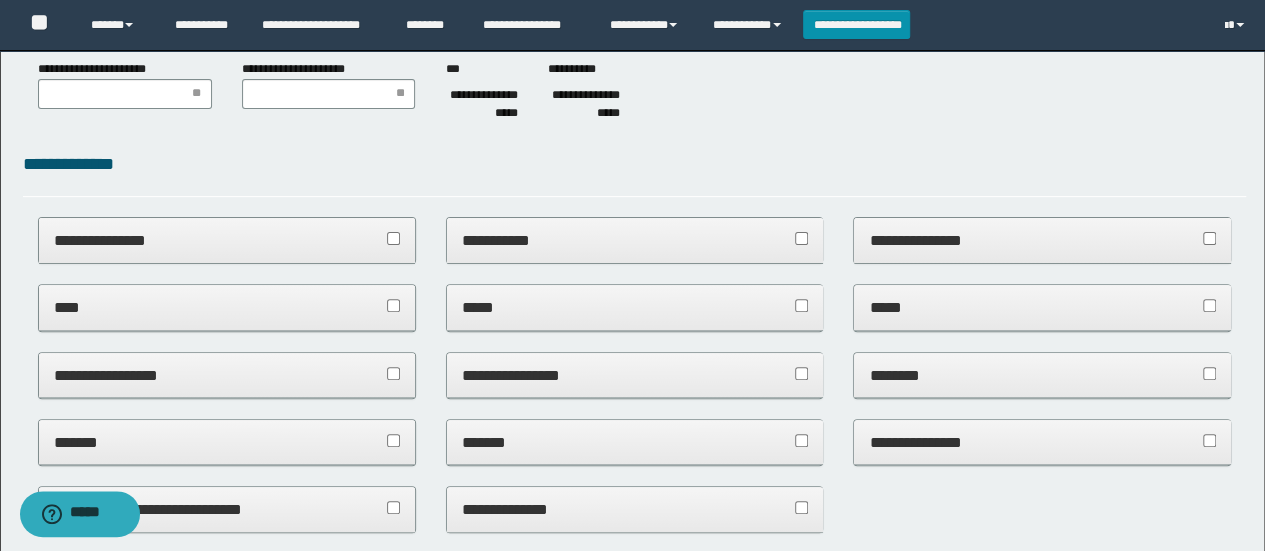 click on "****" at bounding box center [227, 307] 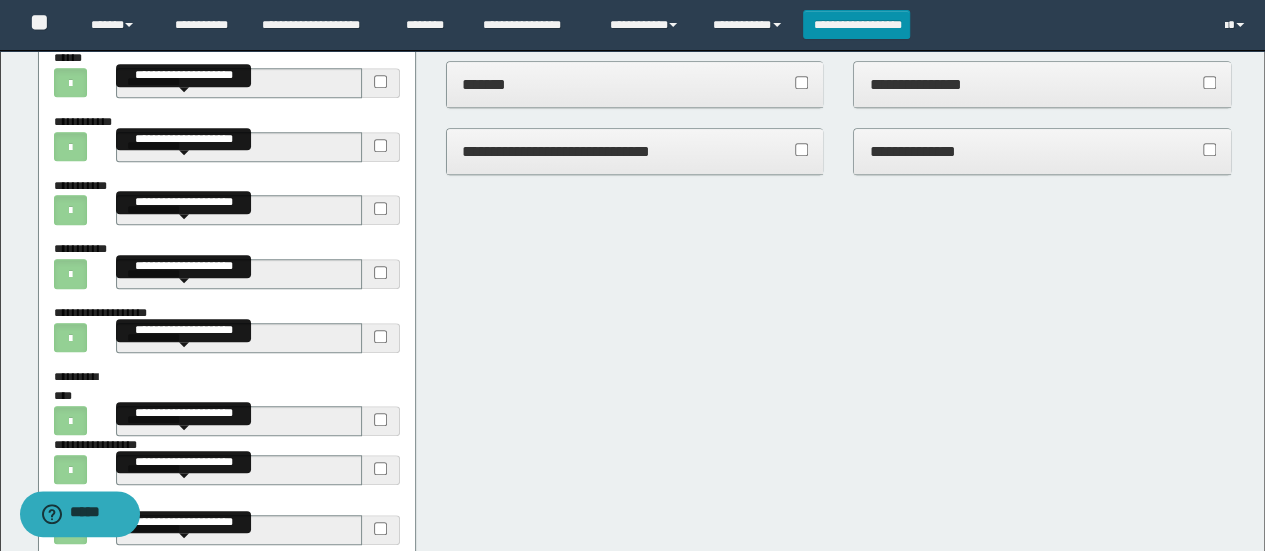 scroll, scrollTop: 700, scrollLeft: 0, axis: vertical 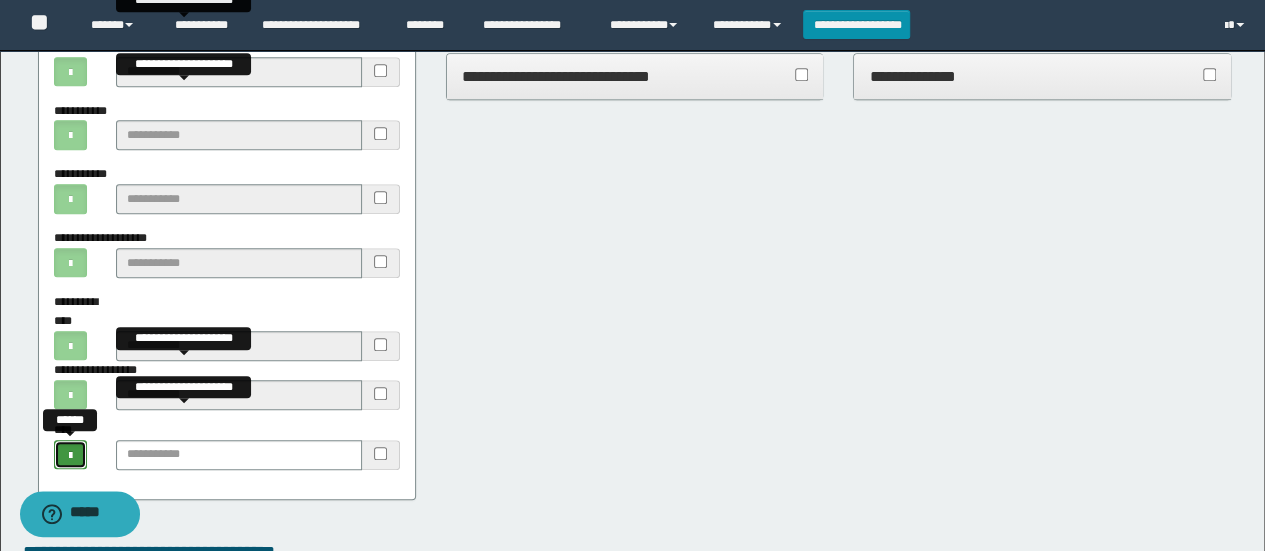 click at bounding box center [70, 454] 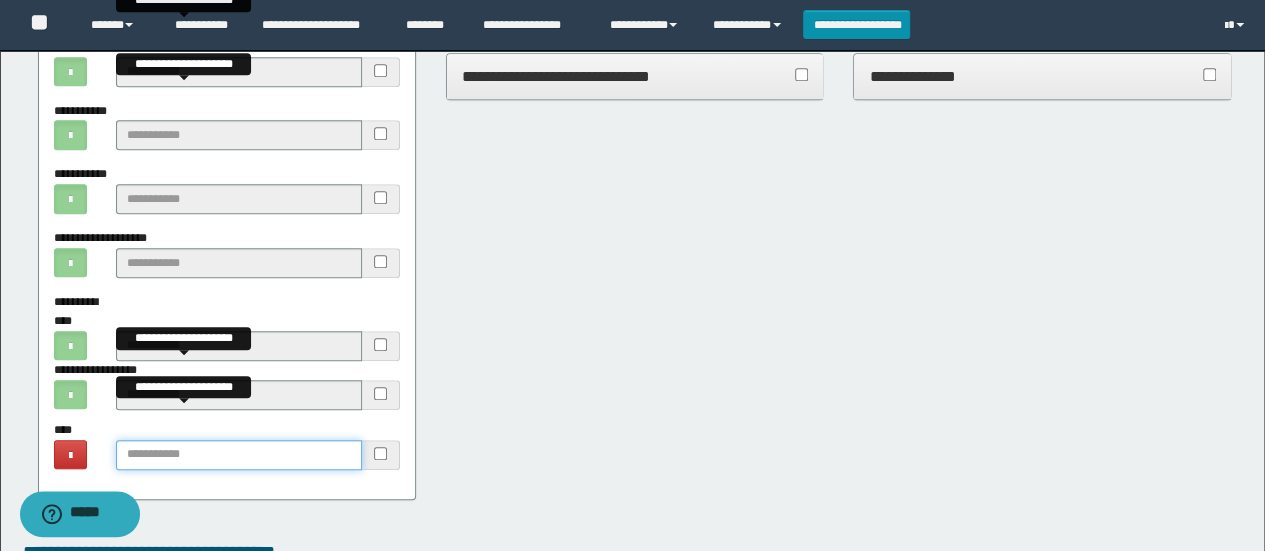 click at bounding box center [239, 455] 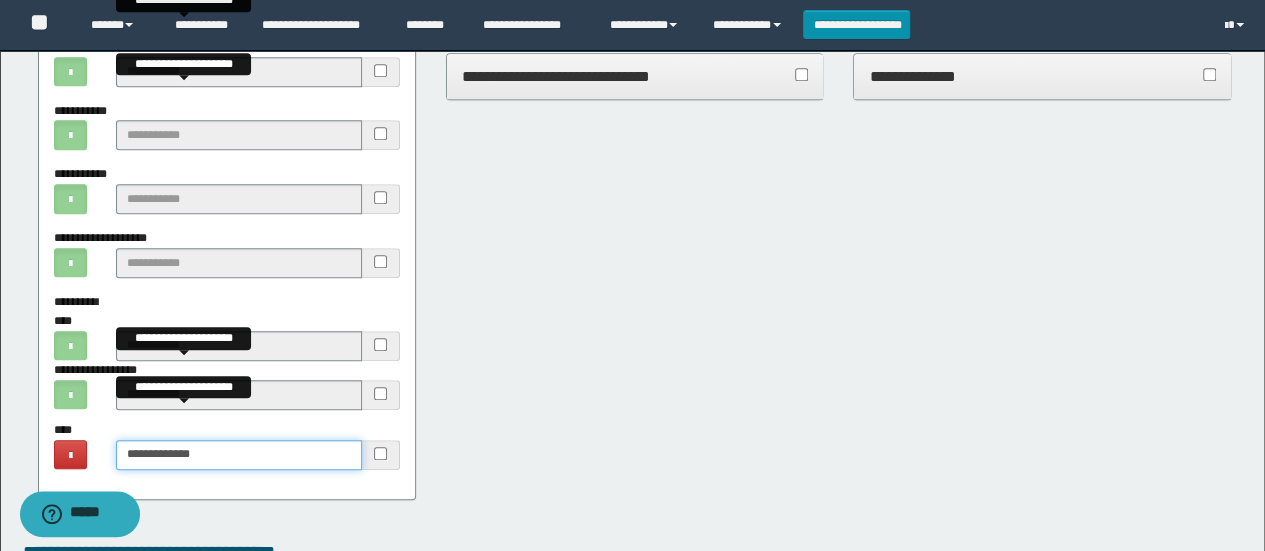 click on "**********" at bounding box center (239, 455) 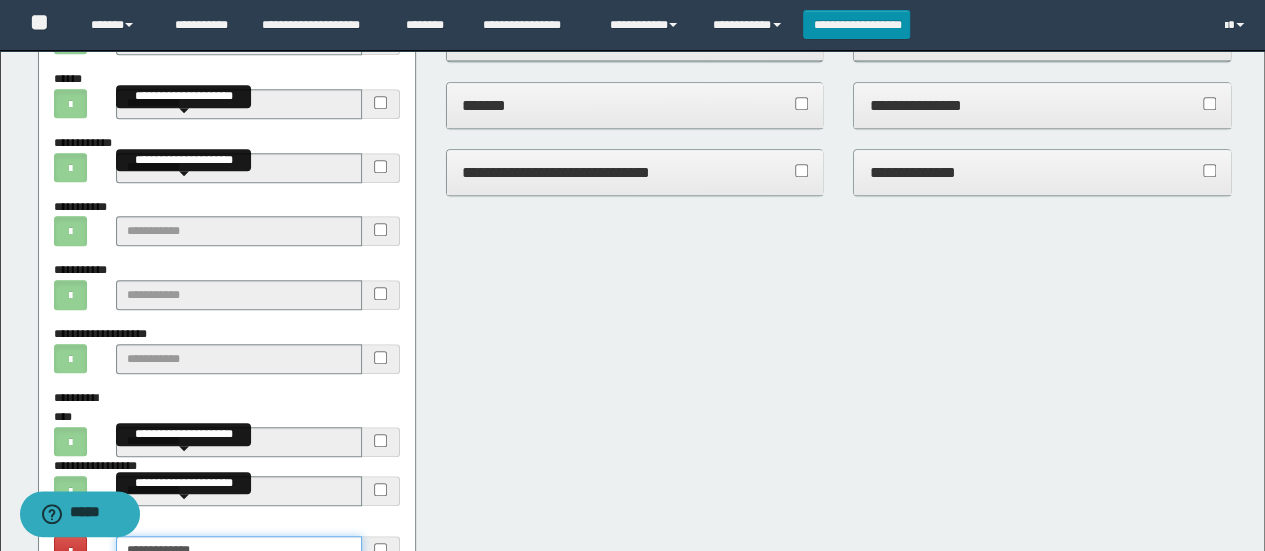 scroll, scrollTop: 600, scrollLeft: 0, axis: vertical 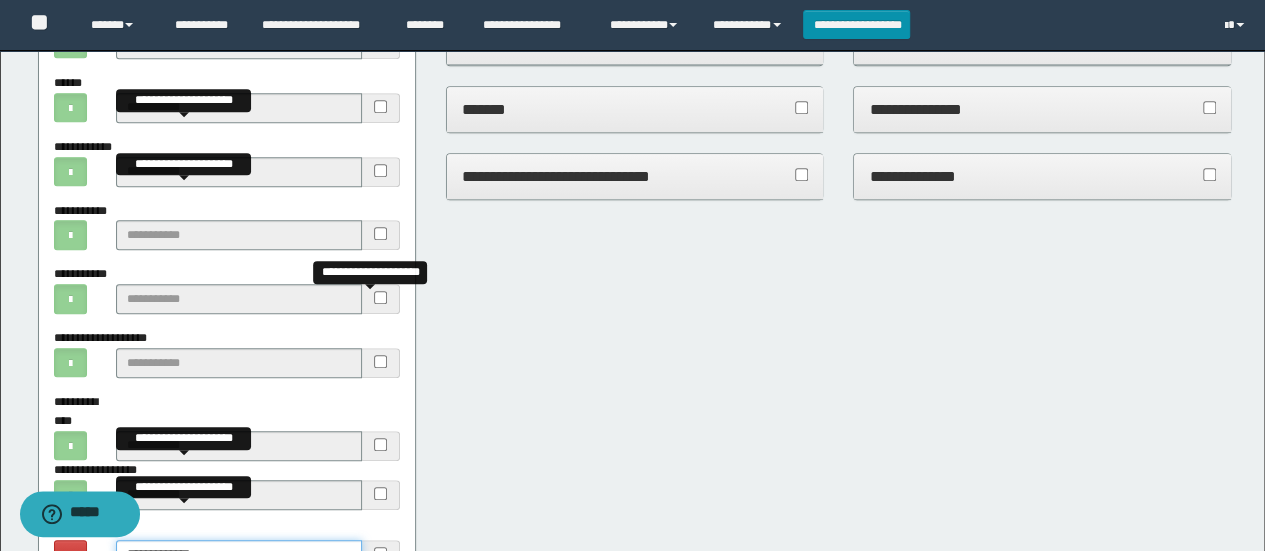 type on "**********" 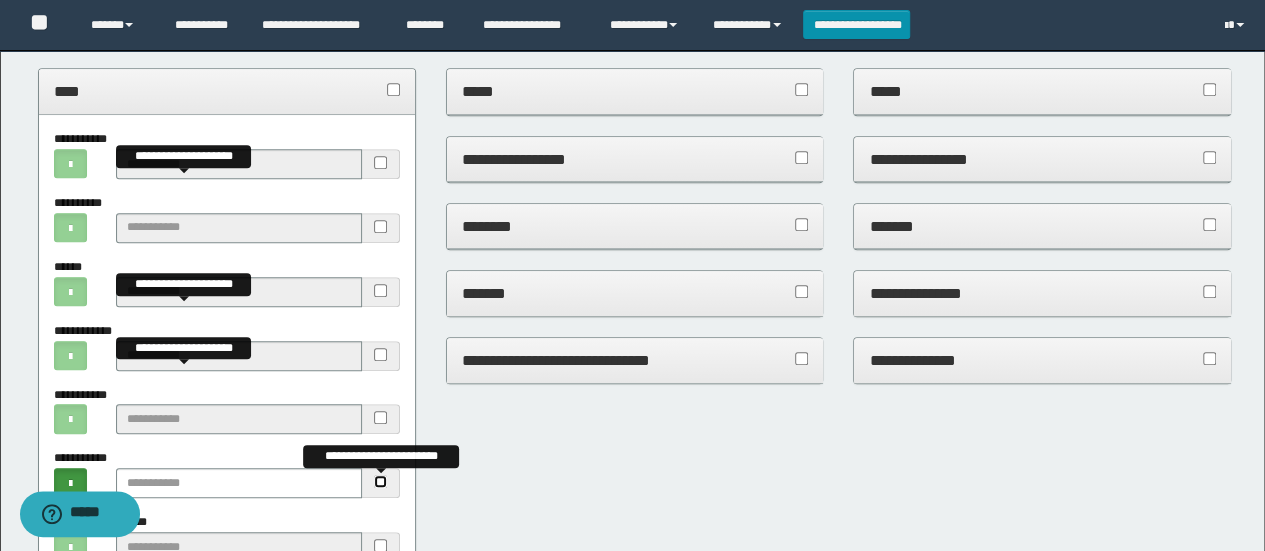 scroll, scrollTop: 400, scrollLeft: 0, axis: vertical 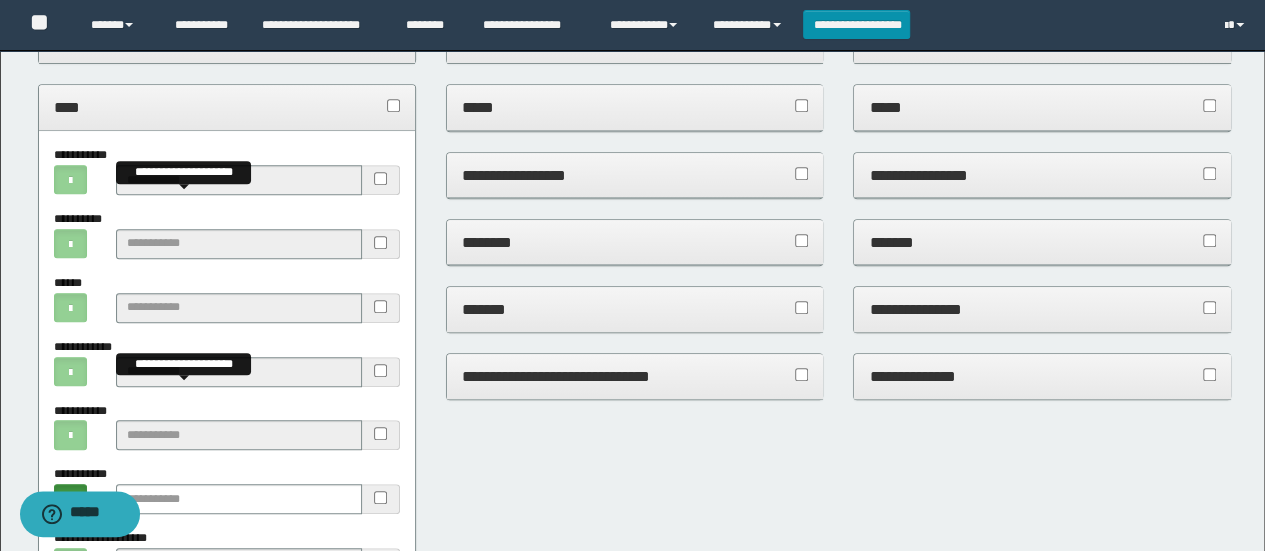 click on "****" at bounding box center (227, 108) 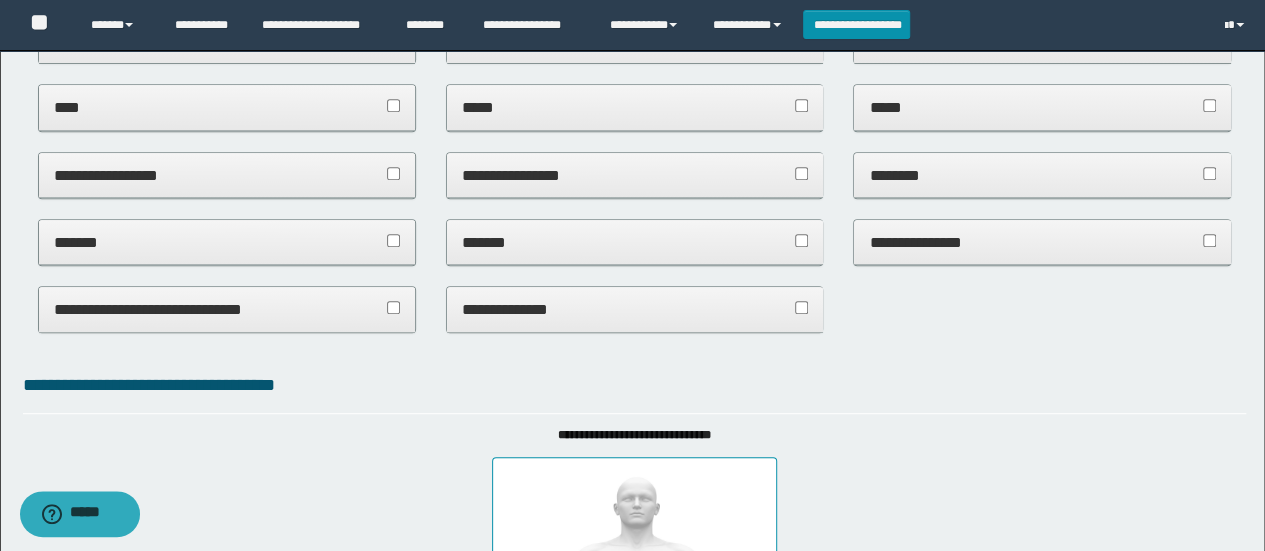 click on "**********" at bounding box center [227, 185] 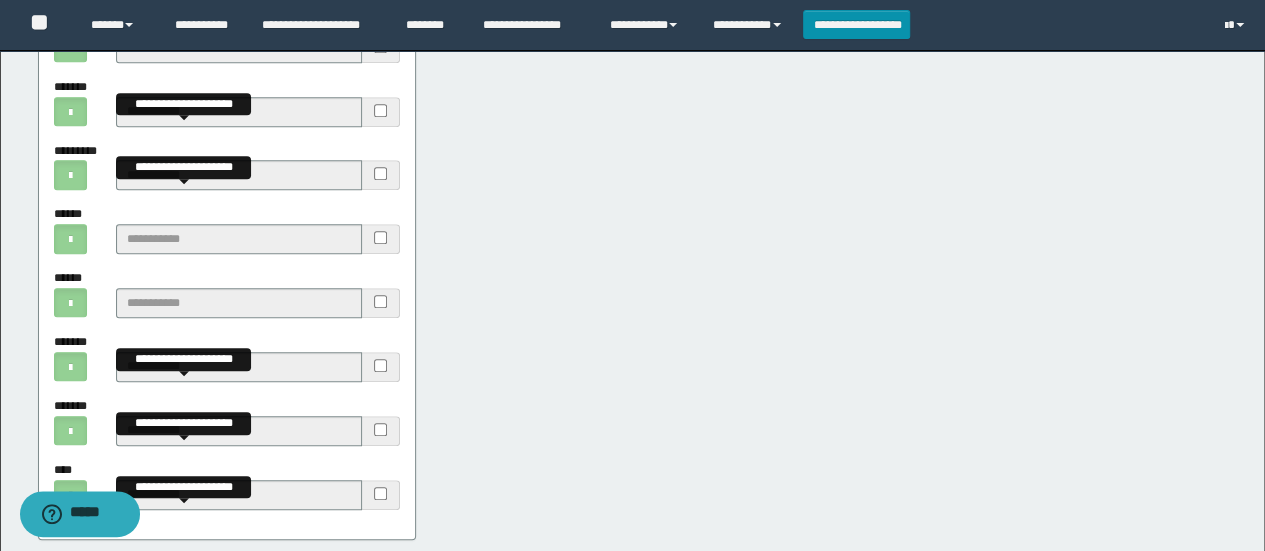 scroll, scrollTop: 900, scrollLeft: 0, axis: vertical 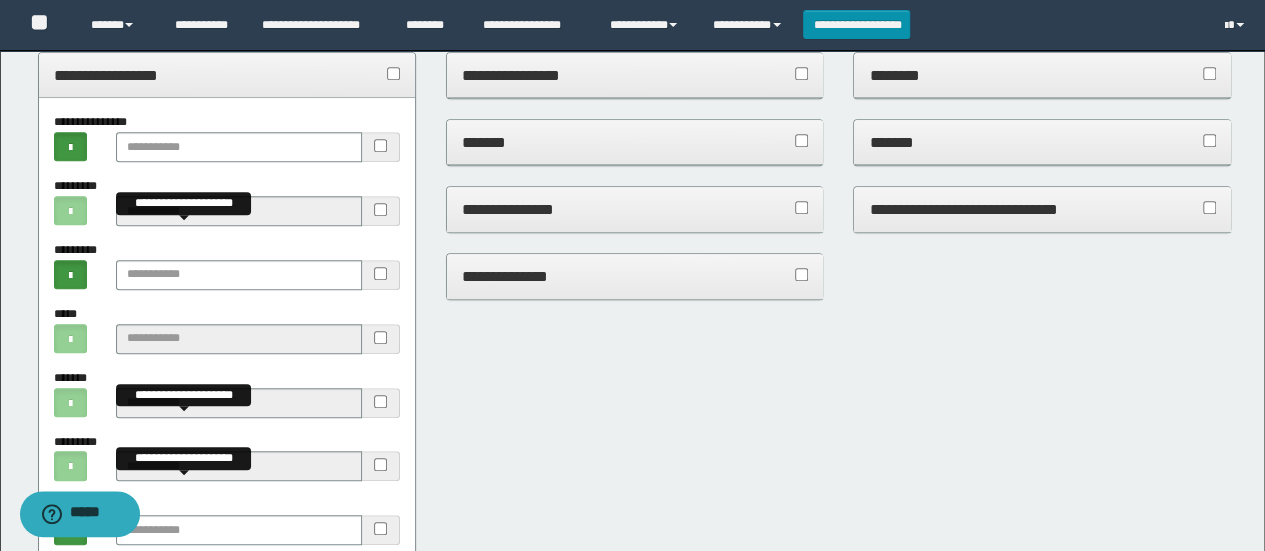 click on "**********" at bounding box center (227, 75) 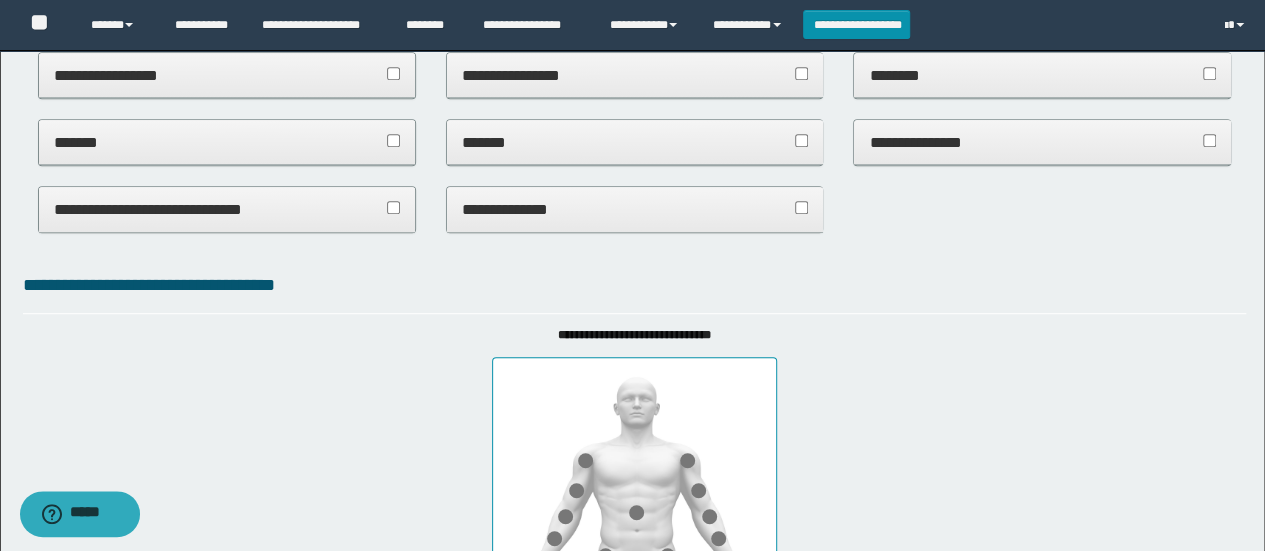 click on "*******" at bounding box center (227, 142) 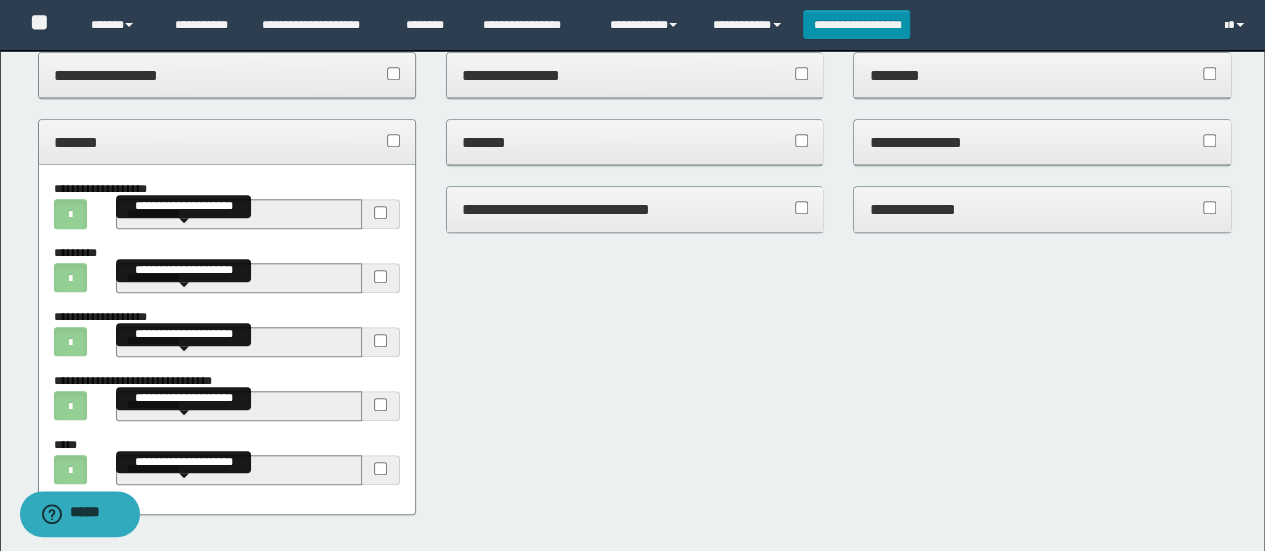 click on "**********" at bounding box center (381, 470) 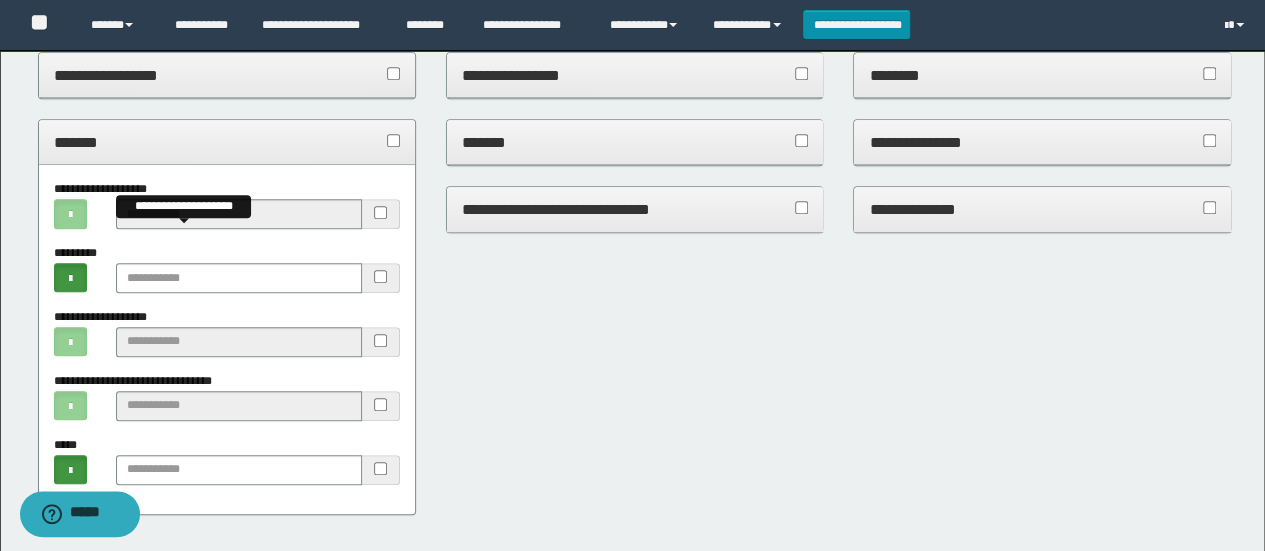 click on "*******" at bounding box center [227, 143] 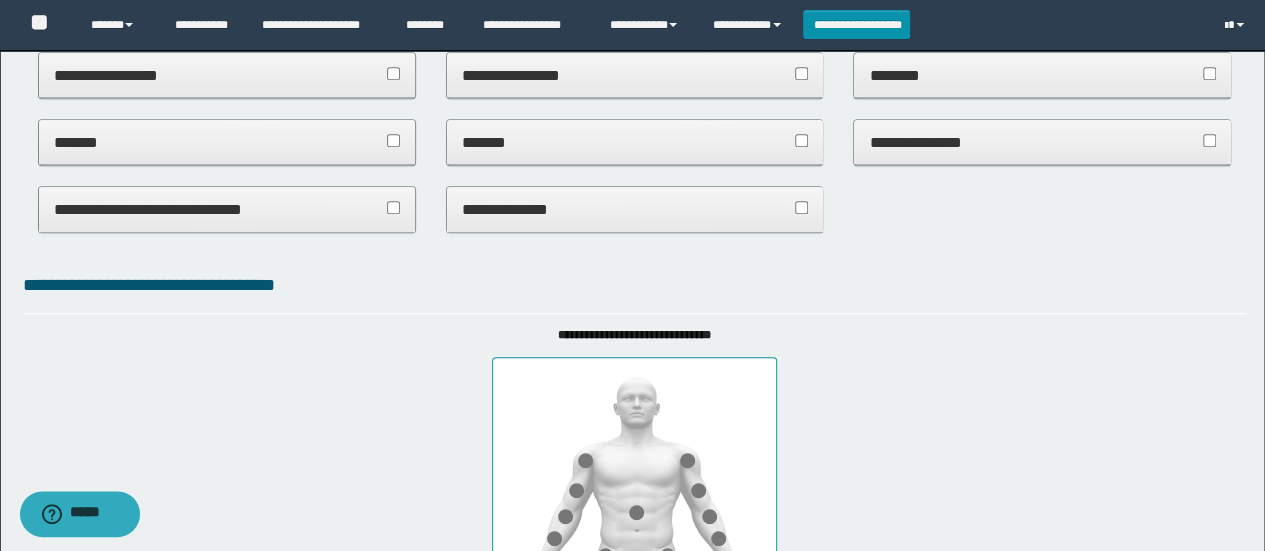 click on "**********" at bounding box center [227, 210] 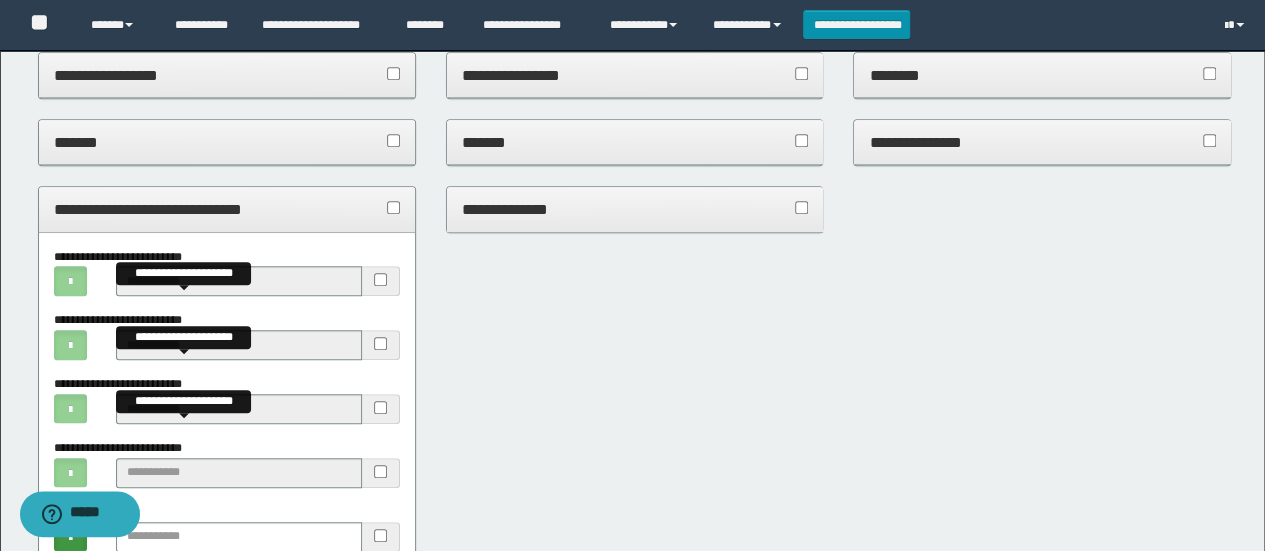 click on "**********" at bounding box center (227, 209) 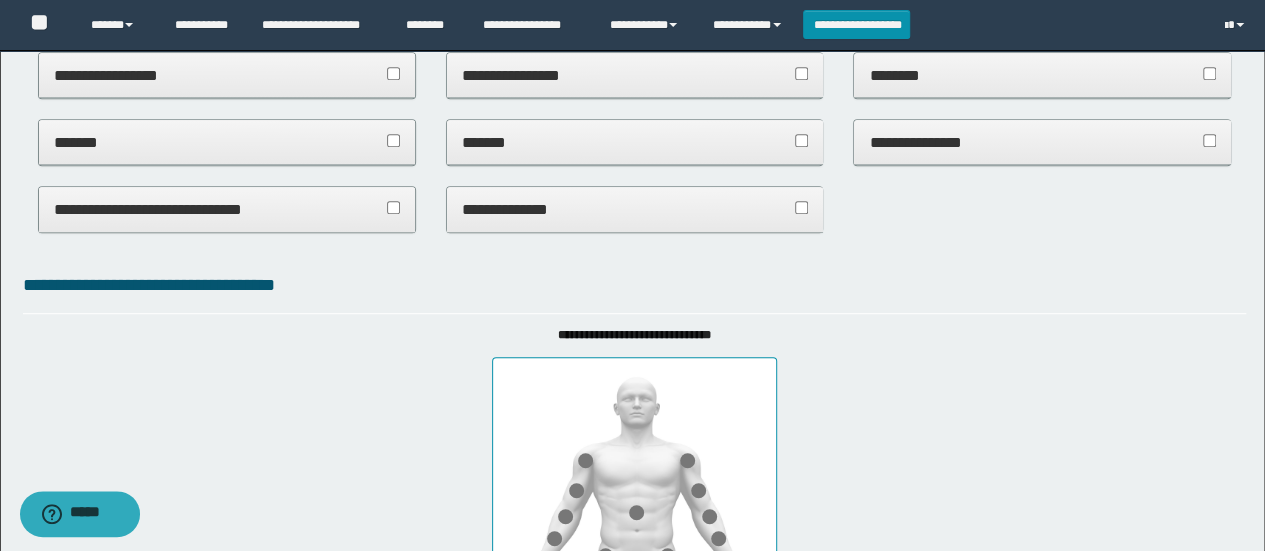 click on "**********" at bounding box center (635, 209) 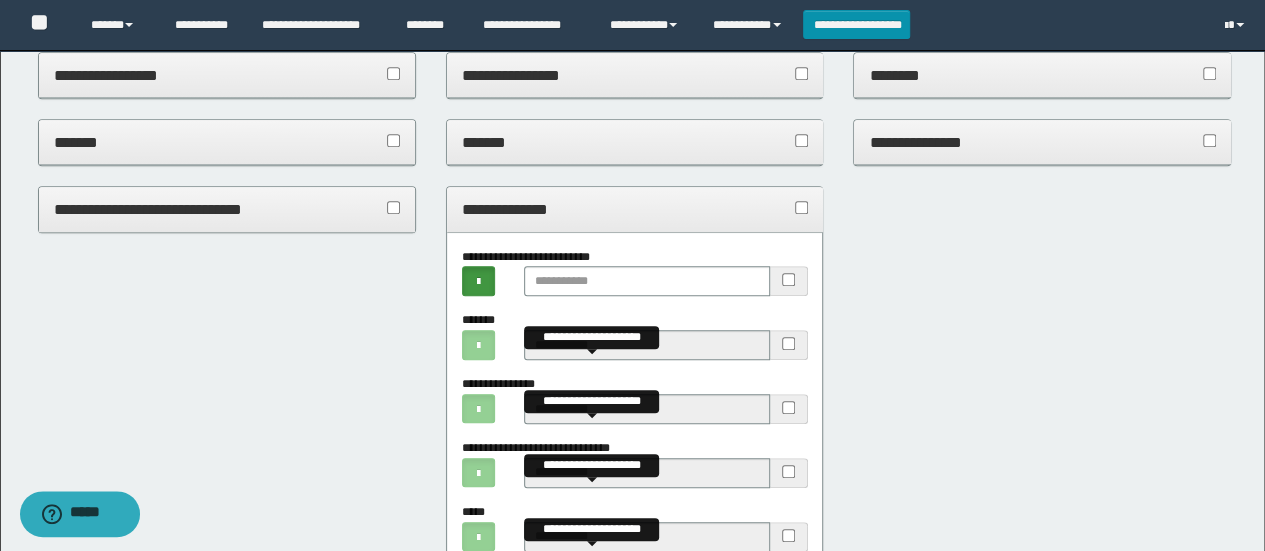 click on "**********" at bounding box center (789, 345) 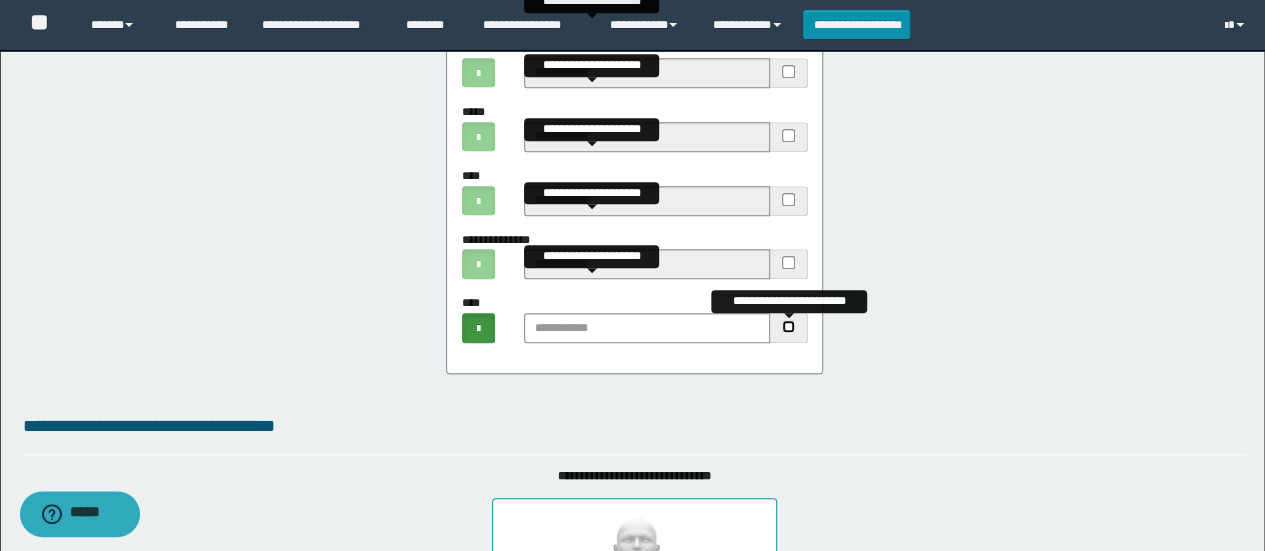 scroll, scrollTop: 500, scrollLeft: 0, axis: vertical 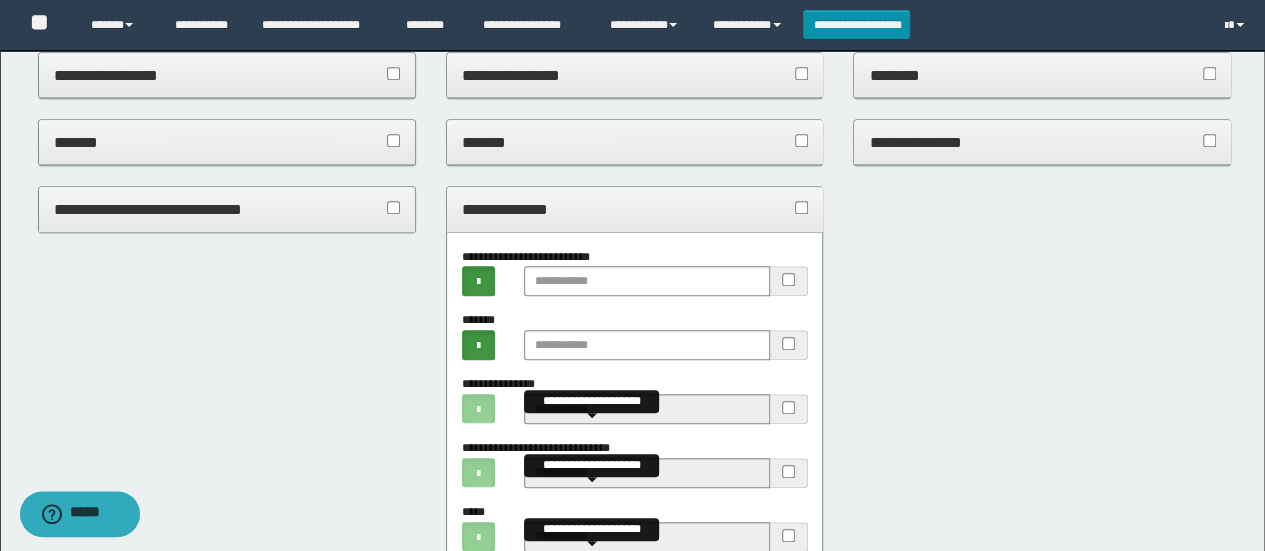click on "**********" at bounding box center (635, 209) 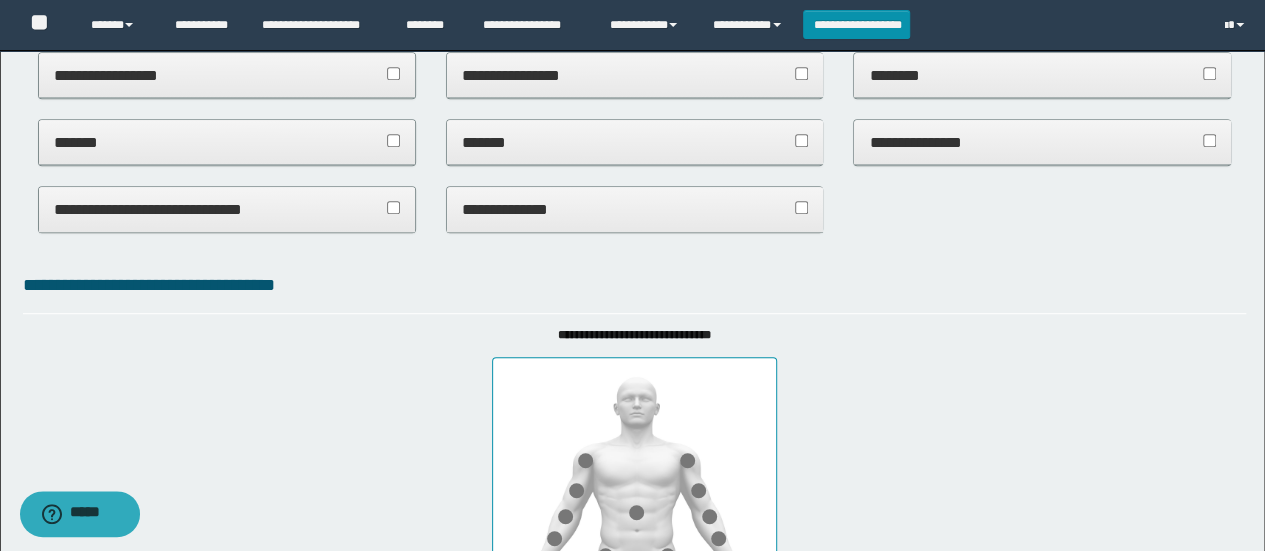 click on "*******" at bounding box center [635, 142] 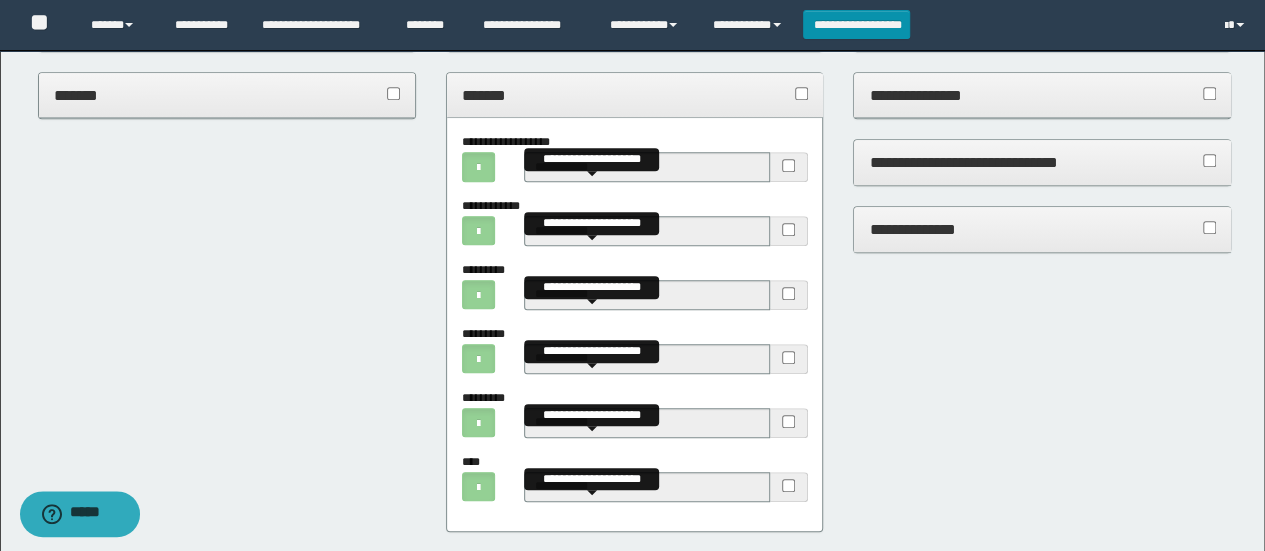 scroll, scrollTop: 600, scrollLeft: 0, axis: vertical 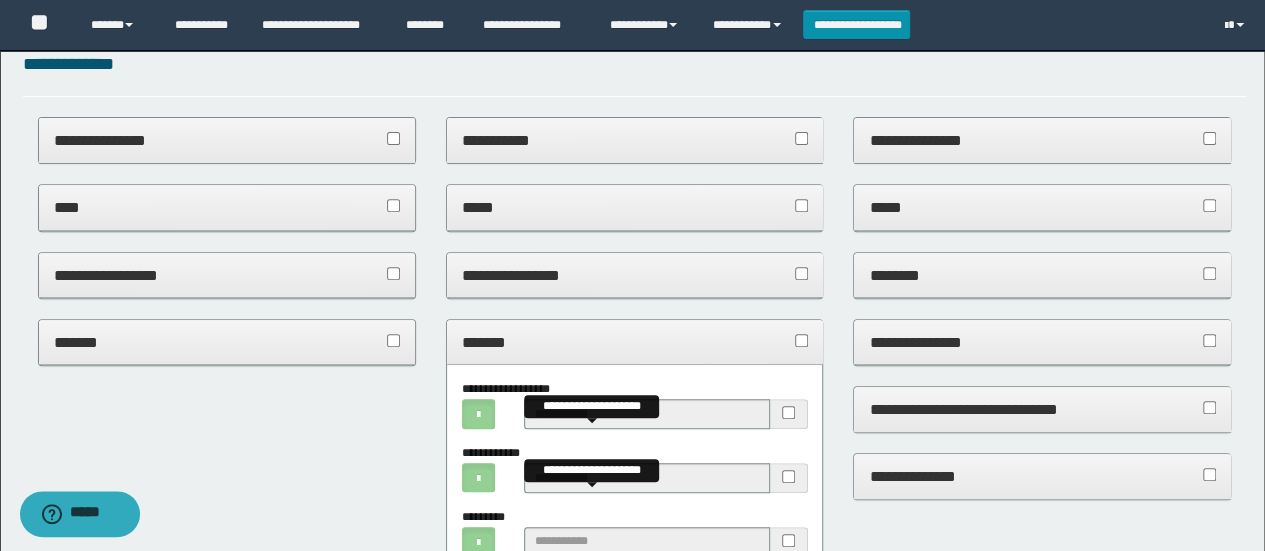 click on "**********" at bounding box center (635, 285) 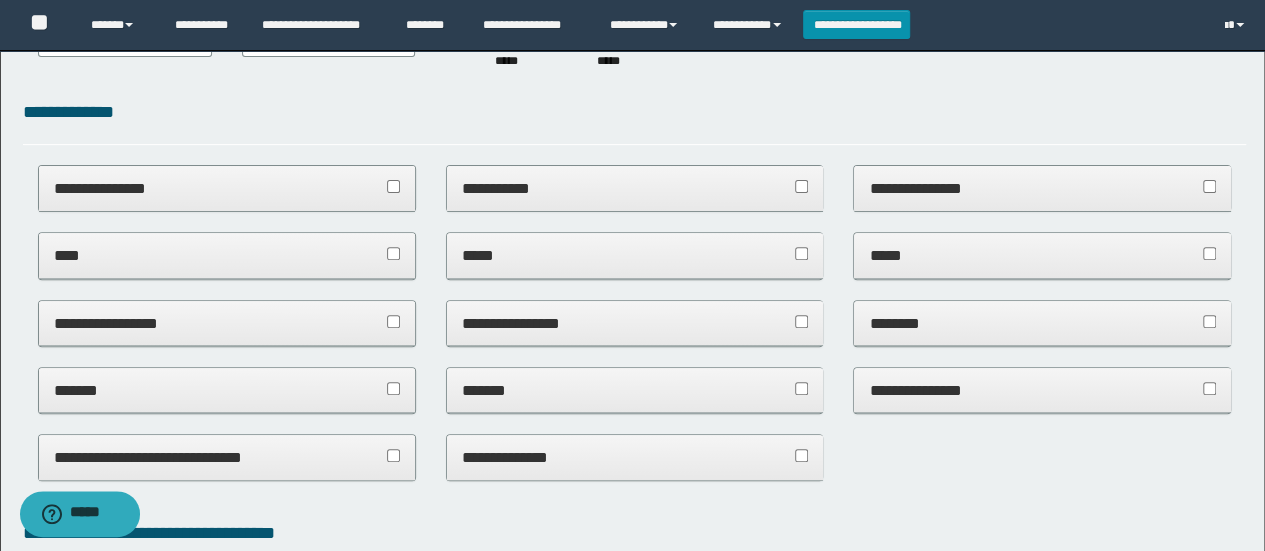scroll, scrollTop: 300, scrollLeft: 0, axis: vertical 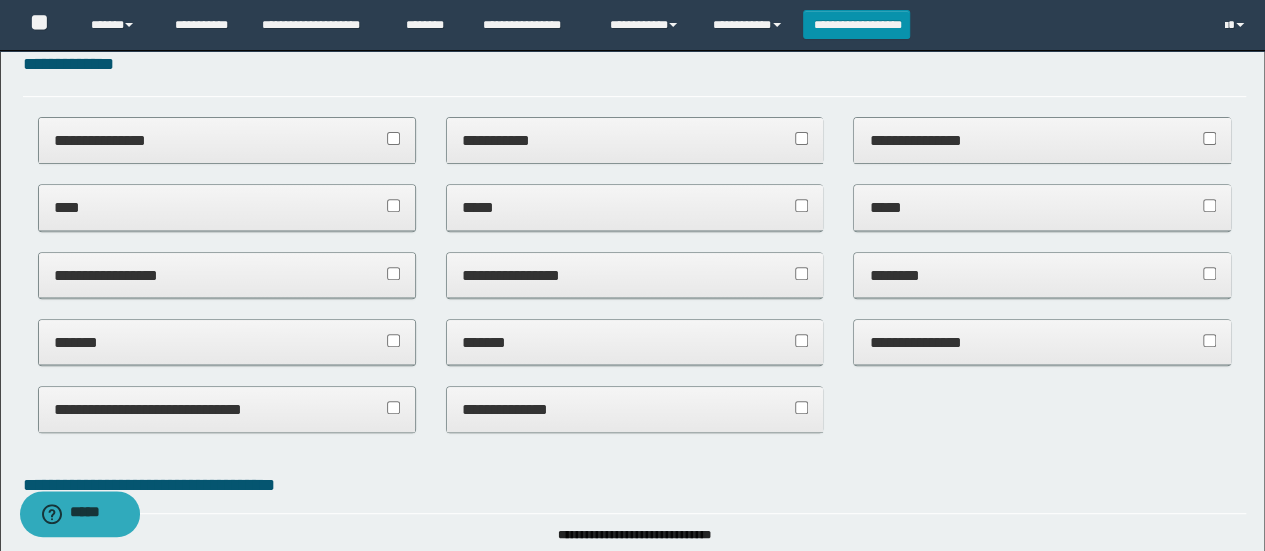 click on "**********" at bounding box center [635, 275] 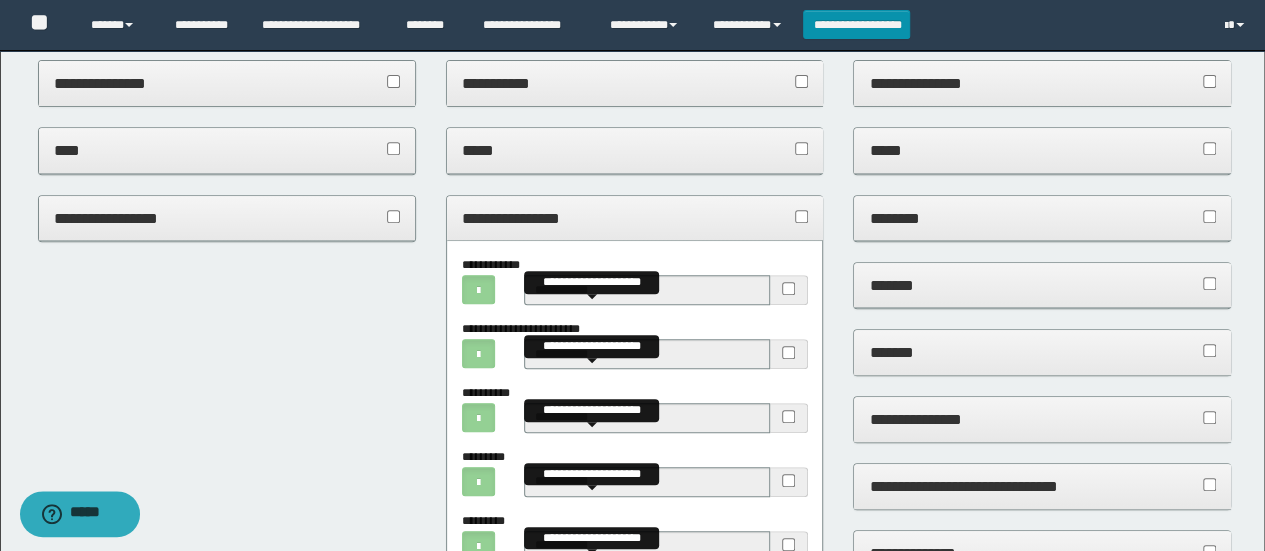scroll, scrollTop: 500, scrollLeft: 0, axis: vertical 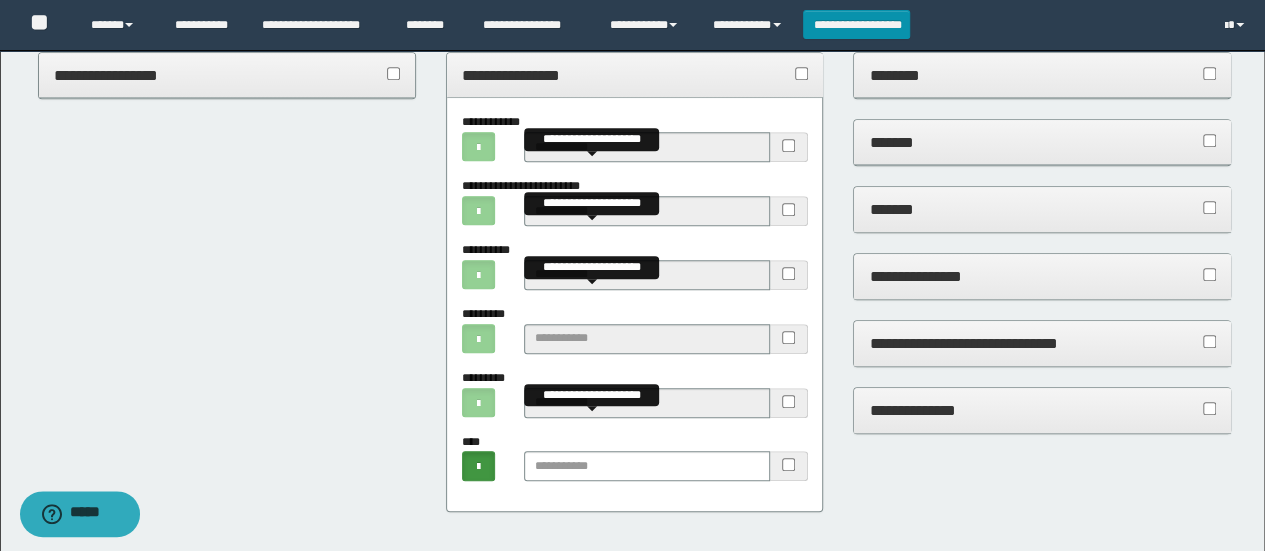 click on "**********" at bounding box center [635, 75] 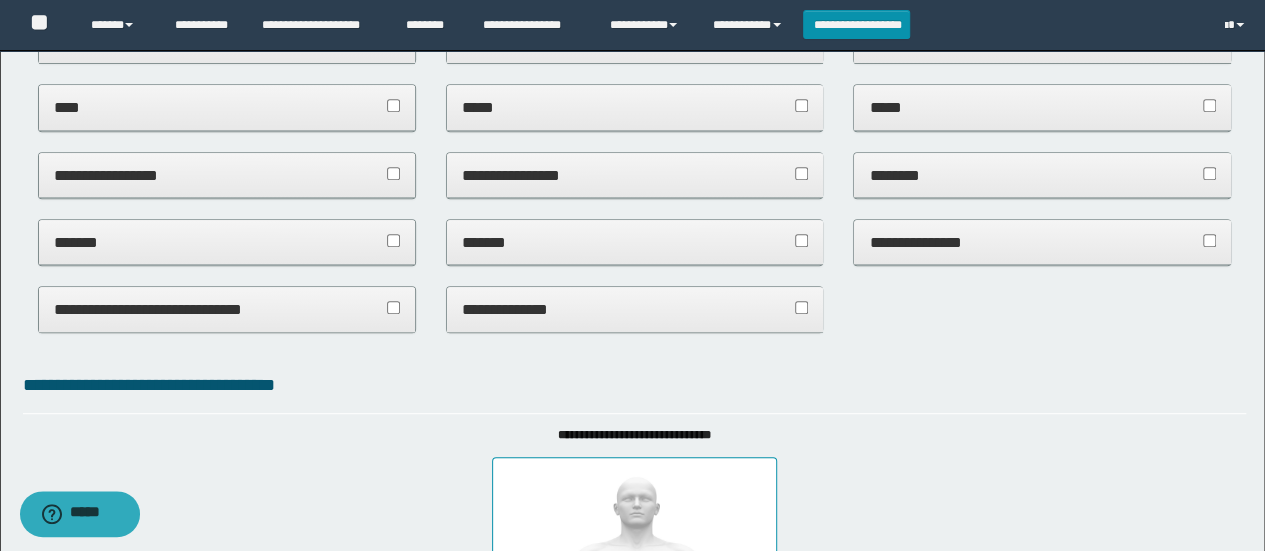 scroll, scrollTop: 400, scrollLeft: 0, axis: vertical 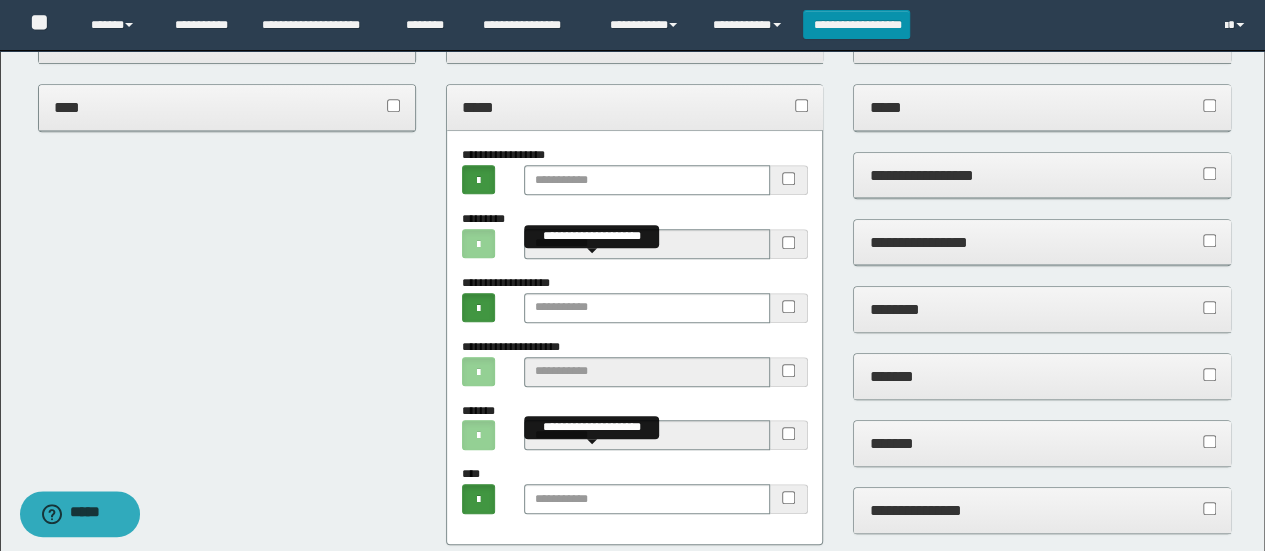 click on "*****" at bounding box center (635, 107) 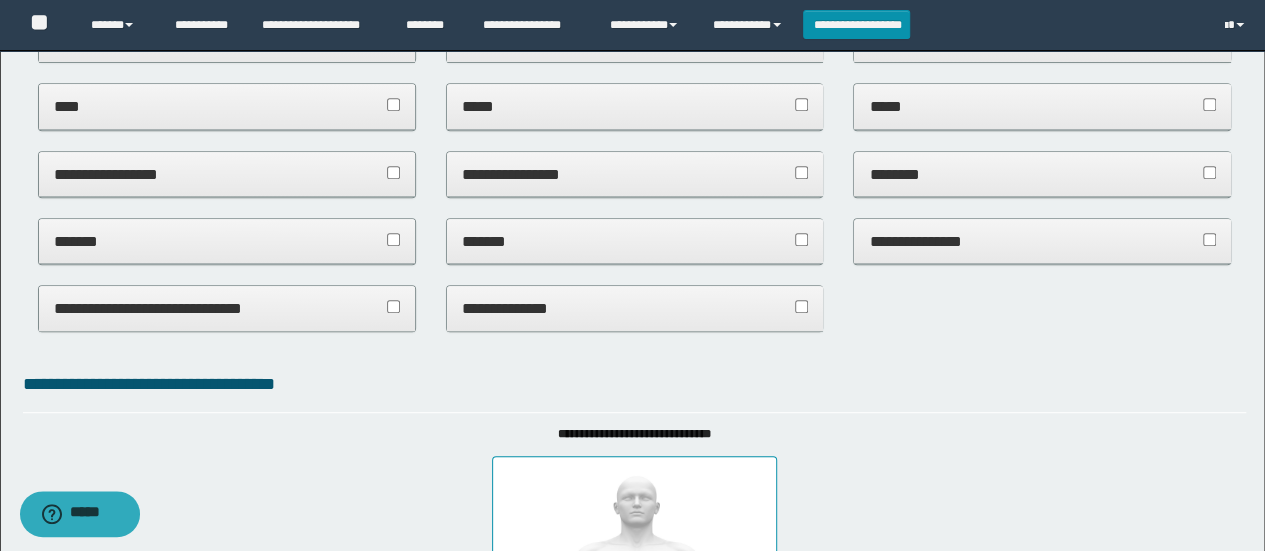 scroll, scrollTop: 400, scrollLeft: 0, axis: vertical 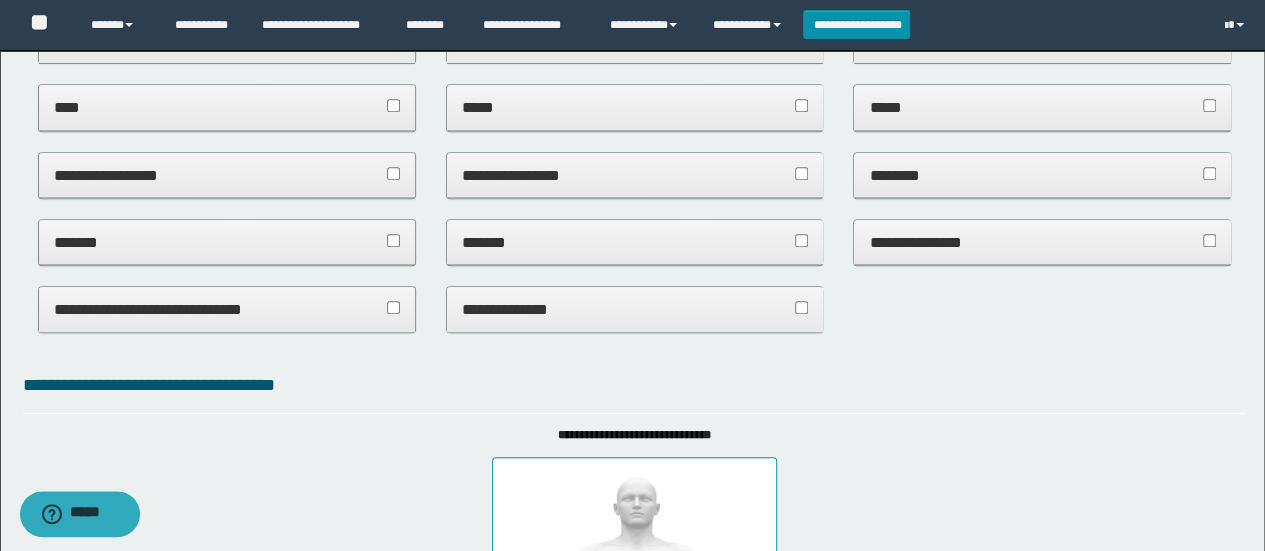 click on "**********" at bounding box center [635, 175] 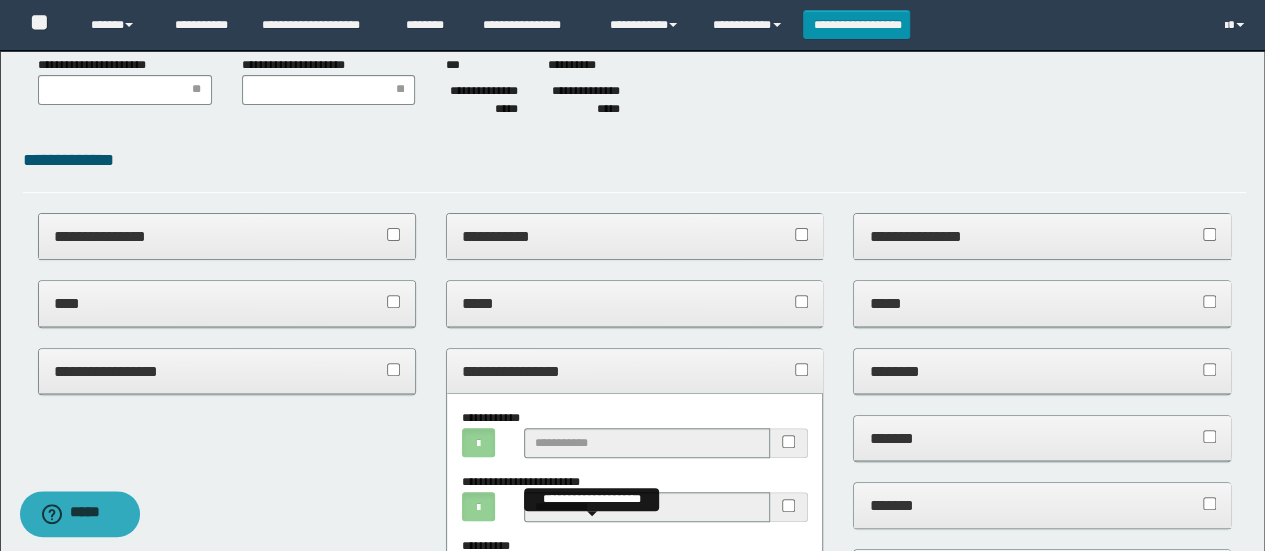 scroll, scrollTop: 200, scrollLeft: 0, axis: vertical 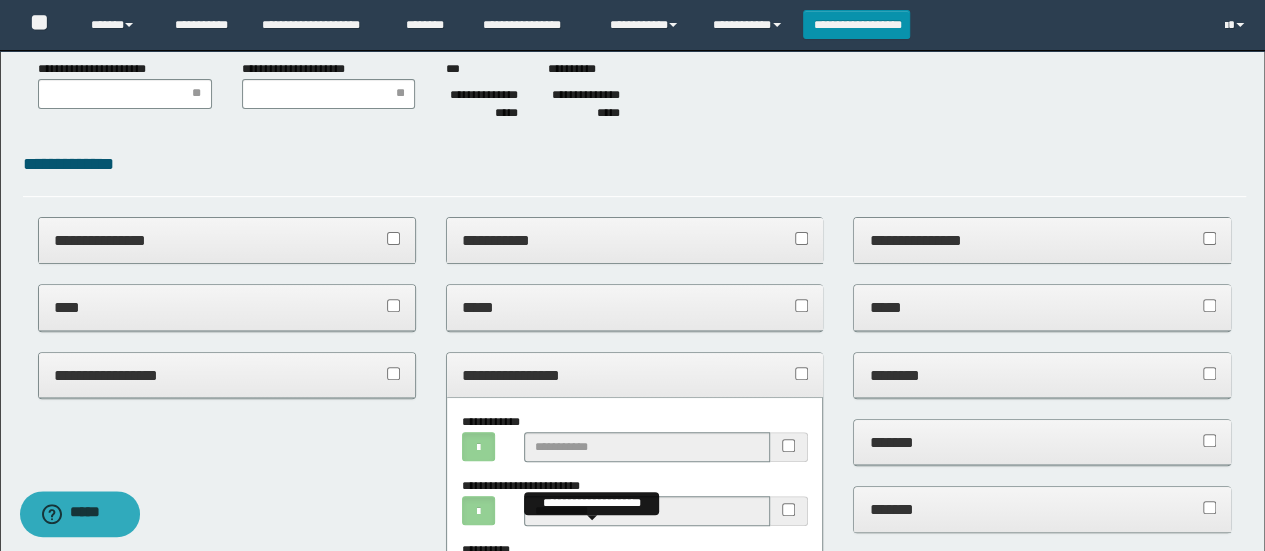 click on "**********" at bounding box center [635, 375] 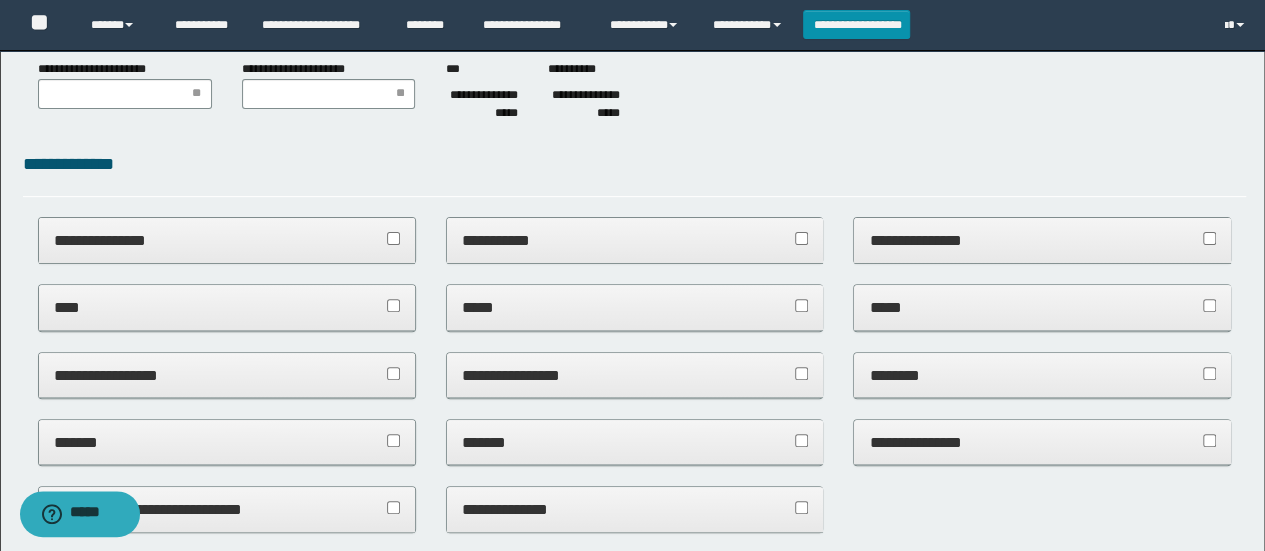 click on "*****" at bounding box center [635, 307] 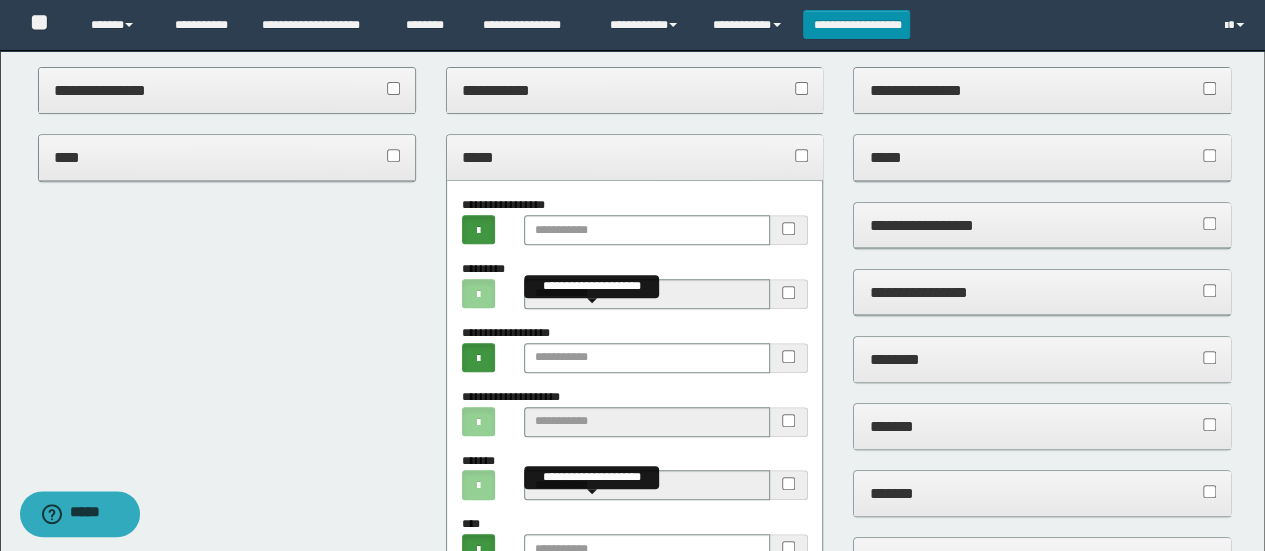 scroll, scrollTop: 200, scrollLeft: 0, axis: vertical 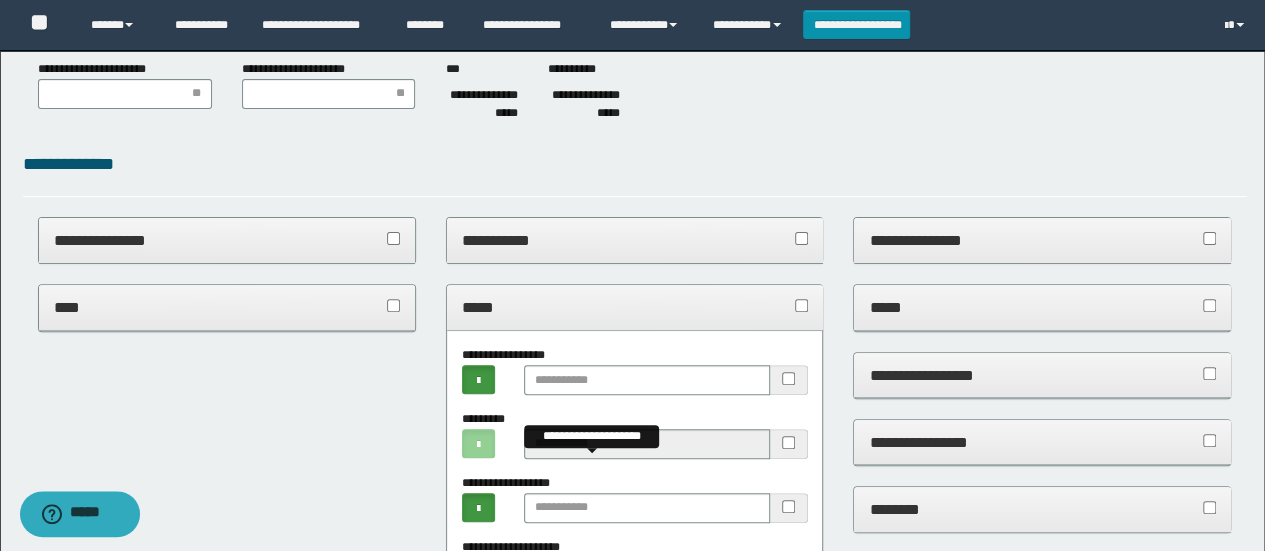 click on "*****" at bounding box center (635, 307) 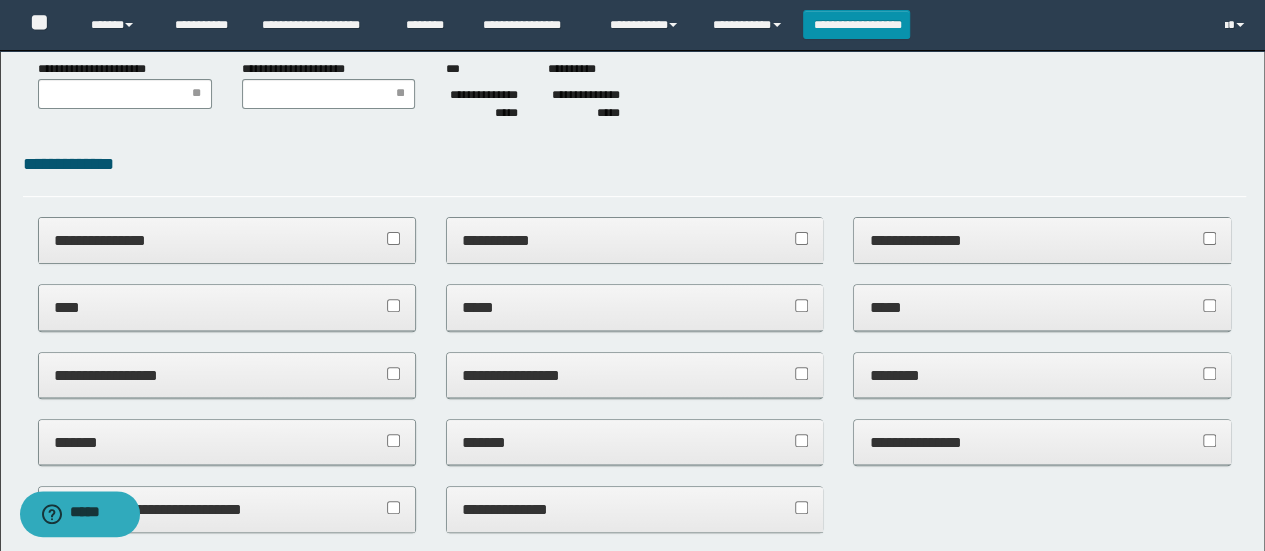 click on "**********" at bounding box center [635, 240] 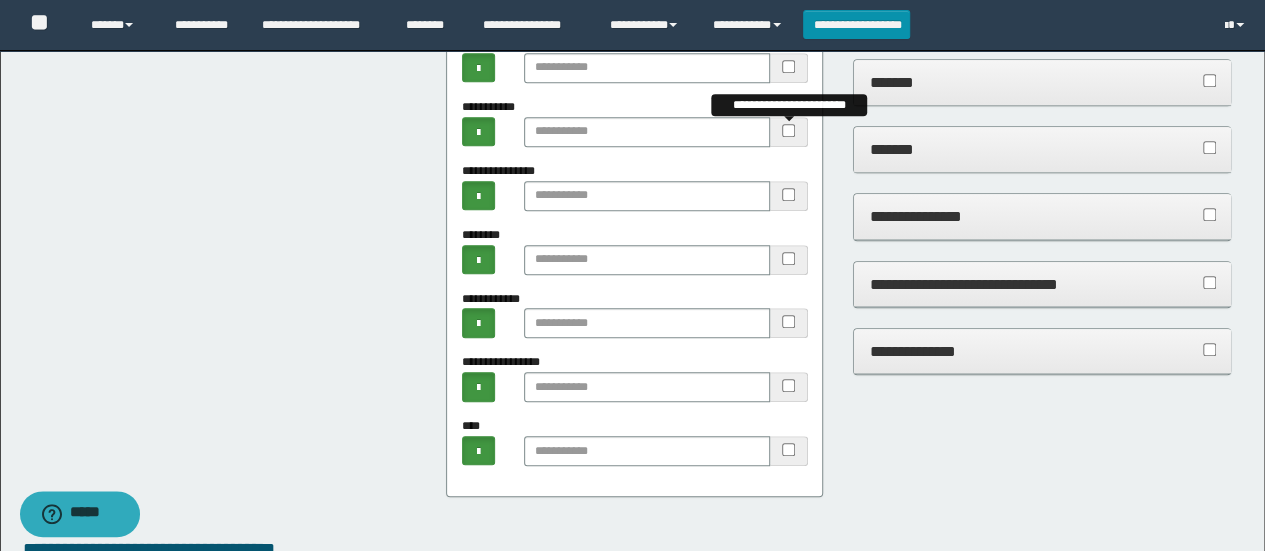 scroll, scrollTop: 900, scrollLeft: 0, axis: vertical 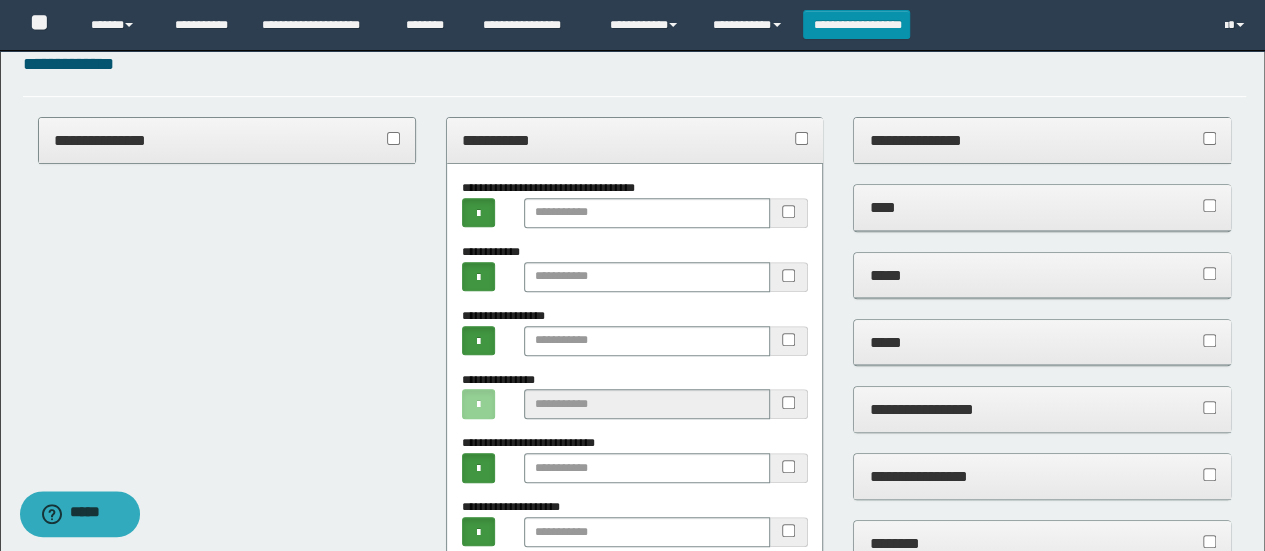 click on "**********" at bounding box center (635, 140) 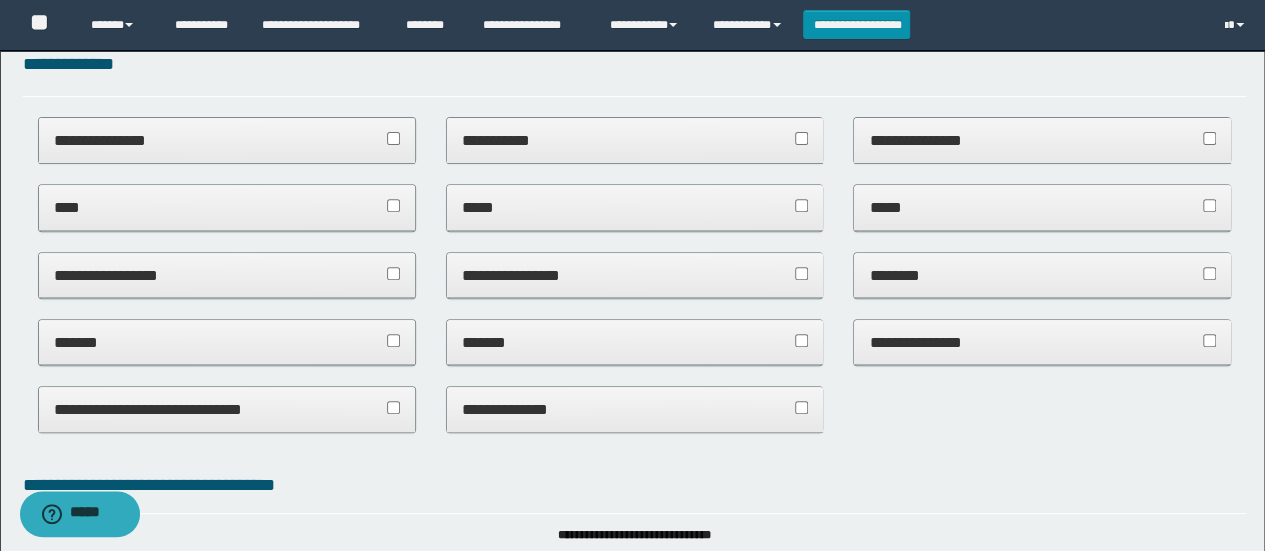 click on "**********" at bounding box center (1042, 140) 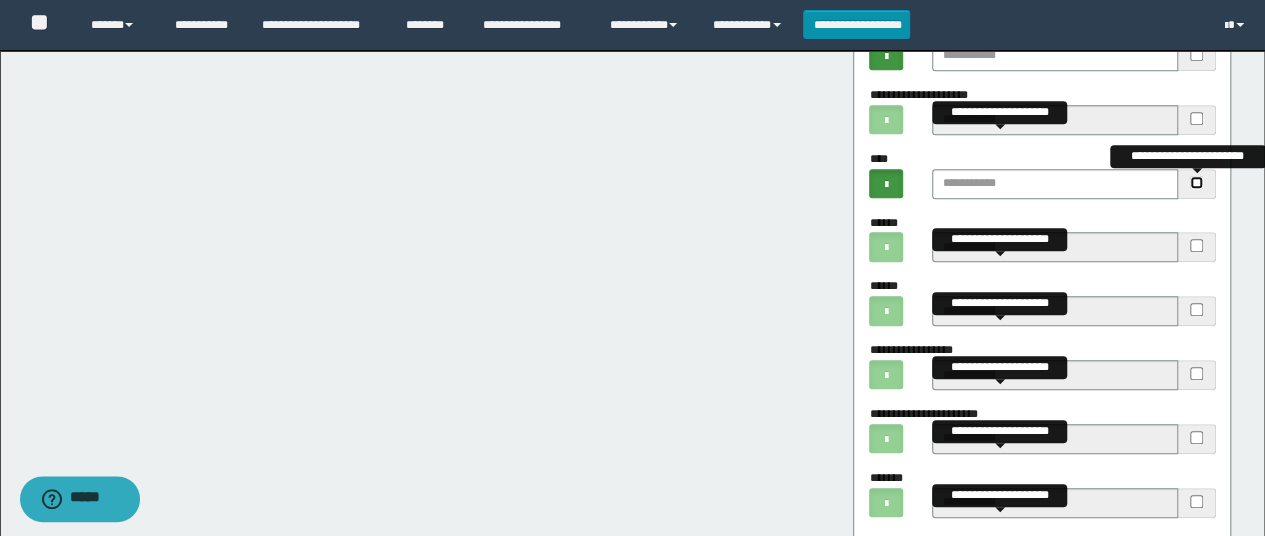 scroll, scrollTop: 500, scrollLeft: 0, axis: vertical 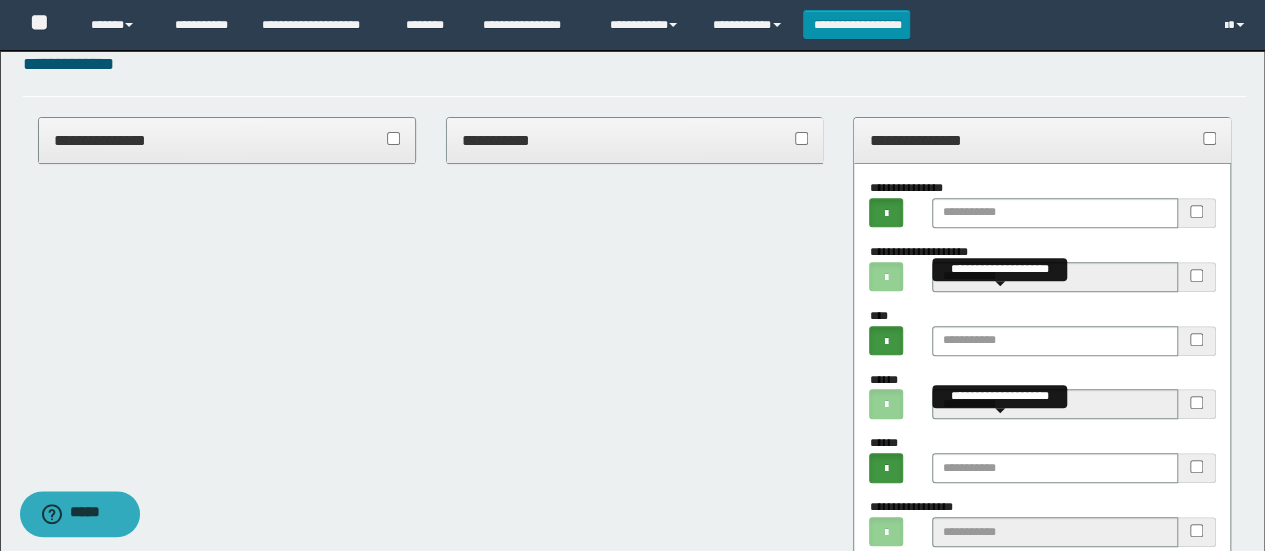 click on "**********" at bounding box center [1042, 140] 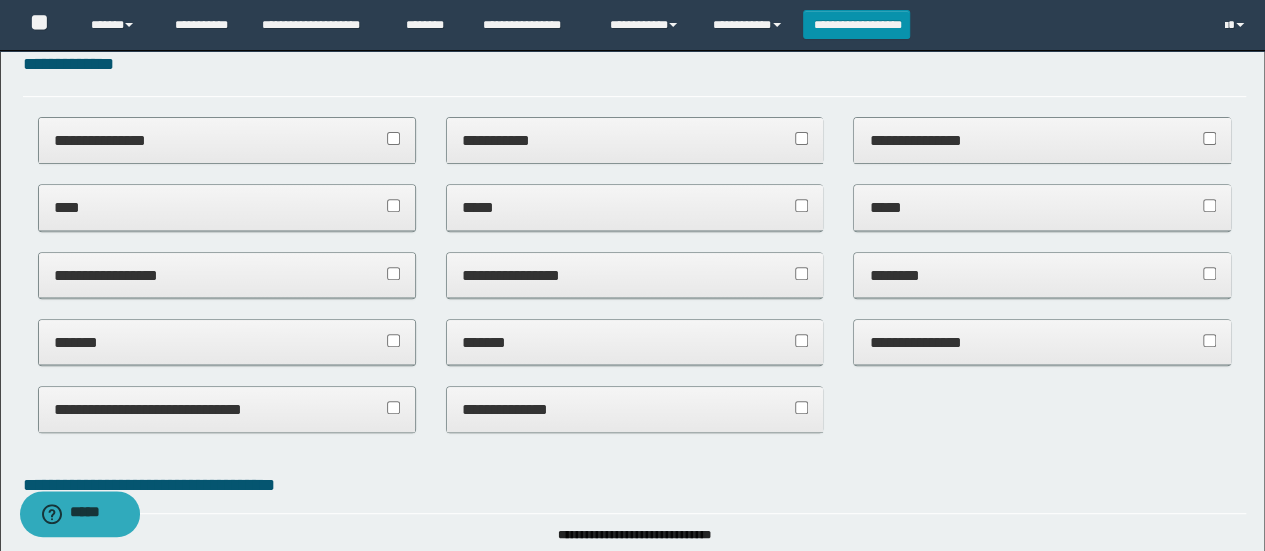 click on "*****" at bounding box center (1042, 207) 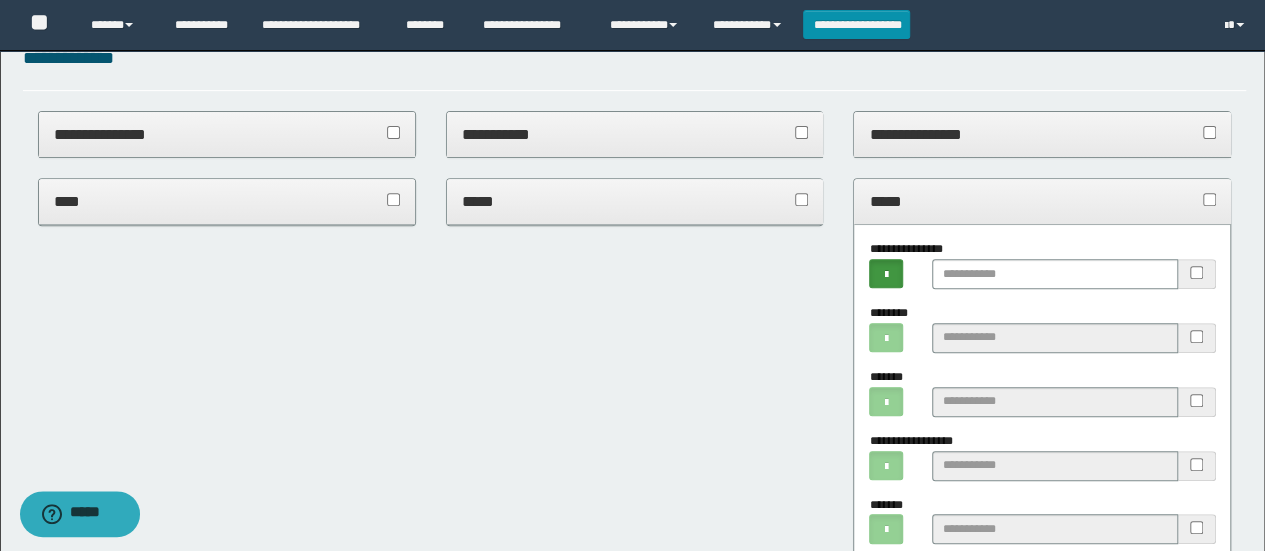 scroll, scrollTop: 300, scrollLeft: 0, axis: vertical 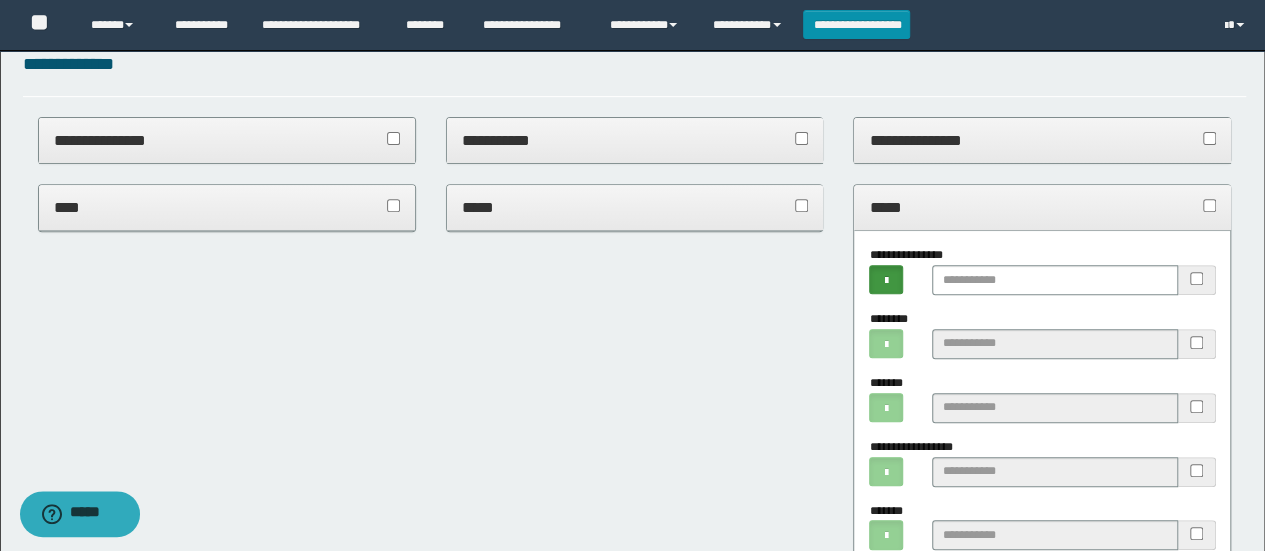 click on "*****" at bounding box center [1042, 207] 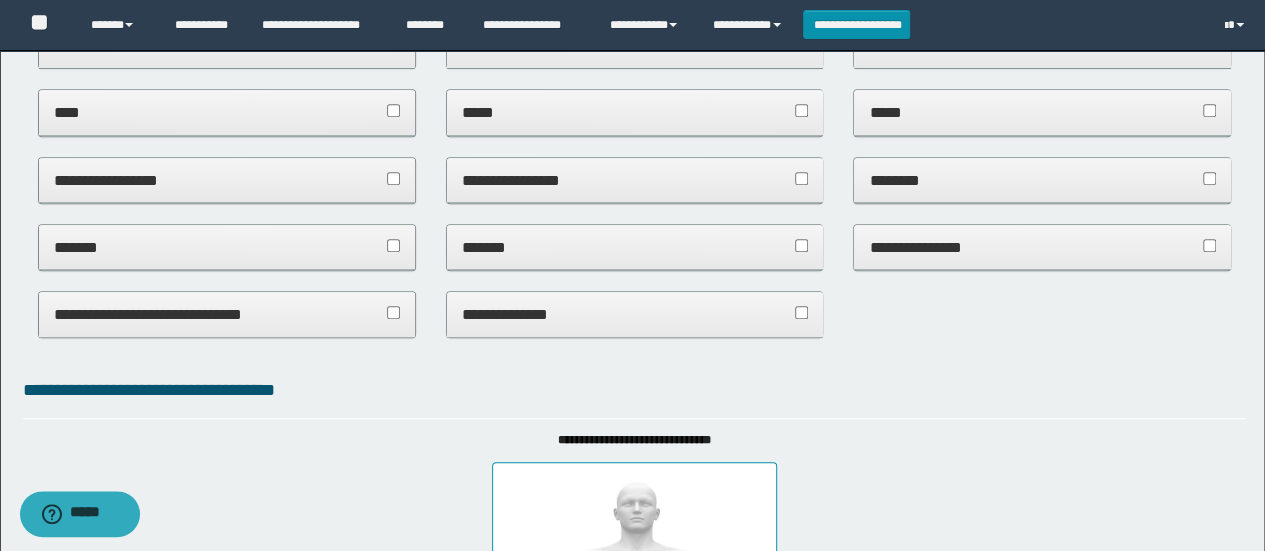 scroll, scrollTop: 400, scrollLeft: 0, axis: vertical 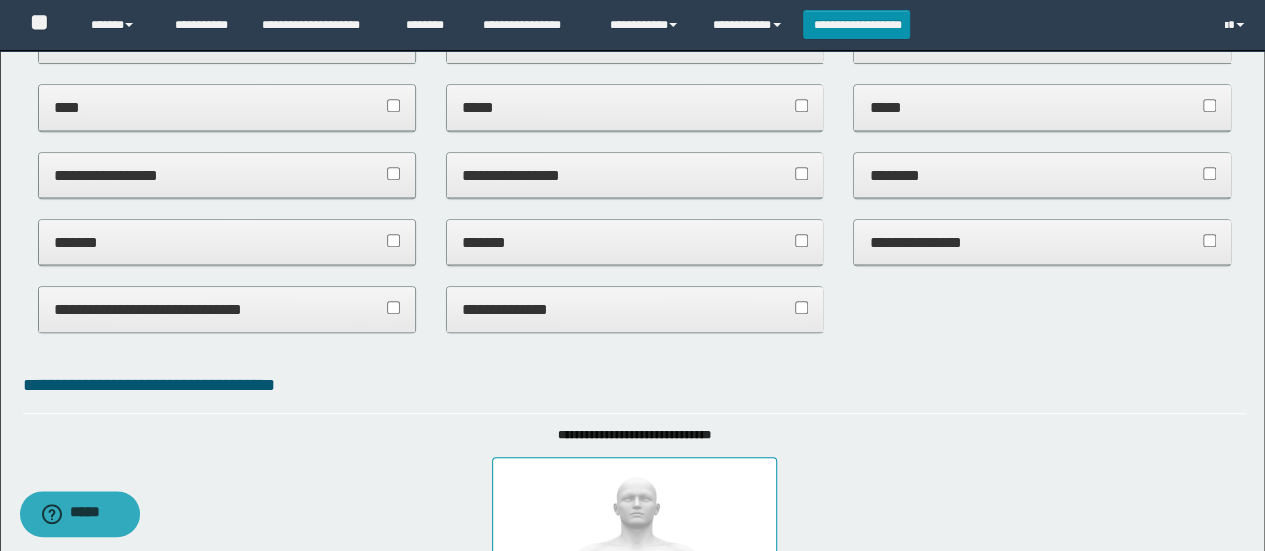 click on "********" at bounding box center (1042, 175) 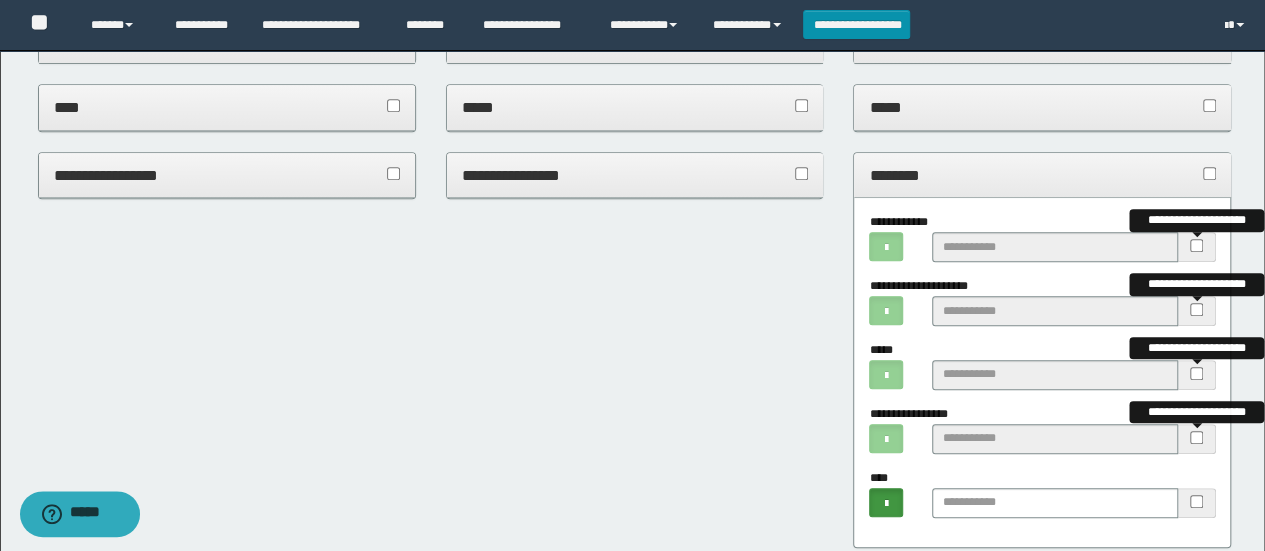 click on "********" at bounding box center (1042, 175) 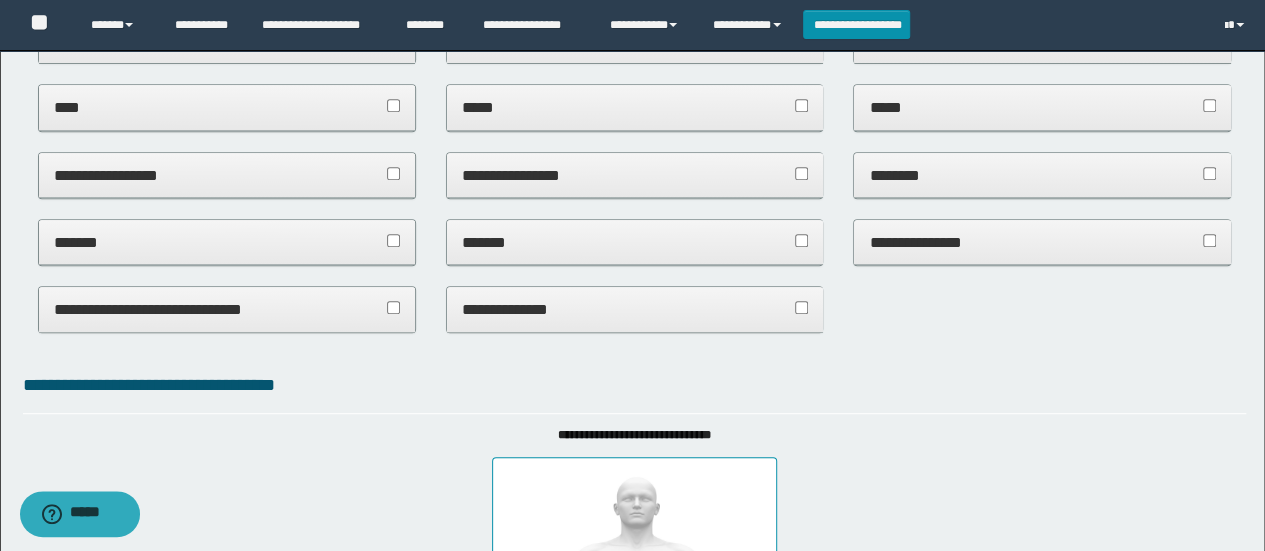 click on "*****" at bounding box center (1042, 107) 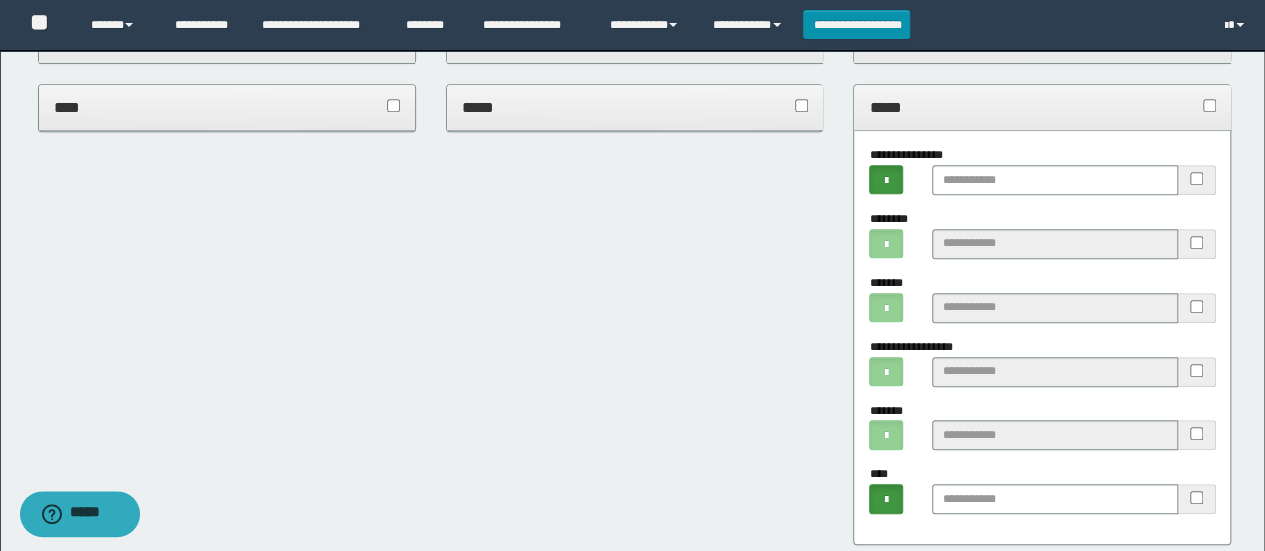 click on "*****" at bounding box center [1042, 107] 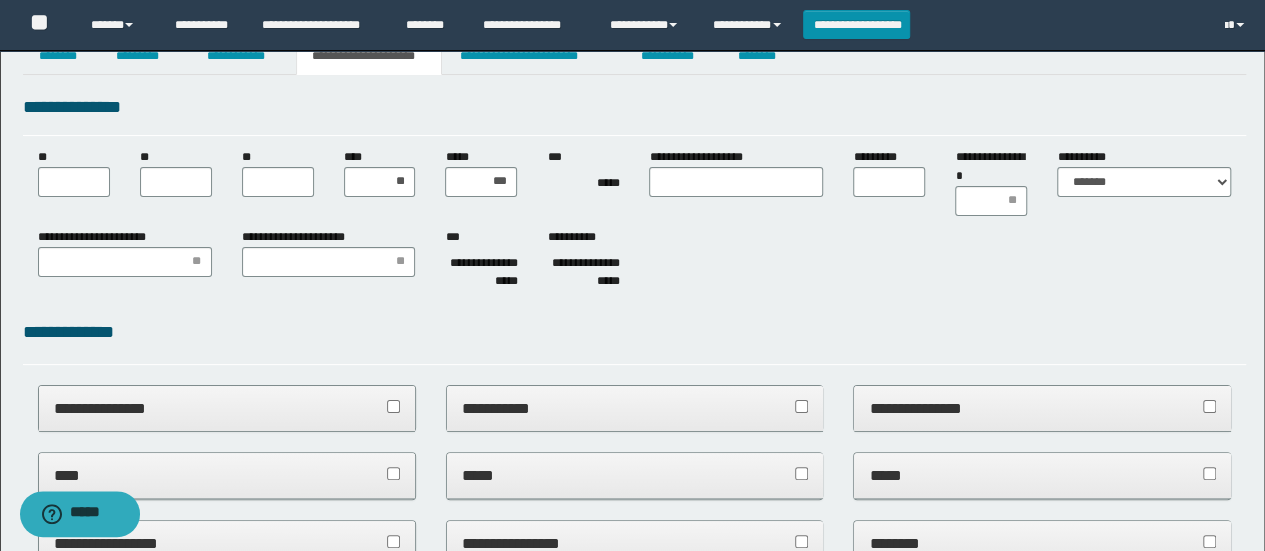 scroll, scrollTop: 0, scrollLeft: 0, axis: both 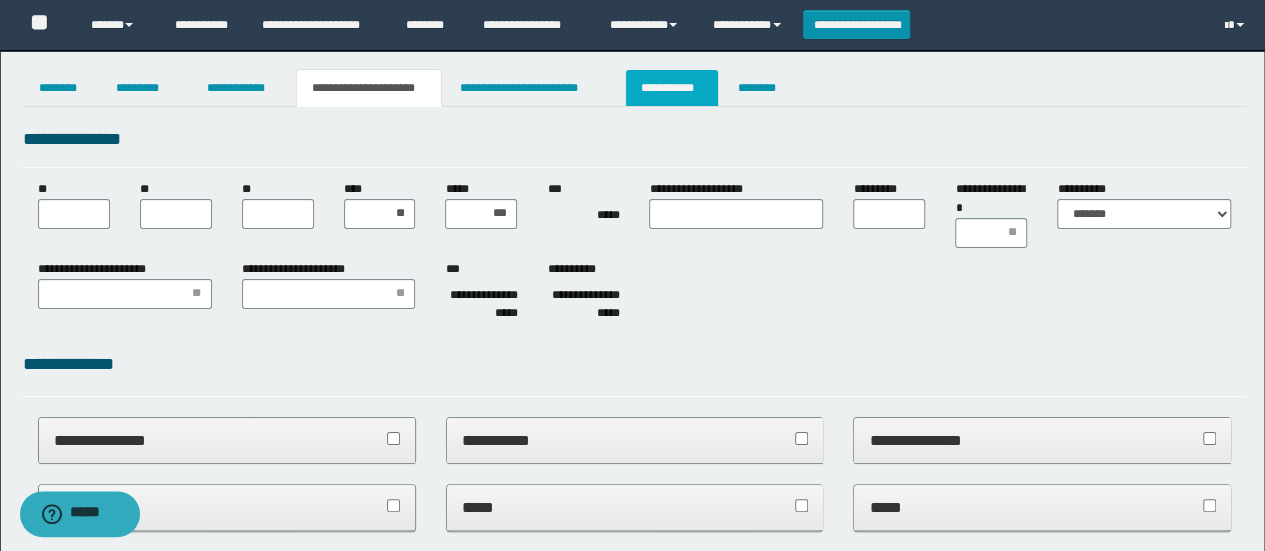 click on "**********" at bounding box center [672, 88] 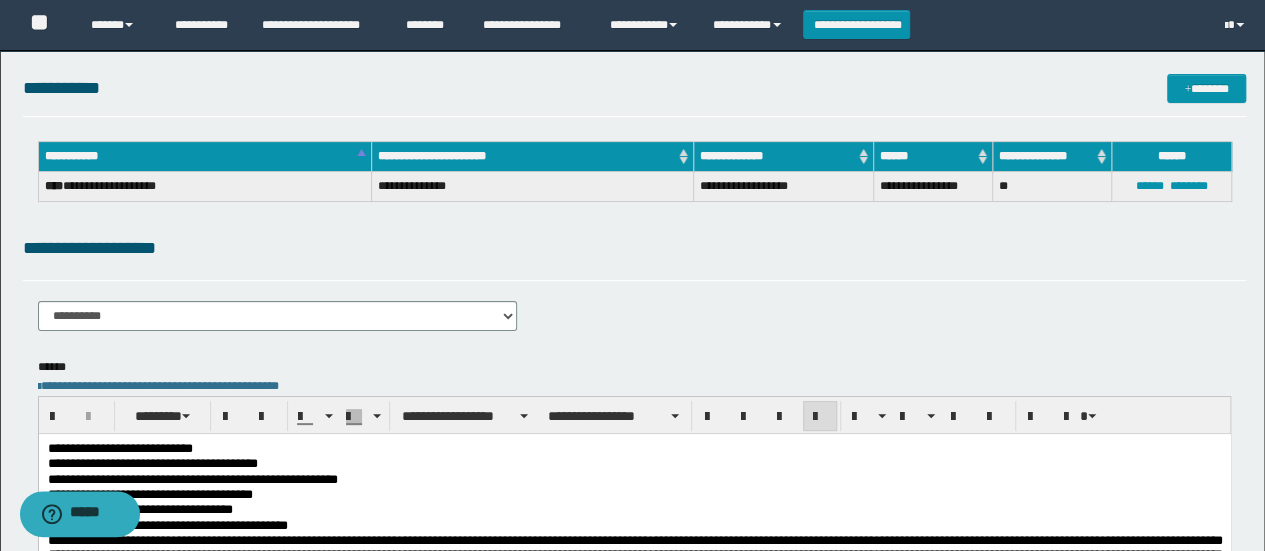 scroll, scrollTop: 200, scrollLeft: 0, axis: vertical 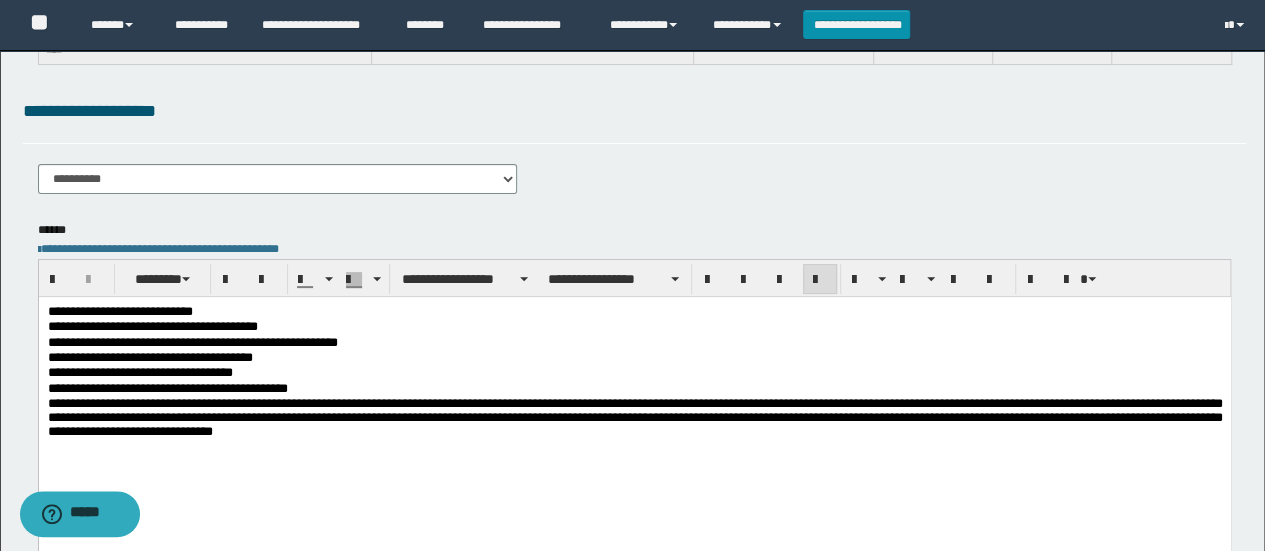 click on "**********" at bounding box center [634, 327] 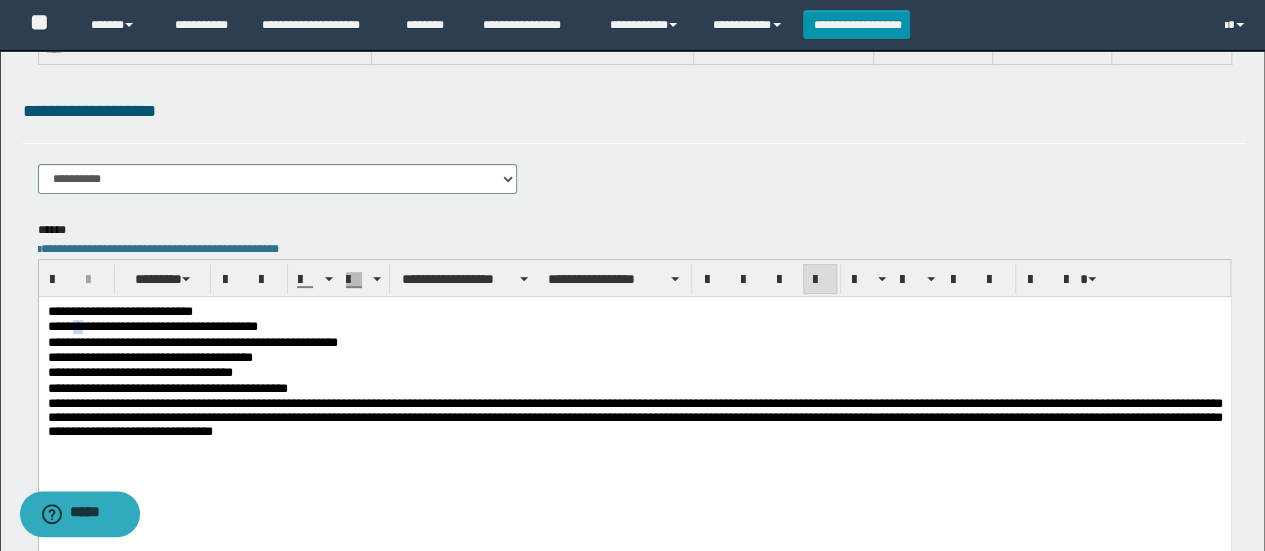 click on "**********" at bounding box center [634, 327] 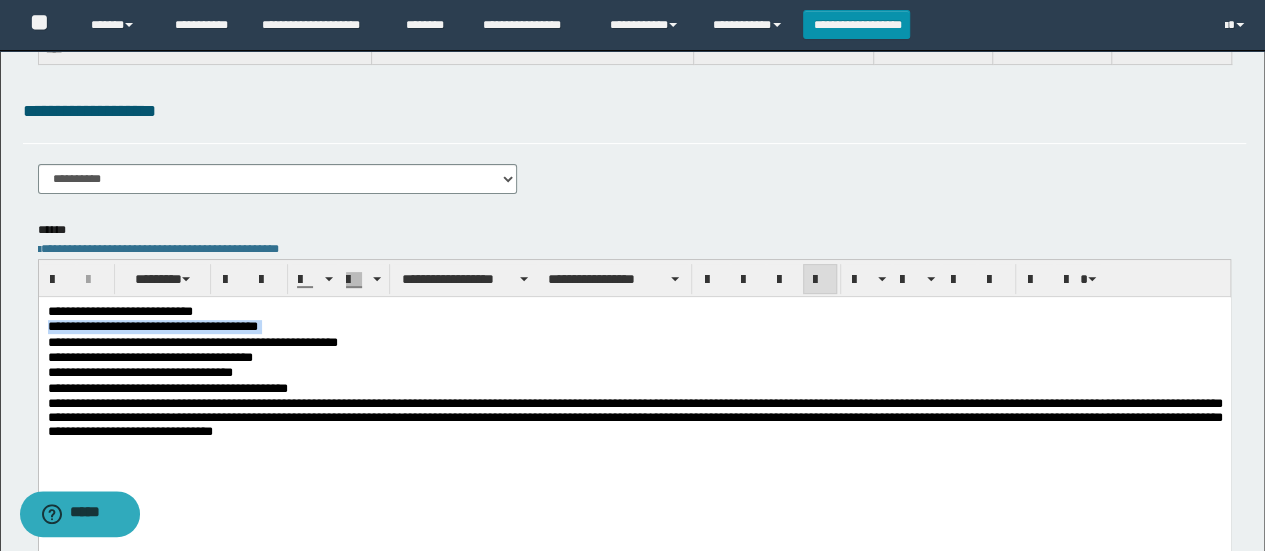 click on "**********" at bounding box center [634, 327] 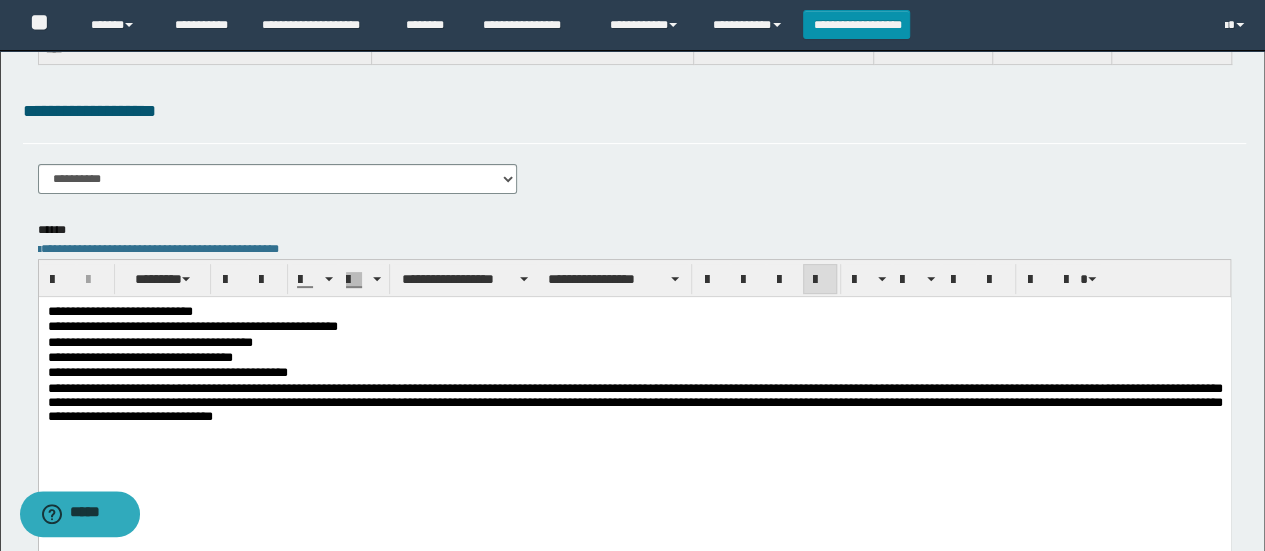 click on "**********" at bounding box center (634, 327) 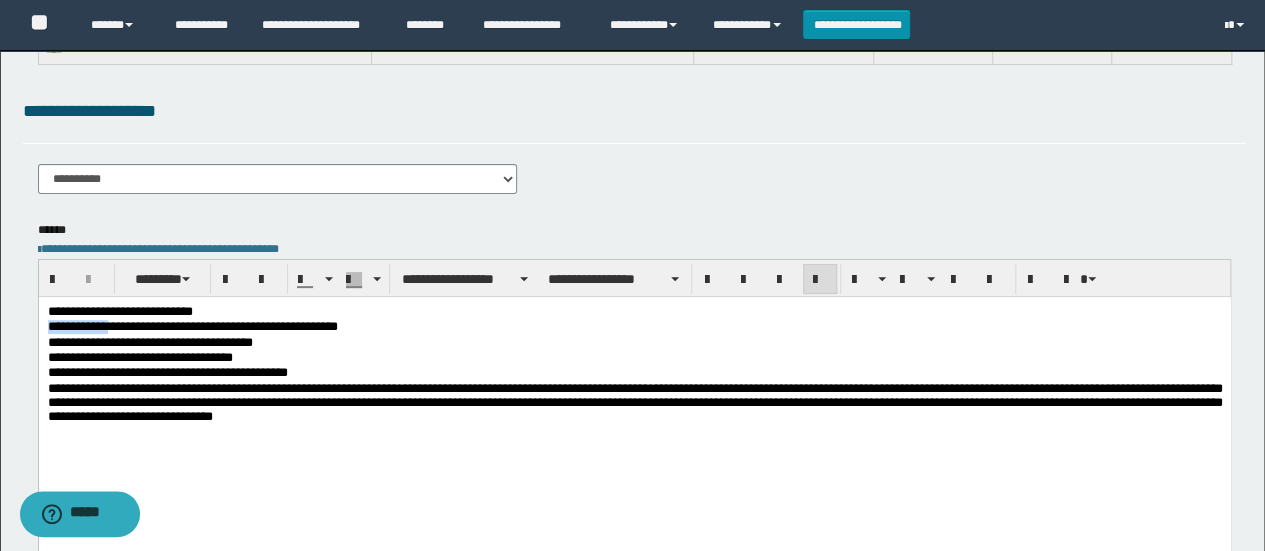 click on "**********" at bounding box center (634, 327) 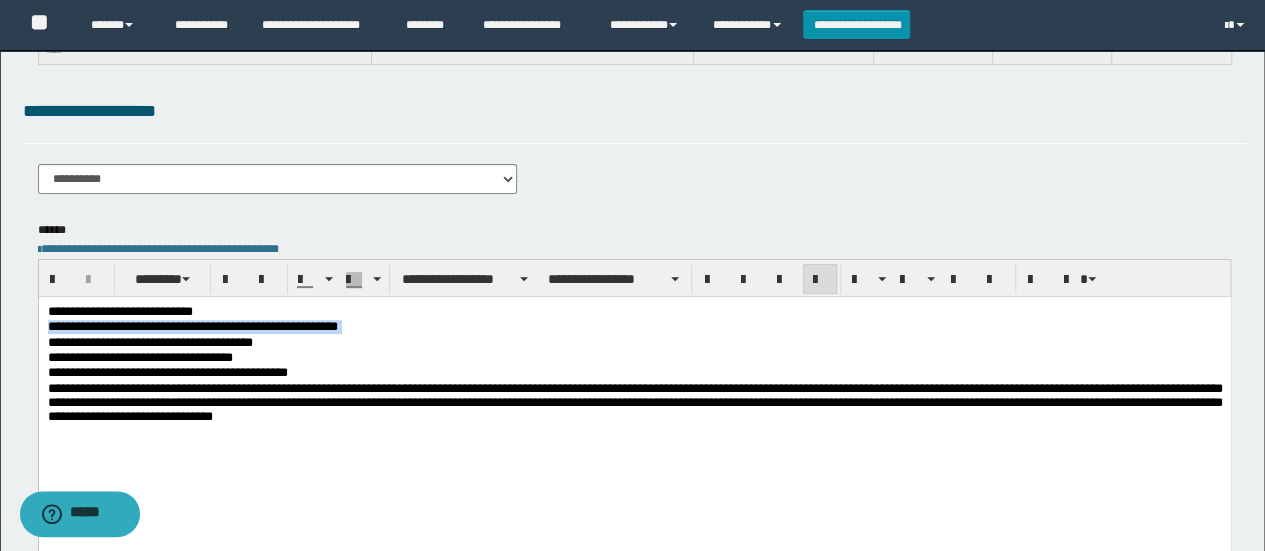 click on "**********" at bounding box center [634, 327] 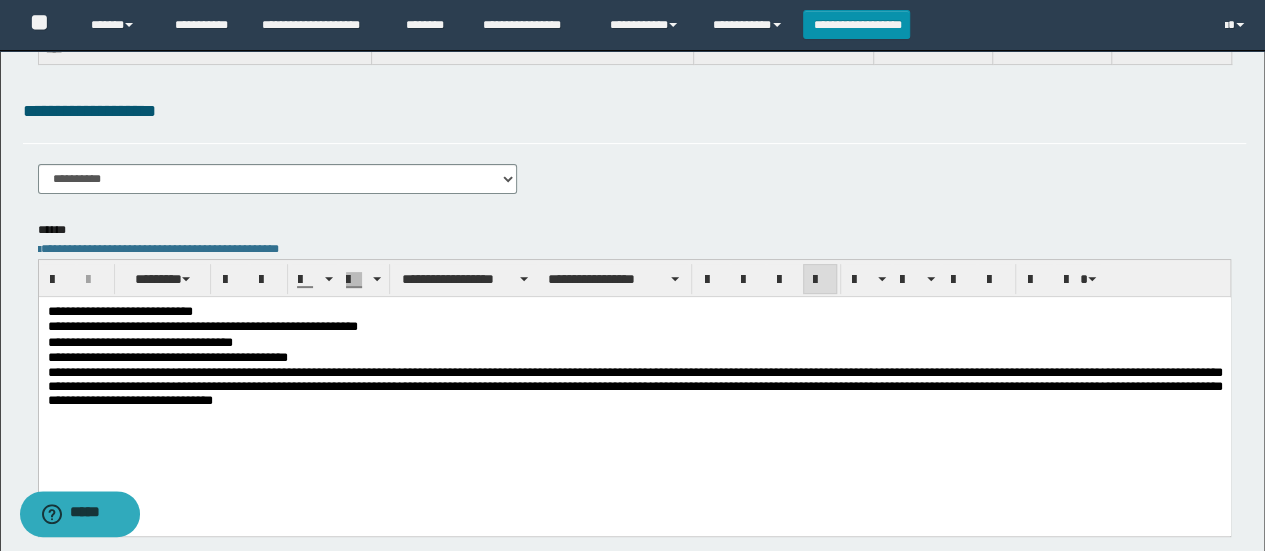 scroll, scrollTop: 0, scrollLeft: 0, axis: both 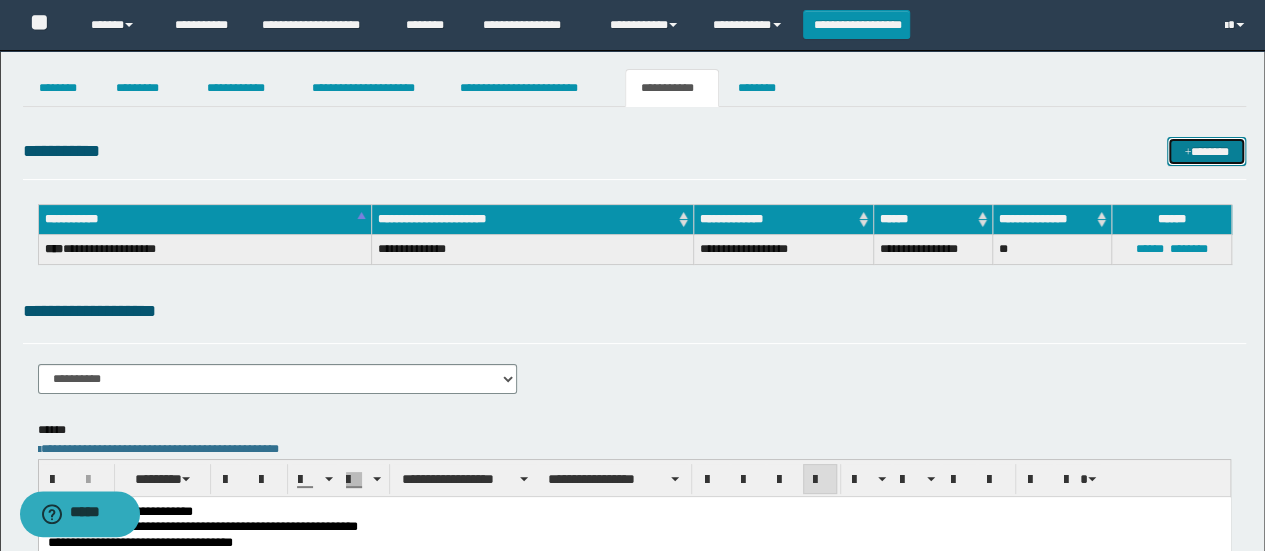 click on "*******" at bounding box center [1206, 151] 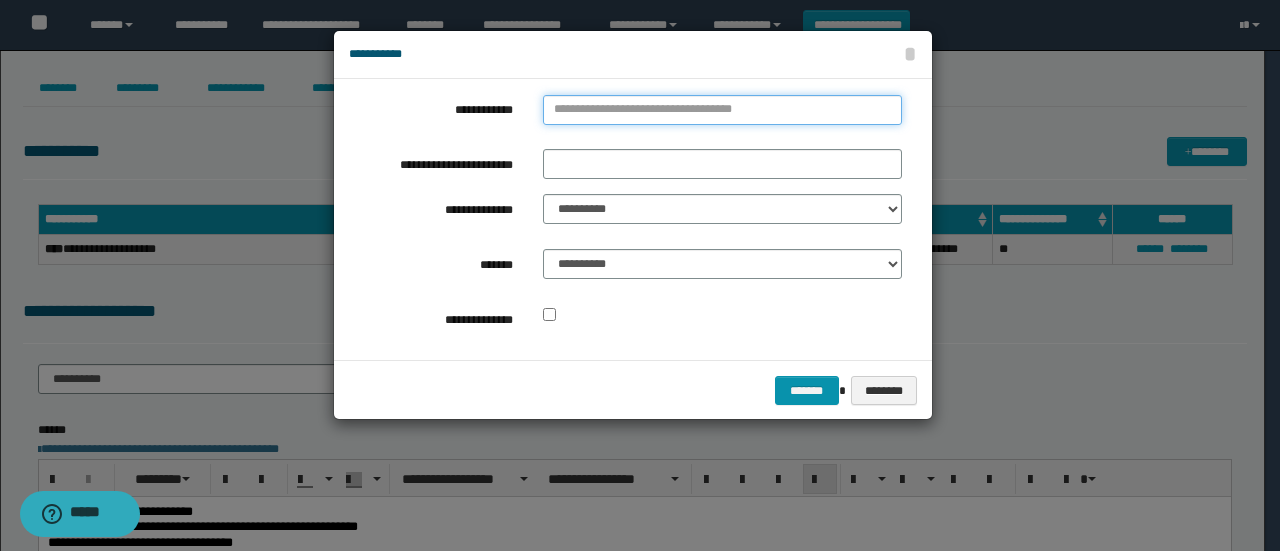 type on "**********" 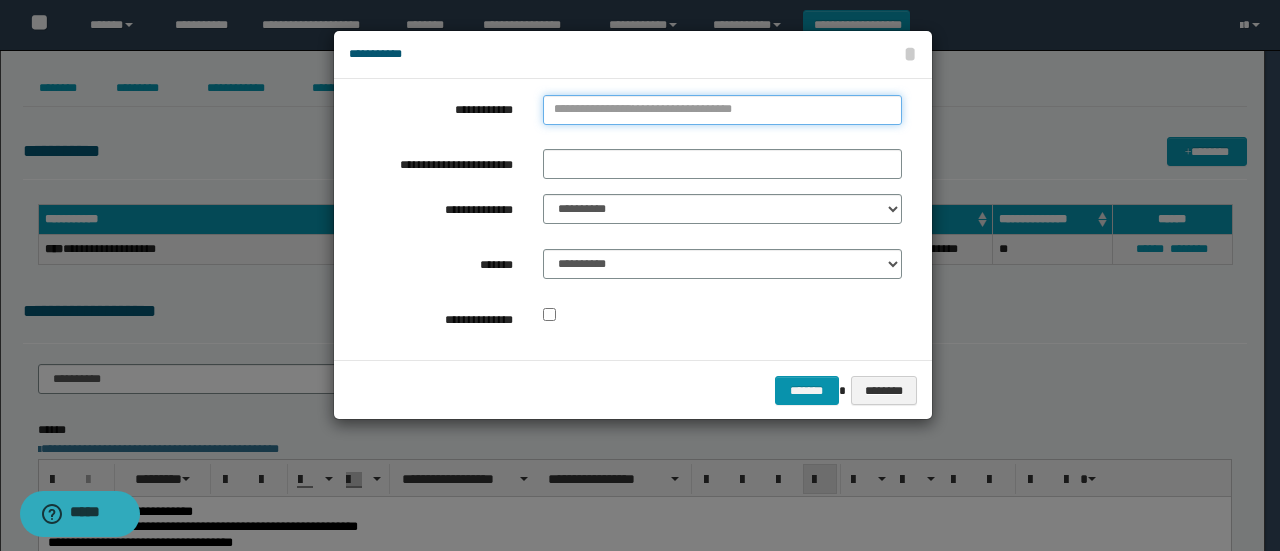 click on "**********" at bounding box center [722, 110] 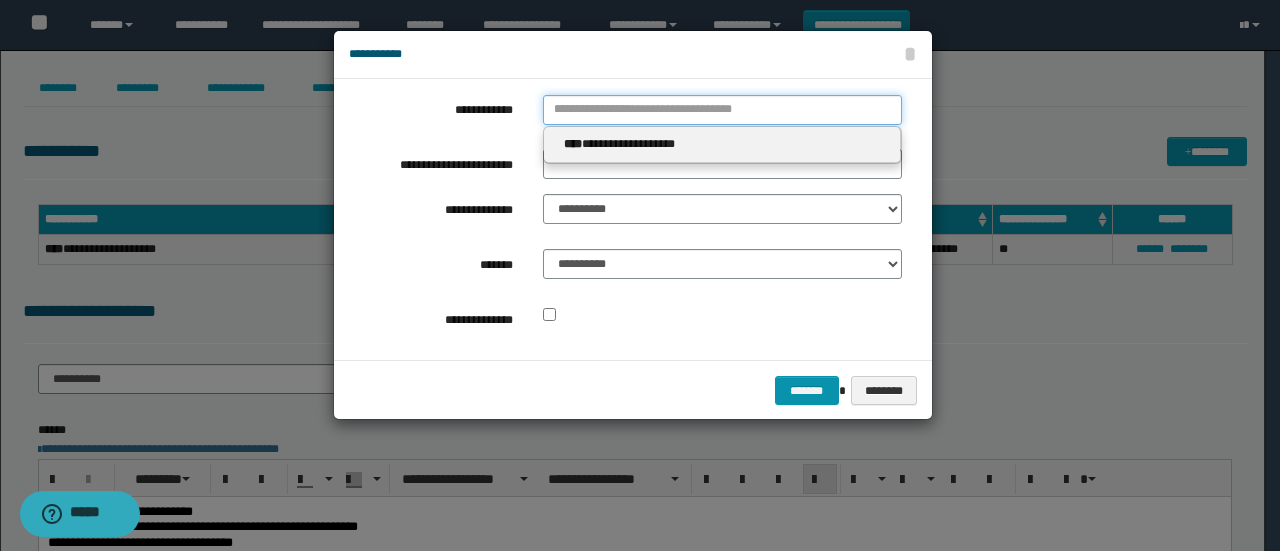 type 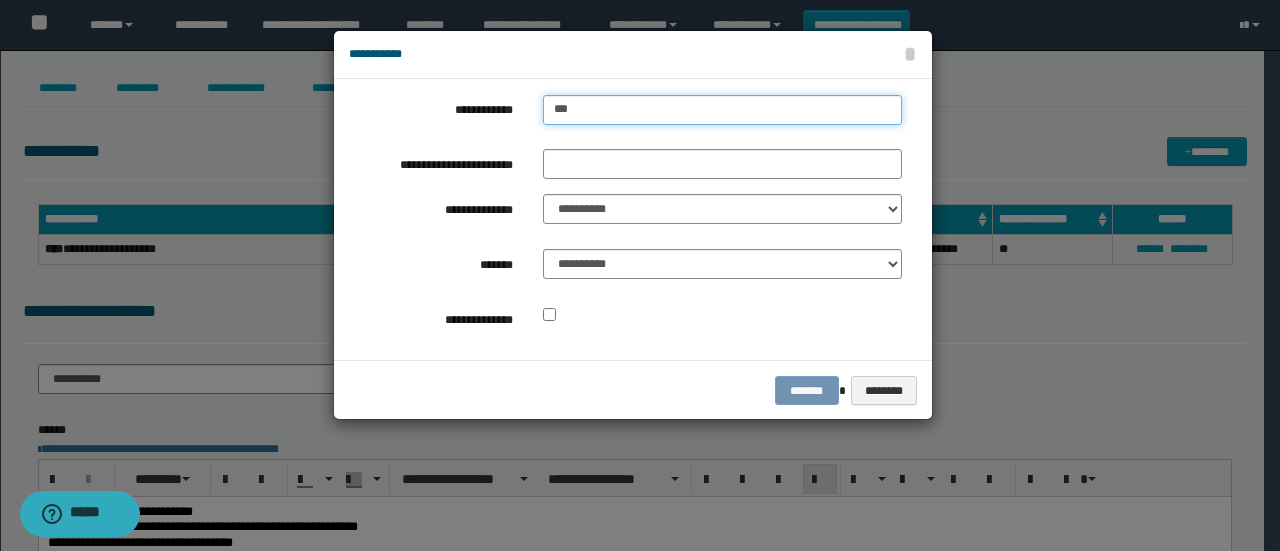 type on "****" 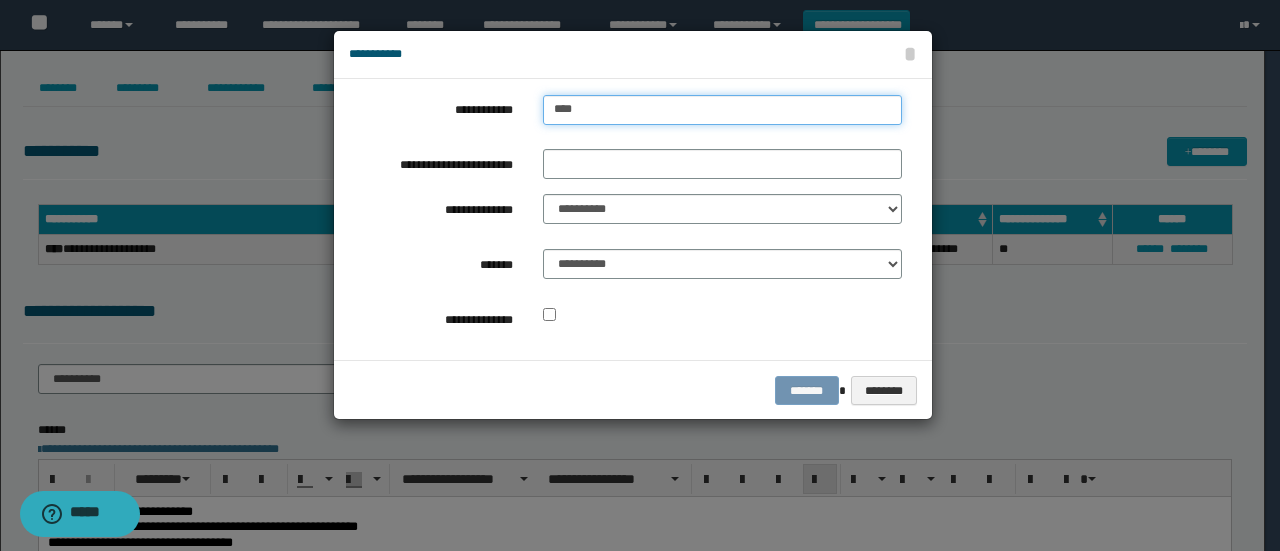 type on "****" 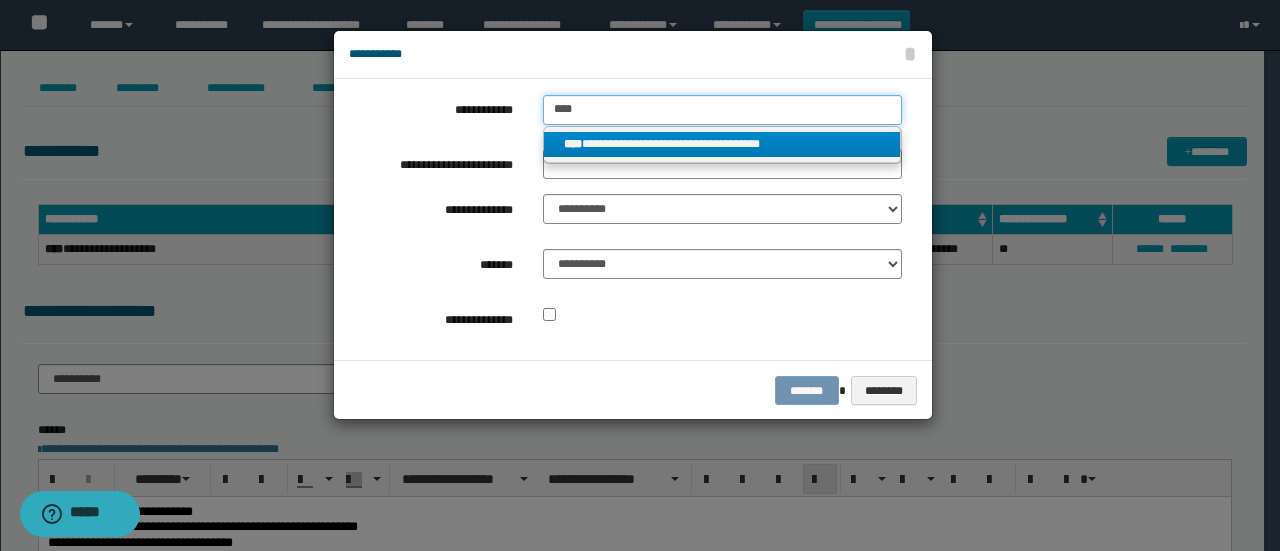 type on "****" 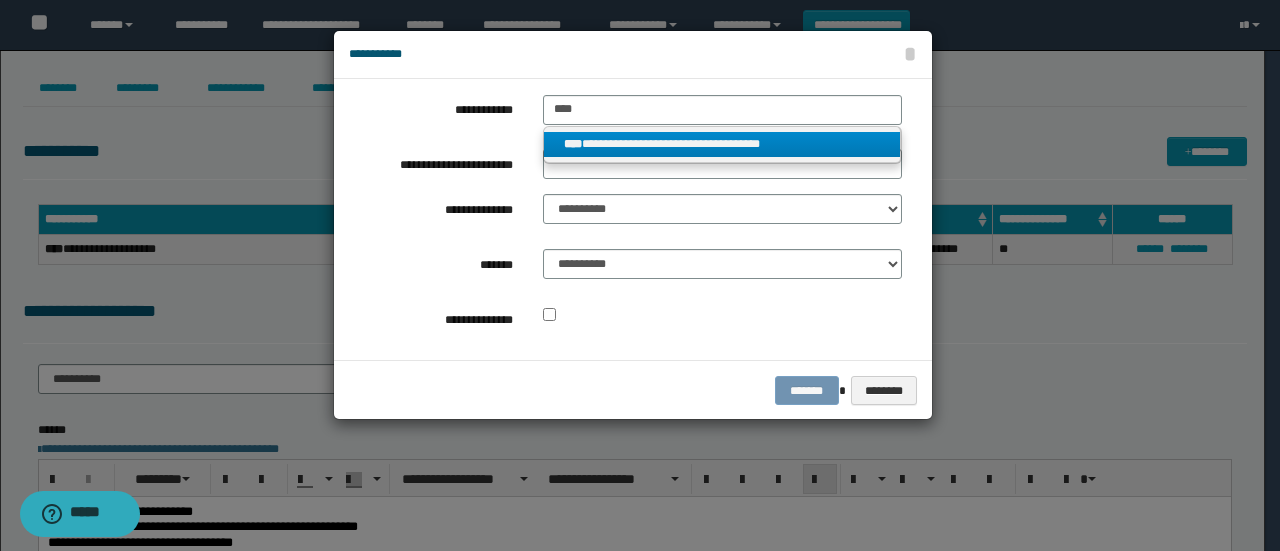 click on "****" at bounding box center (573, 144) 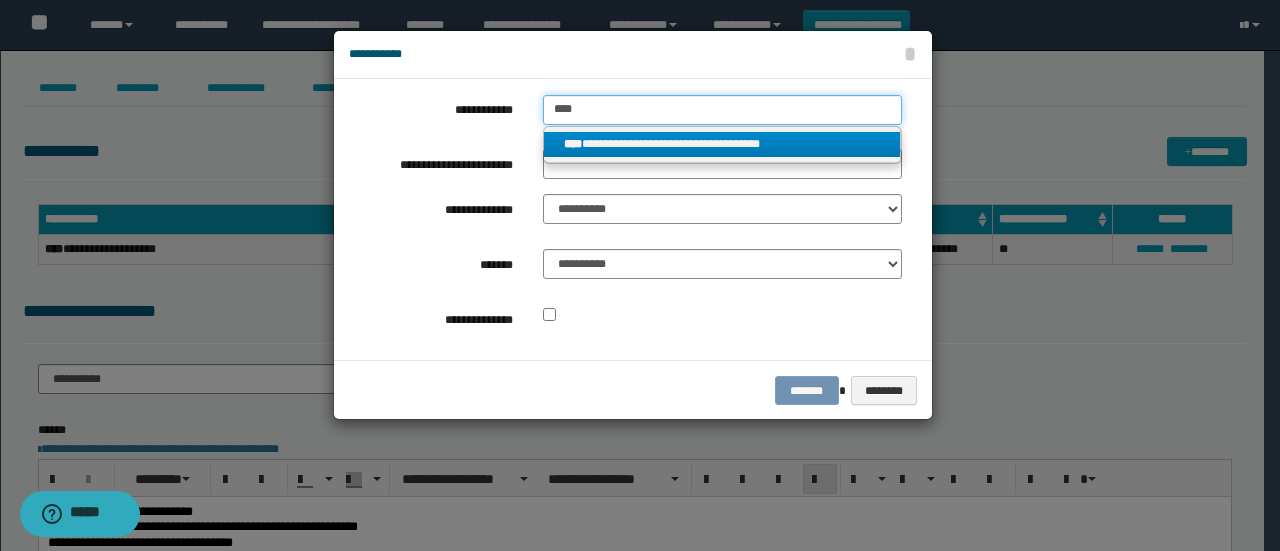 type 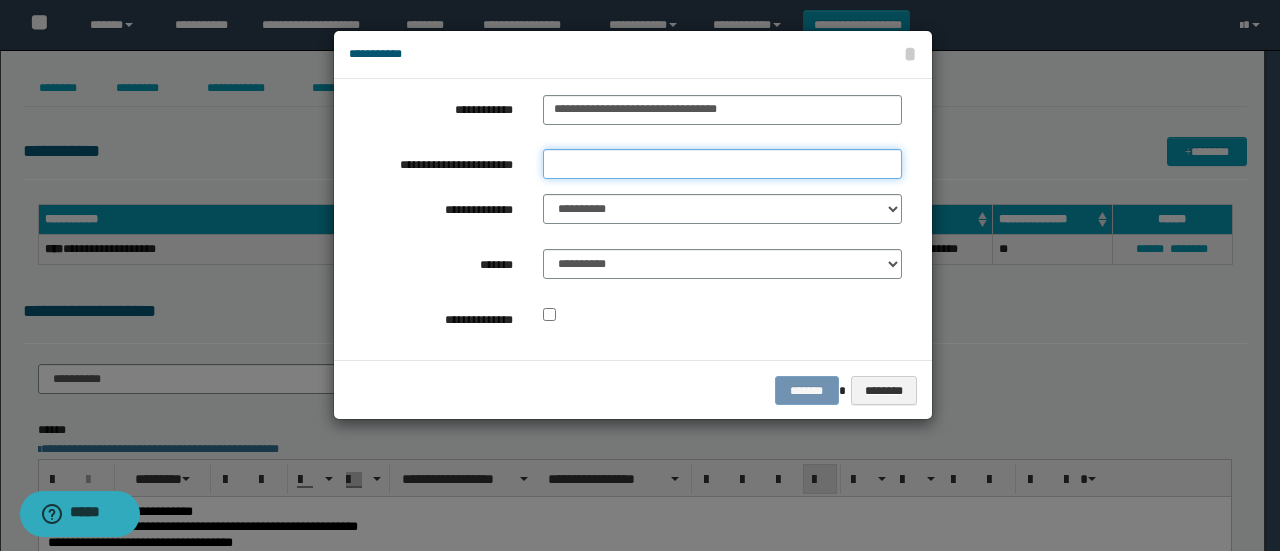 click on "**********" at bounding box center [722, 164] 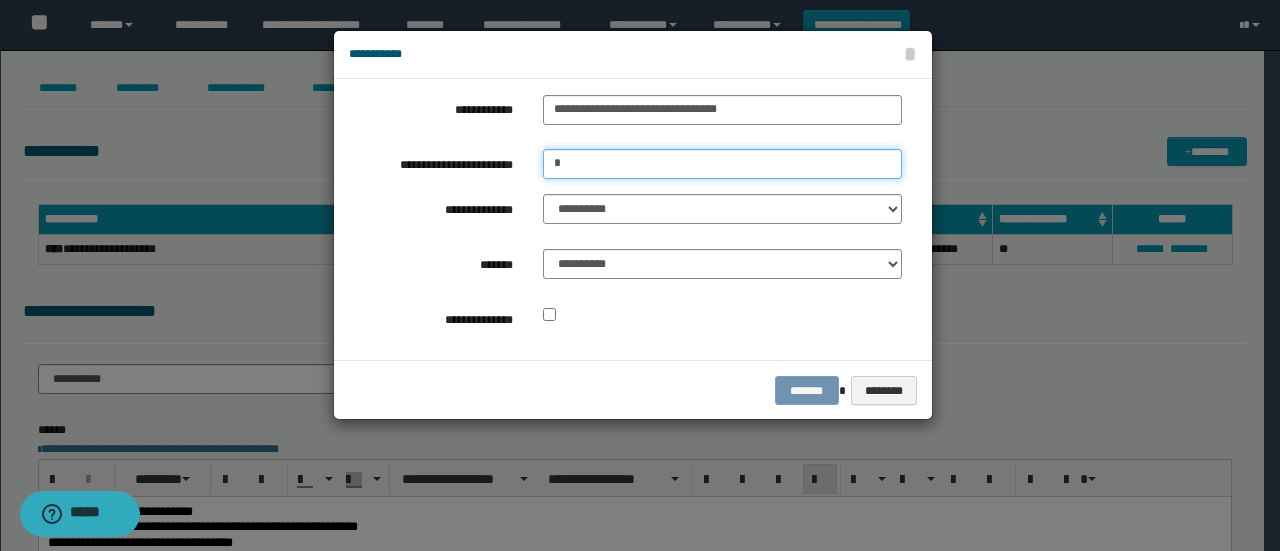 type on "**********" 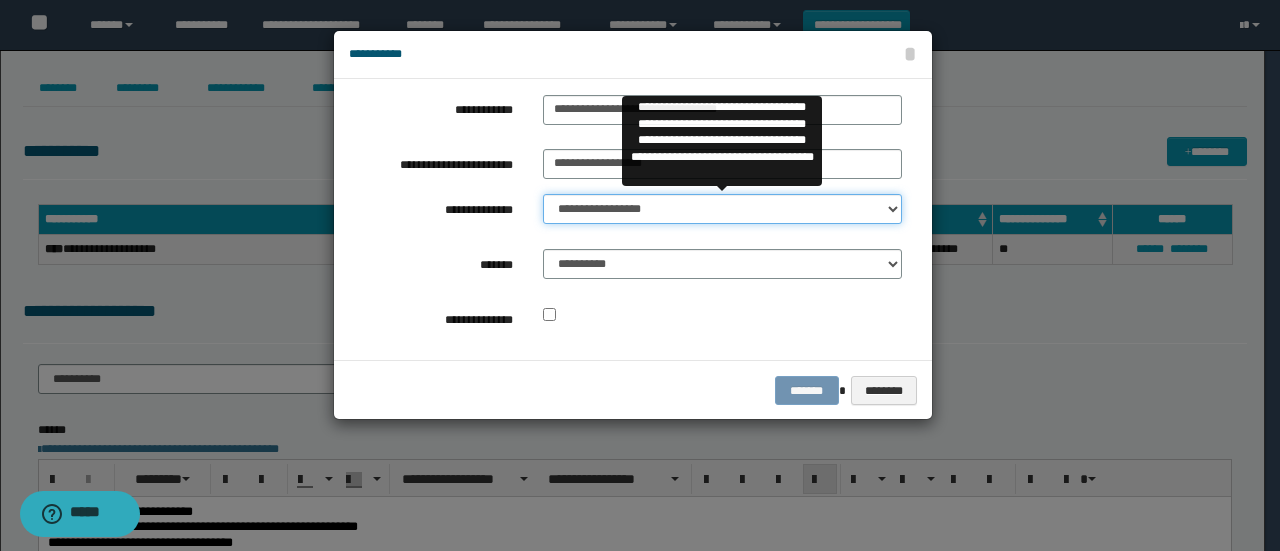 drag, startPoint x: 689, startPoint y: 209, endPoint x: 689, endPoint y: 221, distance: 12 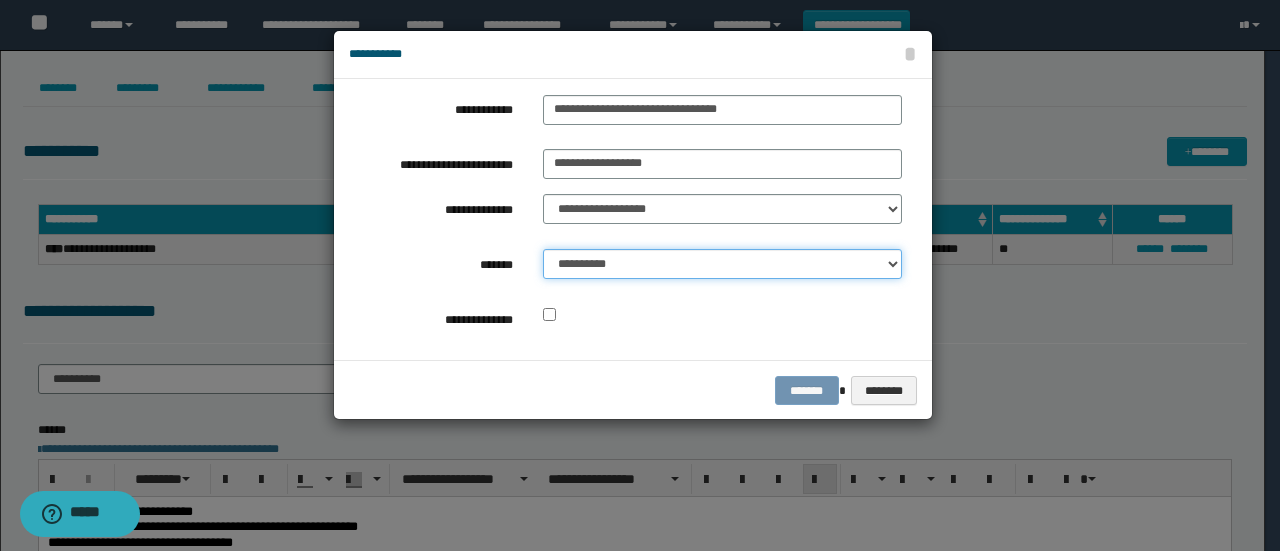 drag, startPoint x: 628, startPoint y: 252, endPoint x: 630, endPoint y: 276, distance: 24.083189 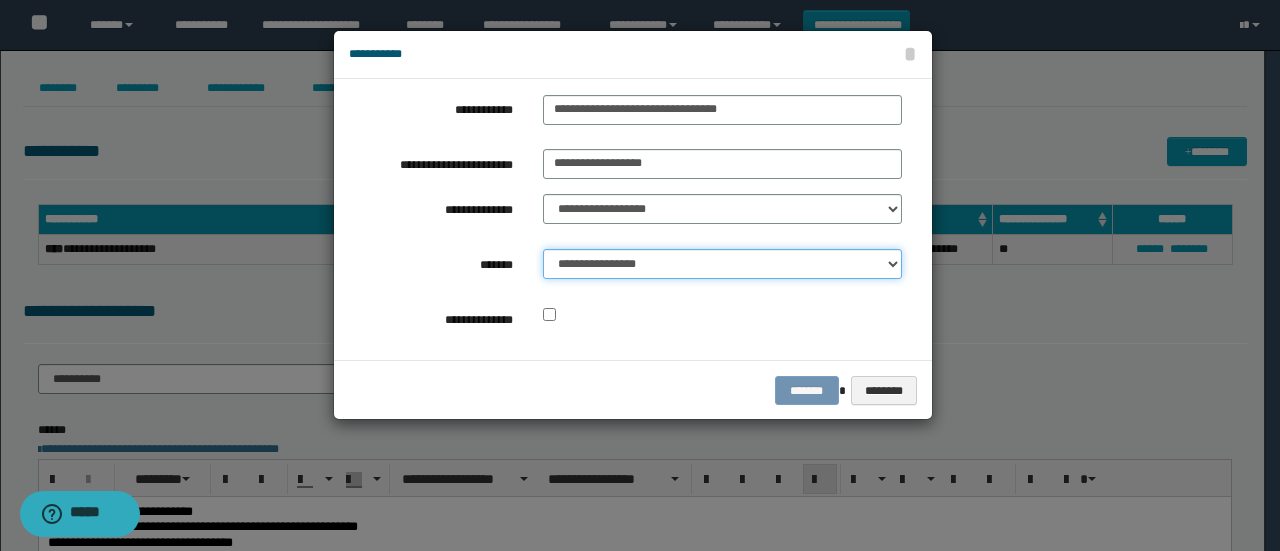 click on "**********" at bounding box center [722, 264] 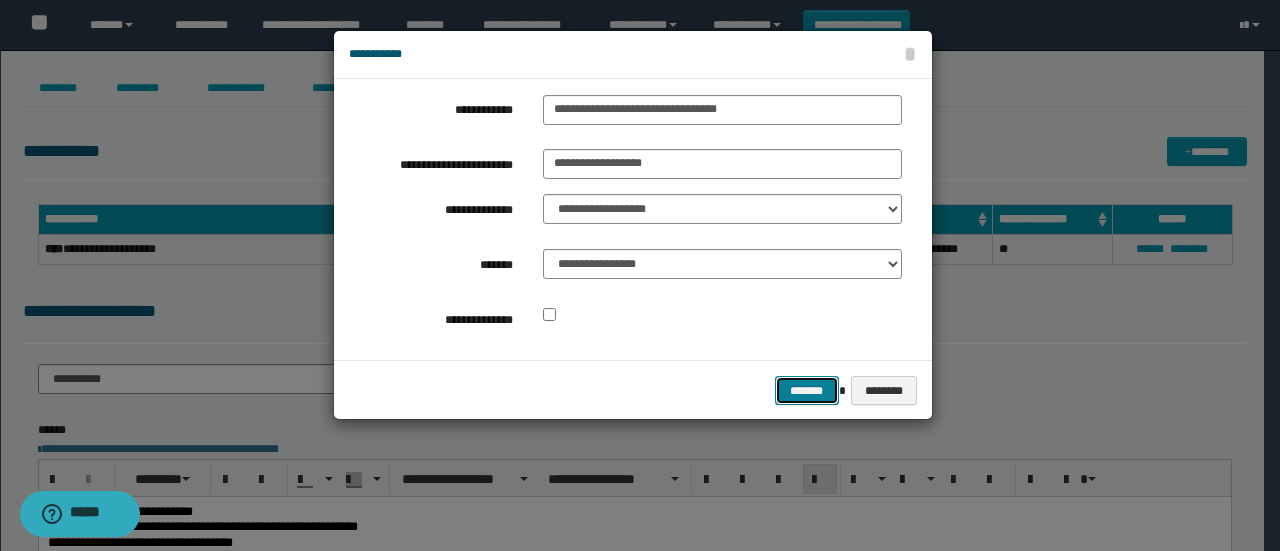click on "*******" at bounding box center (807, 390) 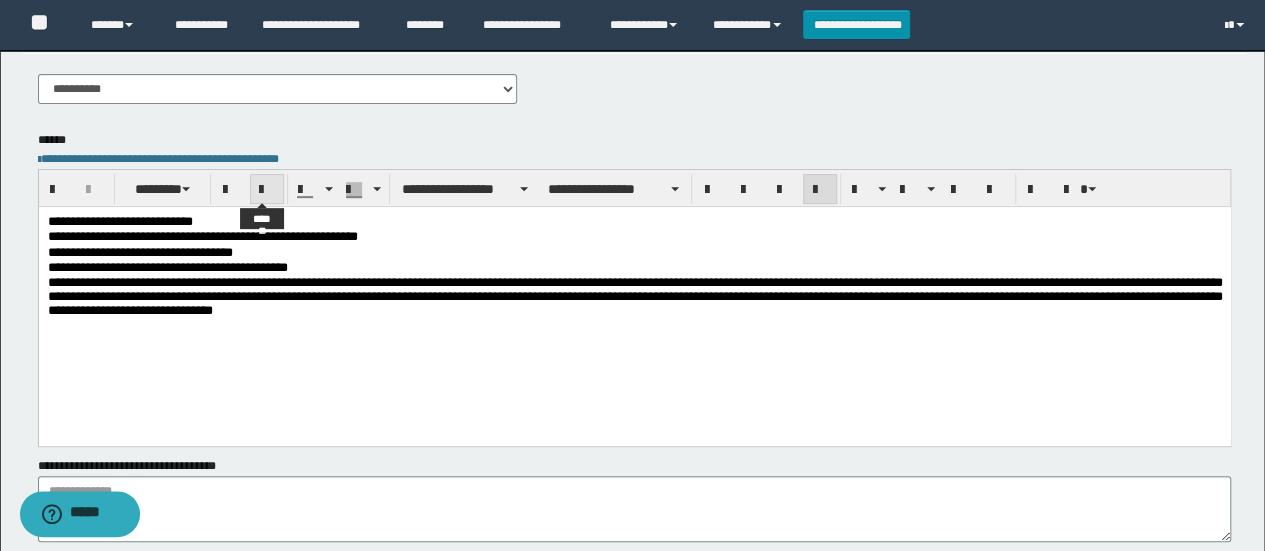 scroll, scrollTop: 400, scrollLeft: 0, axis: vertical 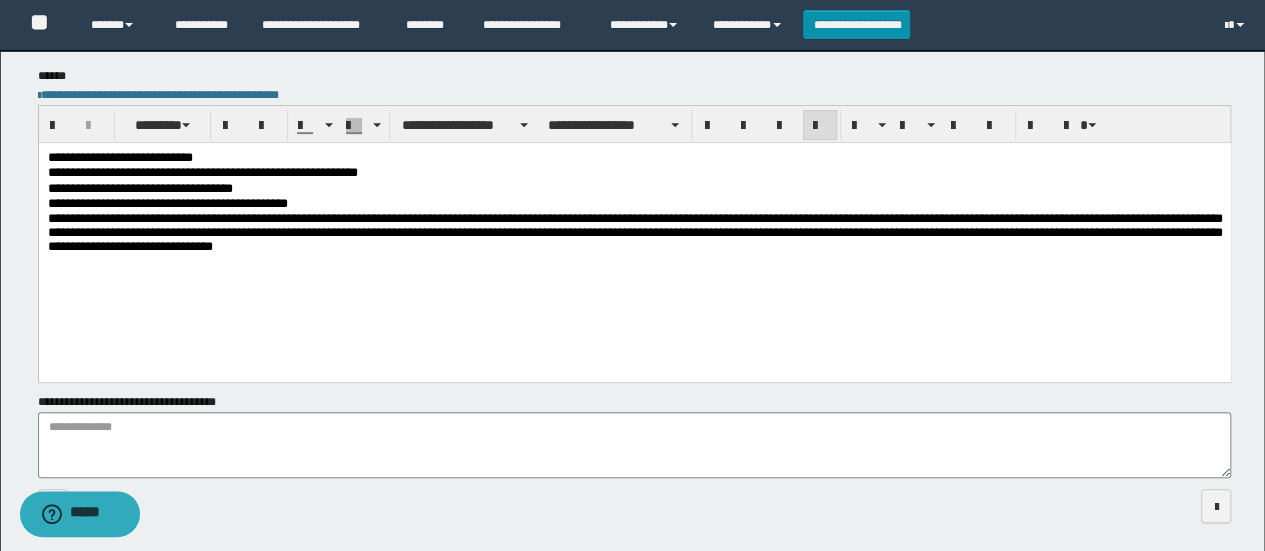 click on "**********" at bounding box center [634, 188] 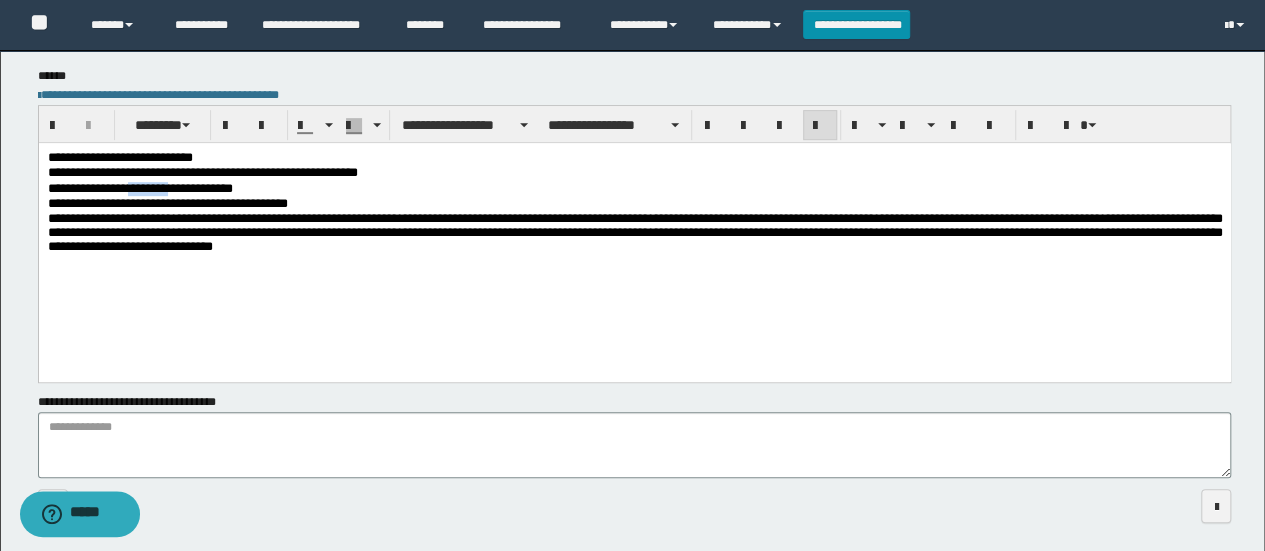 click on "**********" at bounding box center [634, 188] 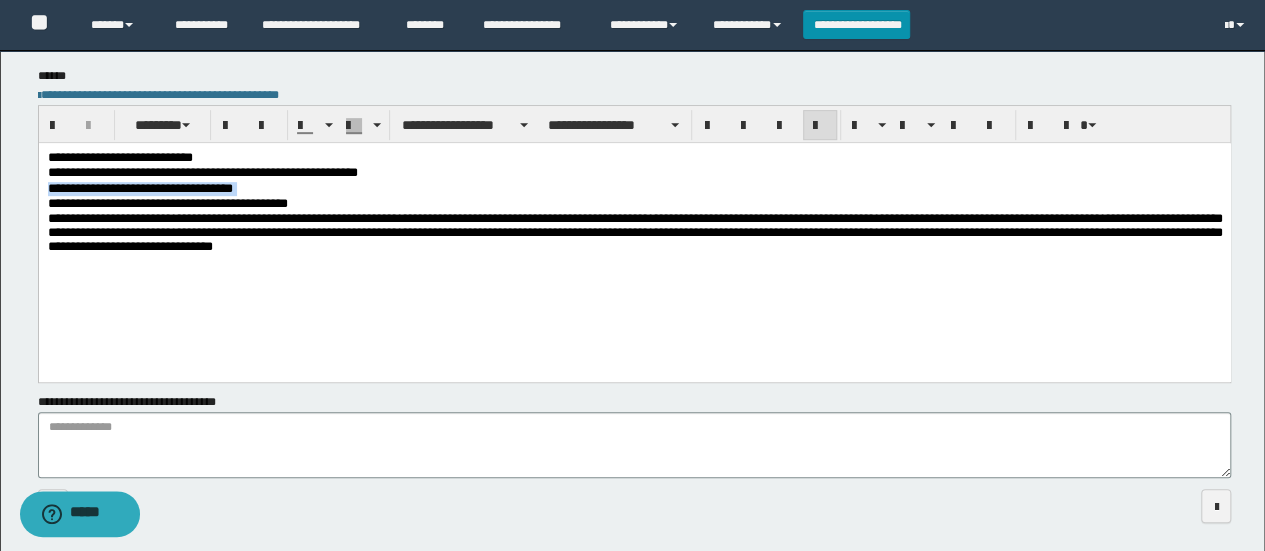 click on "**********" at bounding box center [634, 188] 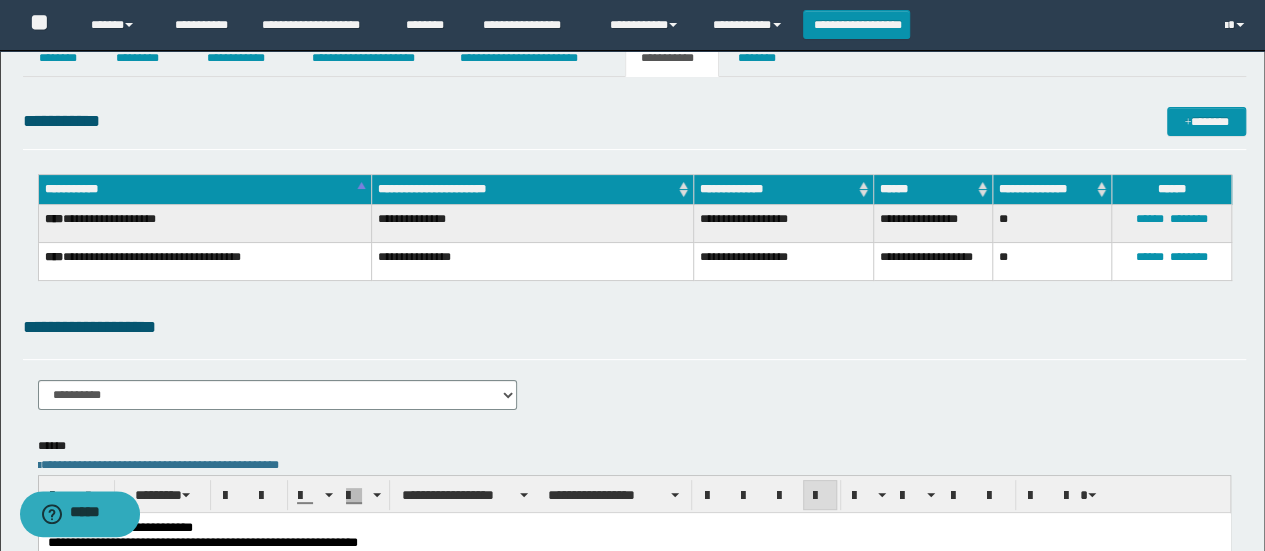 scroll, scrollTop: 0, scrollLeft: 0, axis: both 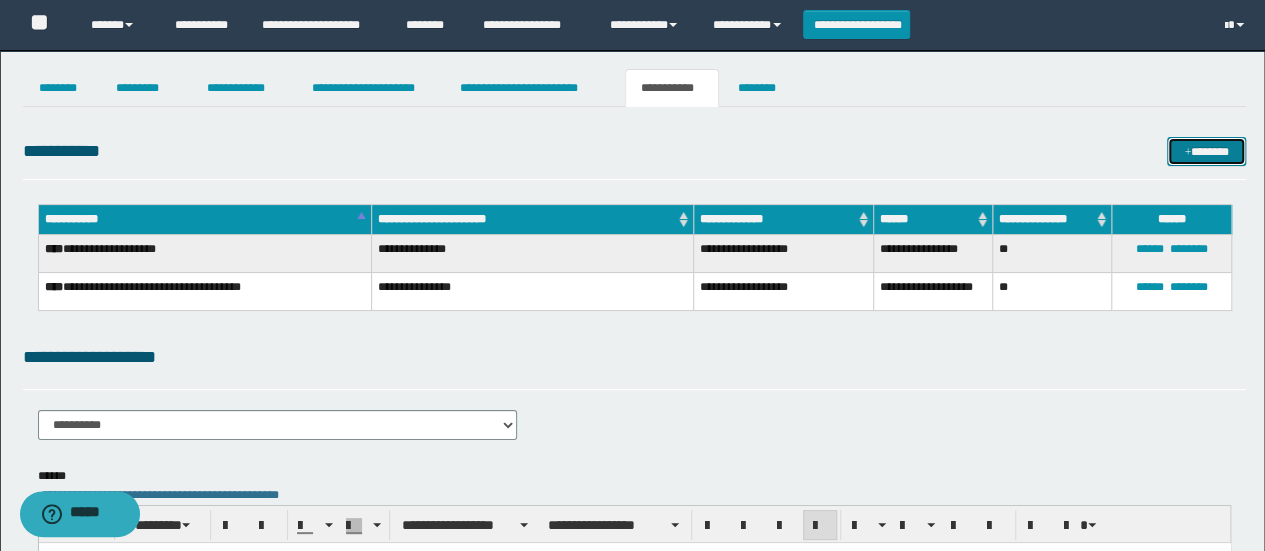 click on "*******" at bounding box center (1206, 151) 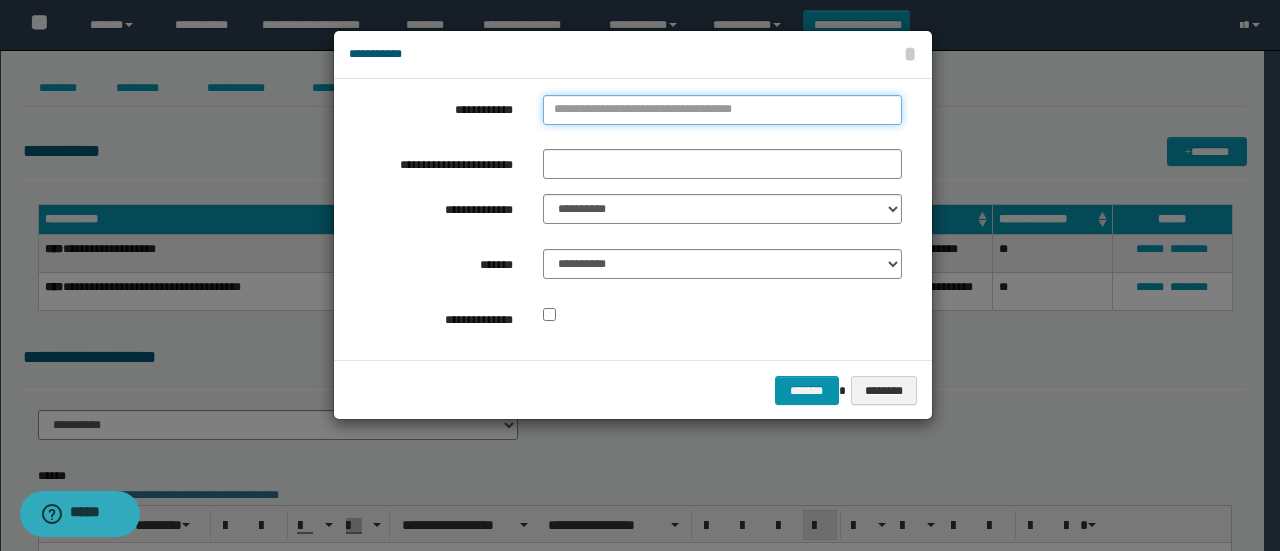 type on "**********" 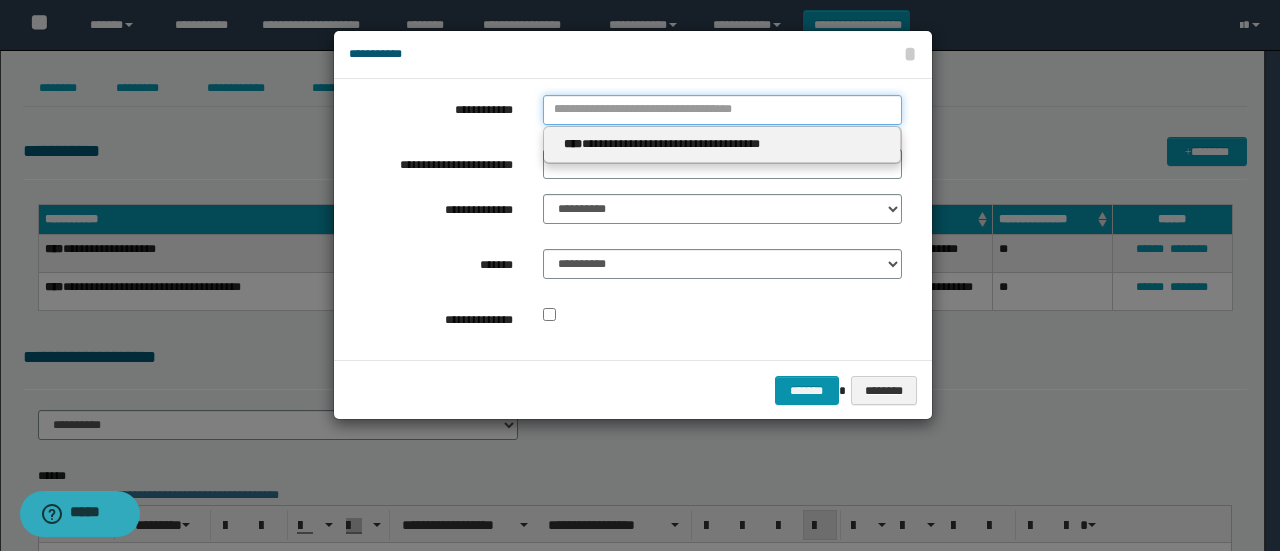 click on "**********" at bounding box center (722, 110) 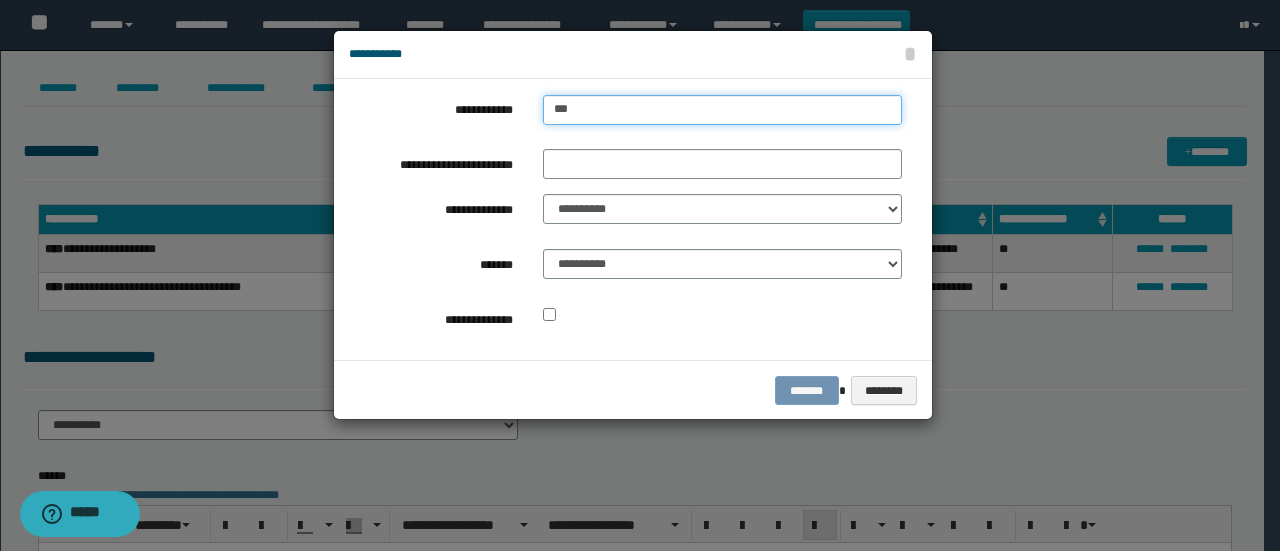 type on "****" 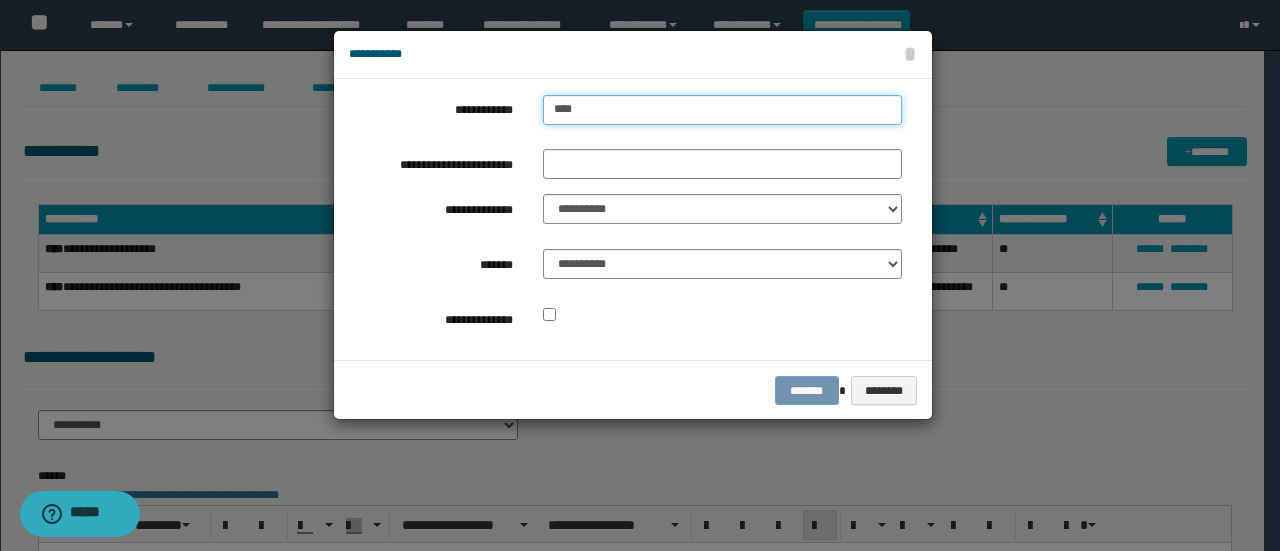 type on "****" 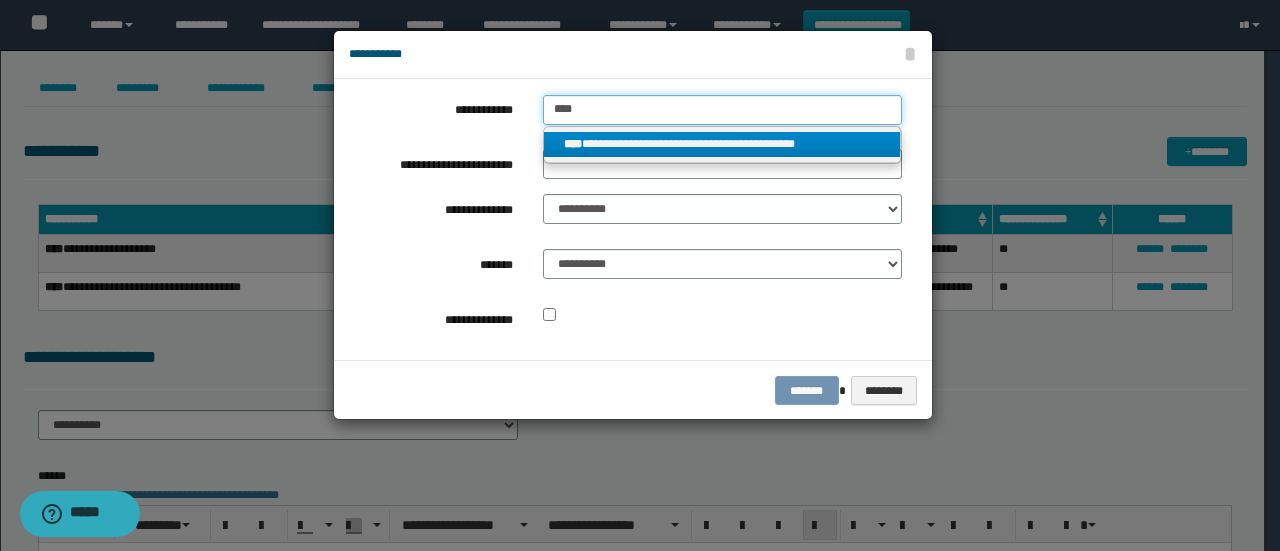 type on "****" 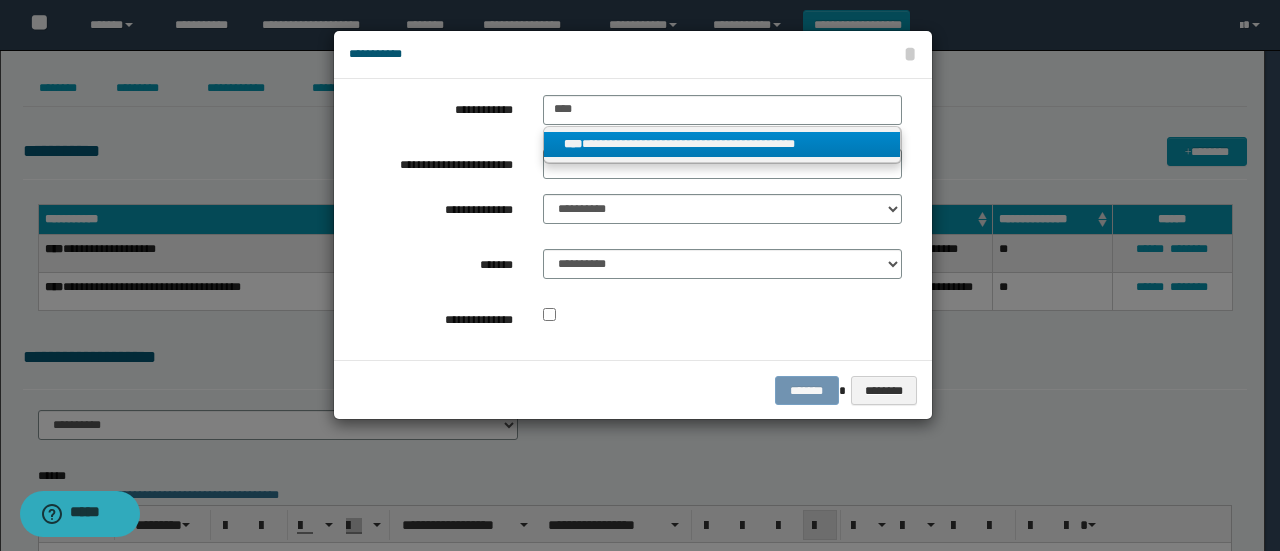 click on "**********" at bounding box center [722, 144] 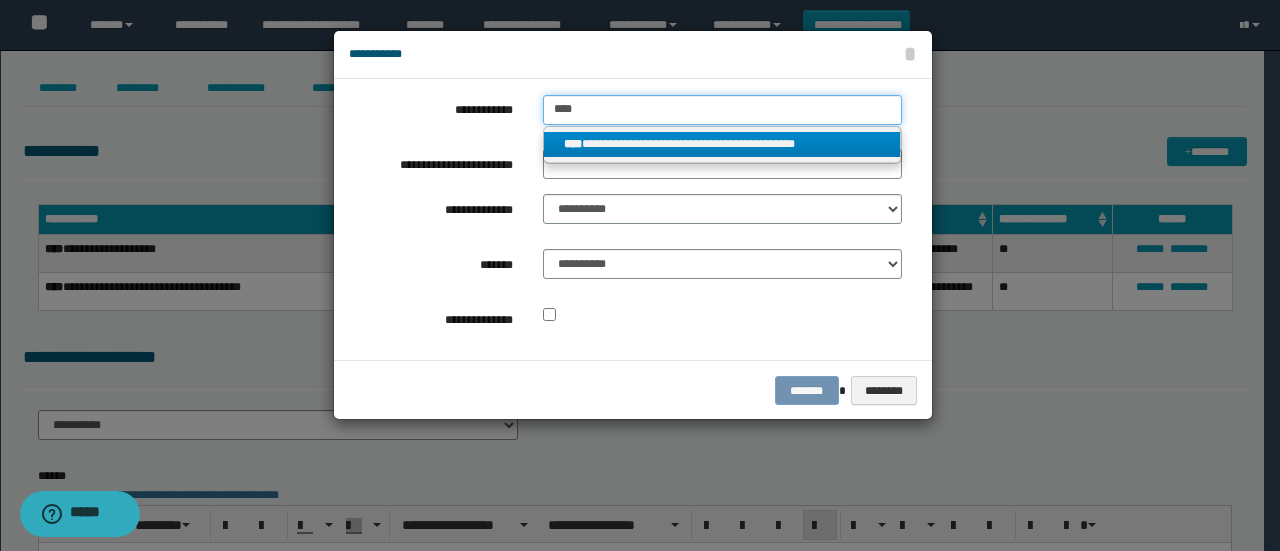 type 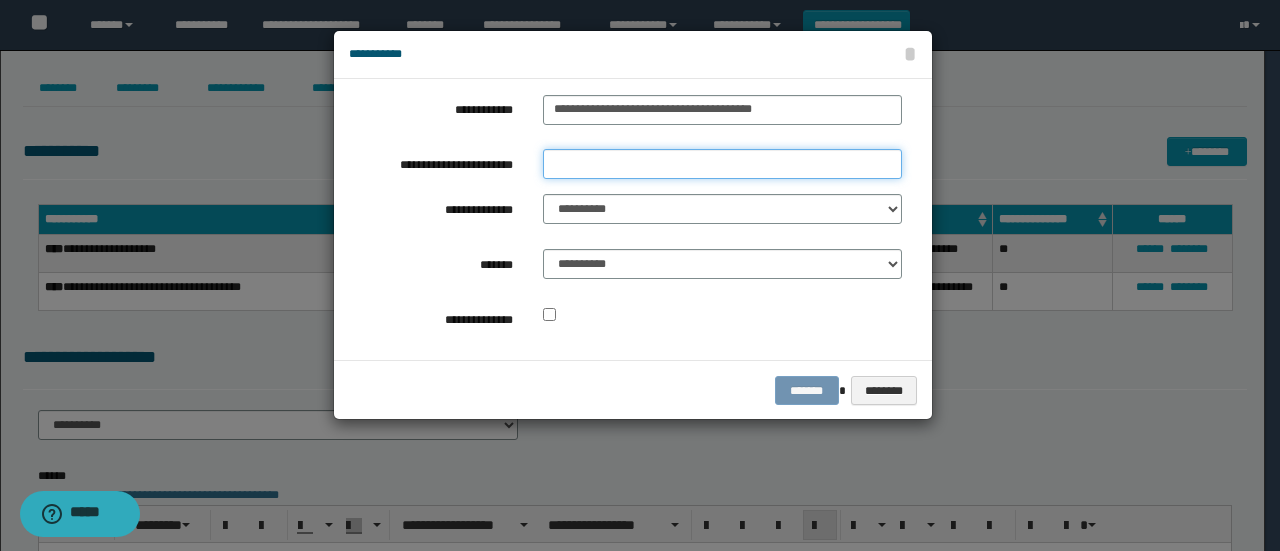 click on "**********" at bounding box center [722, 164] 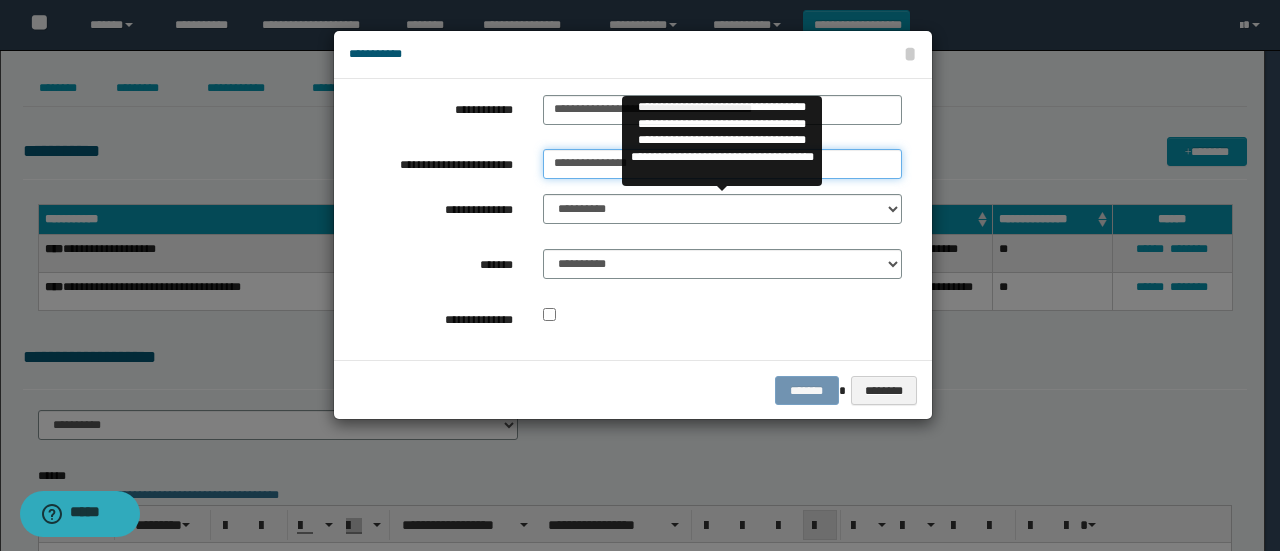 type on "**********" 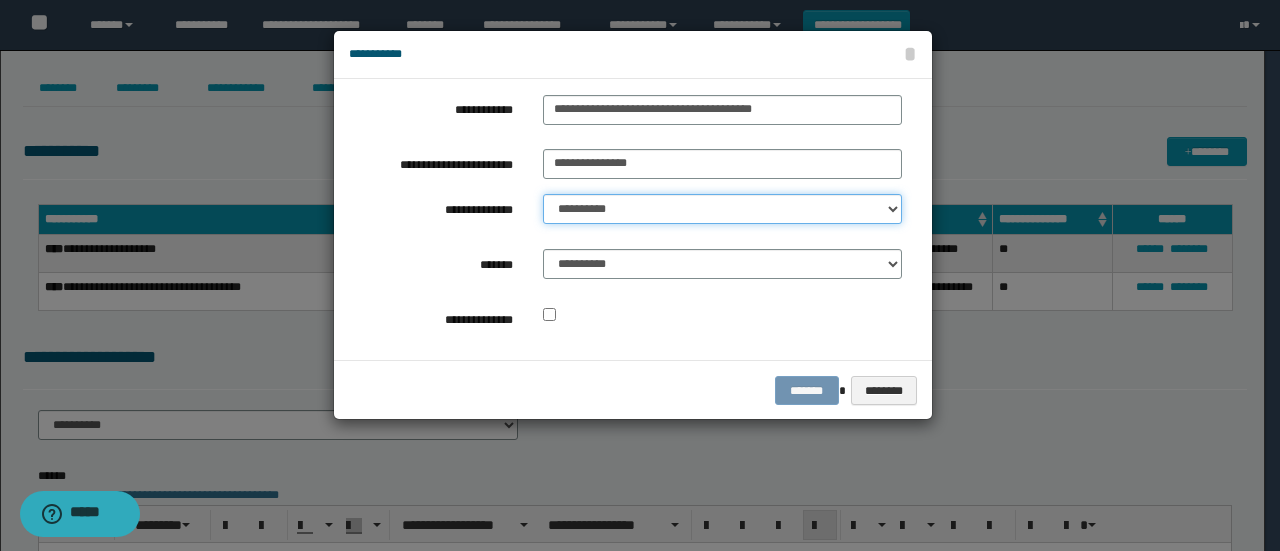 drag, startPoint x: 626, startPoint y: 199, endPoint x: 617, endPoint y: 221, distance: 23.769728 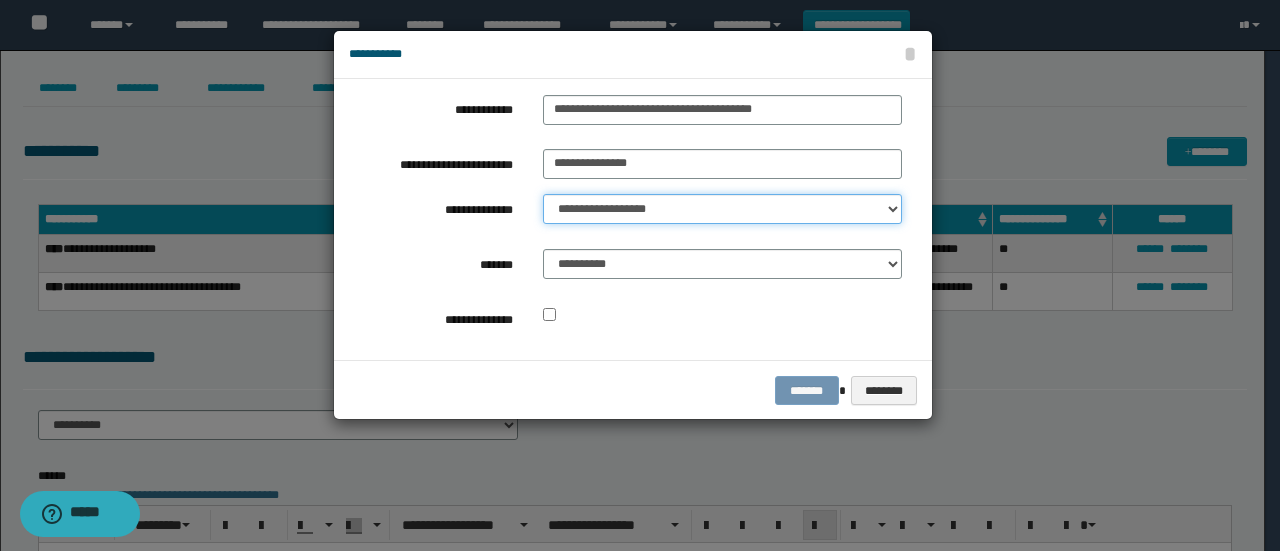 click on "**********" at bounding box center [722, 209] 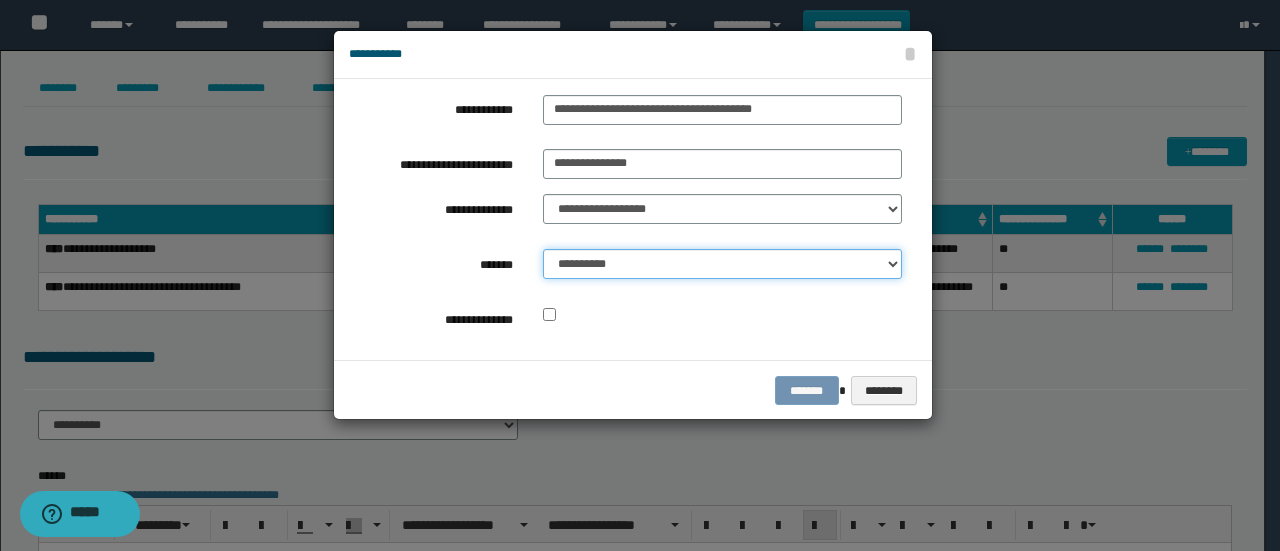 click on "**********" at bounding box center (722, 264) 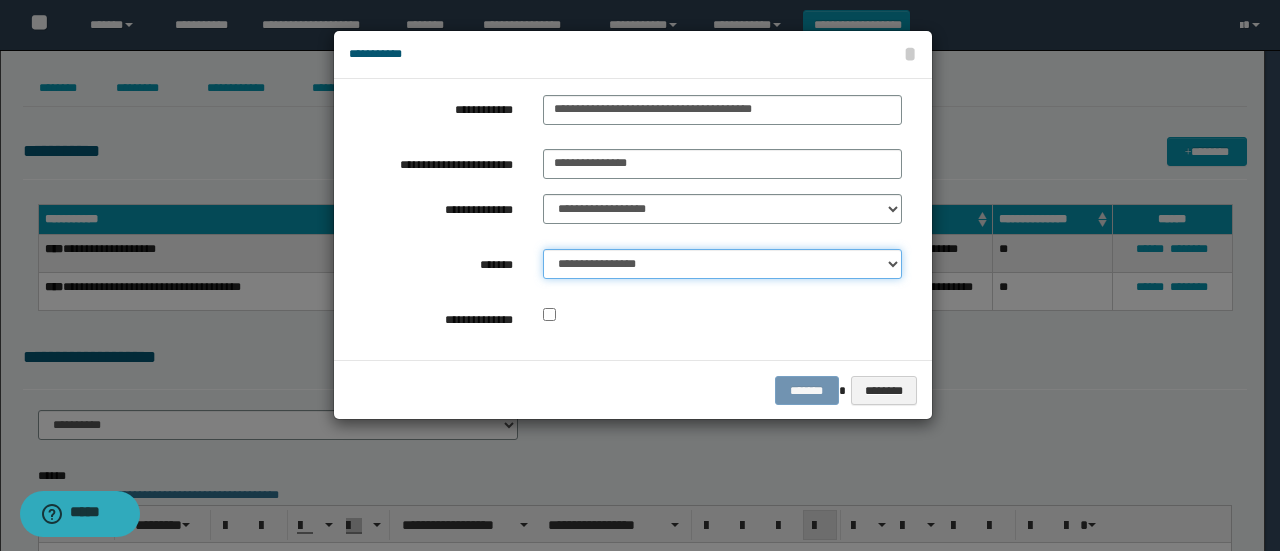 click on "**********" at bounding box center (722, 264) 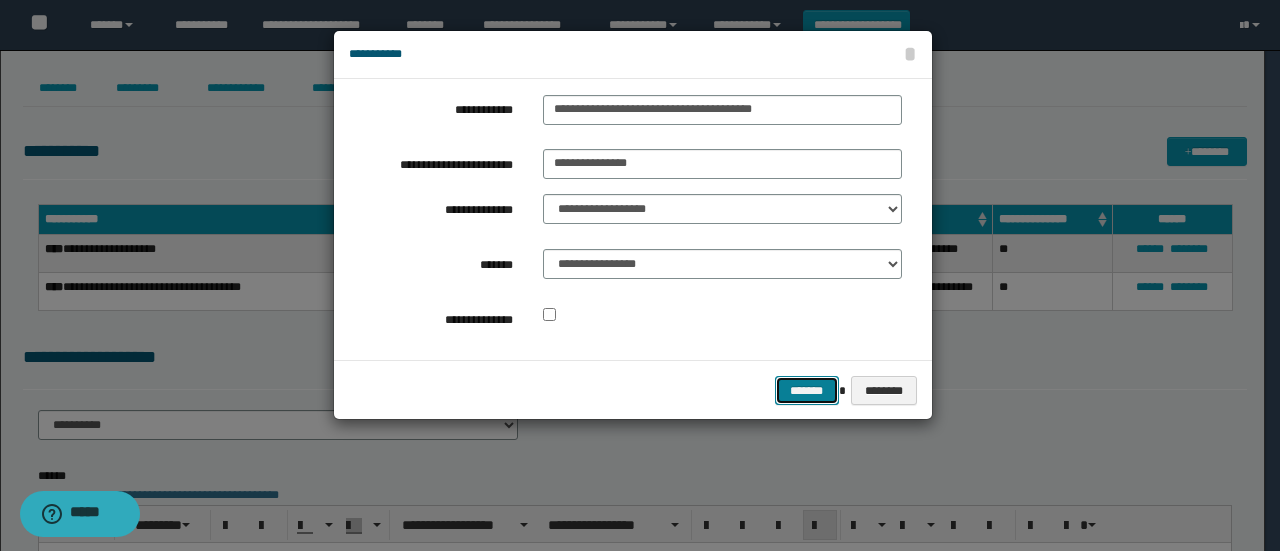 click on "*******" at bounding box center [807, 390] 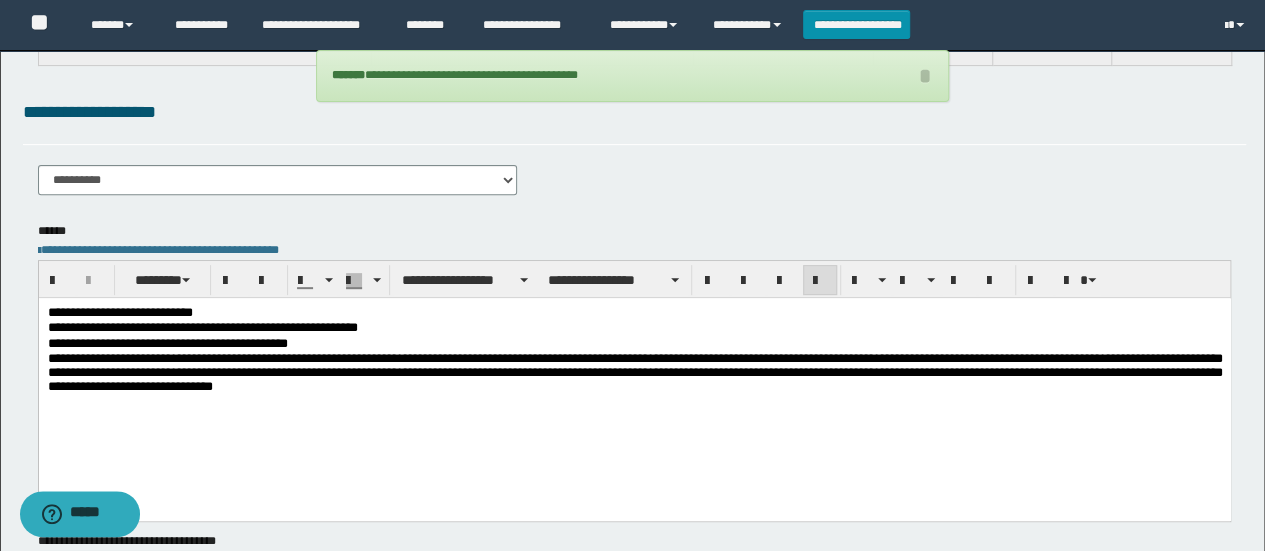 scroll, scrollTop: 300, scrollLeft: 0, axis: vertical 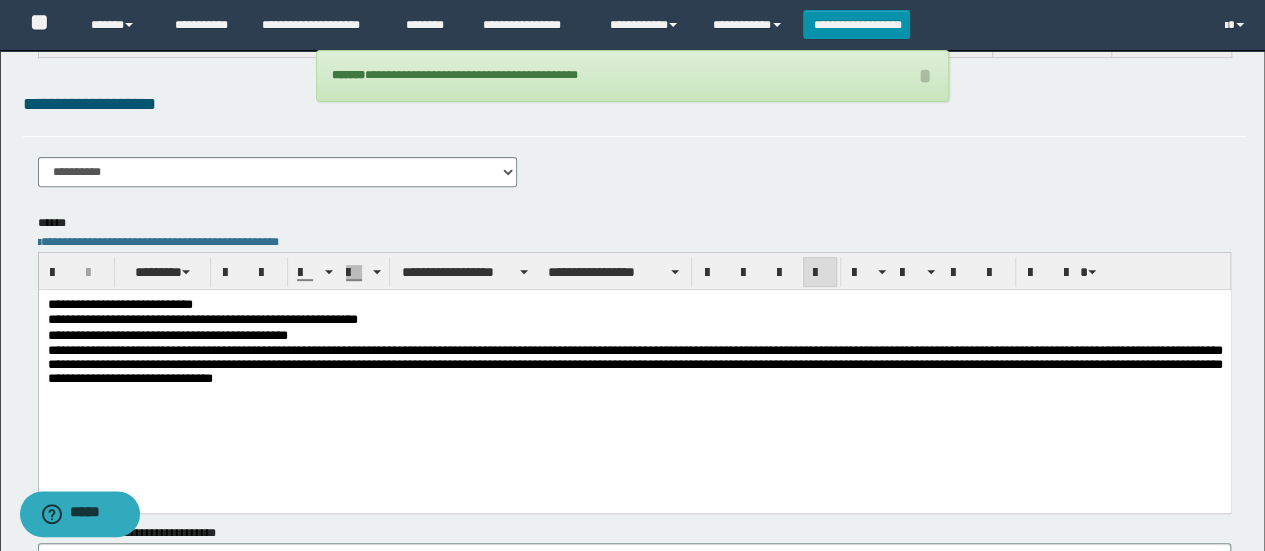 click on "**********" at bounding box center (635, 146) 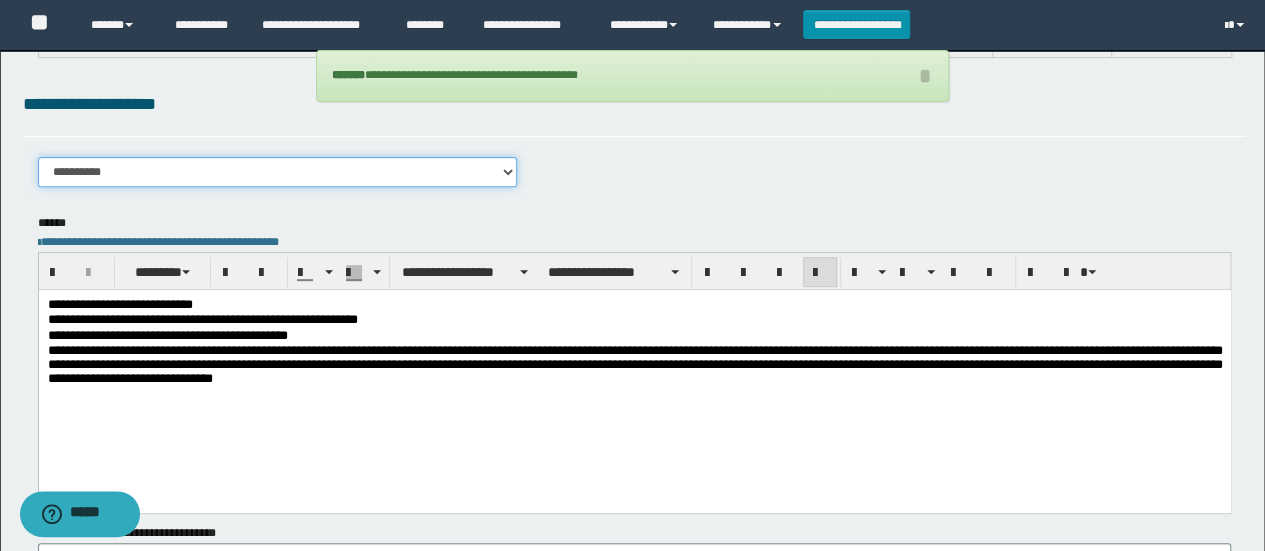 click on "**********" at bounding box center (278, 172) 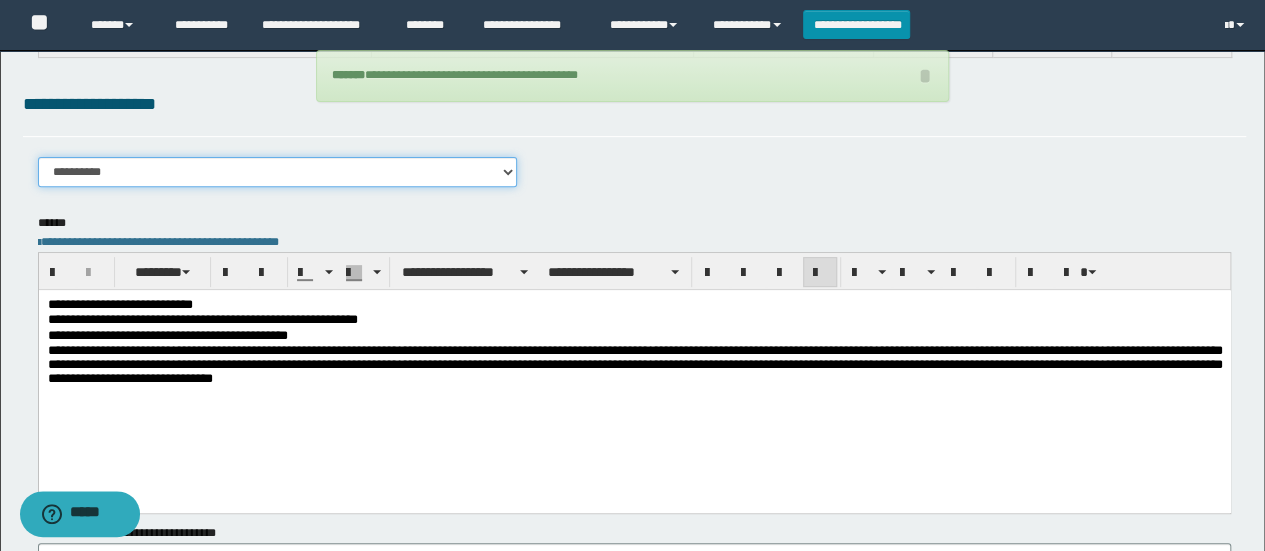 select on "****" 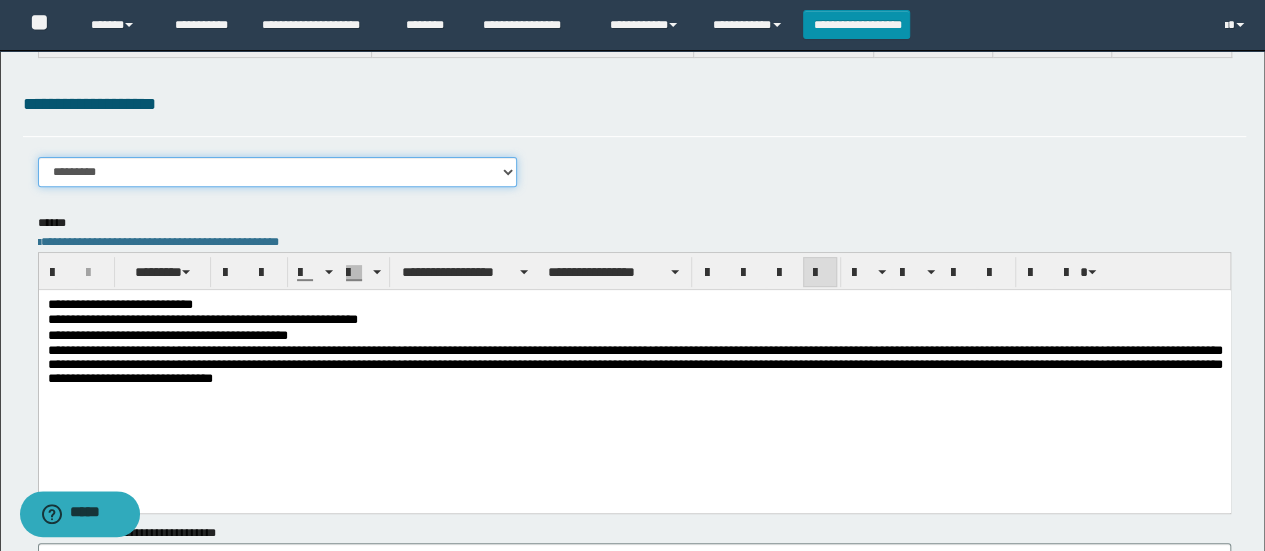scroll, scrollTop: 0, scrollLeft: 0, axis: both 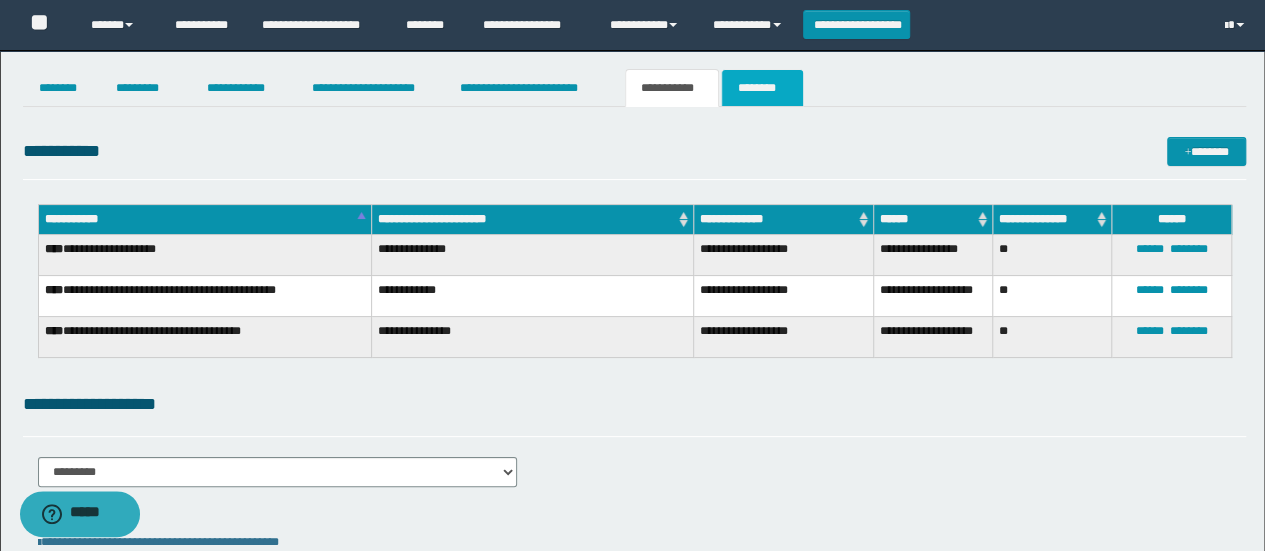 click on "********" at bounding box center (762, 88) 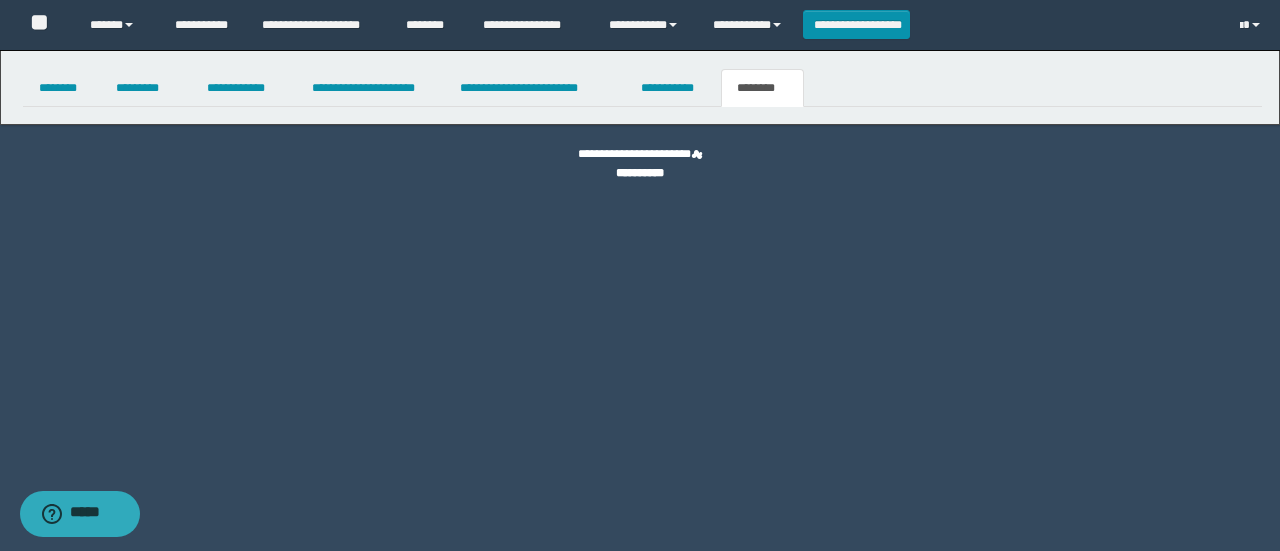 select 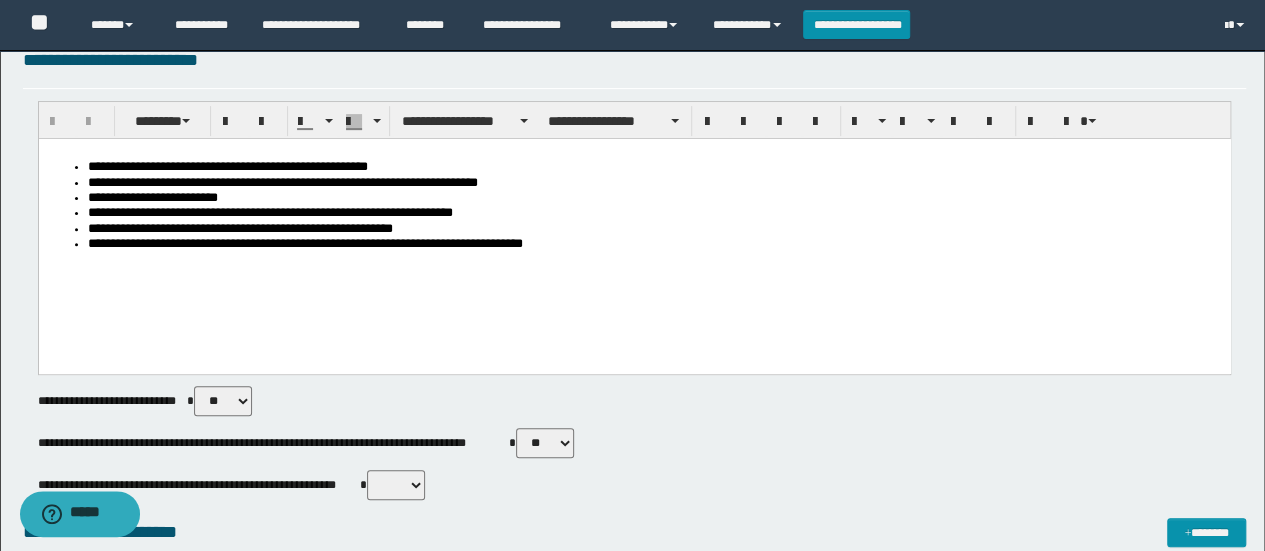 scroll, scrollTop: 400, scrollLeft: 0, axis: vertical 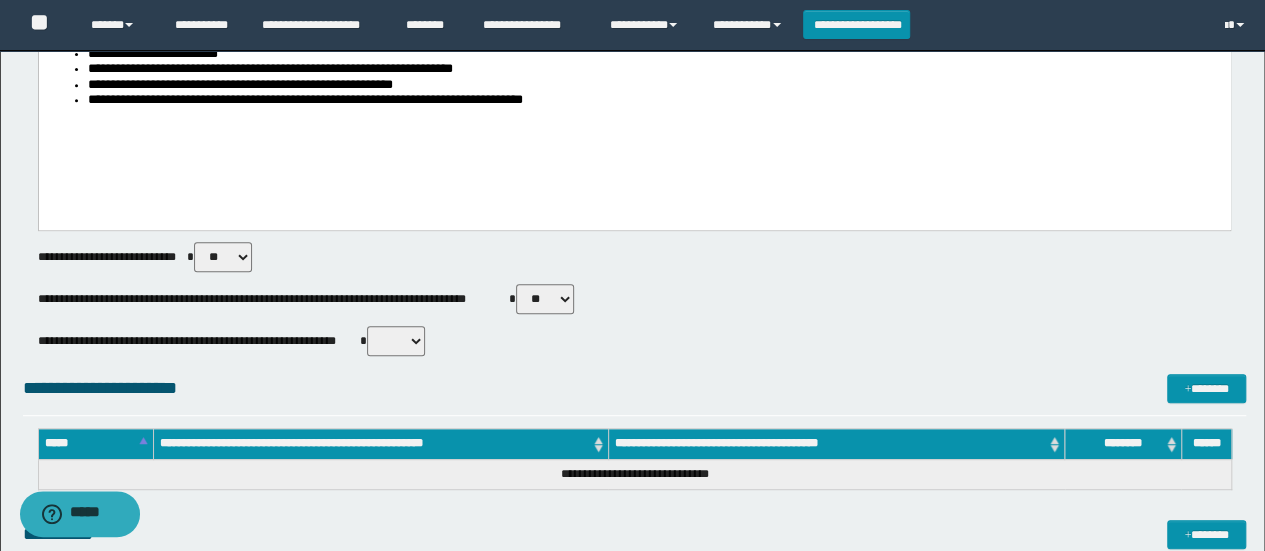 drag, startPoint x: 528, startPoint y: 303, endPoint x: 527, endPoint y: 375, distance: 72.00694 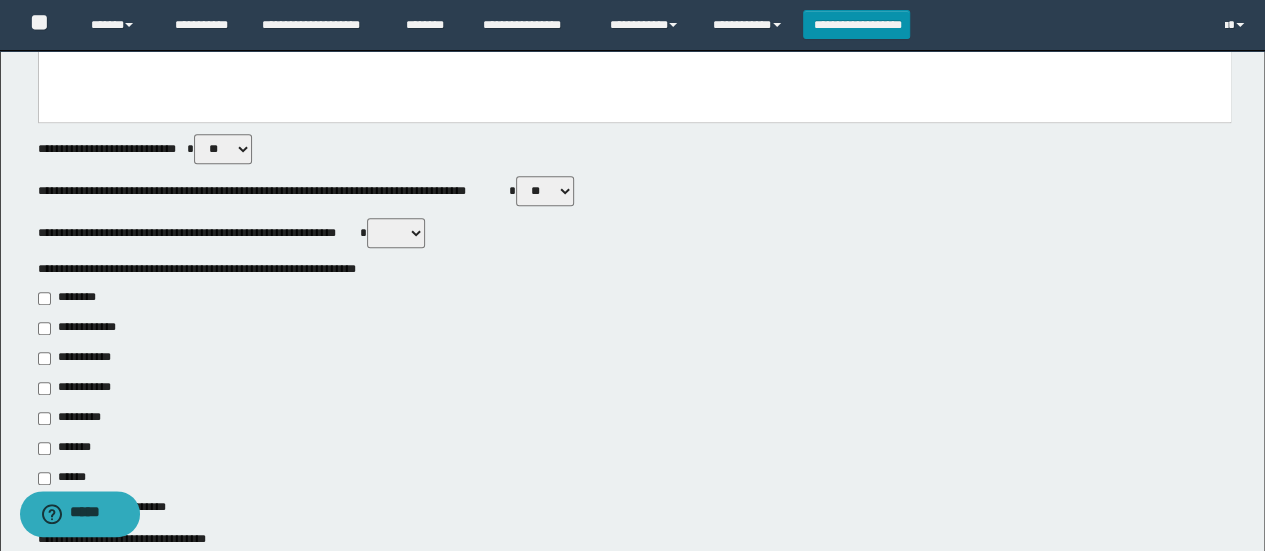 scroll, scrollTop: 600, scrollLeft: 0, axis: vertical 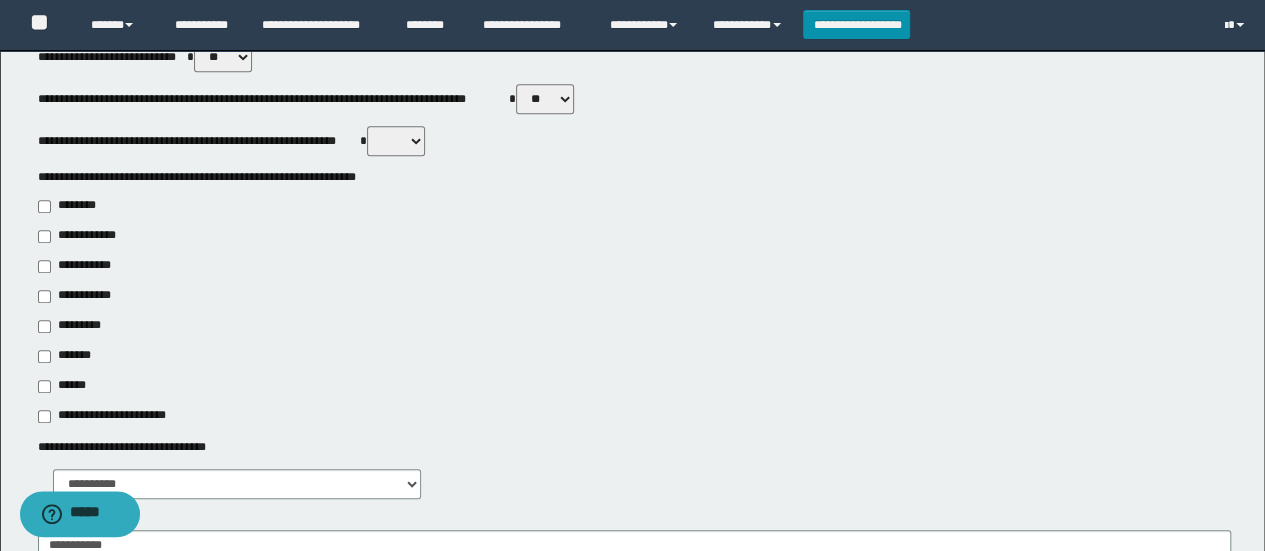 click on "**********" at bounding box center (81, 266) 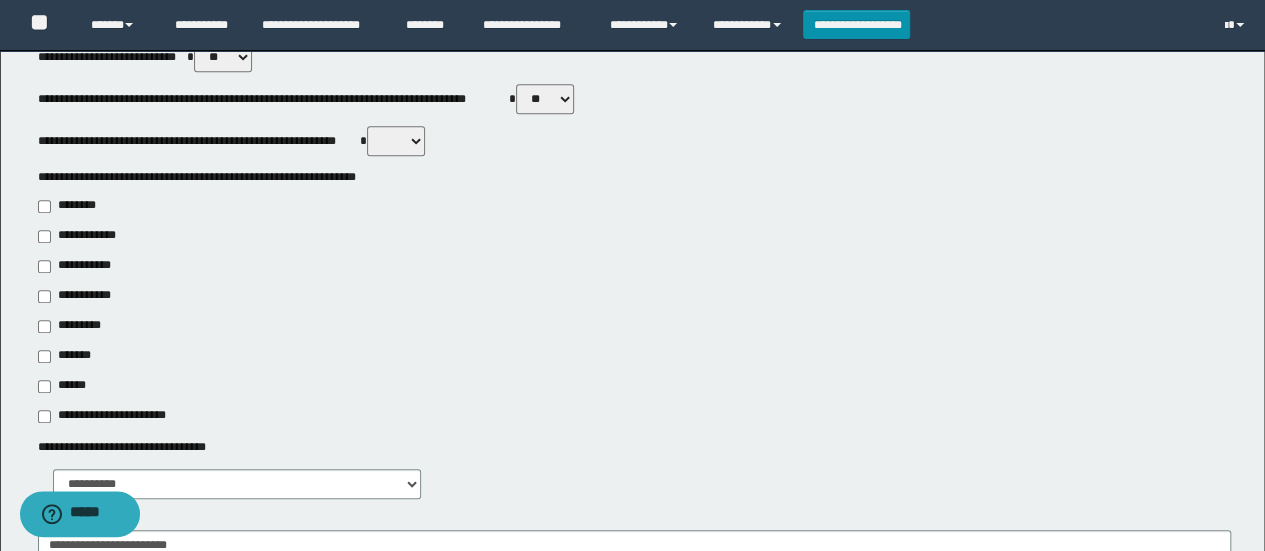click on "*********" at bounding box center (72, 326) 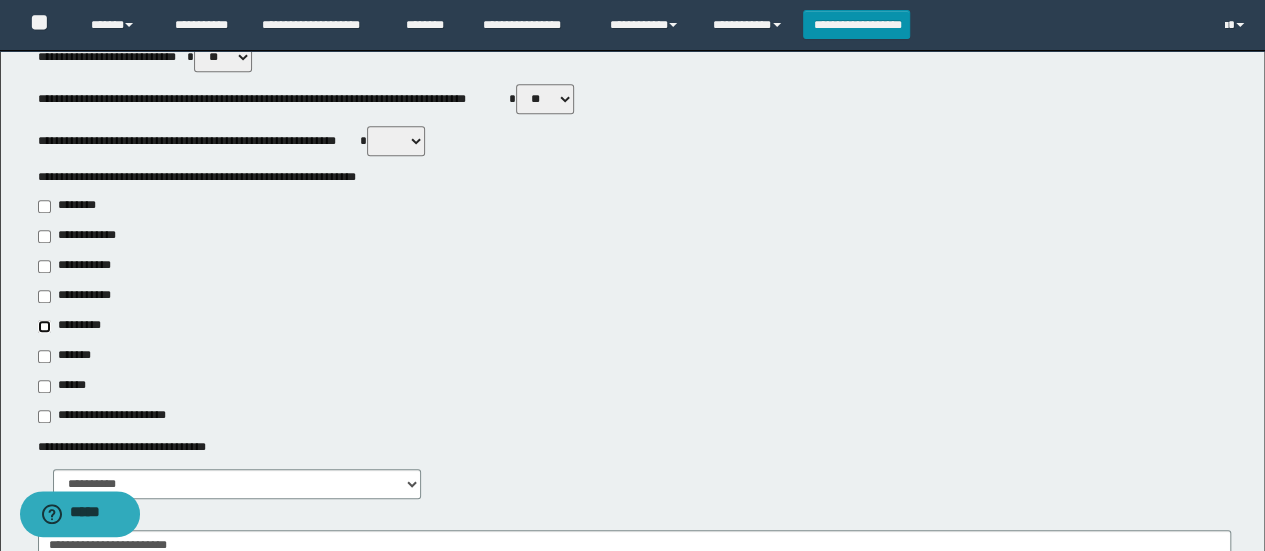 type on "**********" 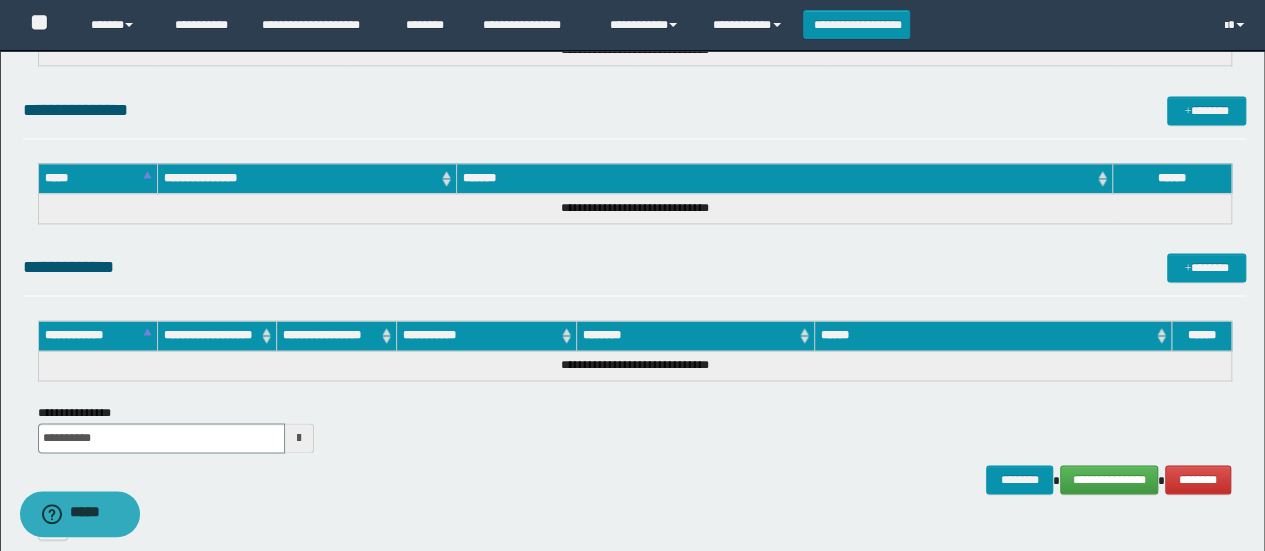 scroll, scrollTop: 1486, scrollLeft: 0, axis: vertical 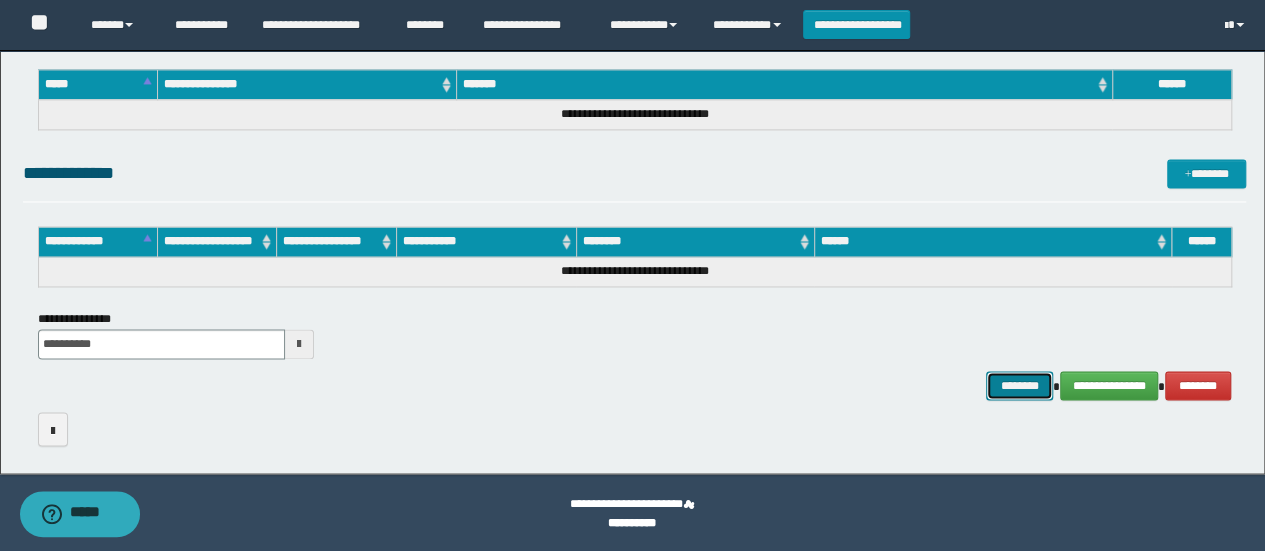 click on "********" at bounding box center (1019, 385) 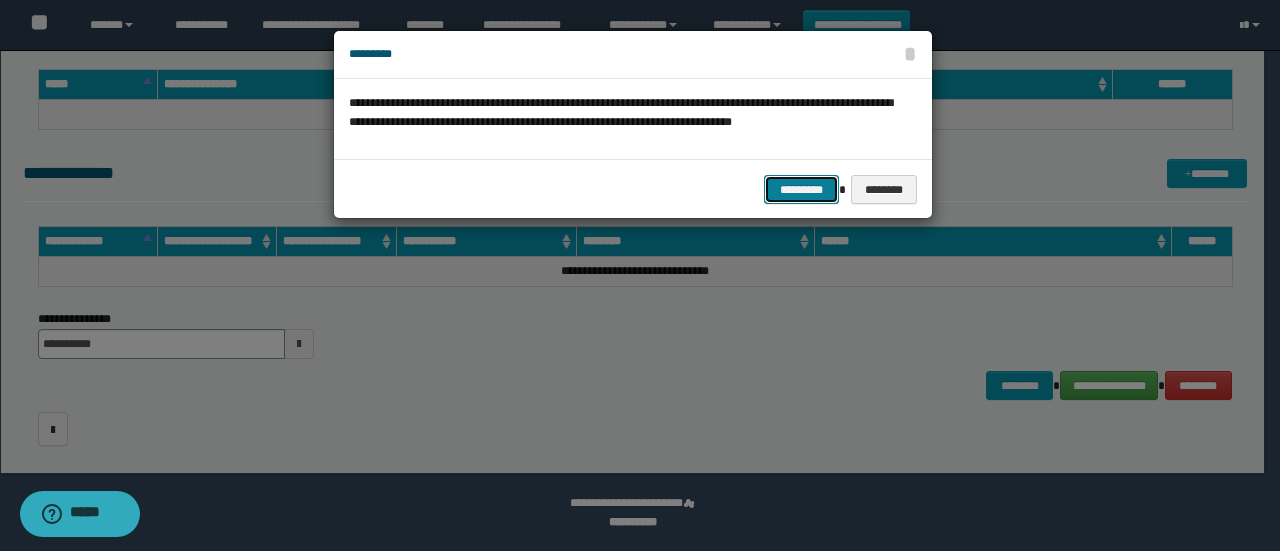 click on "*********" at bounding box center [801, 189] 